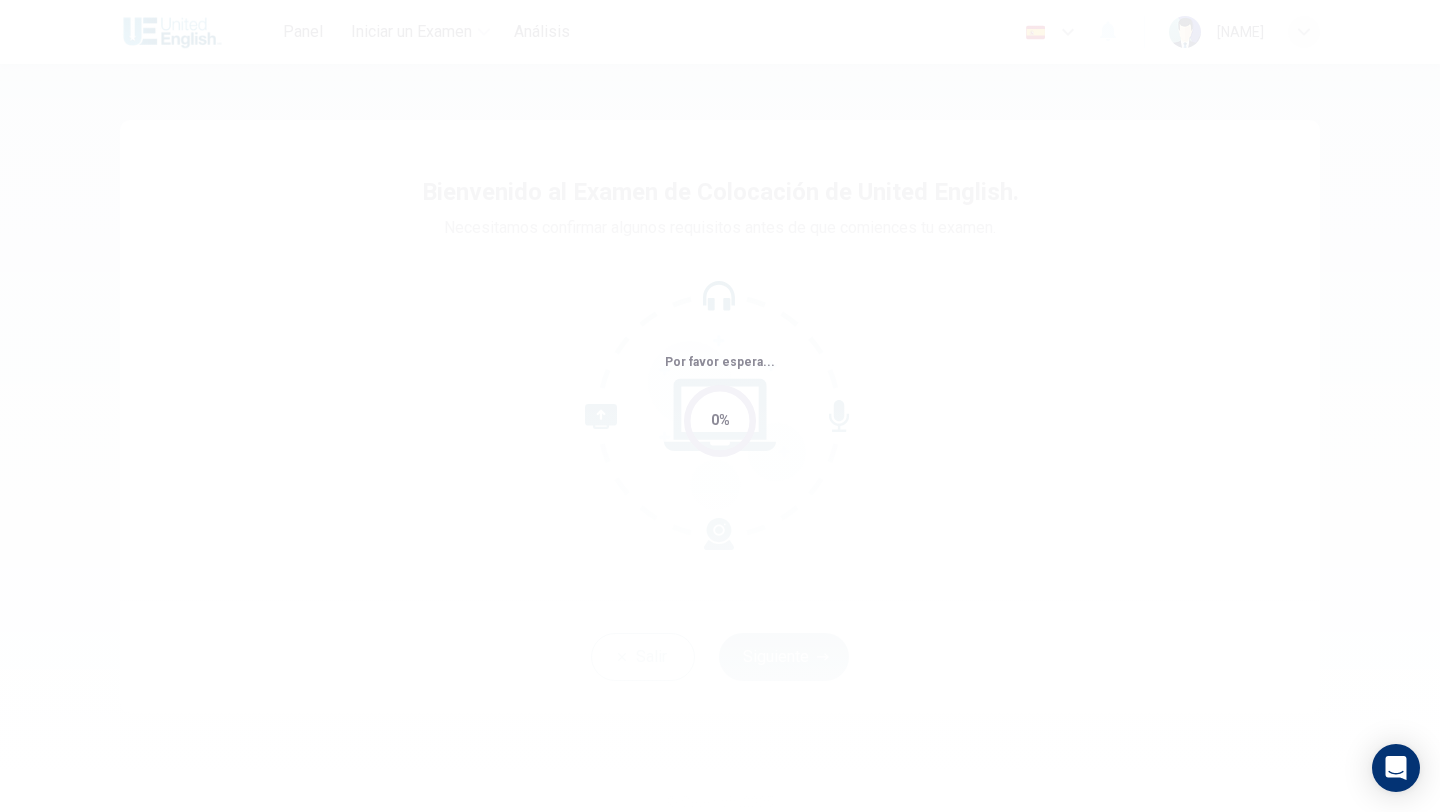 scroll, scrollTop: 0, scrollLeft: 0, axis: both 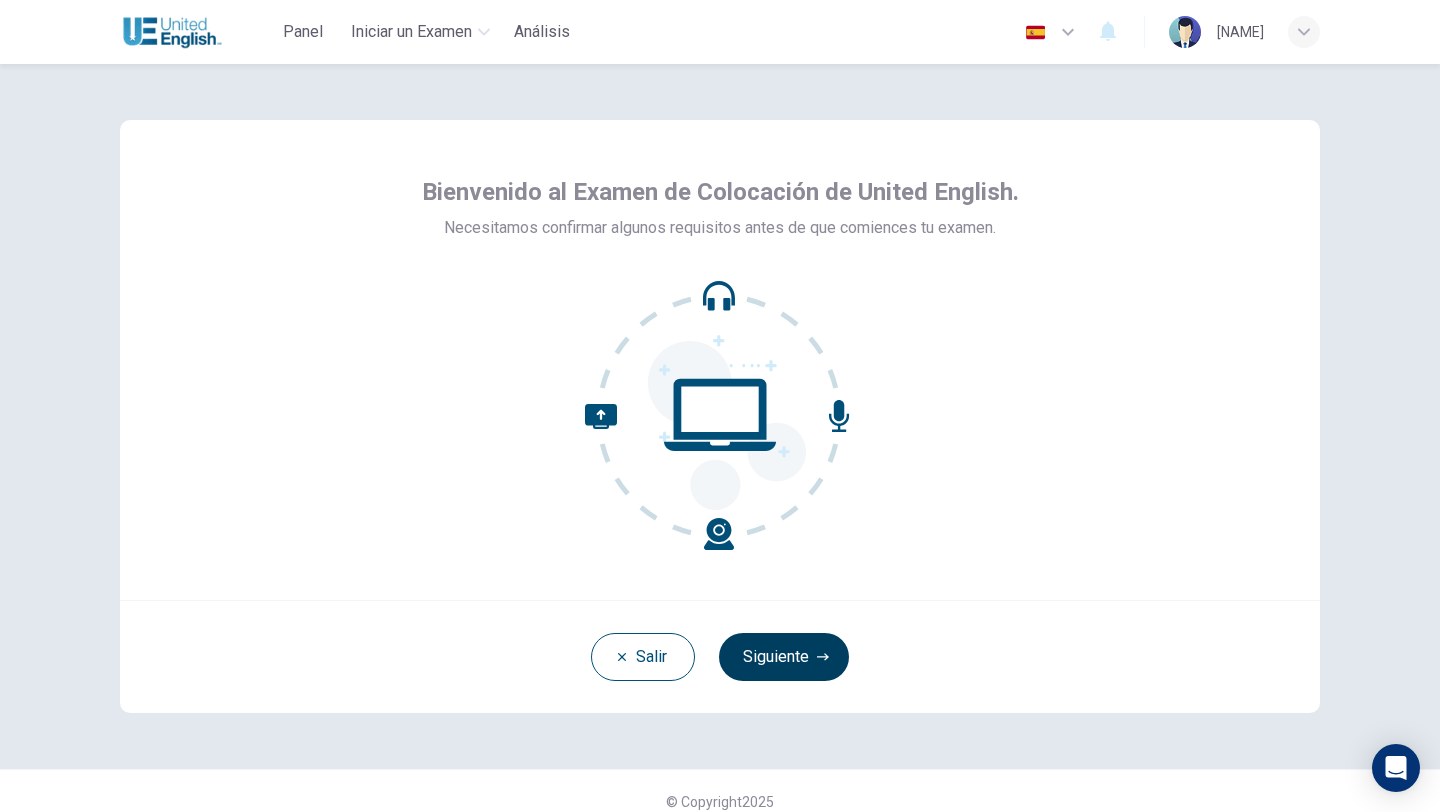 click on "Siguiente" at bounding box center [784, 657] 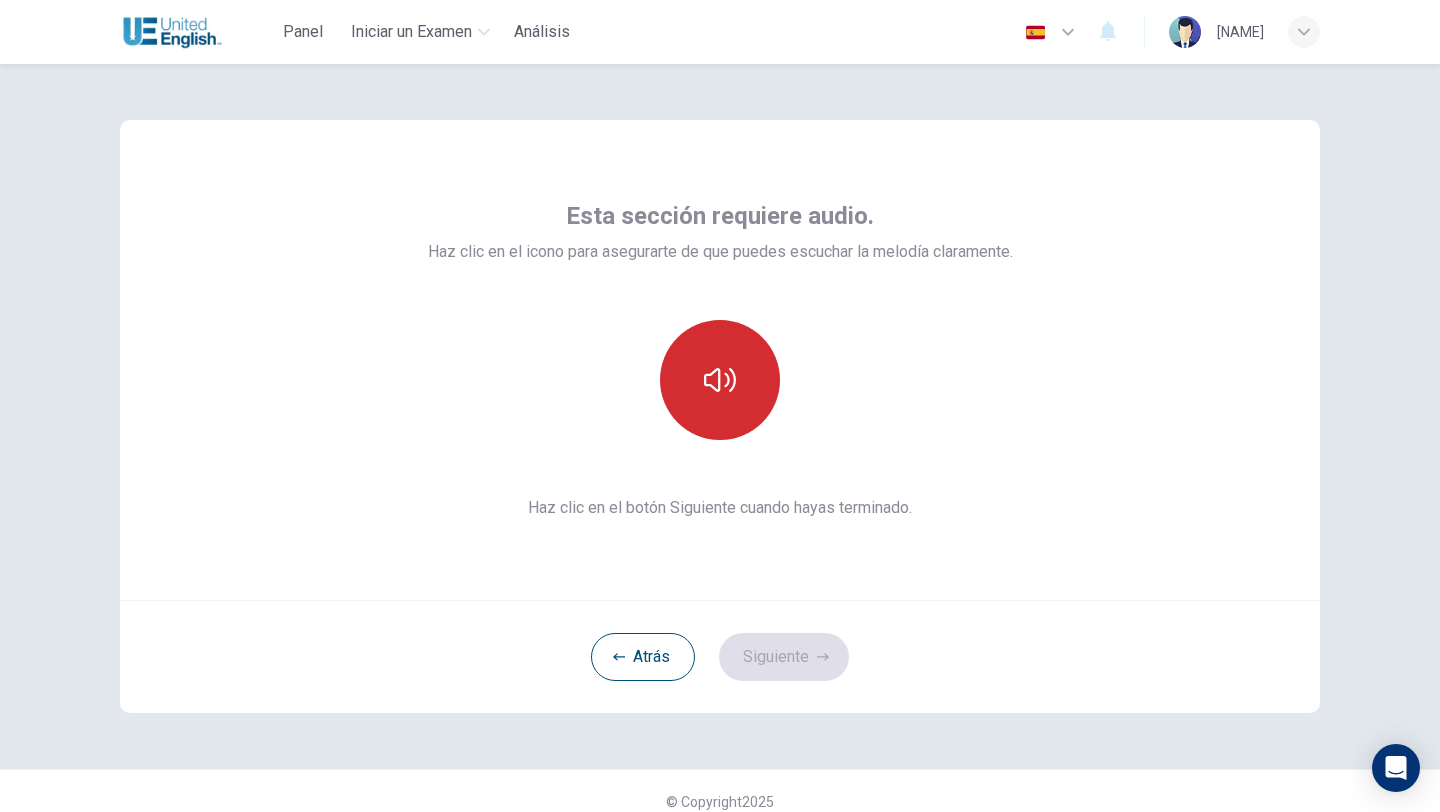 click at bounding box center [720, 380] 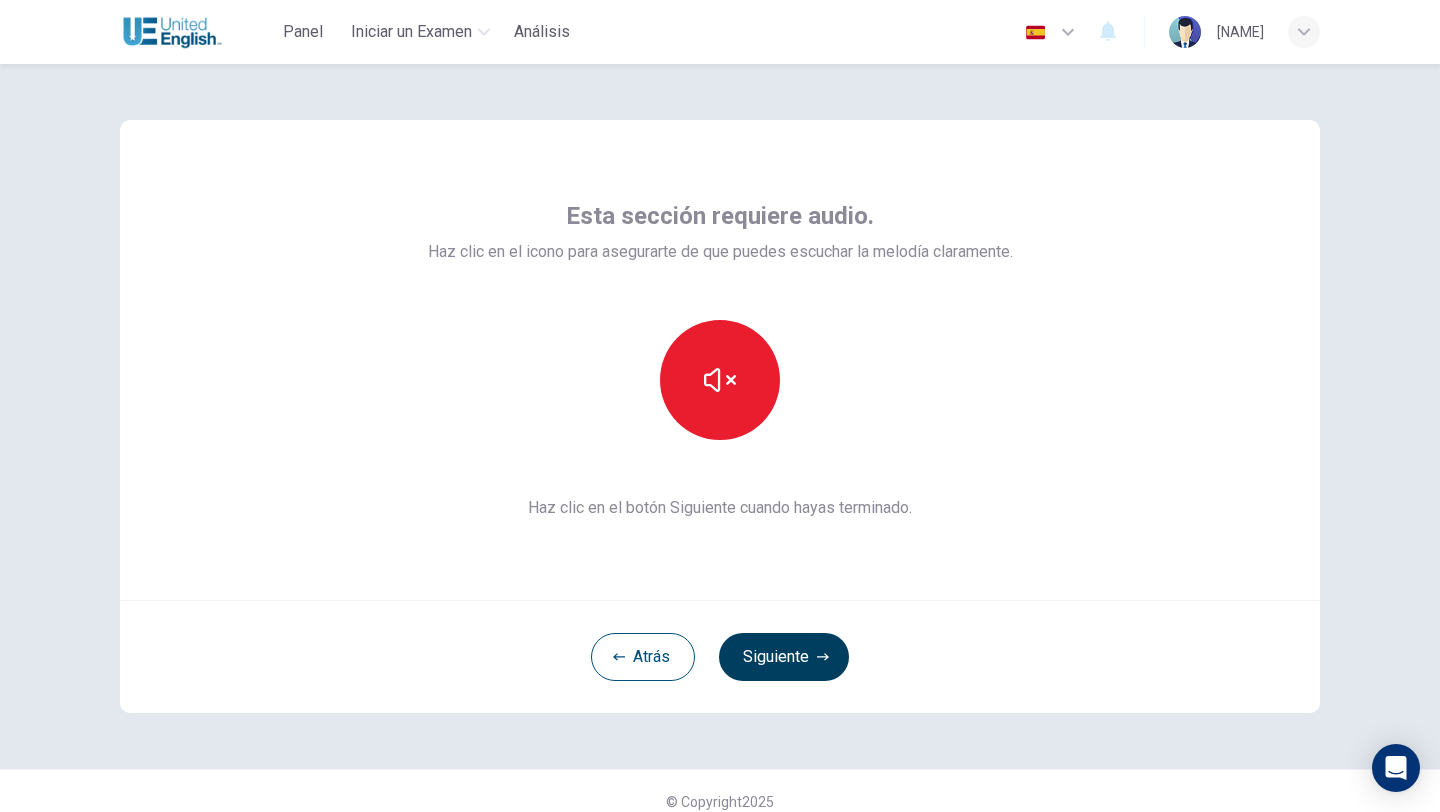click on "Siguiente" at bounding box center (784, 657) 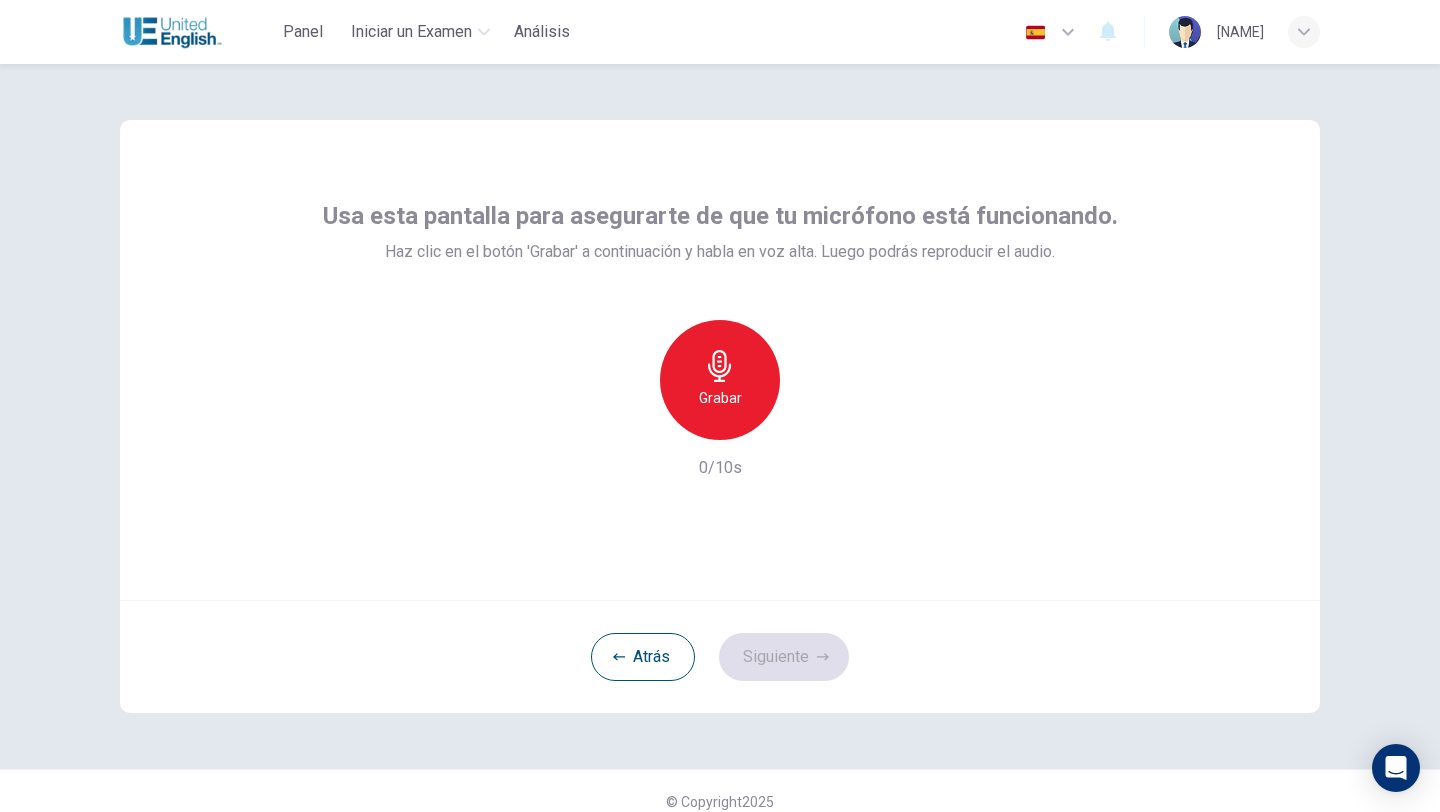 click on "Grabar" at bounding box center (720, 398) 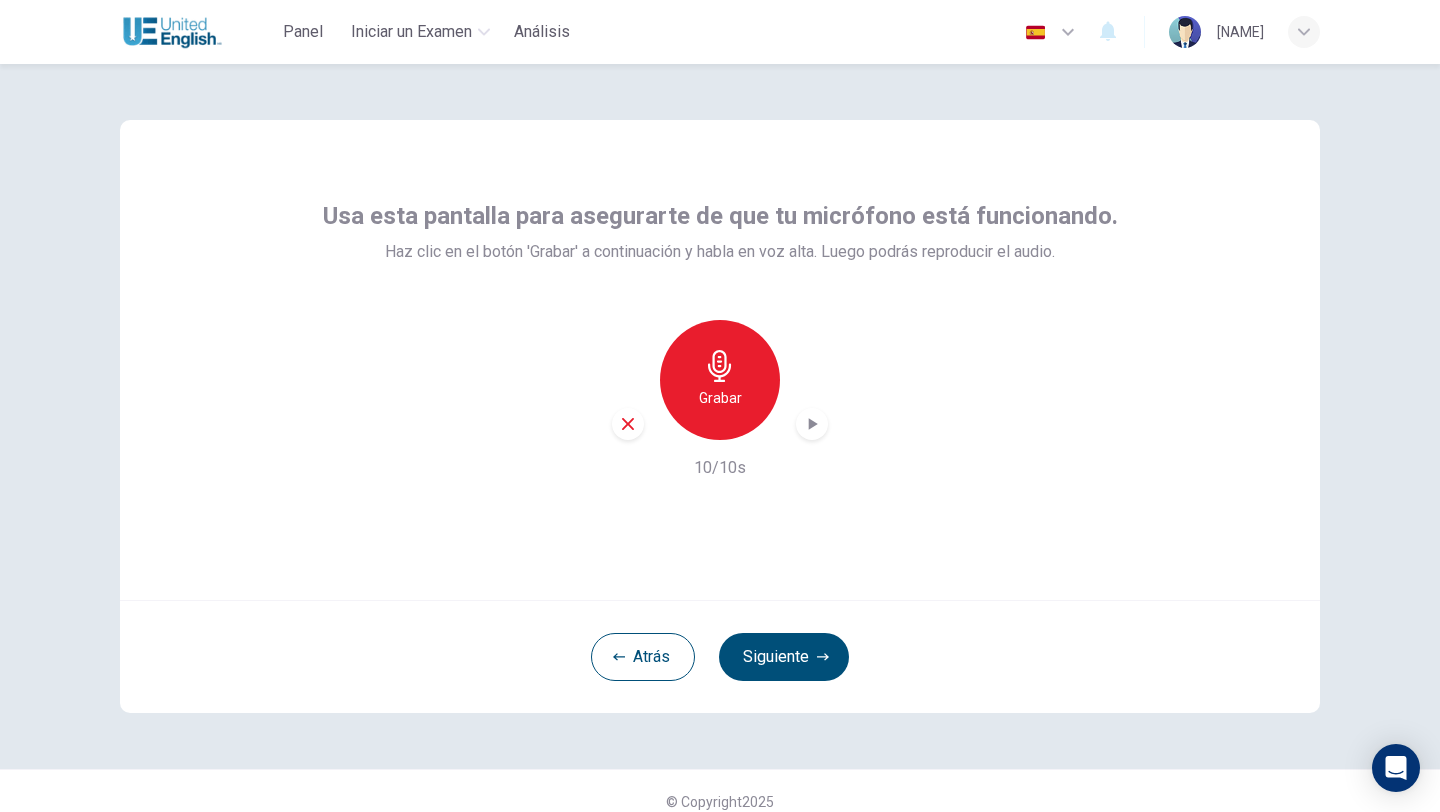 click at bounding box center [812, 424] 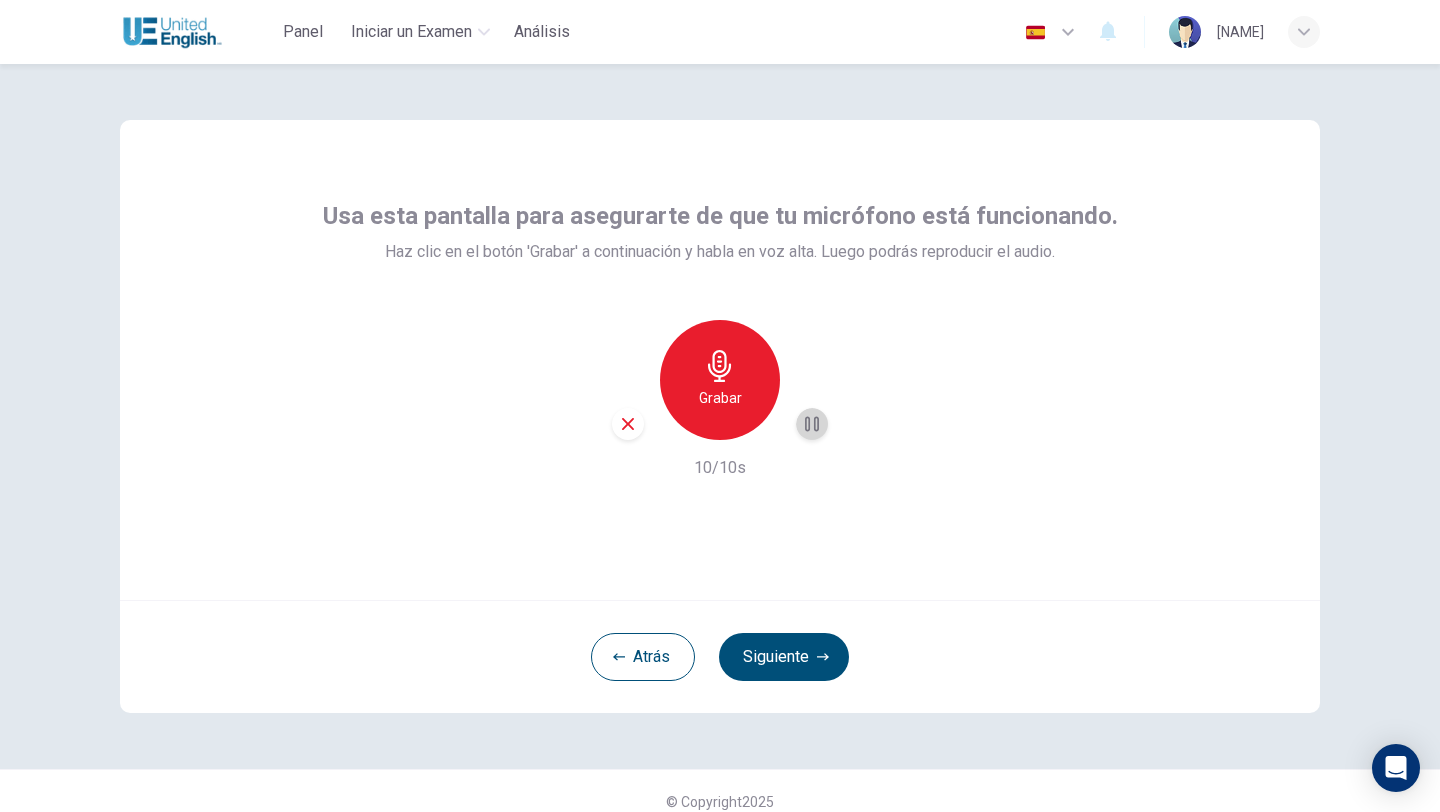 click 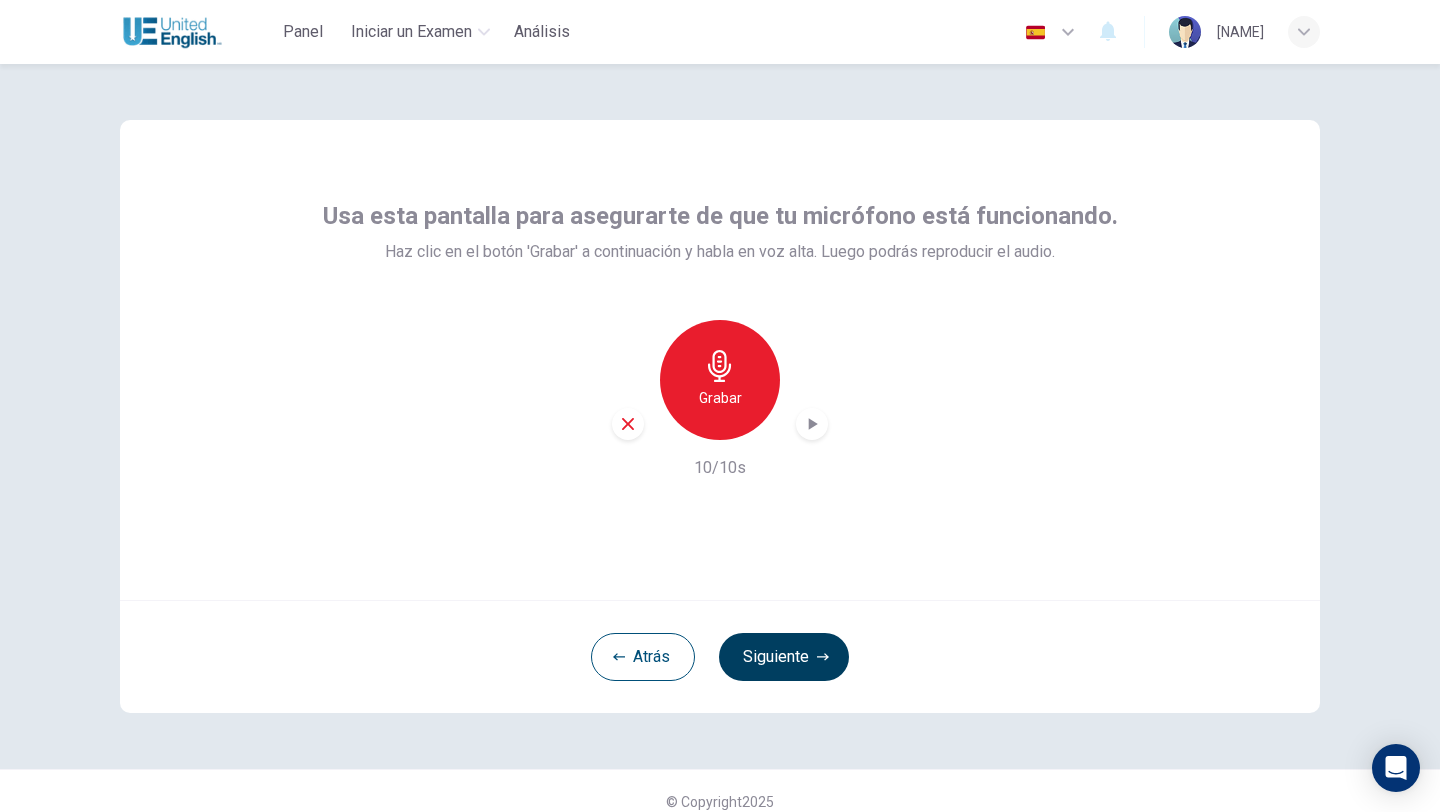 click on "Siguiente" at bounding box center (784, 657) 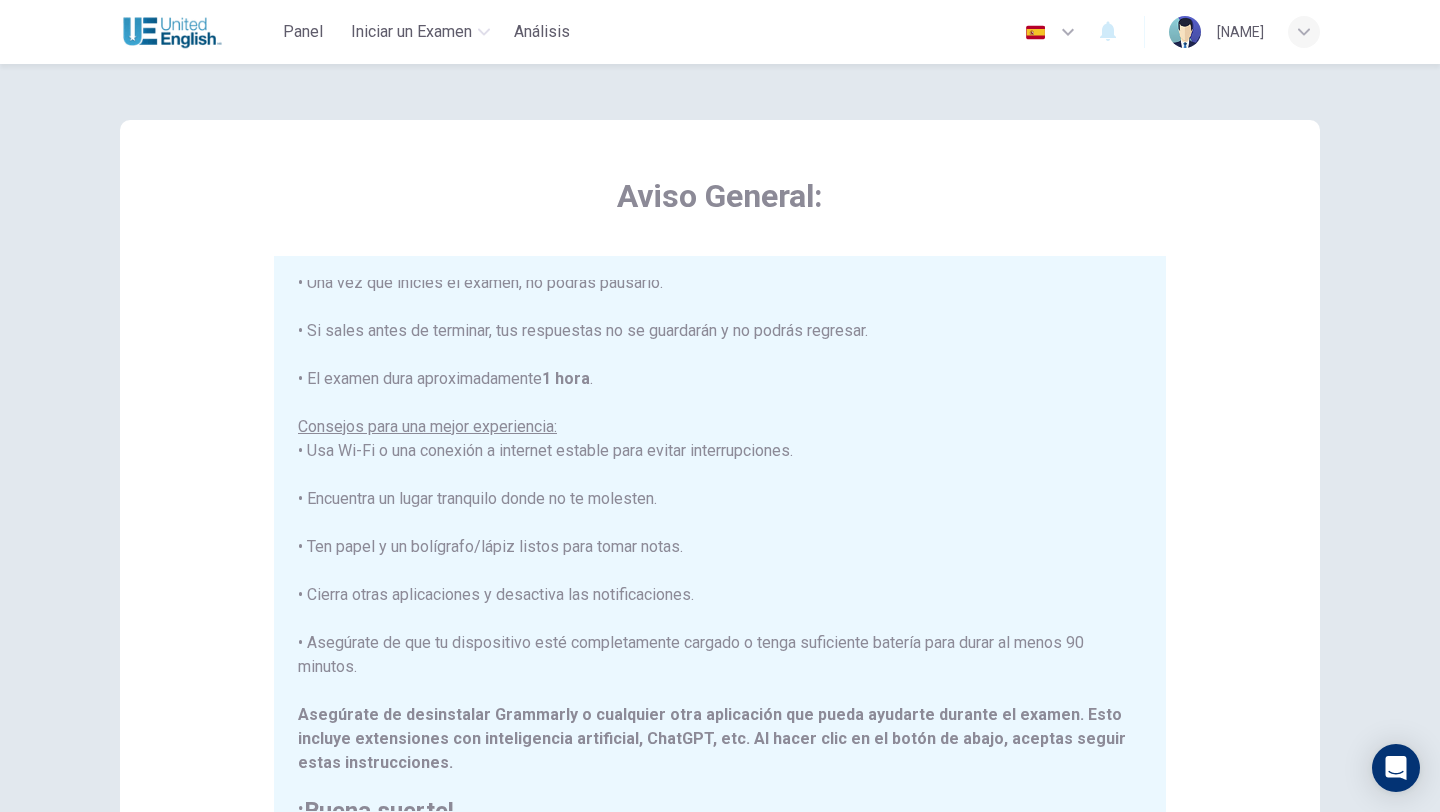 scroll, scrollTop: 239, scrollLeft: 0, axis: vertical 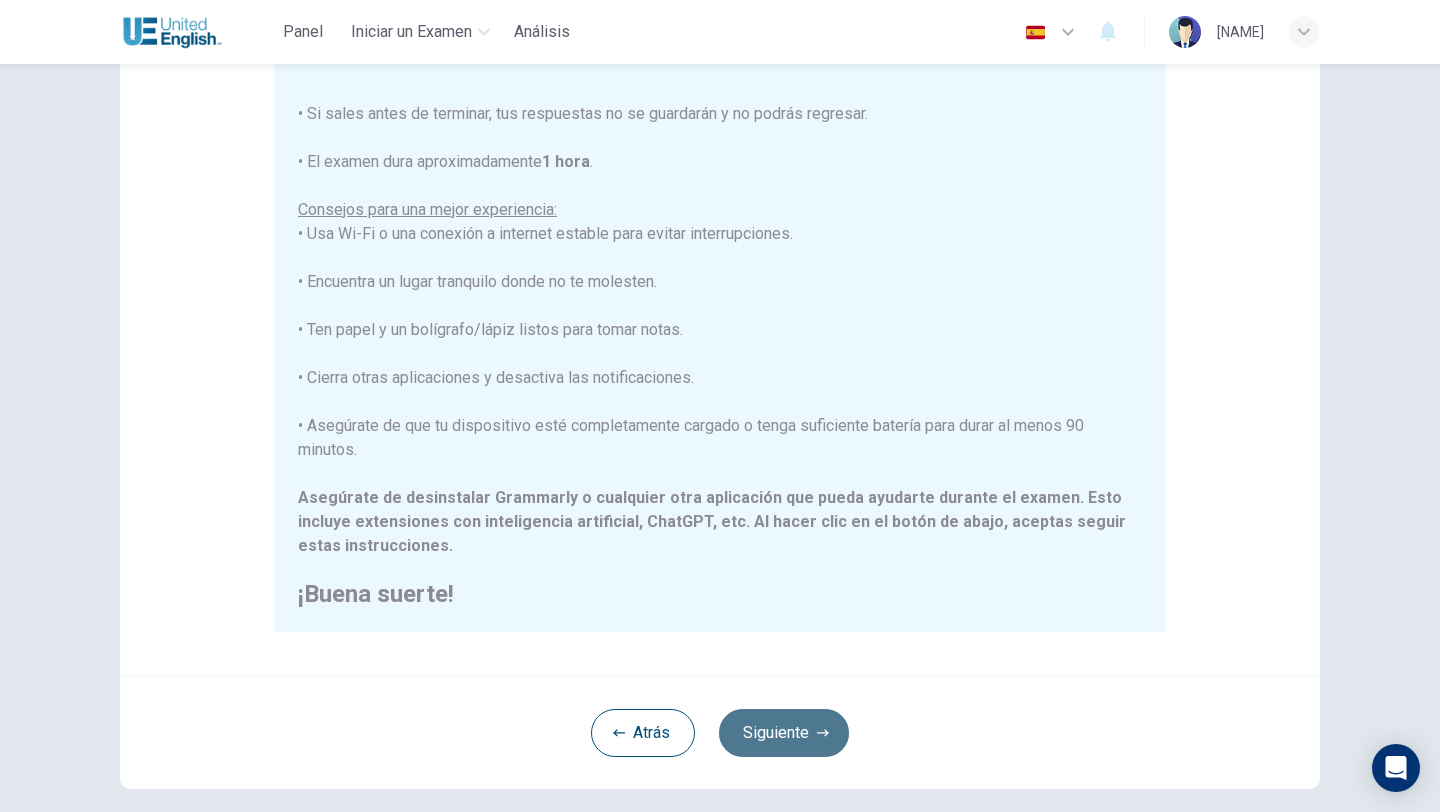 click on "Siguiente" at bounding box center (784, 733) 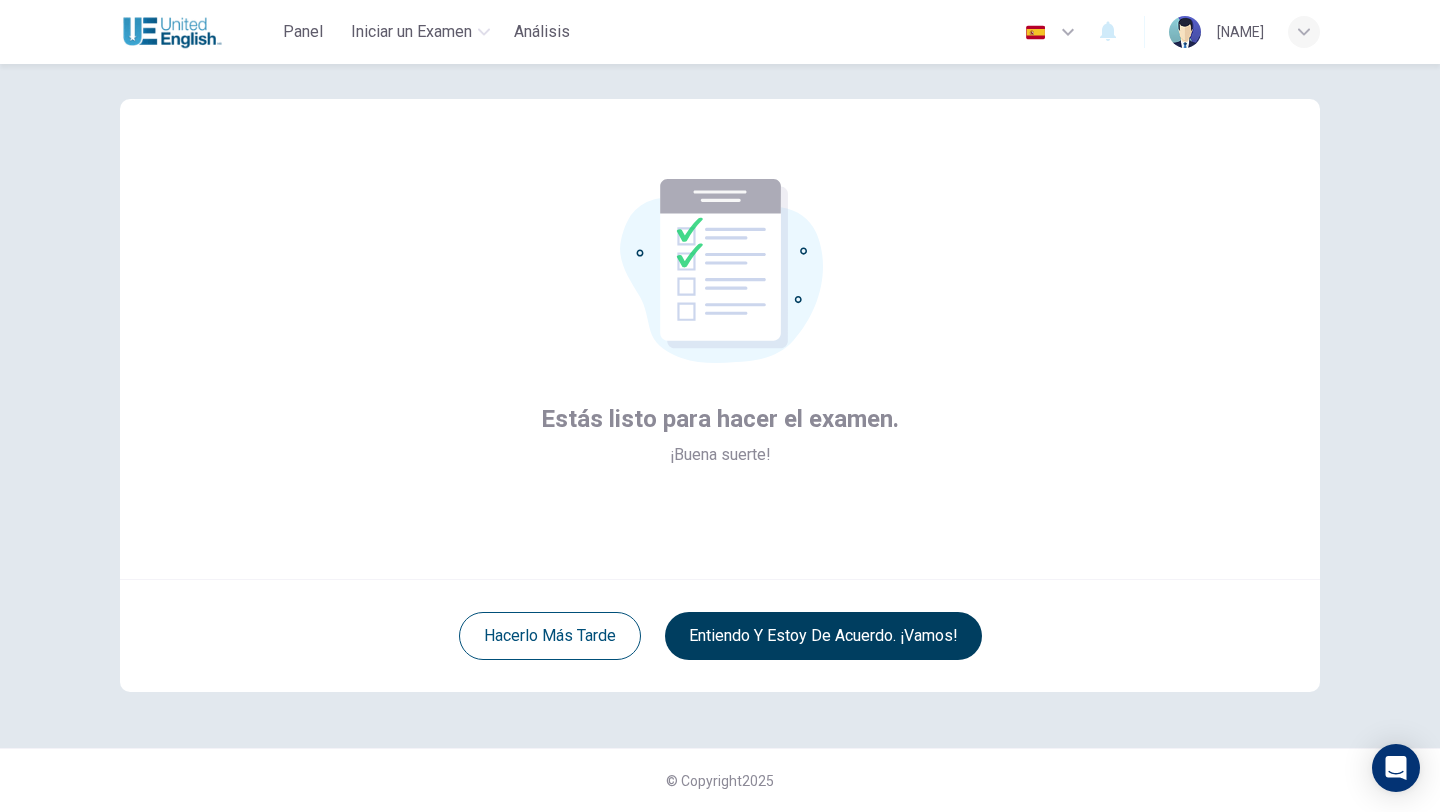 scroll, scrollTop: 21, scrollLeft: 0, axis: vertical 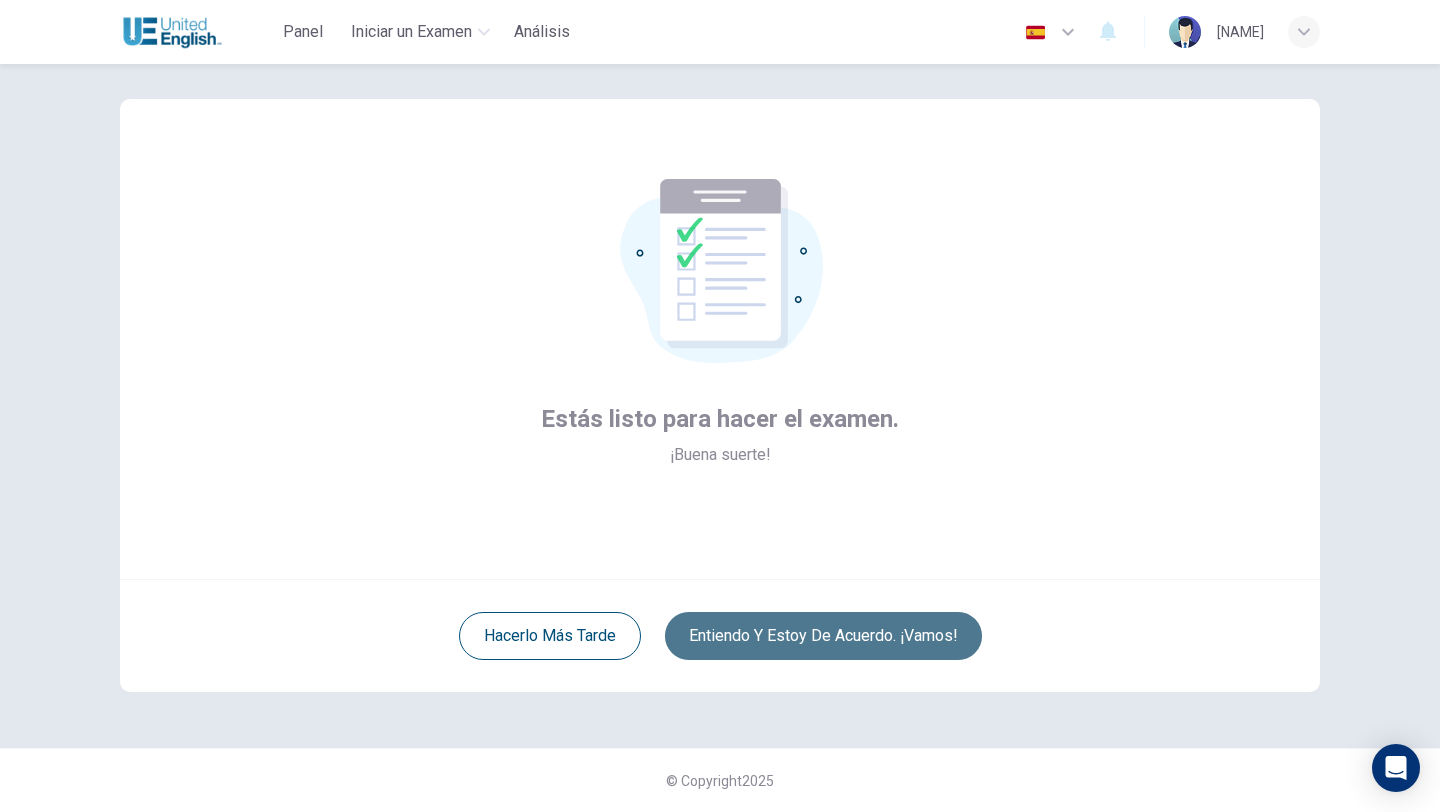 click on "Entiendo y estoy de acuerdo. ¡Vamos!" at bounding box center (823, 636) 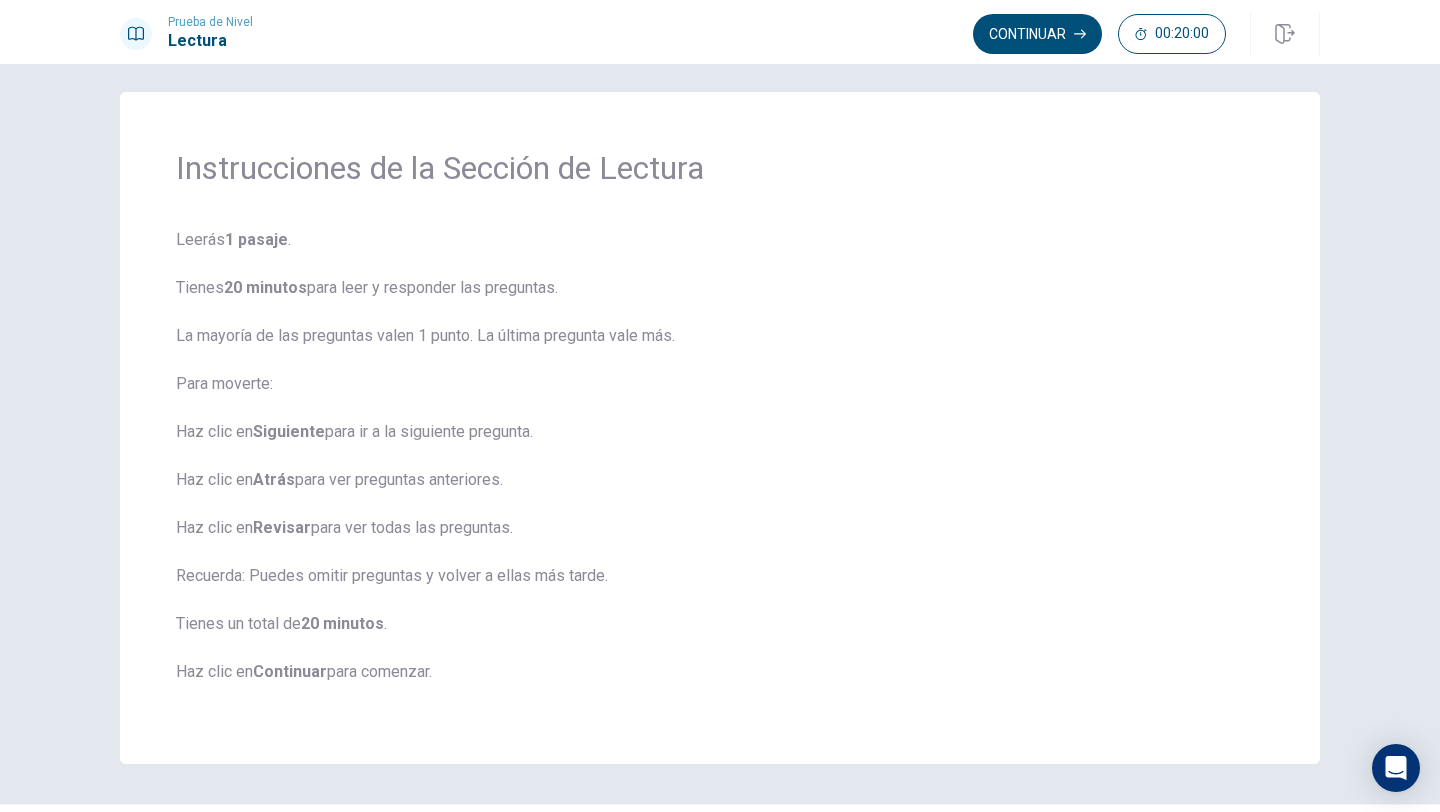 scroll, scrollTop: 26, scrollLeft: 0, axis: vertical 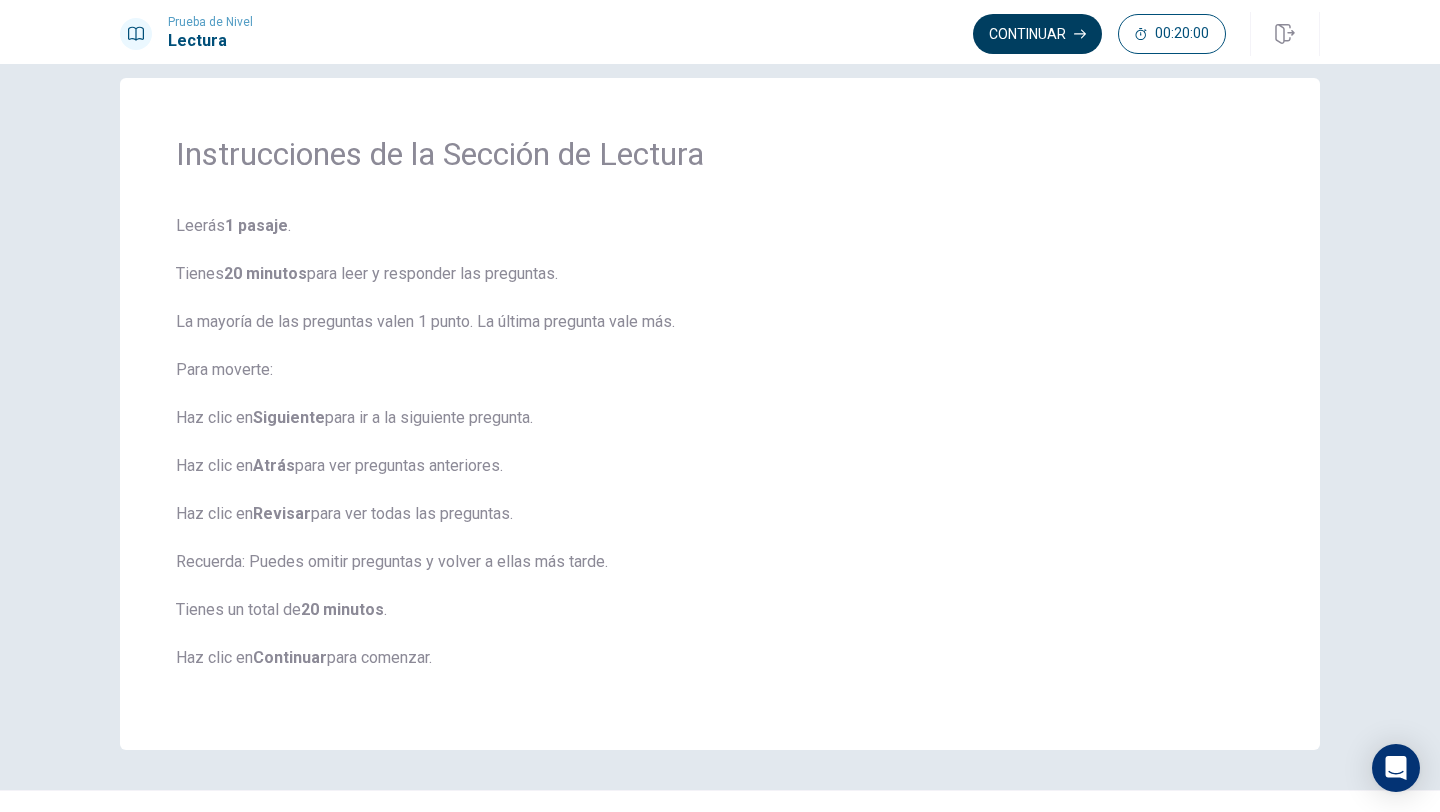 click on "Continuar" at bounding box center (1037, 34) 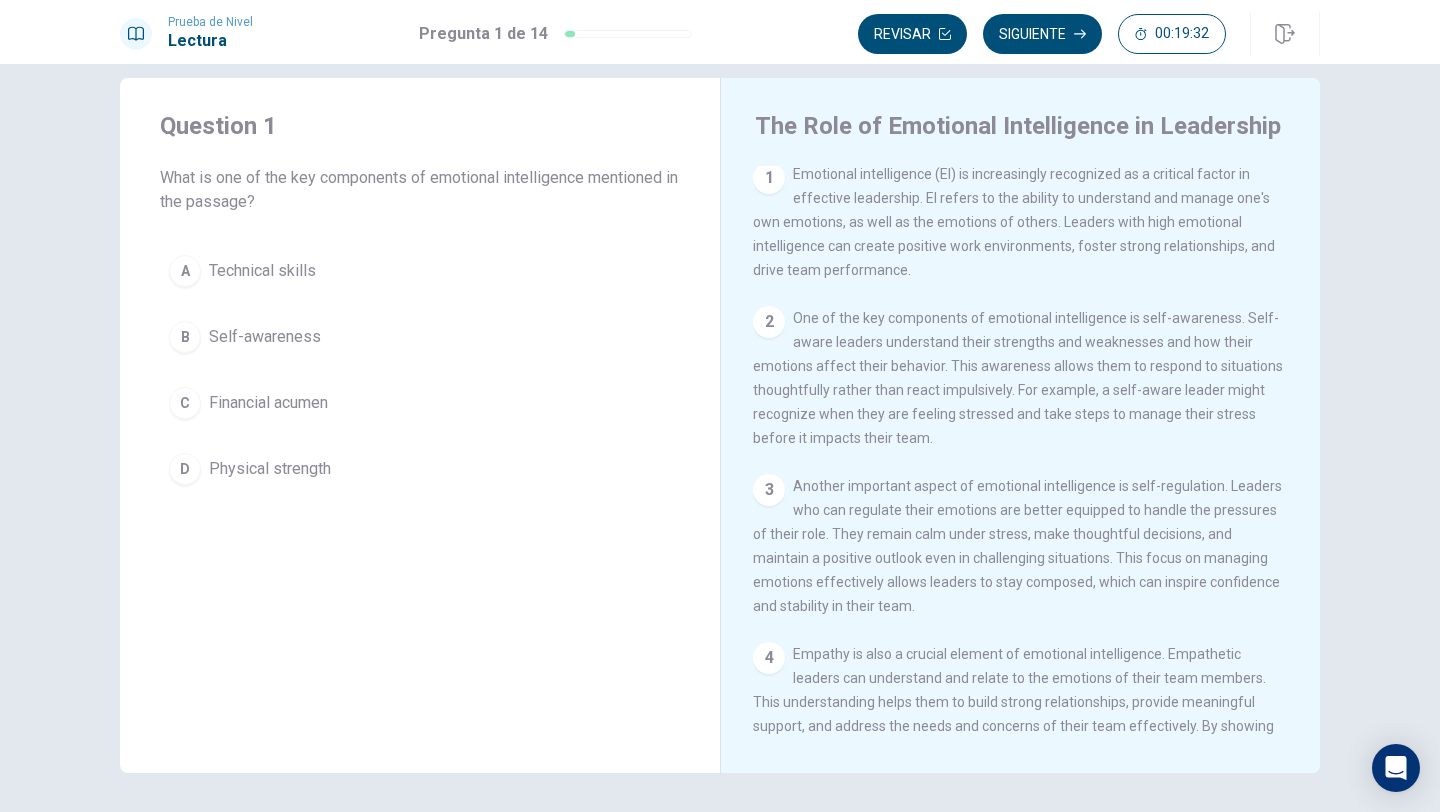 scroll, scrollTop: 0, scrollLeft: 0, axis: both 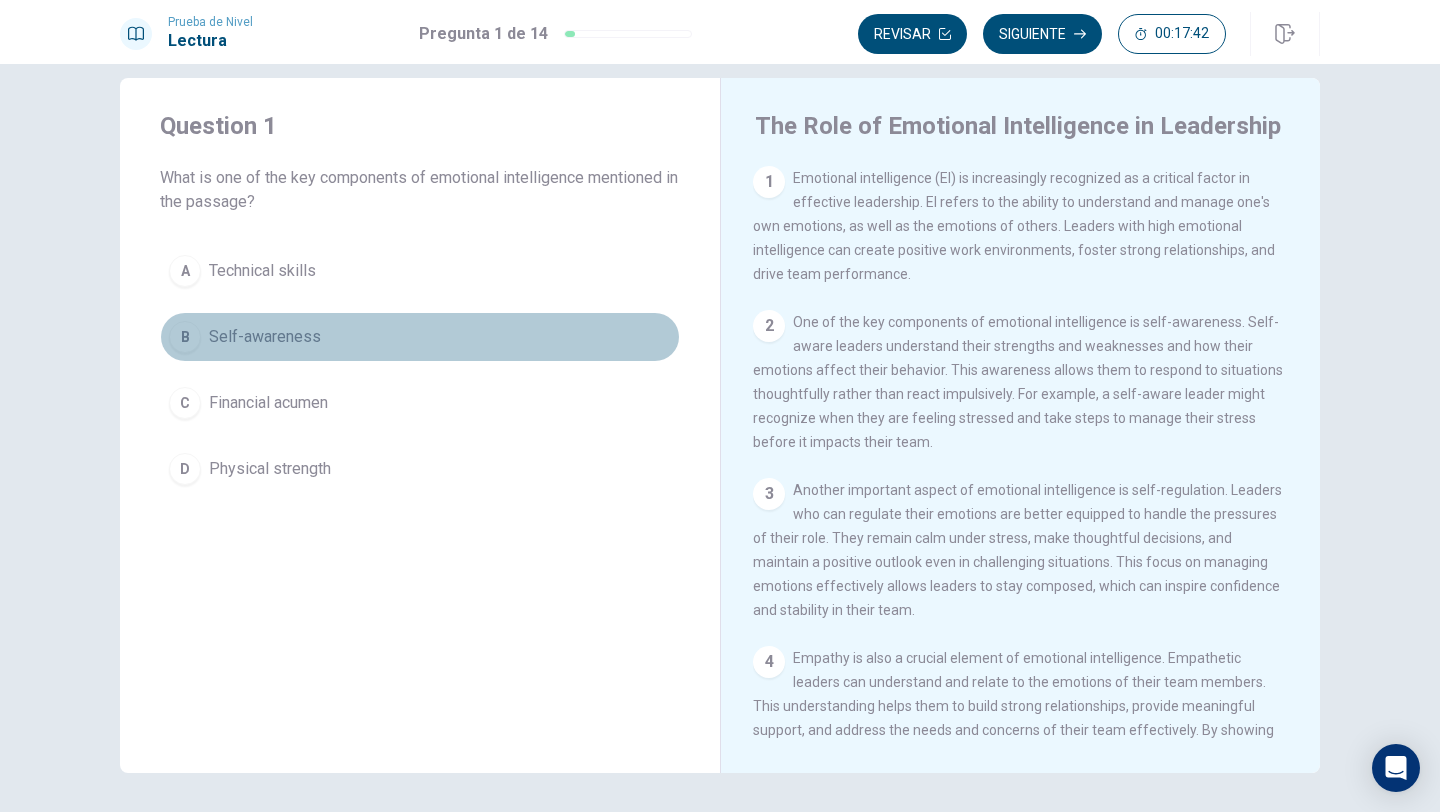 click on "B" at bounding box center [185, 337] 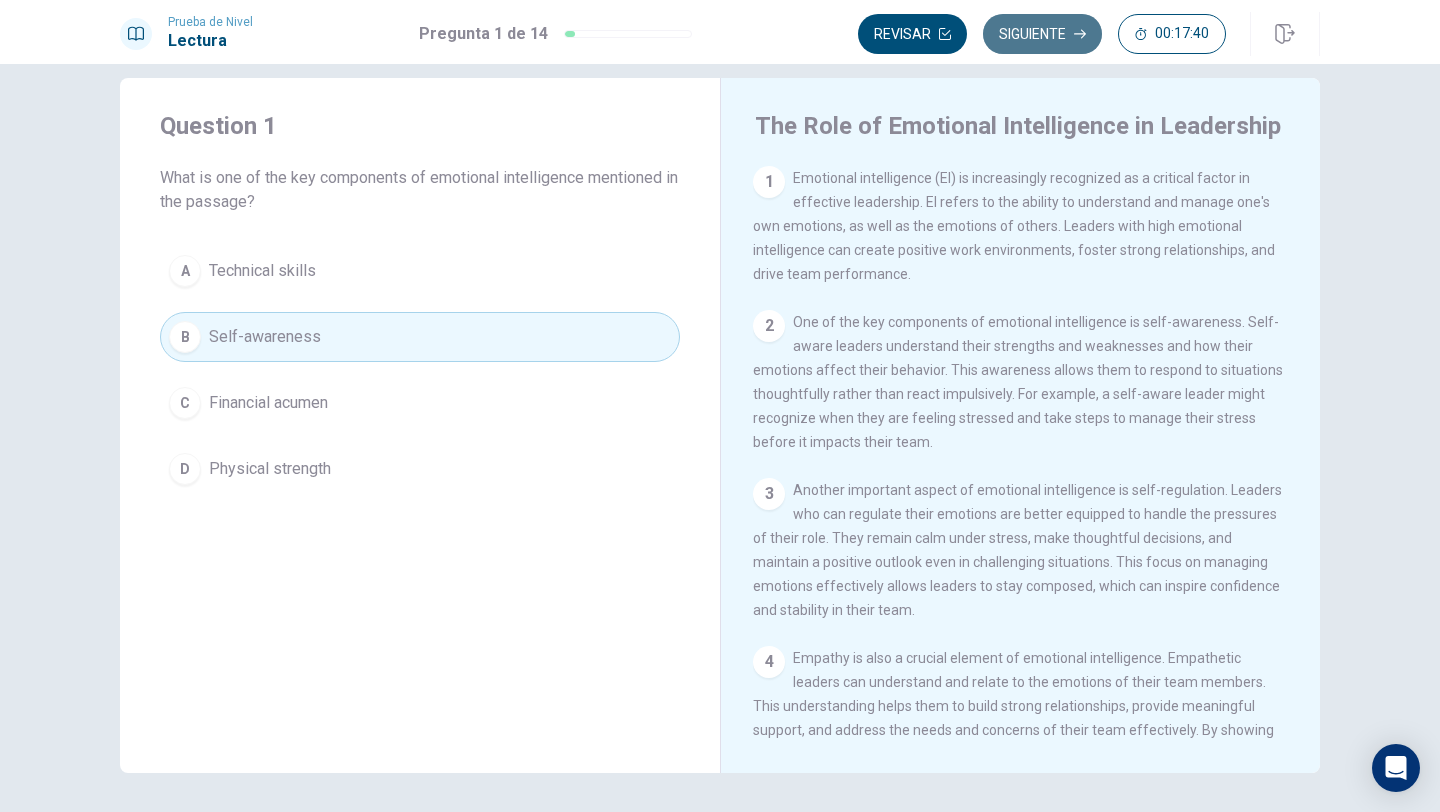 click 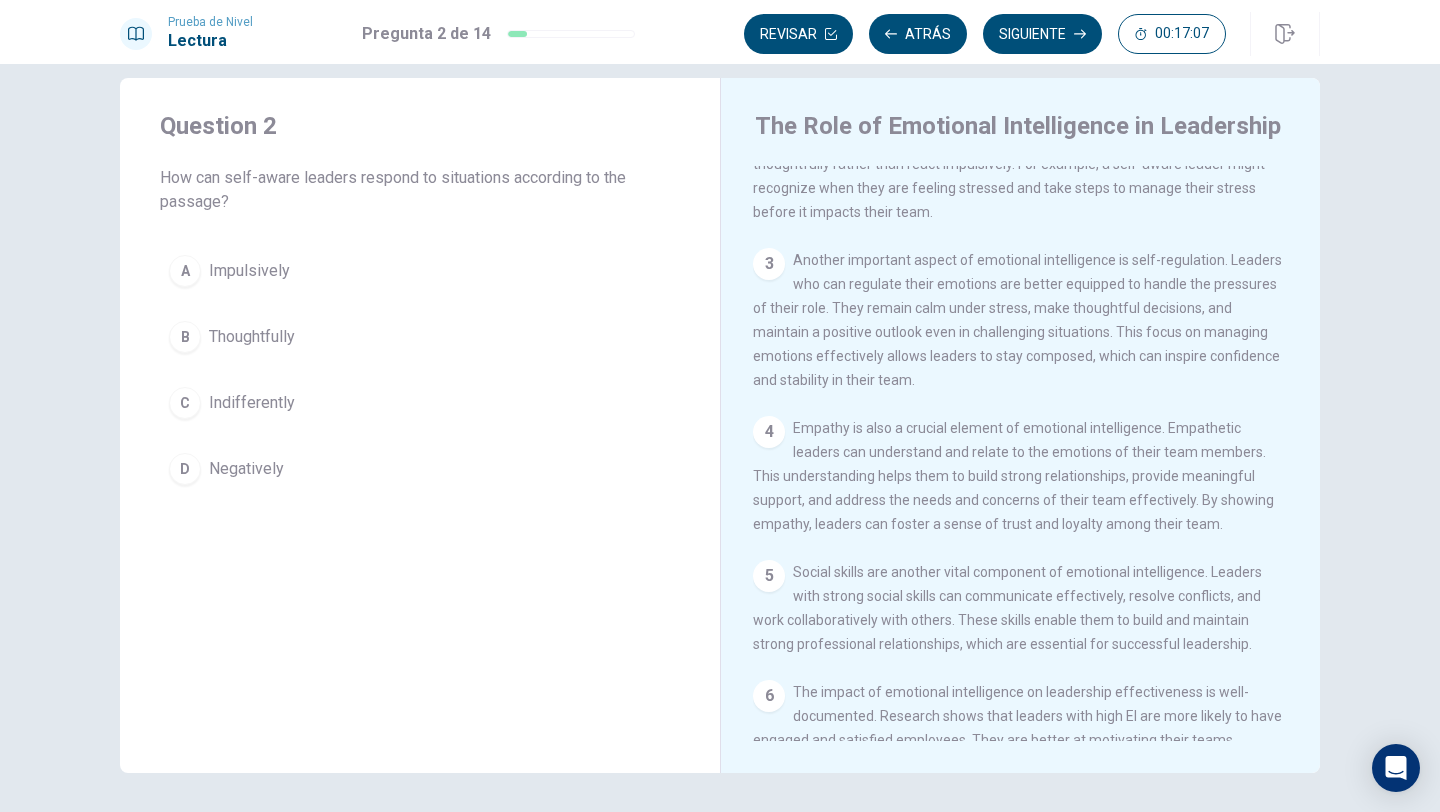 scroll, scrollTop: 229, scrollLeft: 0, axis: vertical 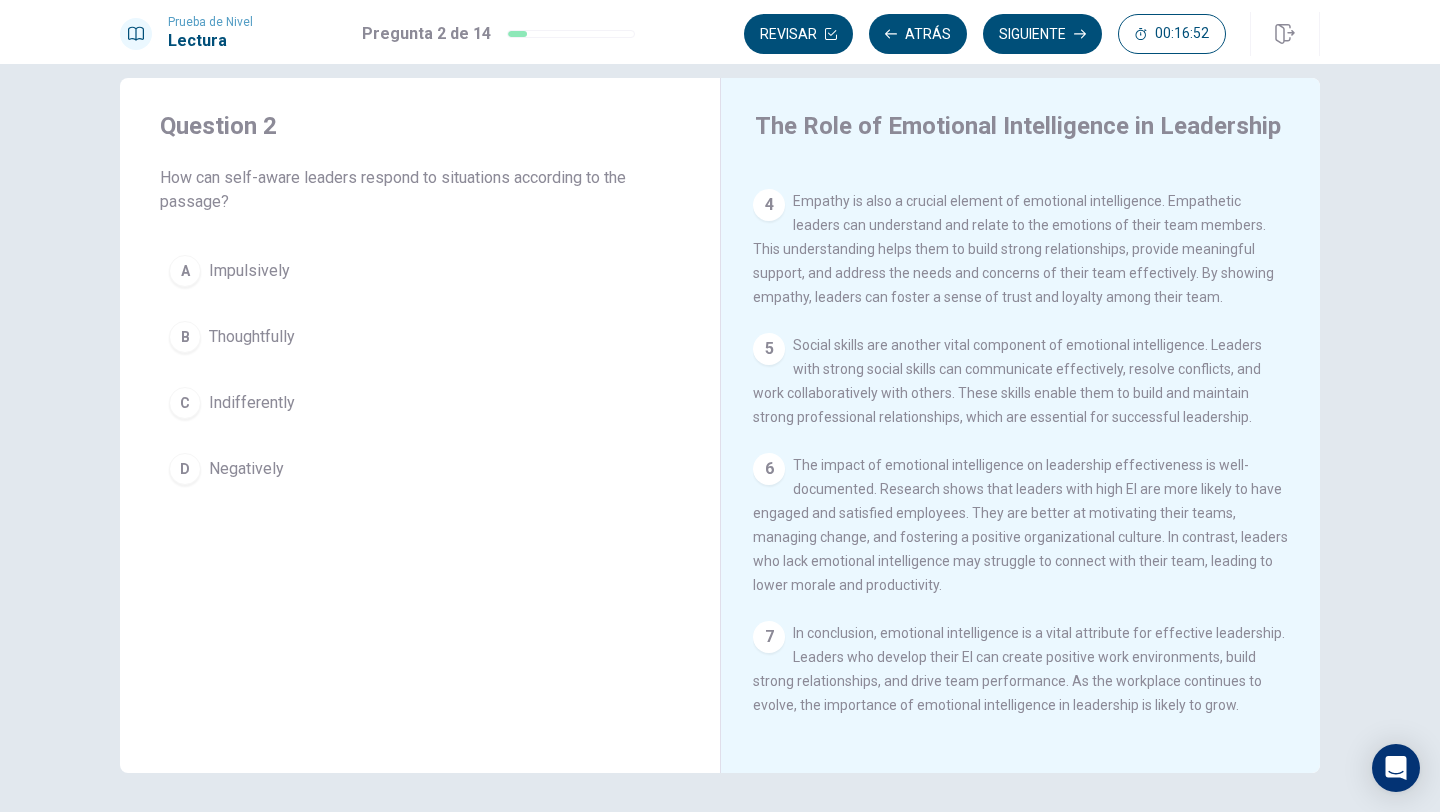click on "Question 2 How can self-aware leaders respond to situations according to the passage? A Impulsively B Thoughtfully C Indifferently D Negatively The Role of Emotional Intelligence in Leadership 1 Emotional intelligence (EI) is increasingly recognized as a critical factor in effective leadership. EI refers to the ability to understand and manage one's own emotions, as well as the emotions of others. Leaders with high emotional intelligence can create positive work environments, foster strong relationships, and drive team performance. 2 One of the key components of emotional intelligence is self-awareness. Self-aware leaders understand their strengths and weaknesses and how their emotions affect their behavior. This awareness allows them to respond to situations thoughtfully rather than react impulsively. For example, a self-aware leader might recognize when they are feeling stressed and take steps to manage their stress before it impacts their team. 3 4 5 6 7" at bounding box center [720, 425] 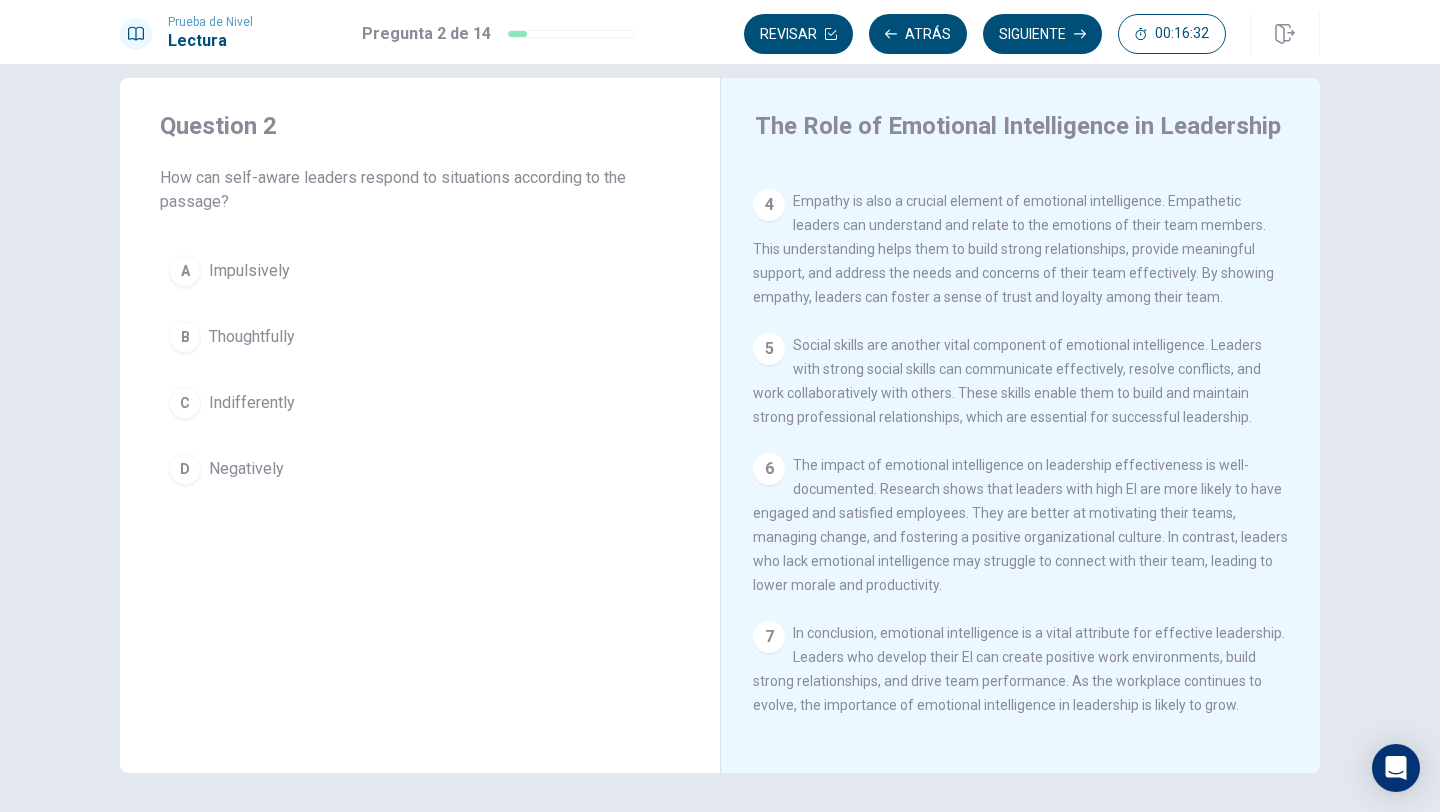 scroll, scrollTop: 518, scrollLeft: 0, axis: vertical 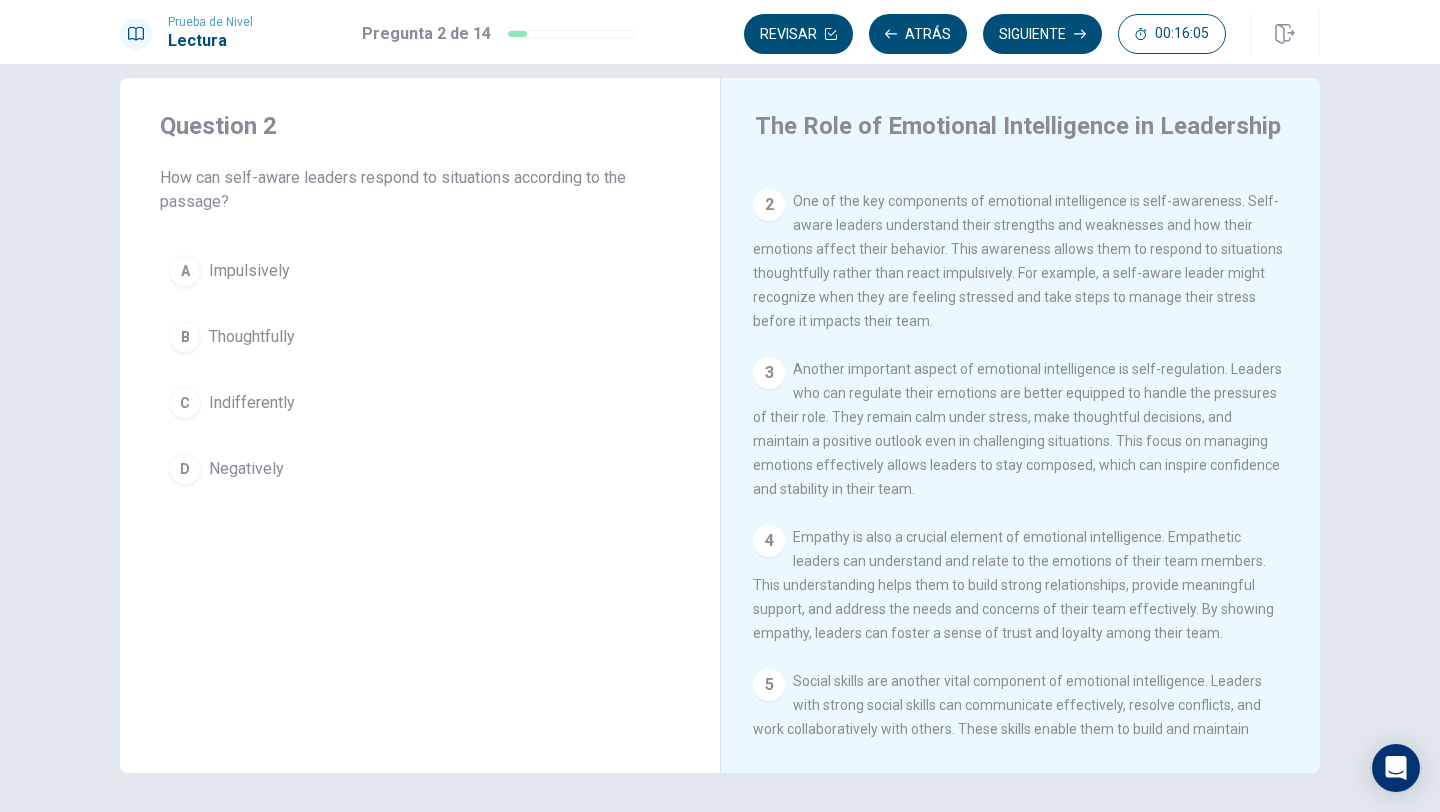 click on "B" at bounding box center (185, 337) 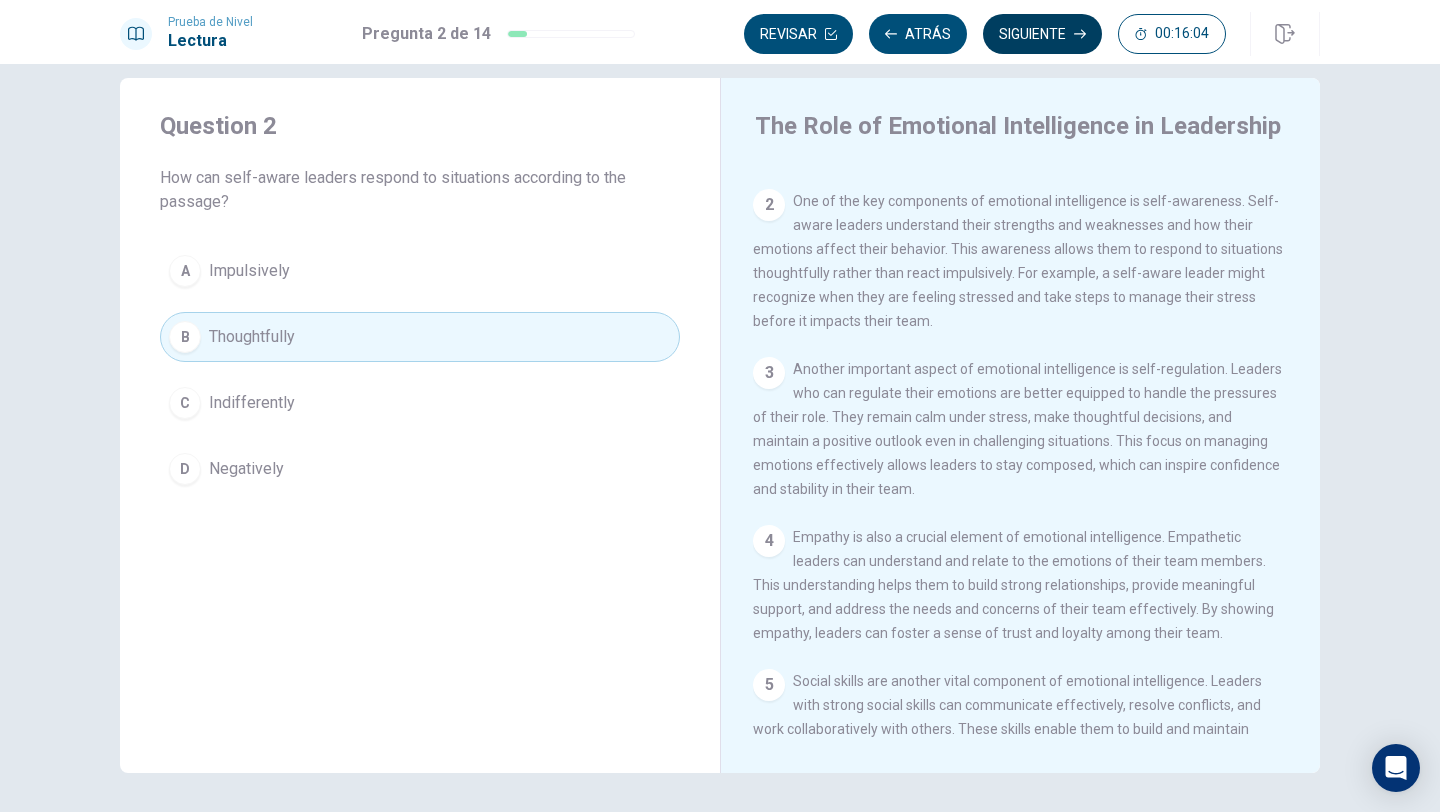click on "Siguiente" at bounding box center (1042, 34) 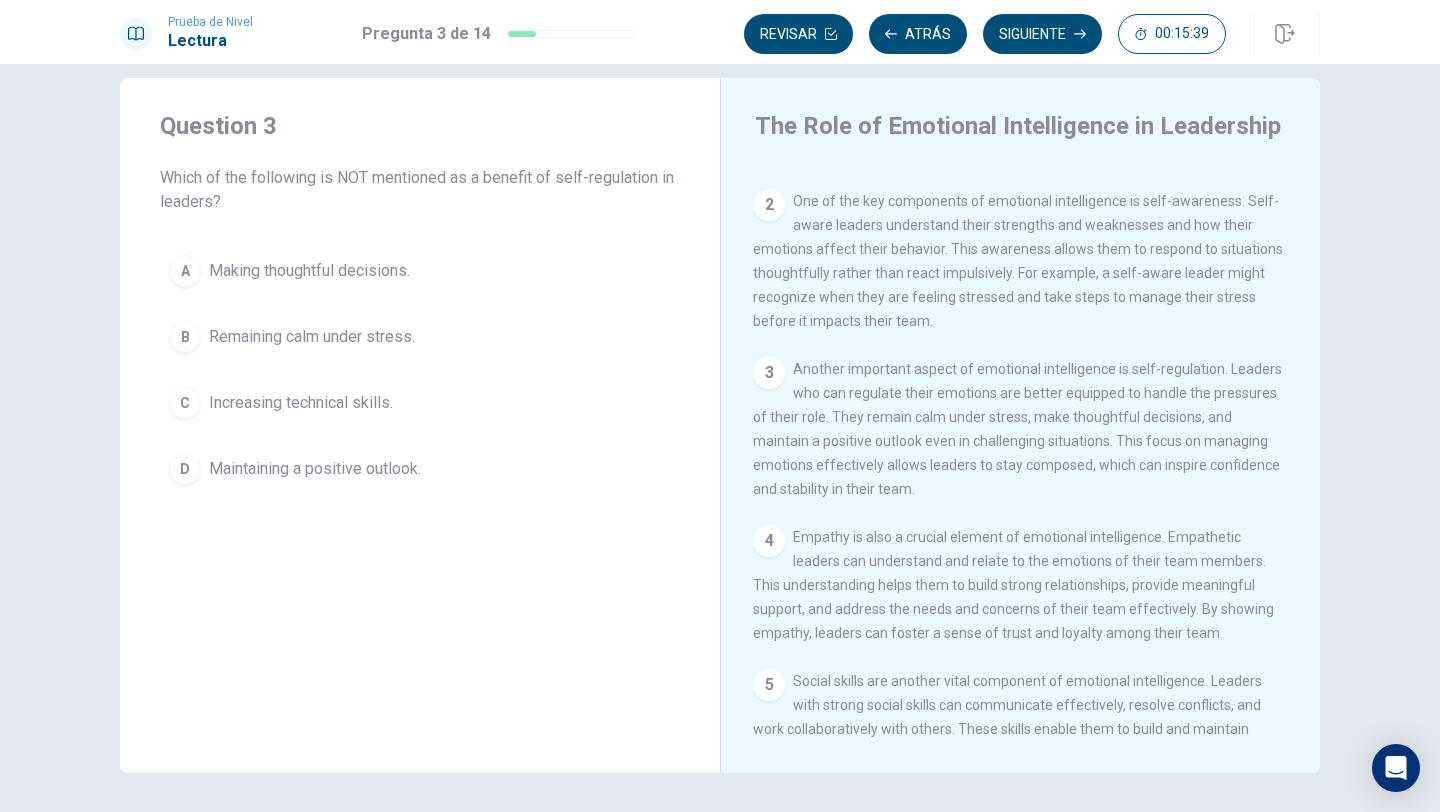 click on "The Role of Emotional Intelligence in Leadership 1 Emotional intelligence (EI) is increasingly recognized as a critical factor in effective leadership. EI refers to the ability to understand and manage one's own emotions, as well as the emotions of others. Leaders with high emotional intelligence can create positive work environments, foster strong relationships, and drive team performance. 2 One of the key components of emotional intelligence is self-awareness. Self-aware leaders understand their strengths and weaknesses and how their emotions affect their behavior. This awareness allows them to respond to situations thoughtfully rather than react impulsively. For example, a self-aware leader might recognize when they are feeling stressed and take steps to manage their stress before it impacts their team. 3 4 5 6 7" at bounding box center [1020, 425] 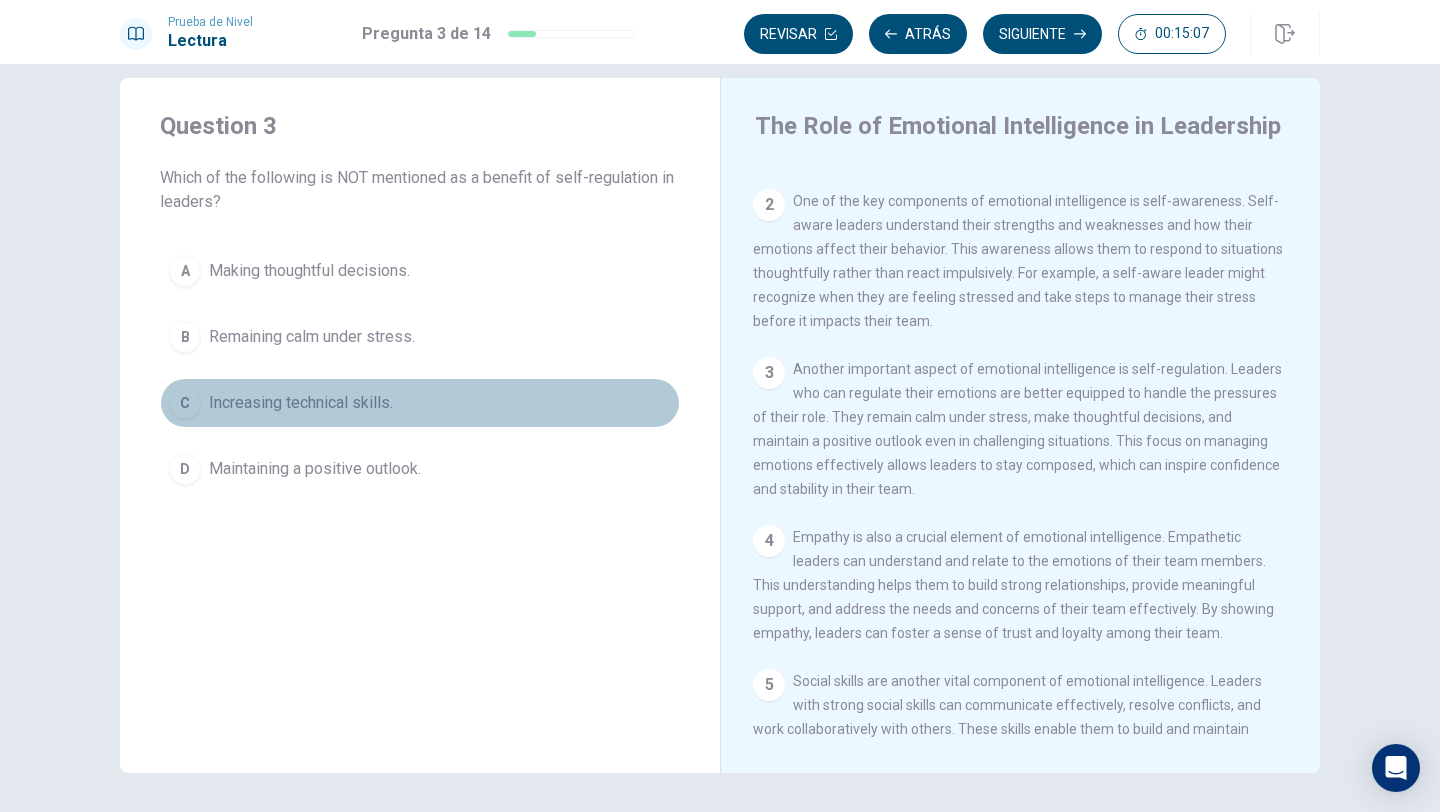 click on "C Increasing technical skills." at bounding box center (420, 403) 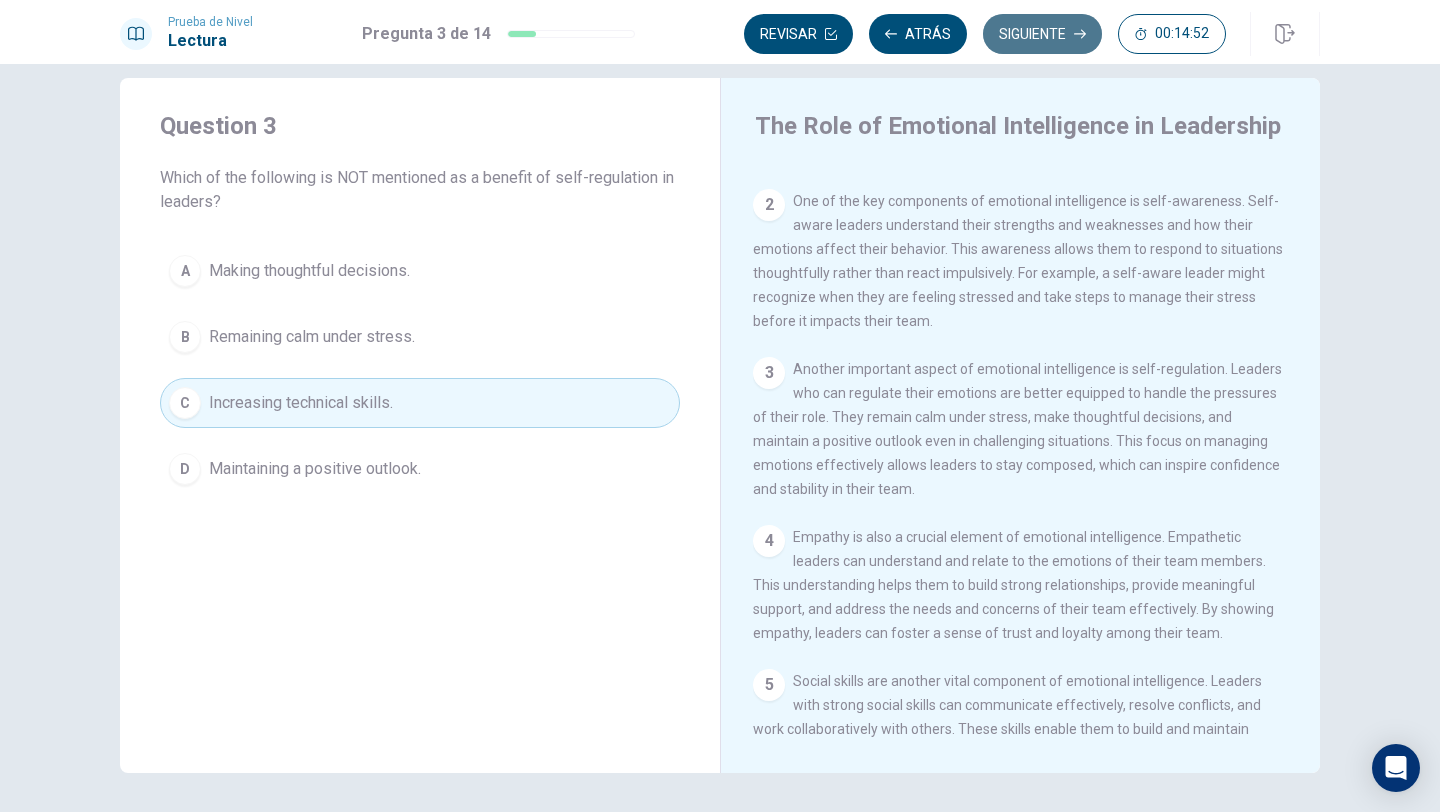 click on "Siguiente" at bounding box center (1042, 34) 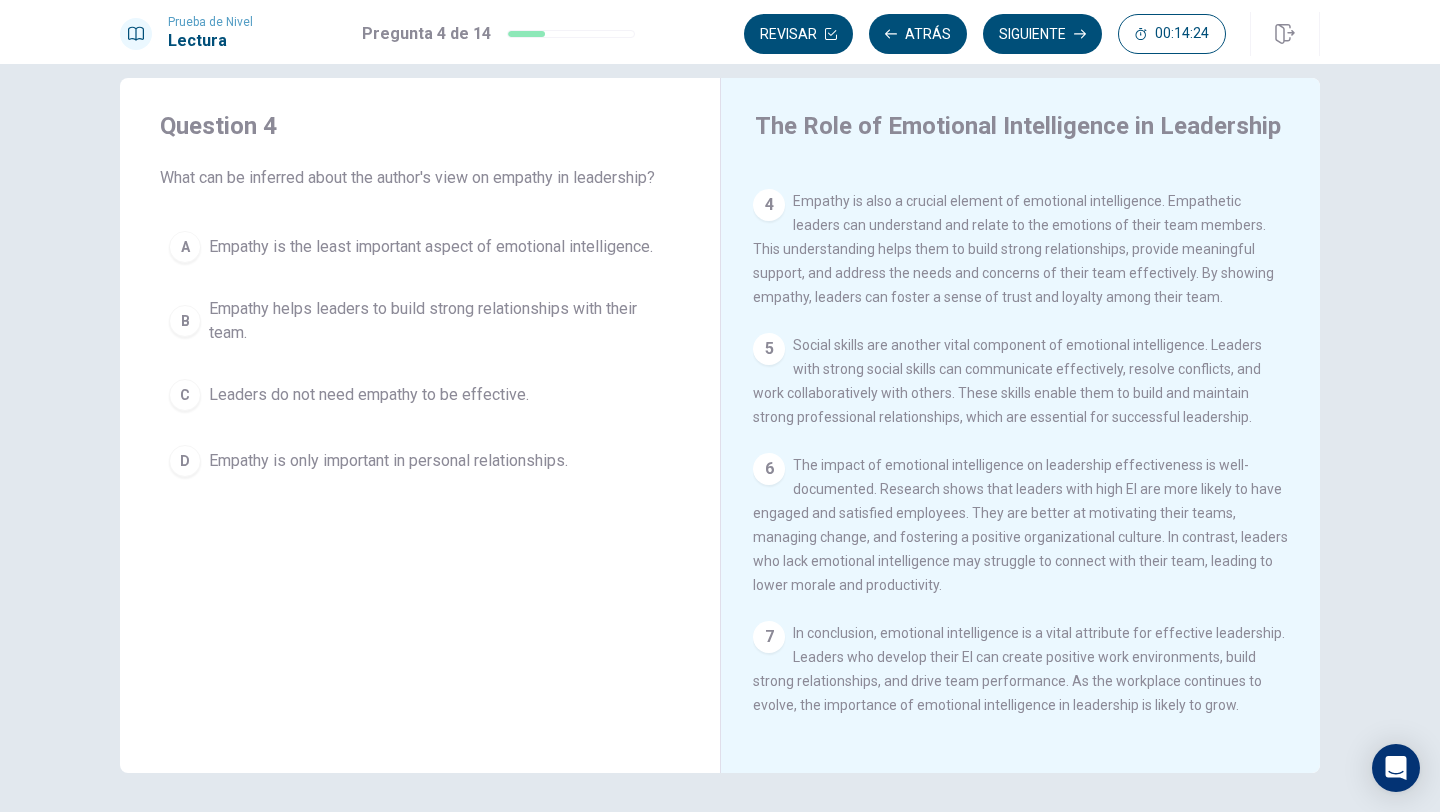 scroll, scrollTop: 518, scrollLeft: 0, axis: vertical 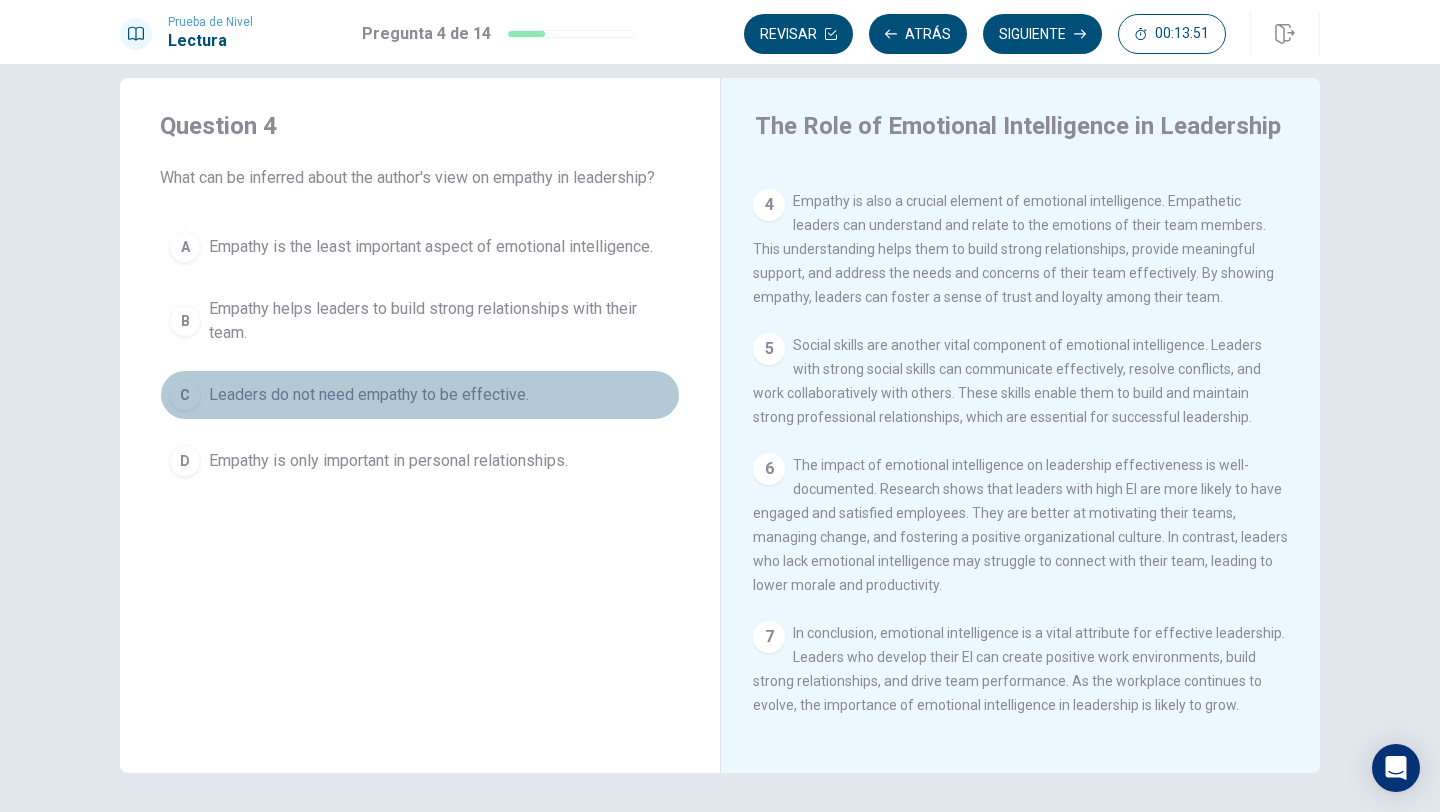 click on "Leaders do not need empathy to be effective." at bounding box center [369, 395] 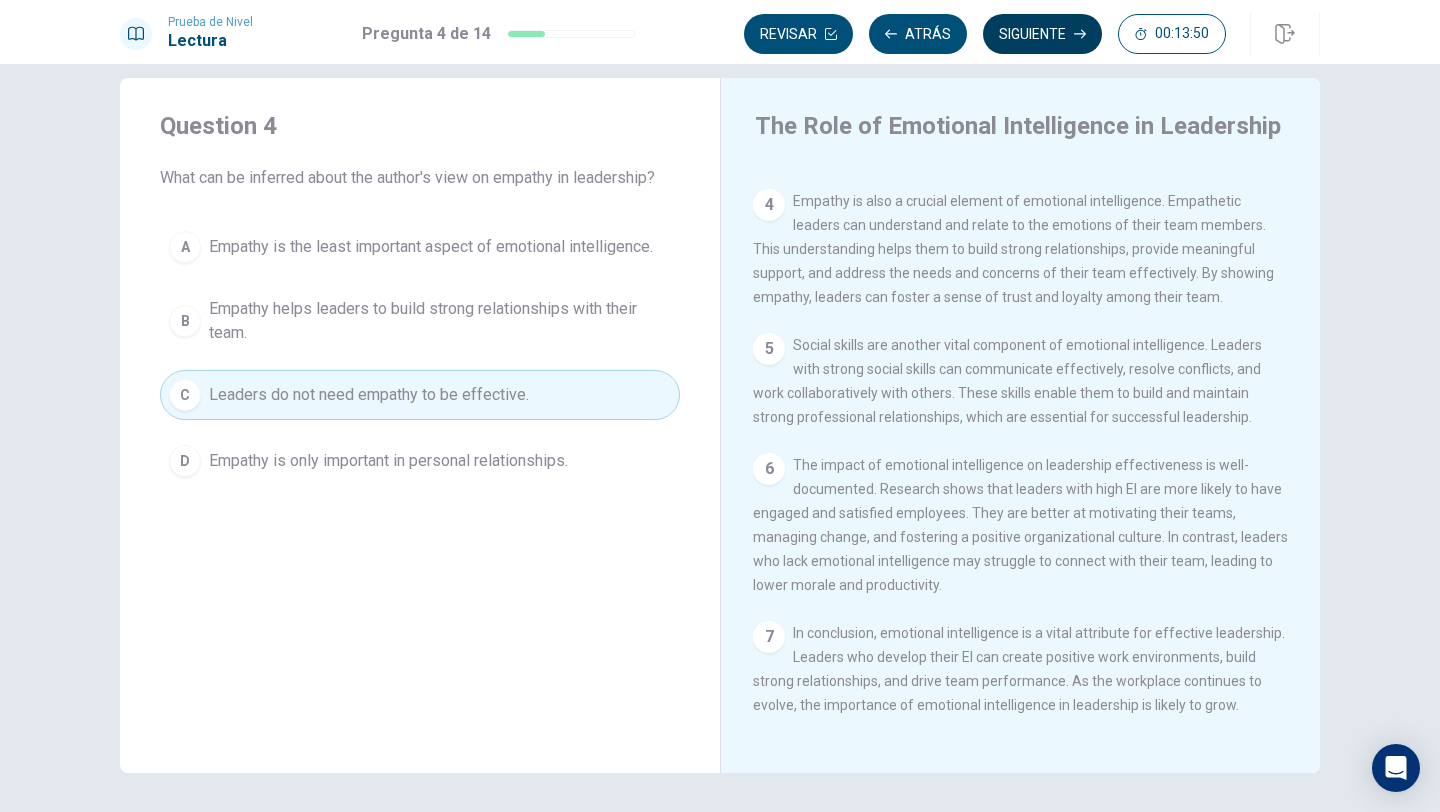click on "Siguiente" at bounding box center [1042, 34] 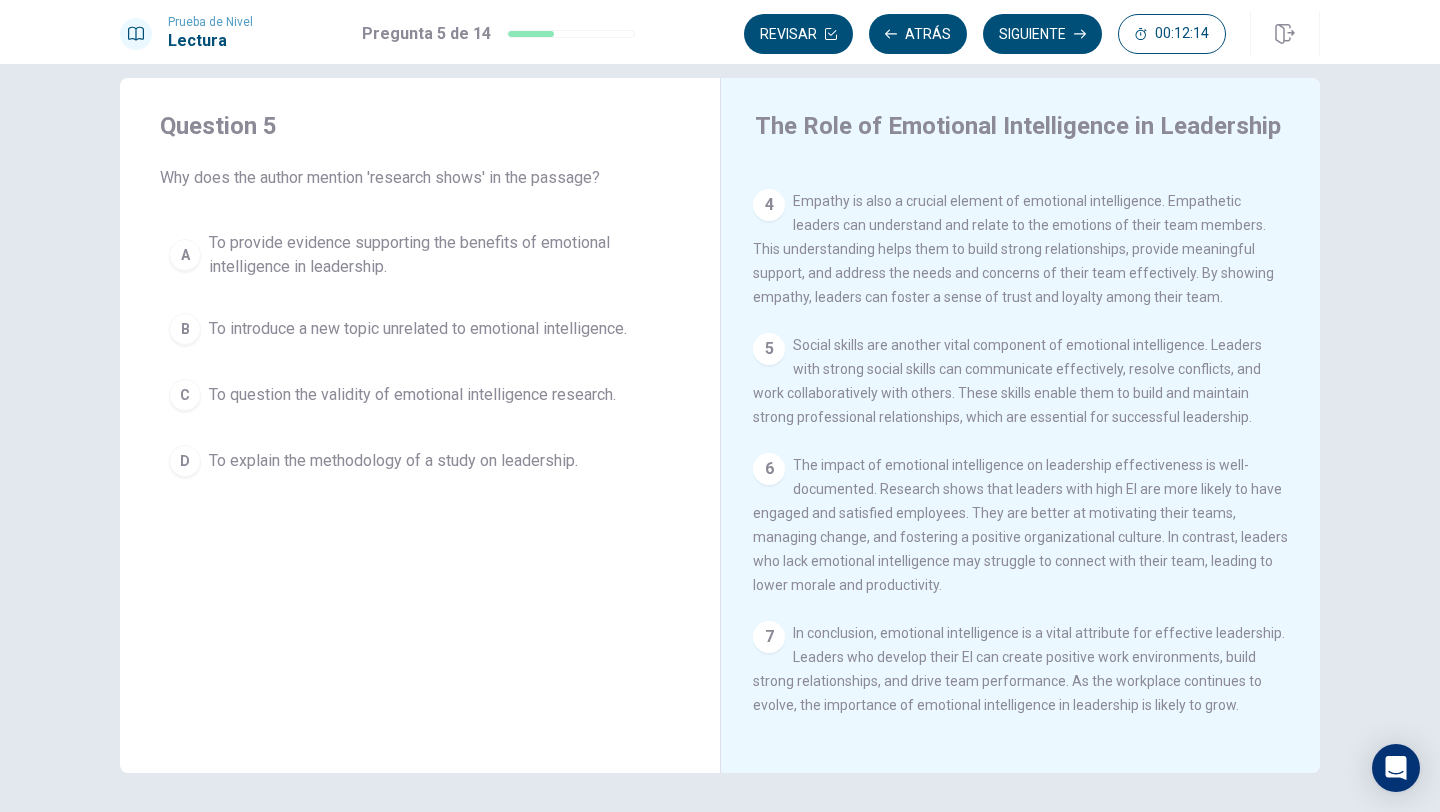 click on "To introduce a new topic unrelated to emotional intelligence." at bounding box center (418, 329) 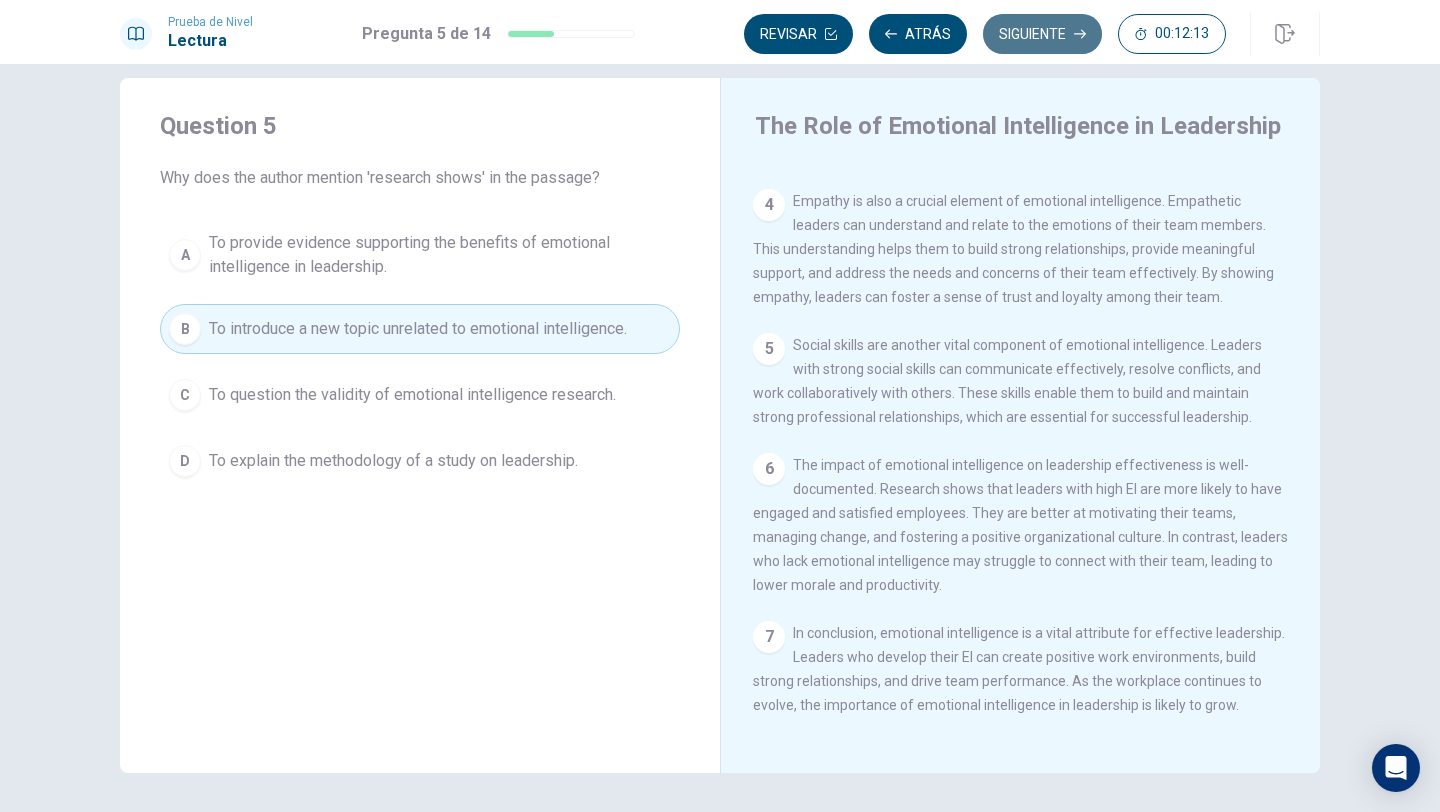 click on "Siguiente" at bounding box center (1042, 34) 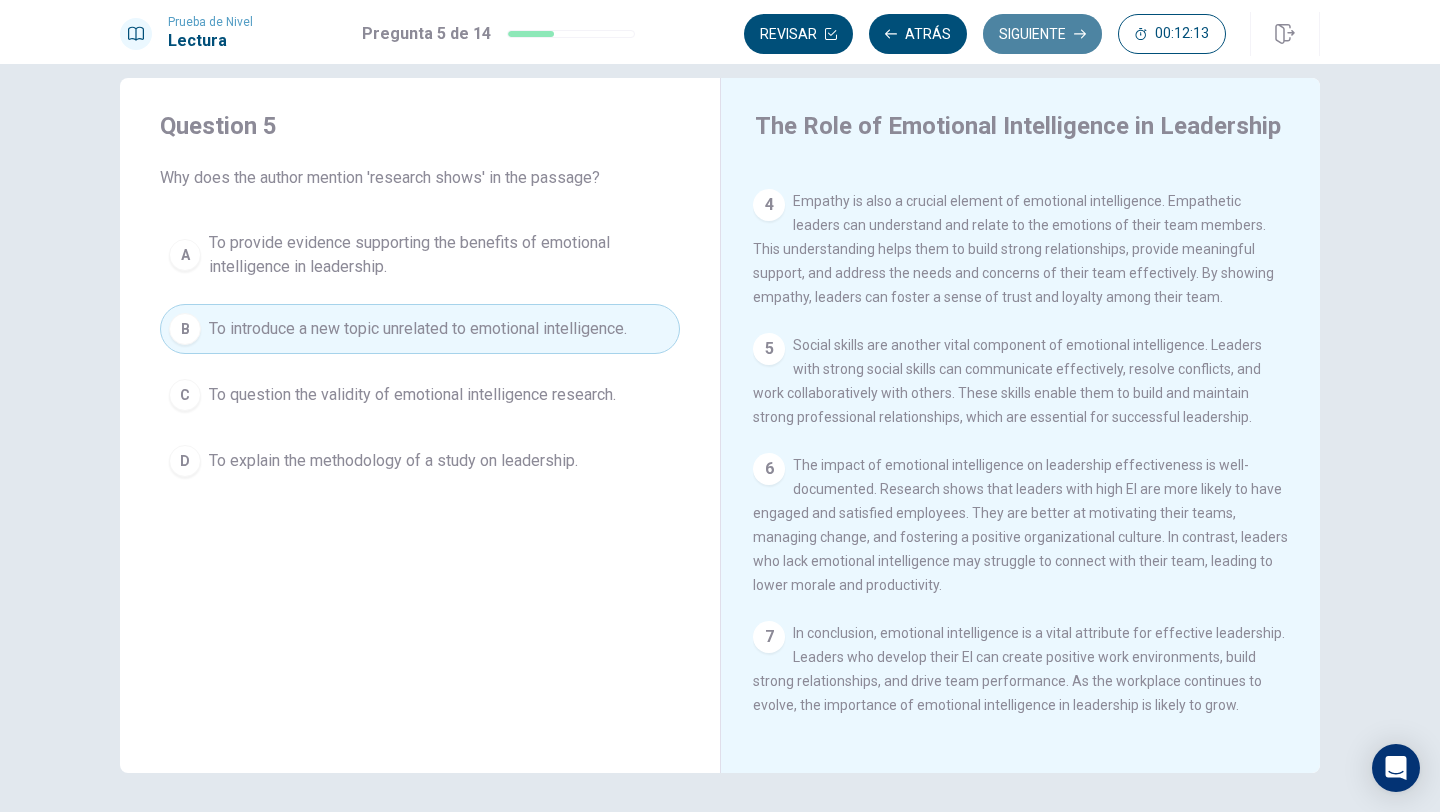 scroll, scrollTop: 497, scrollLeft: 0, axis: vertical 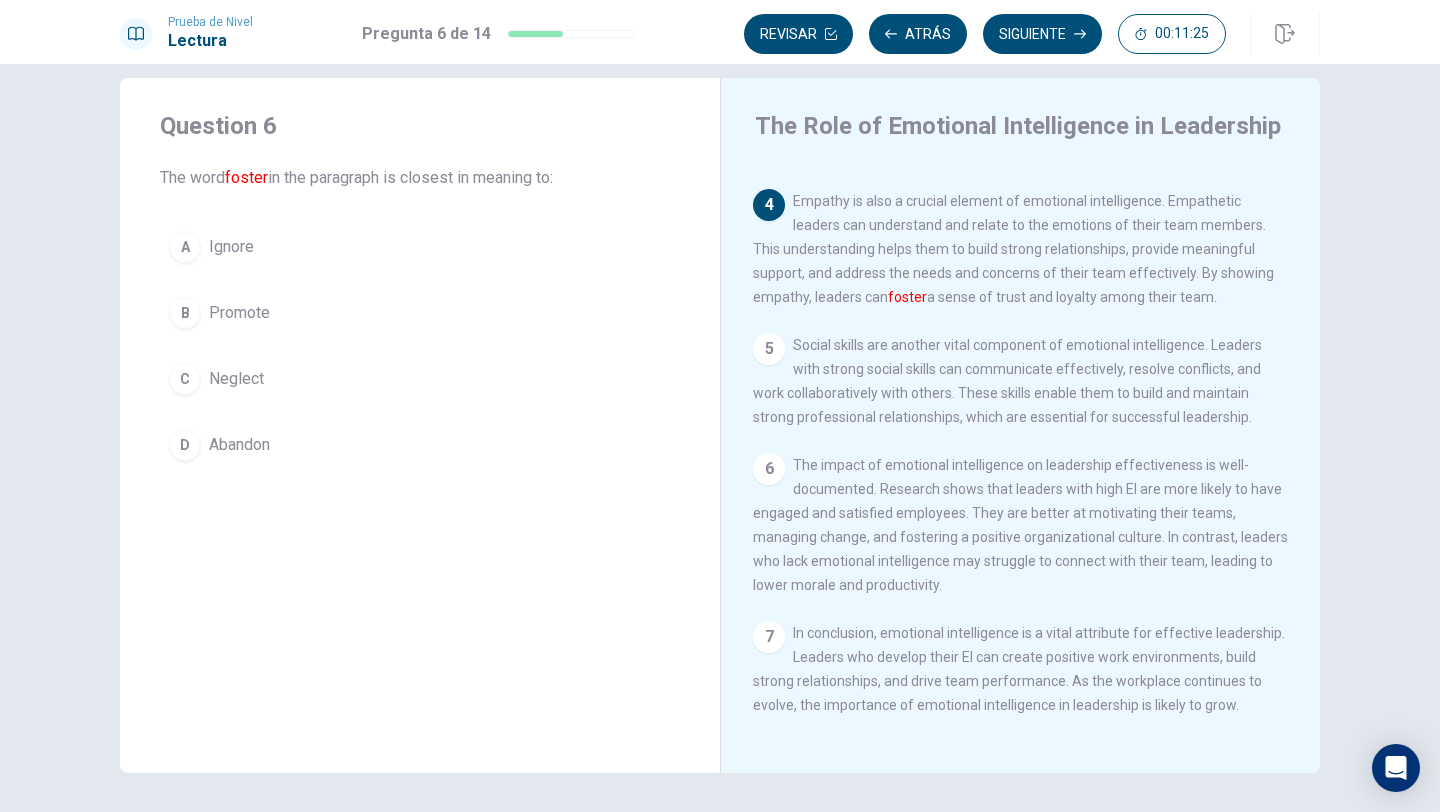 click on "B Promote" at bounding box center (420, 313) 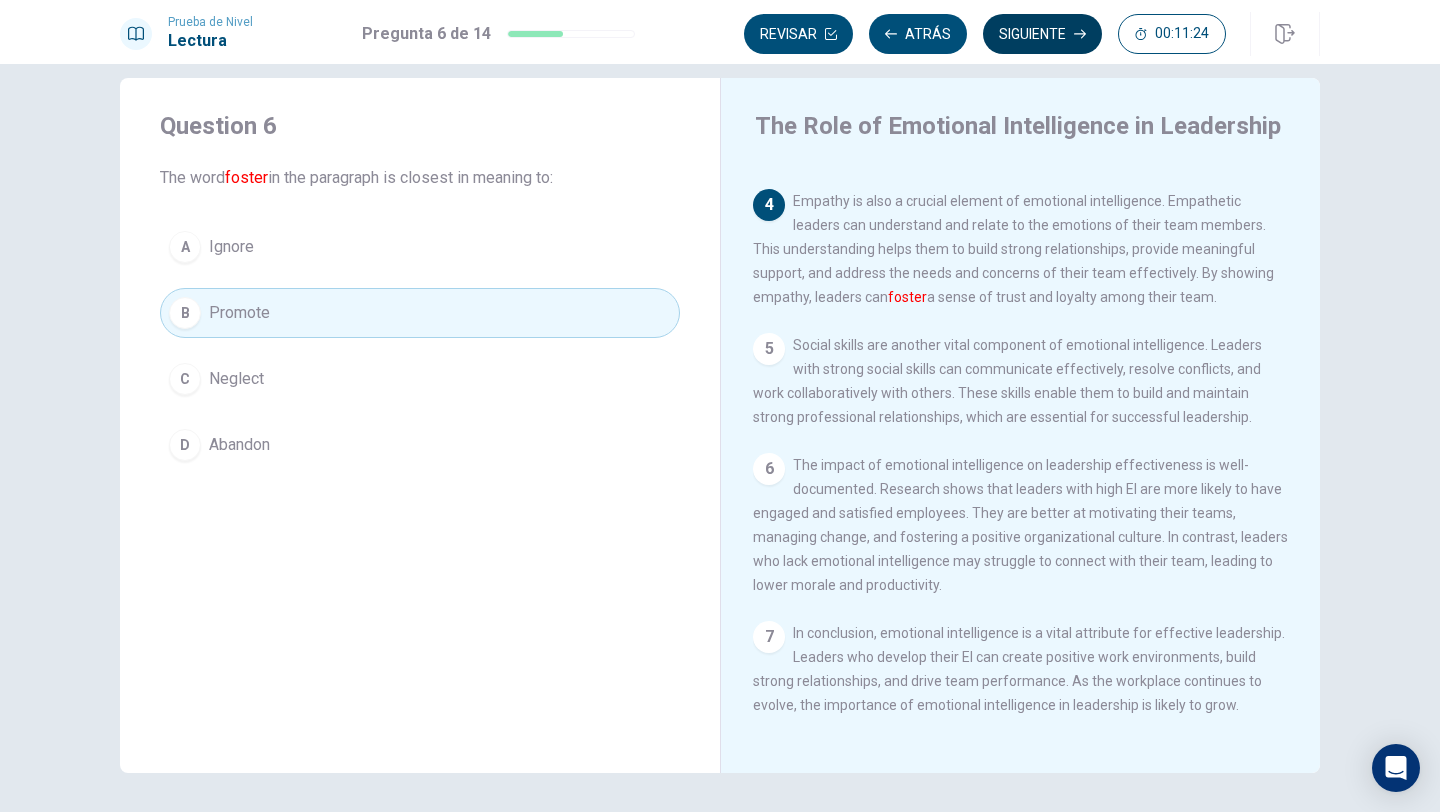 click on "Siguiente" at bounding box center [1042, 34] 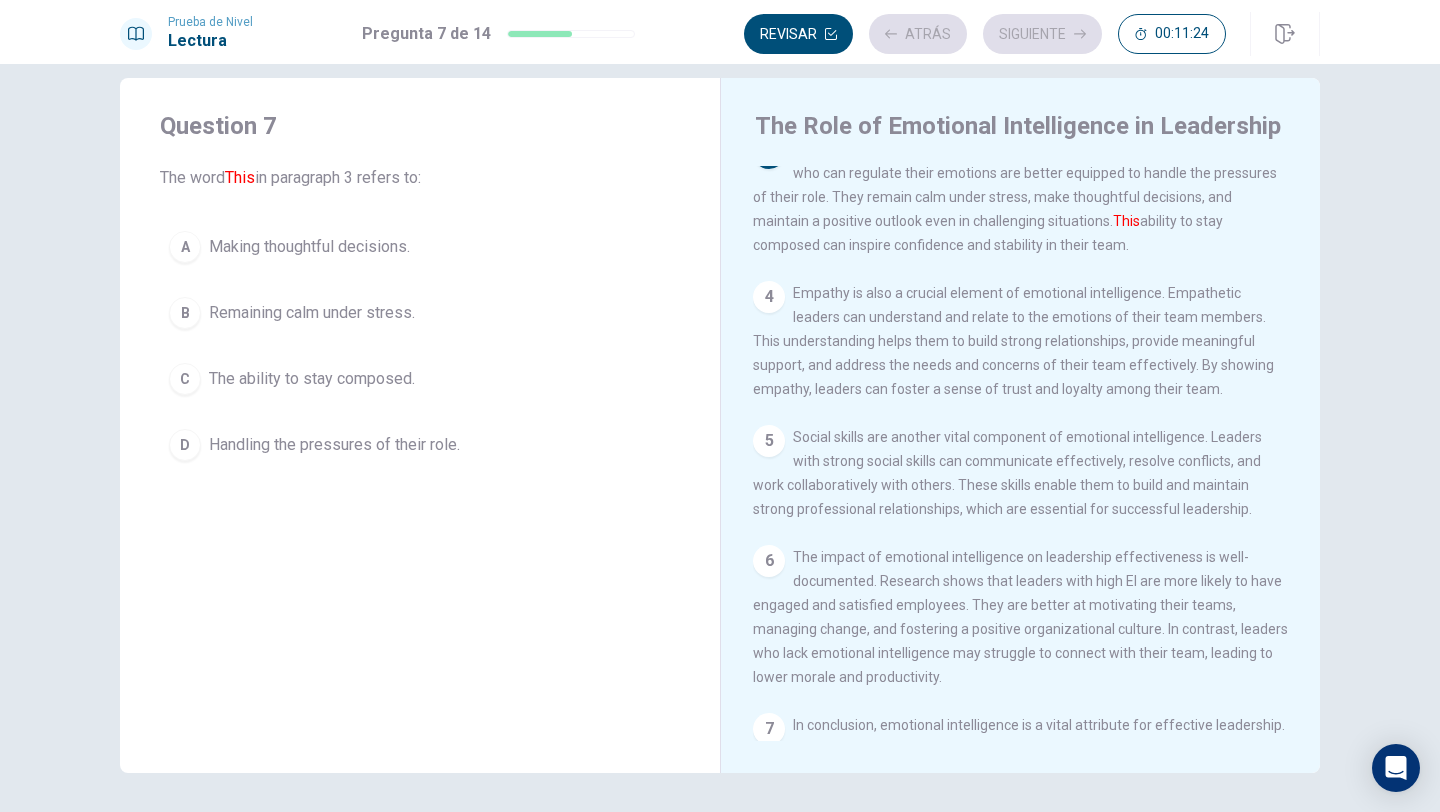 scroll, scrollTop: 323, scrollLeft: 0, axis: vertical 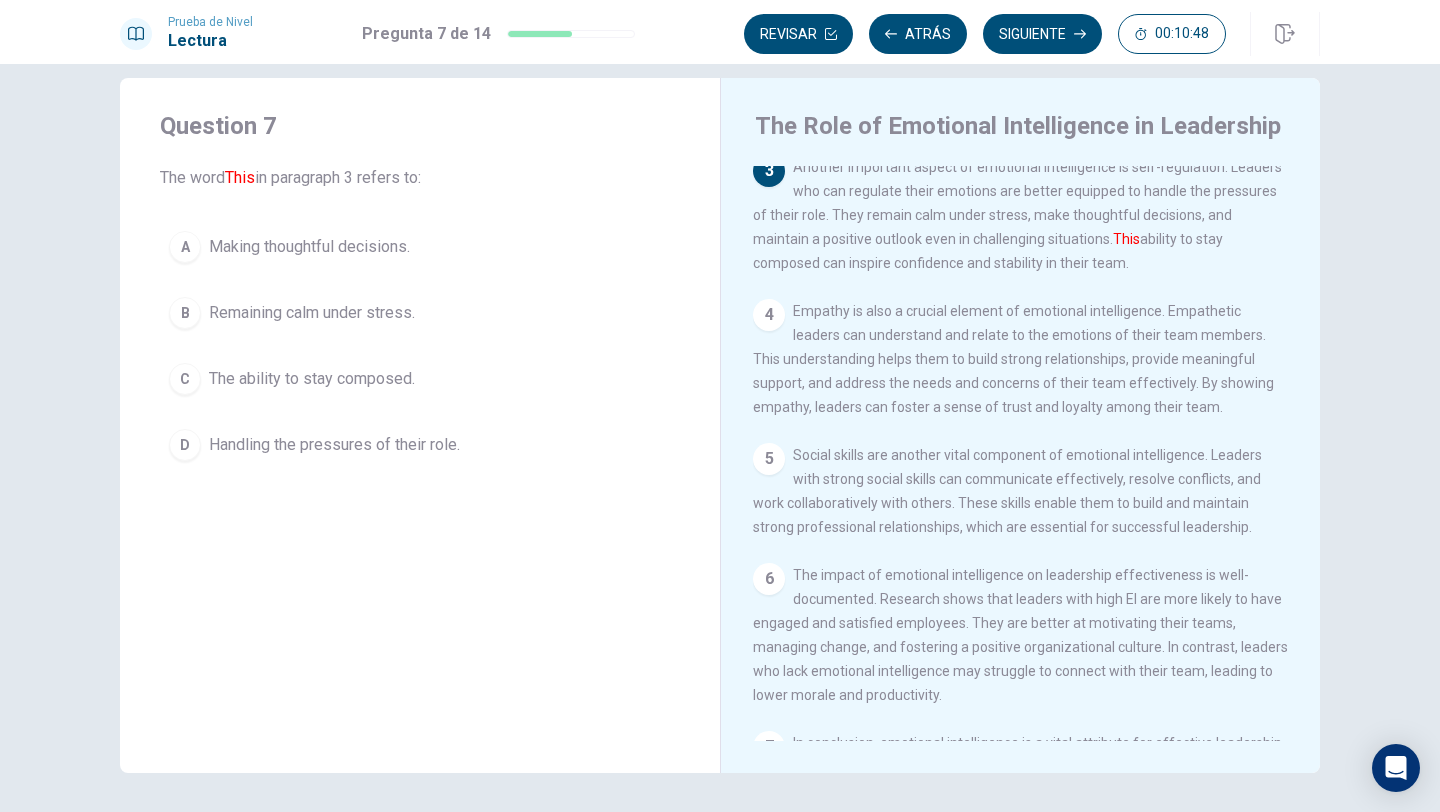 click on "Making thoughtful decisions." at bounding box center [309, 247] 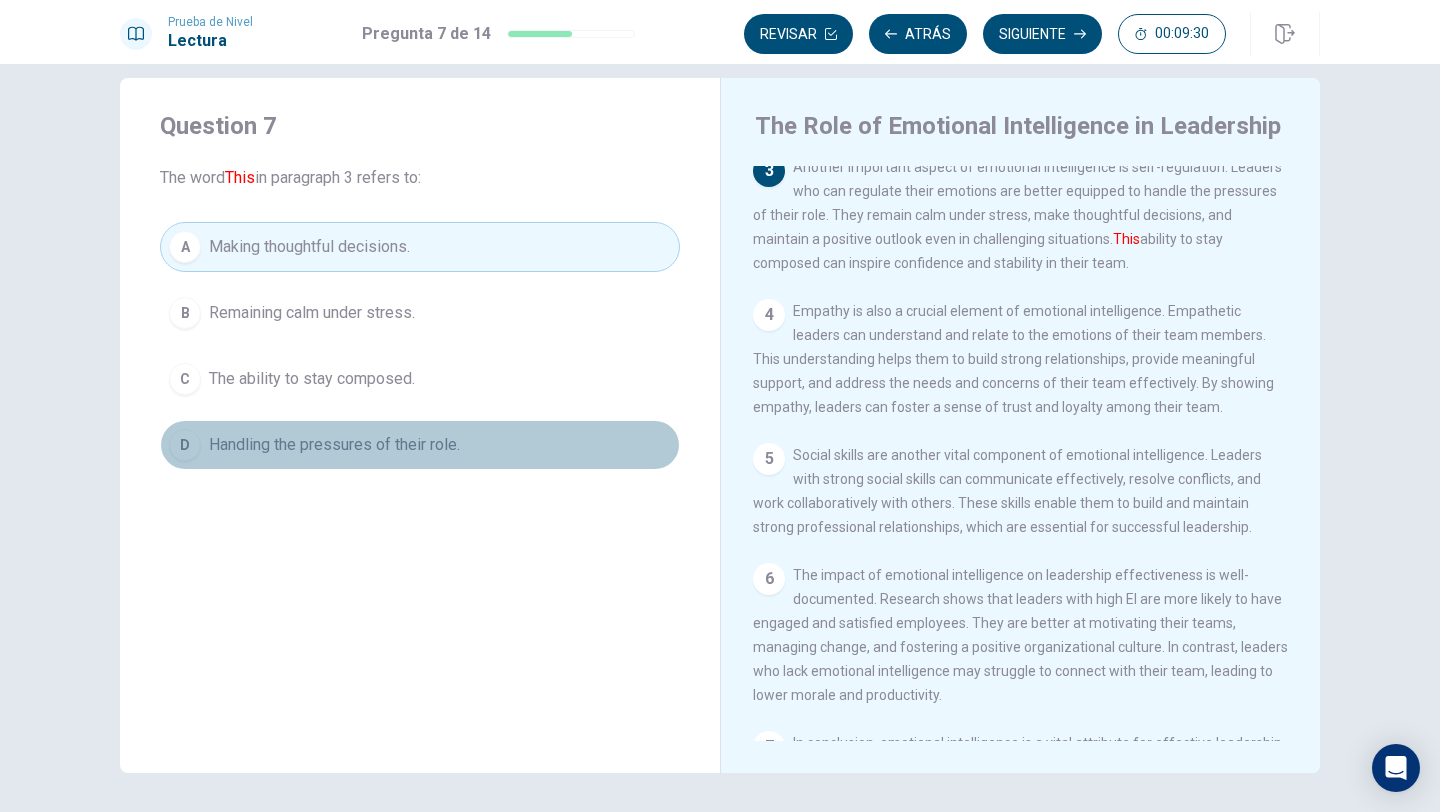 click on "D Handling the pressures of their role." at bounding box center (420, 445) 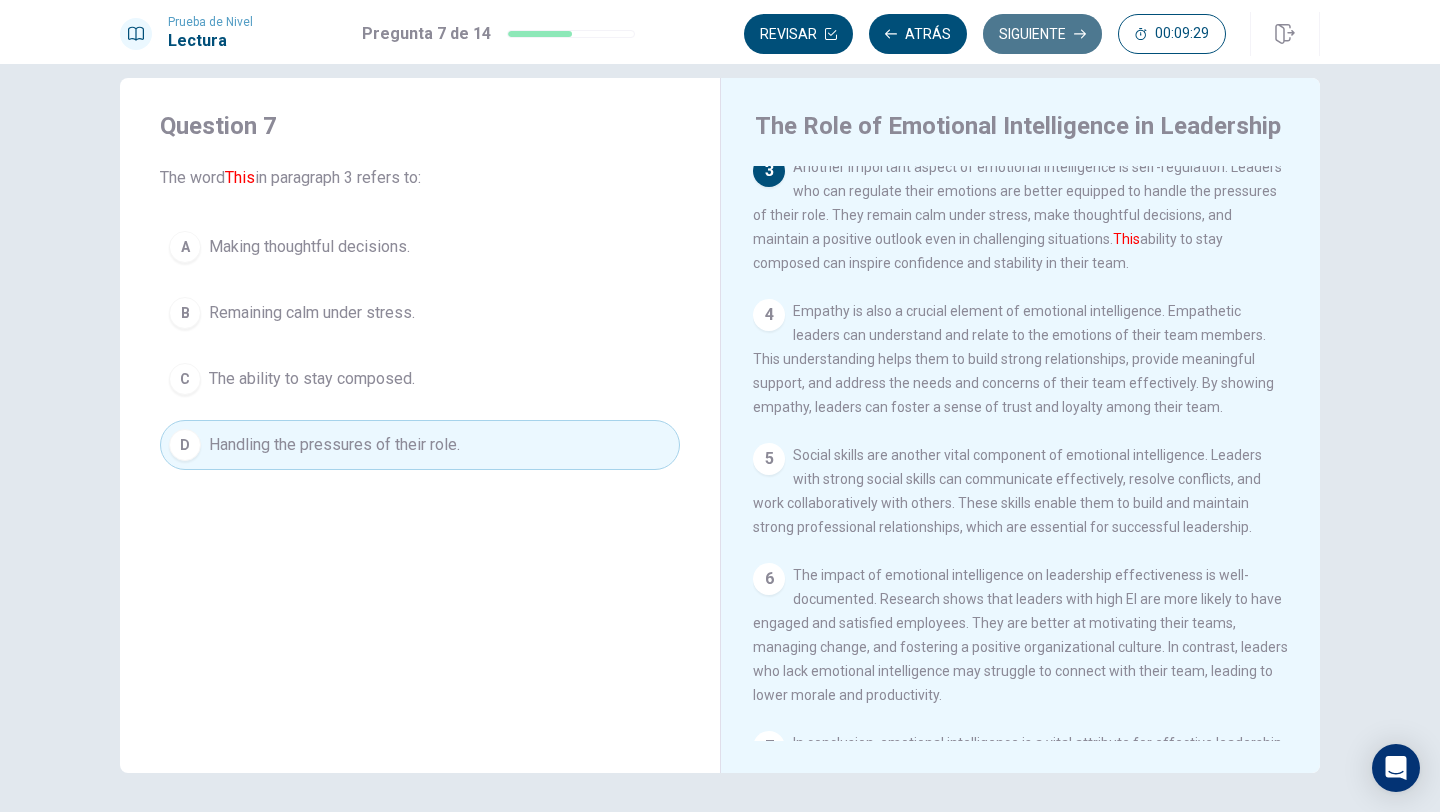 click on "Siguiente" at bounding box center (1042, 34) 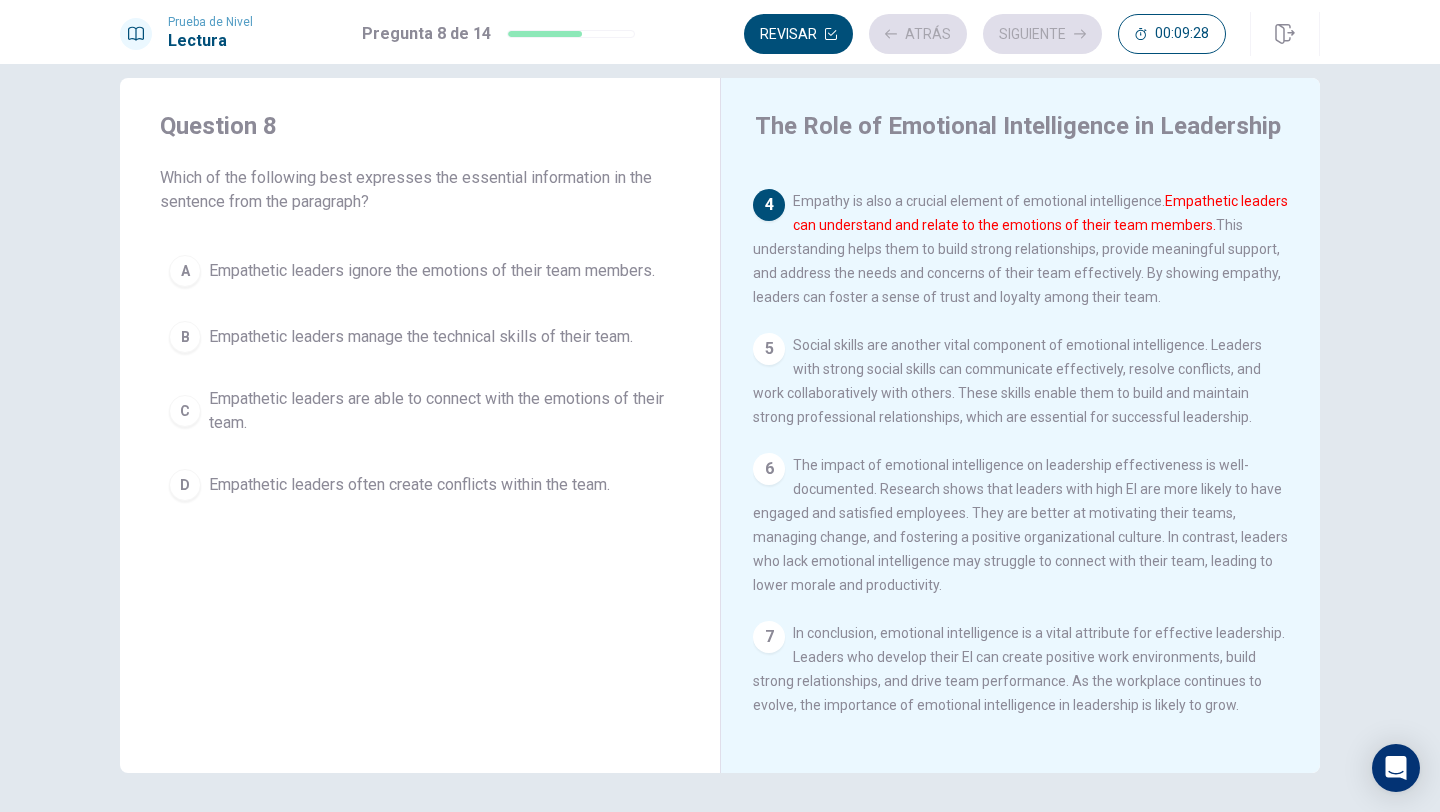 scroll, scrollTop: 497, scrollLeft: 0, axis: vertical 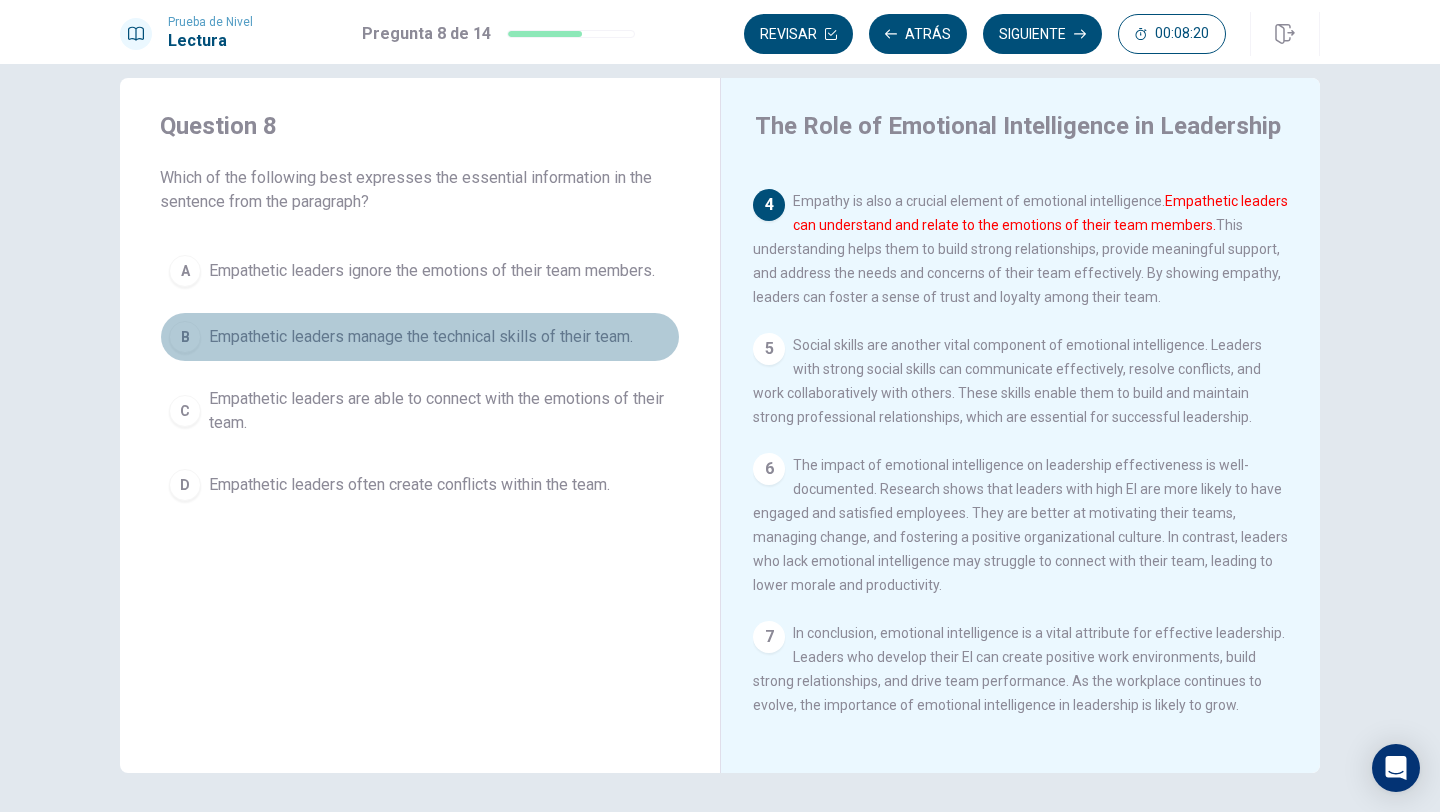 click on "B Empathetic leaders manage the technical skills of their team." at bounding box center (420, 337) 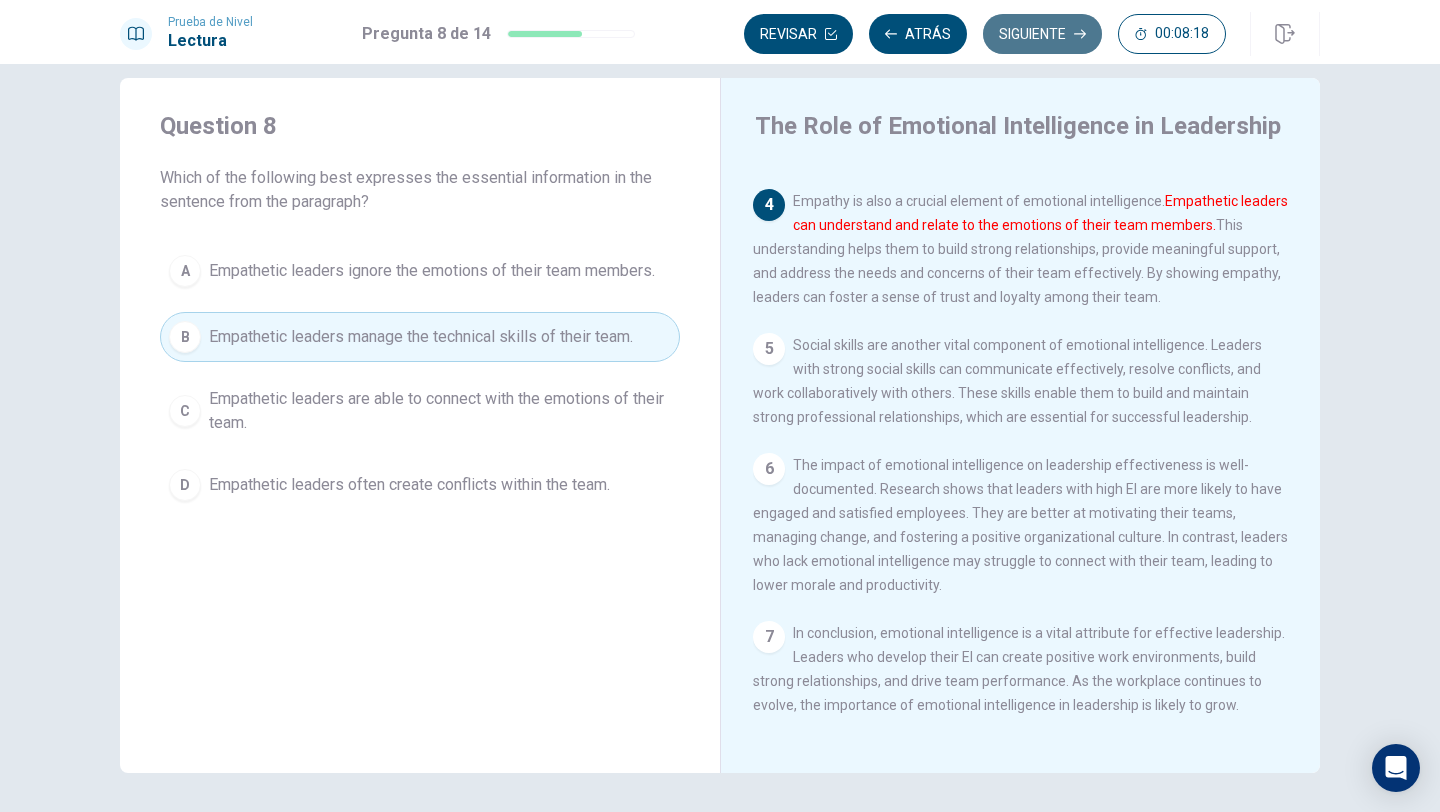 click on "Siguiente" at bounding box center (1042, 34) 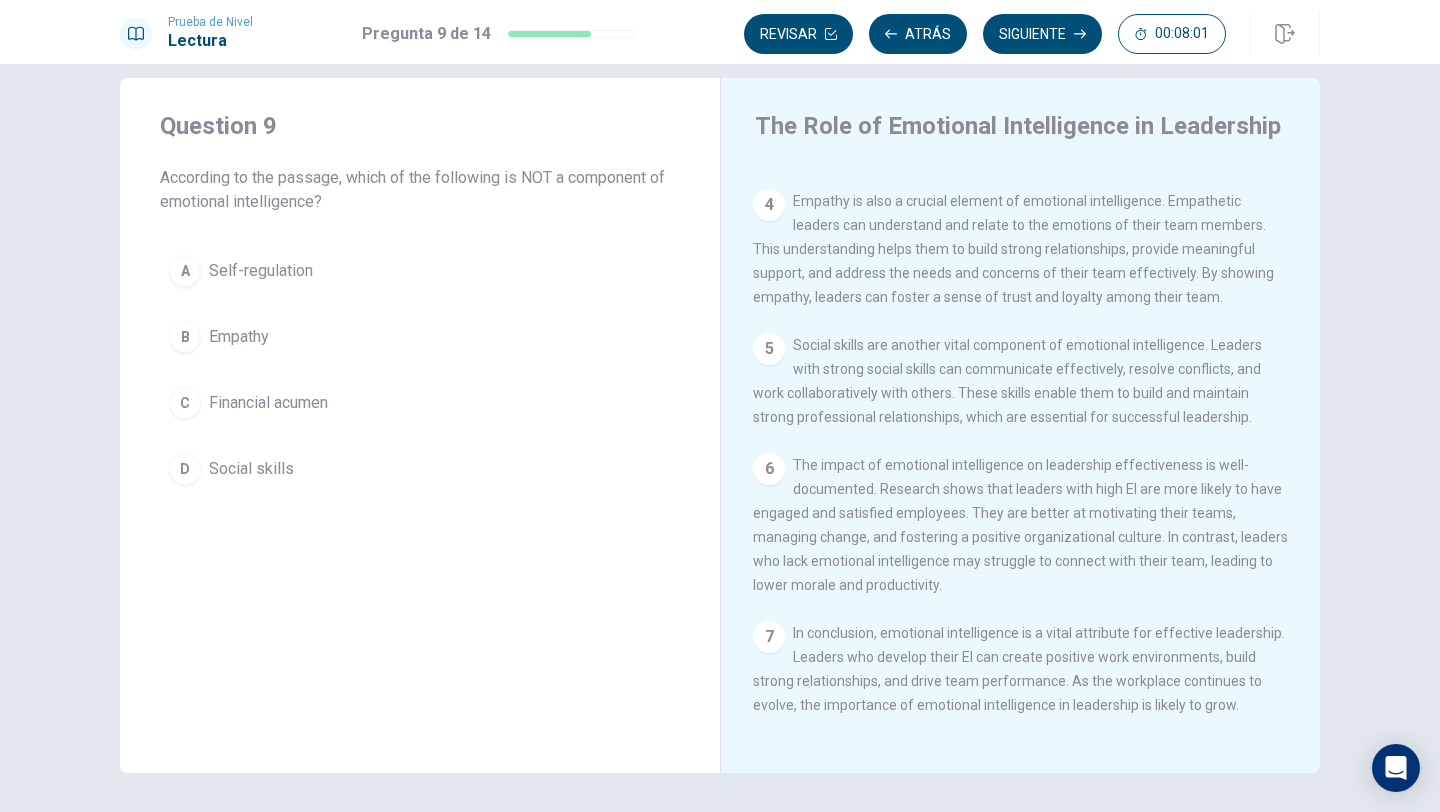click on "Financial acumen" at bounding box center [268, 403] 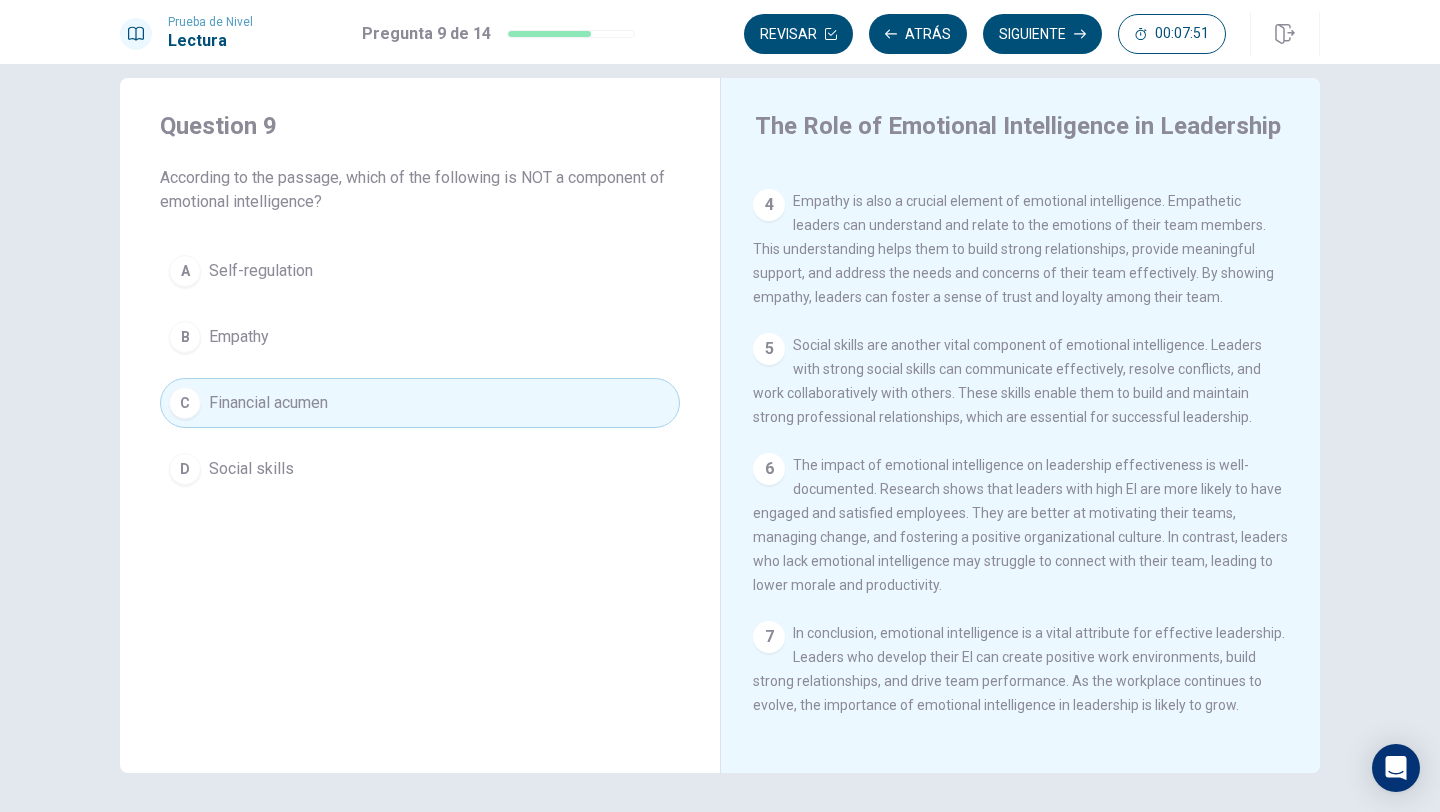 drag, startPoint x: 1295, startPoint y: 462, endPoint x: 1297, endPoint y: 445, distance: 17.117243 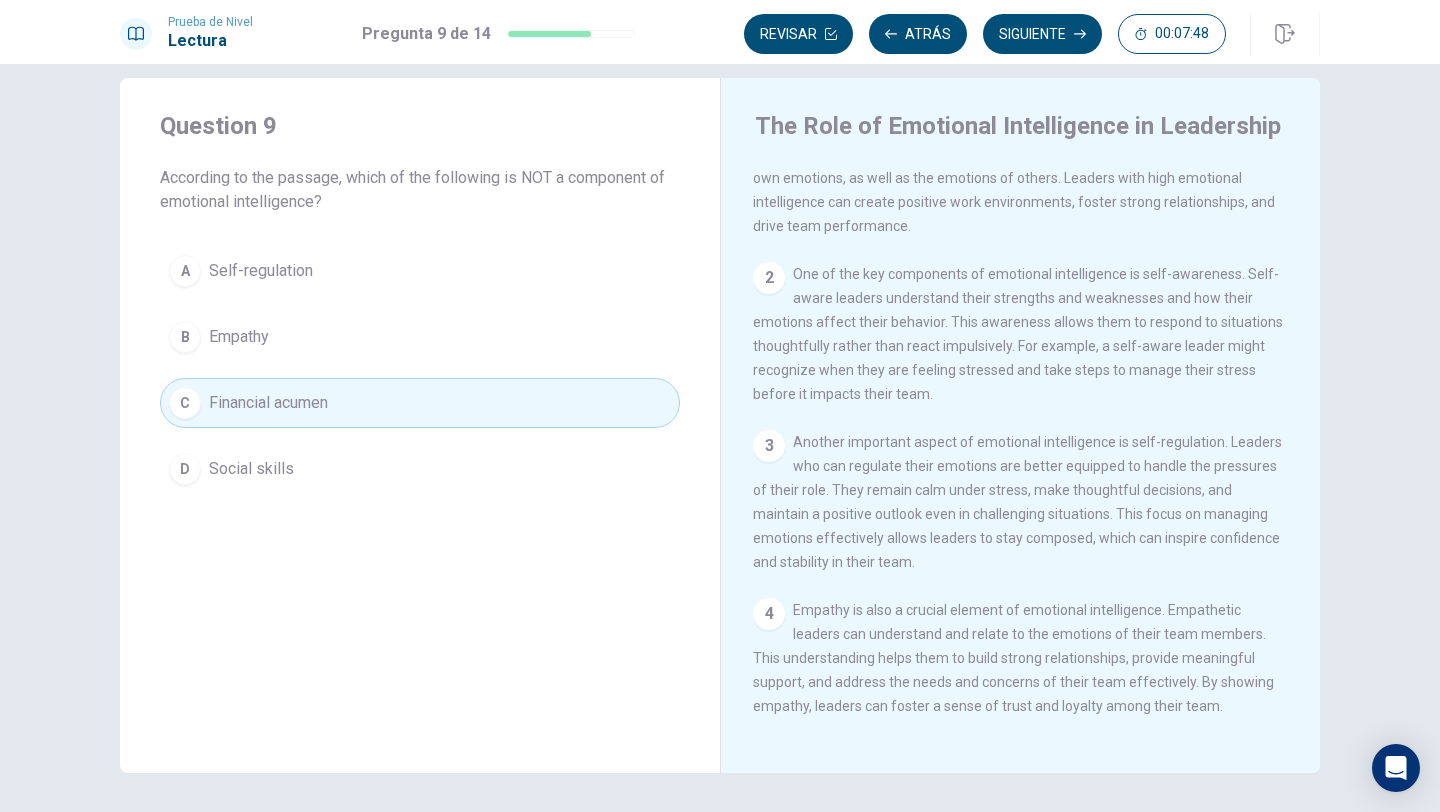 scroll, scrollTop: 41, scrollLeft: 0, axis: vertical 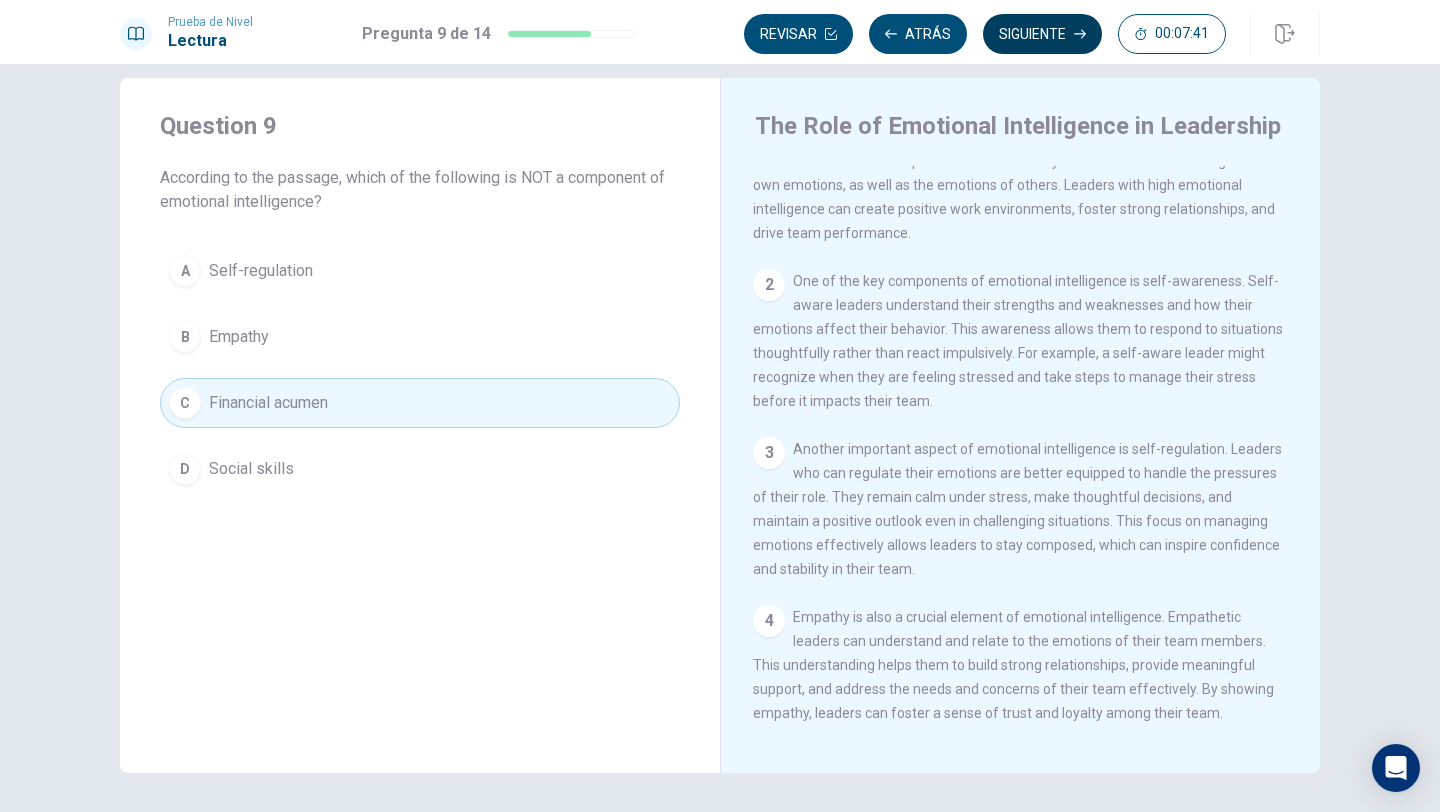 click on "Siguiente" at bounding box center (1042, 34) 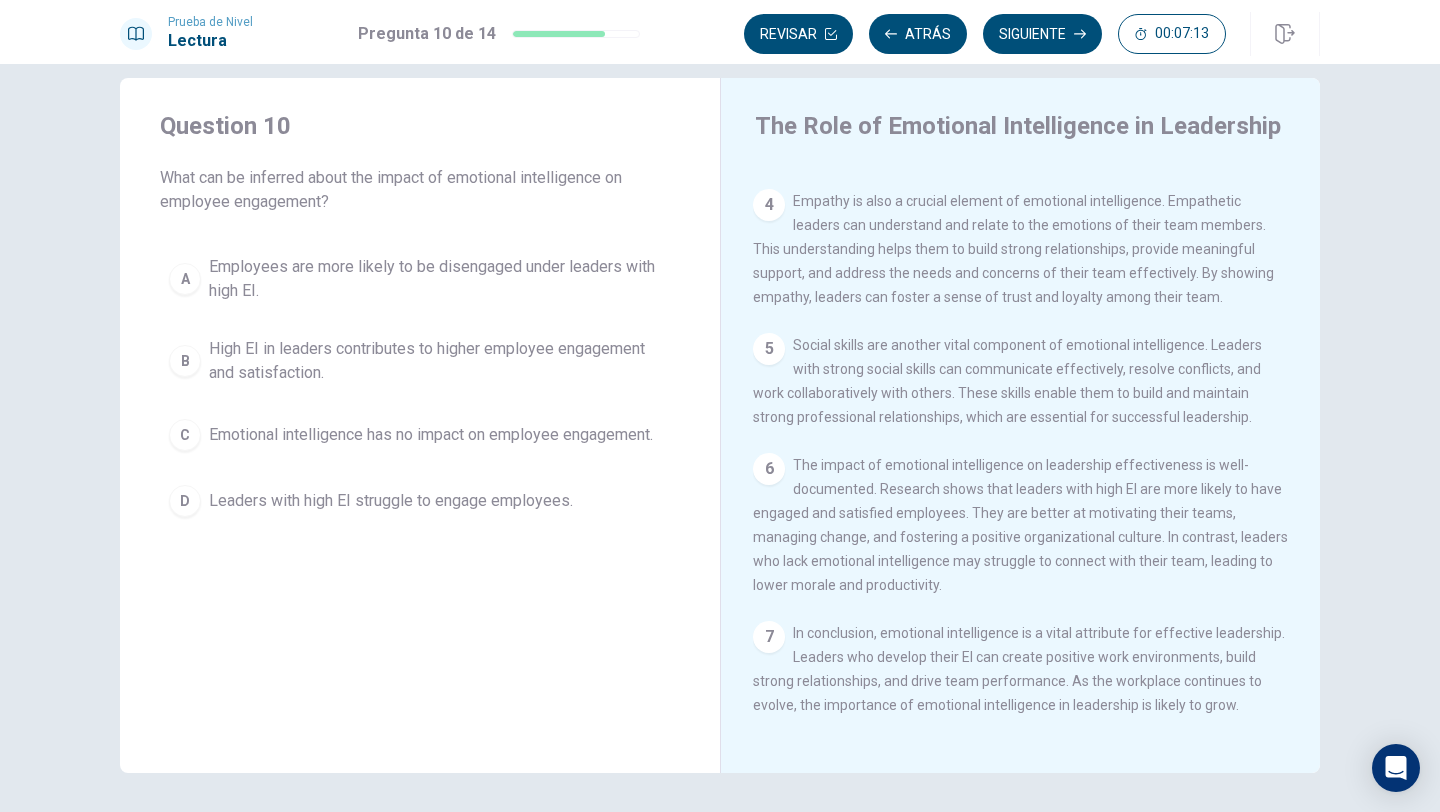 scroll, scrollTop: 518, scrollLeft: 0, axis: vertical 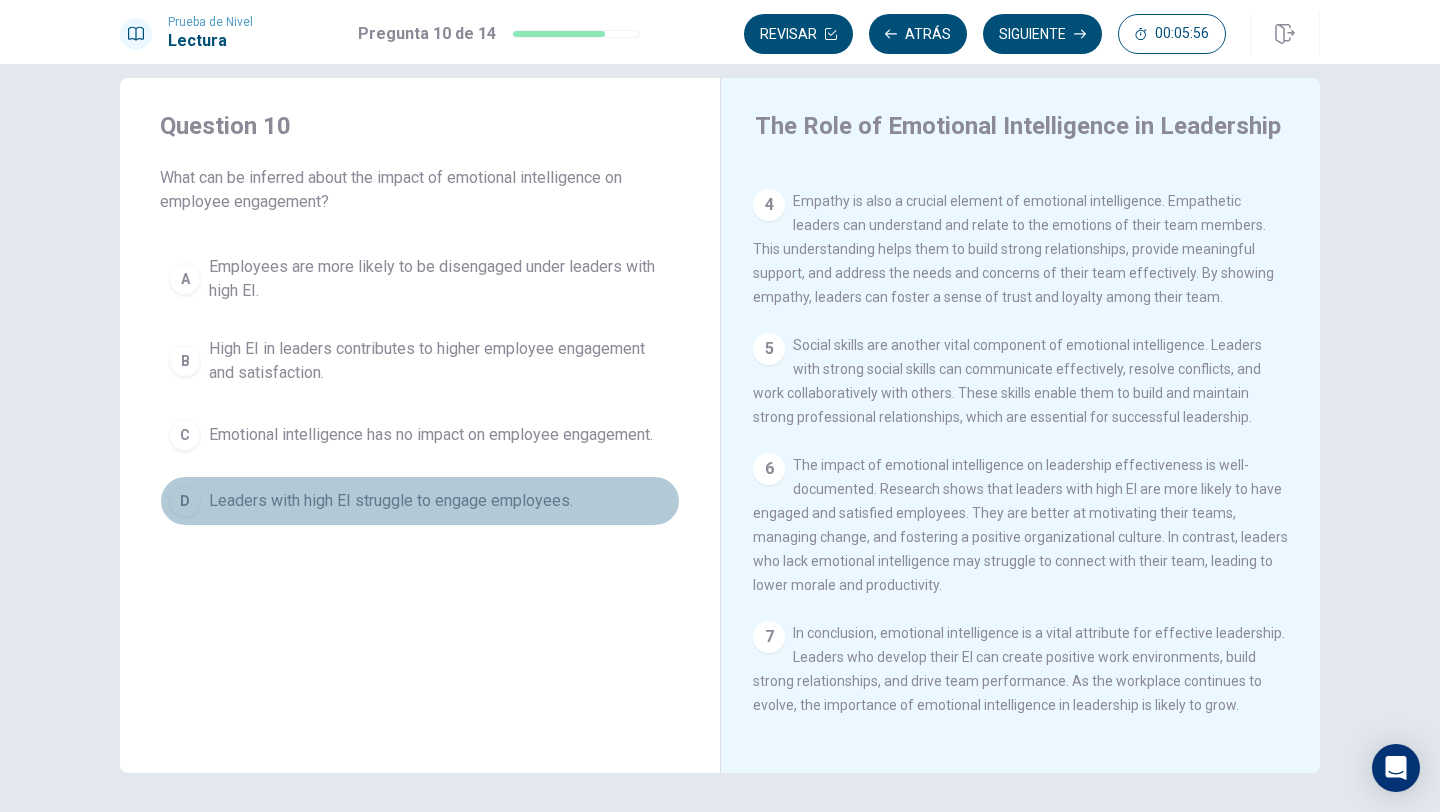 click on "Leaders with high EI struggle to engage employees." at bounding box center (391, 501) 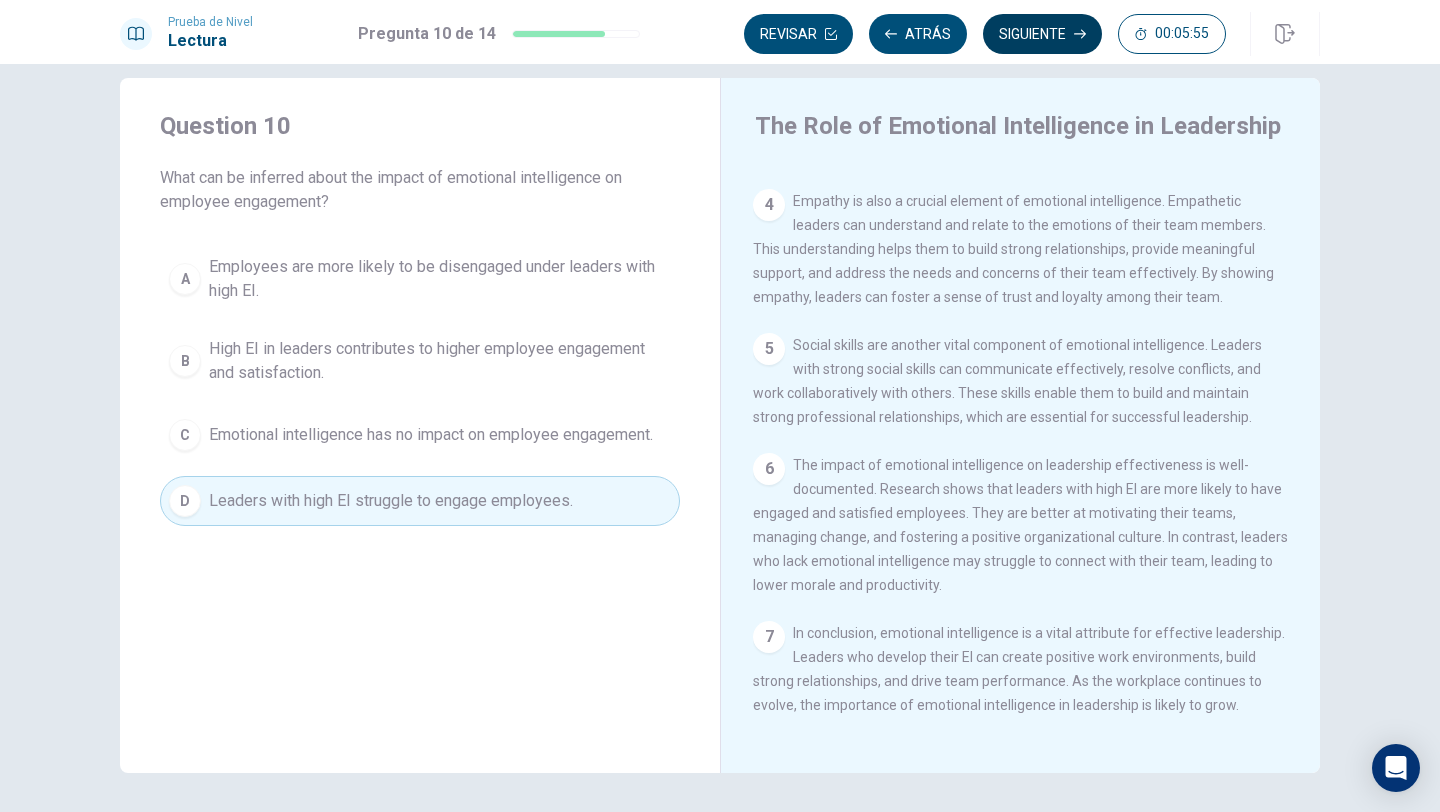 click on "Siguiente" at bounding box center (1042, 34) 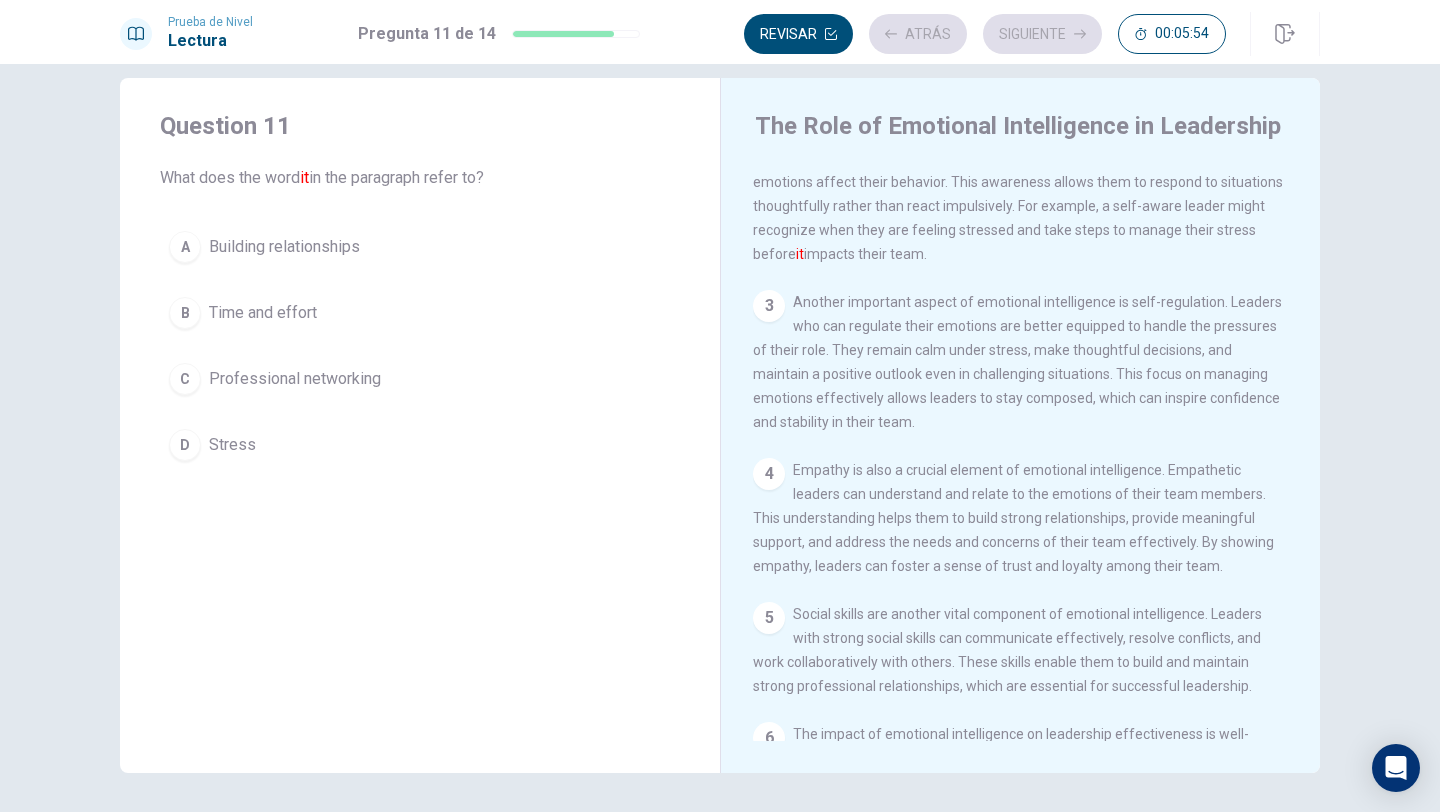 scroll, scrollTop: 149, scrollLeft: 0, axis: vertical 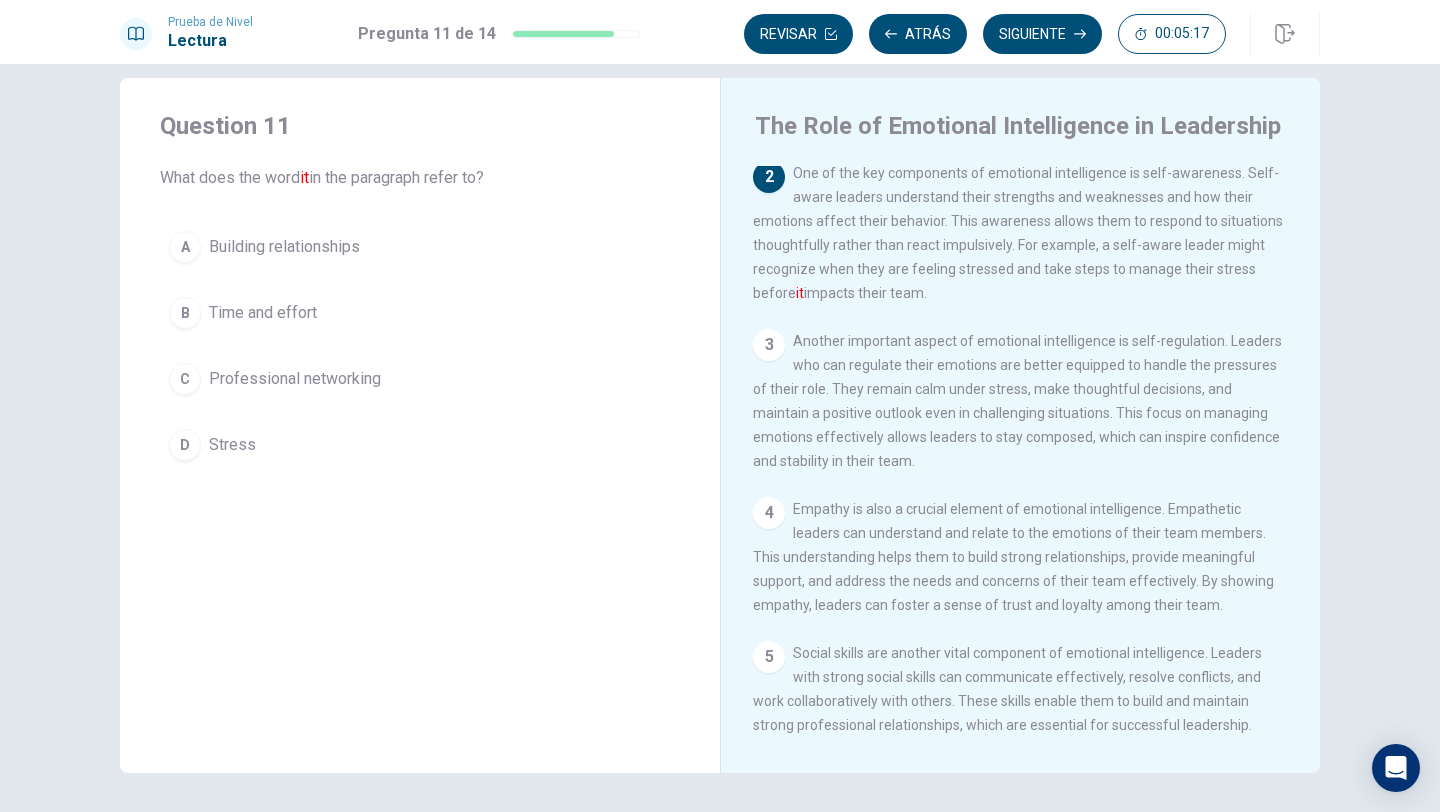 click on "D Stress" at bounding box center [420, 445] 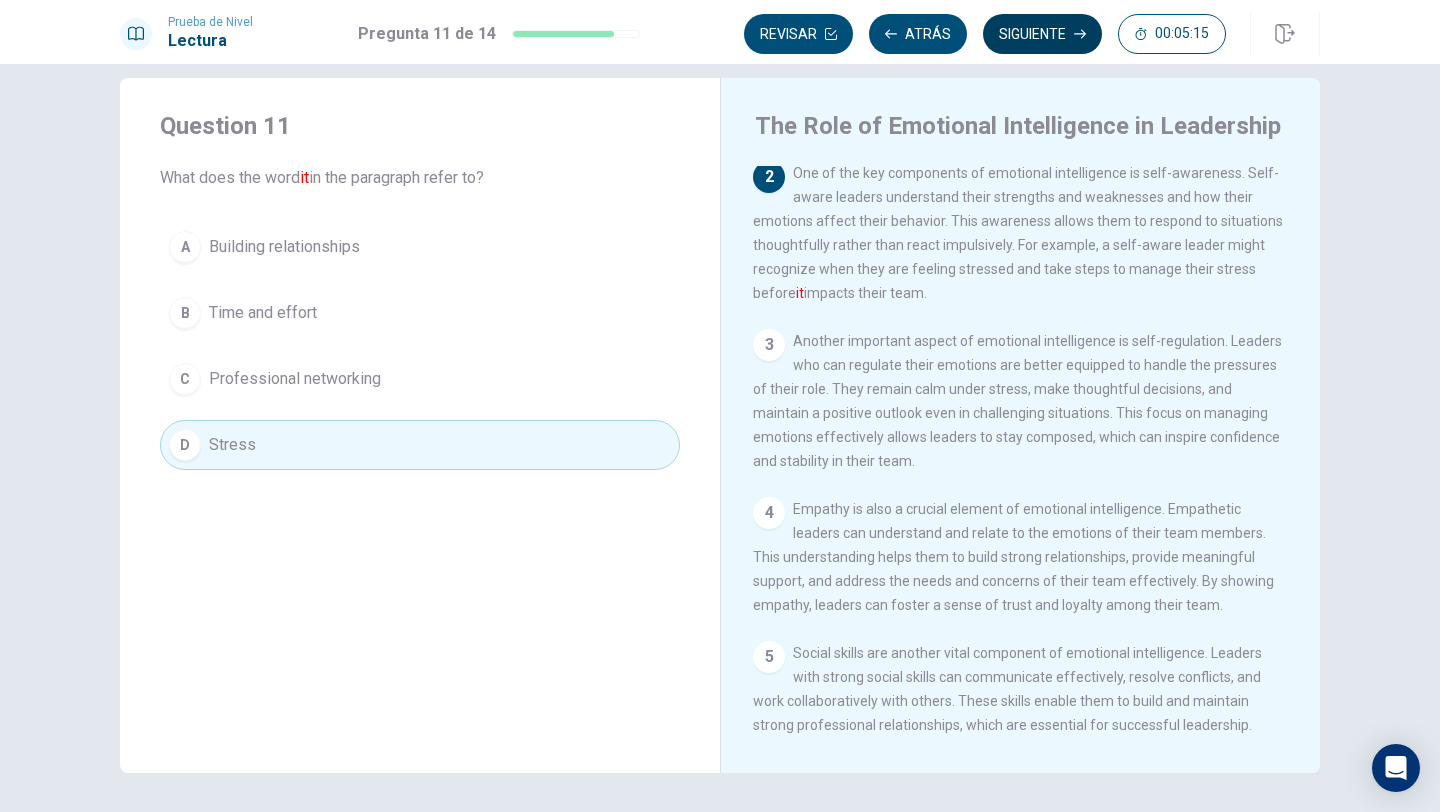click on "Siguiente" at bounding box center (1042, 34) 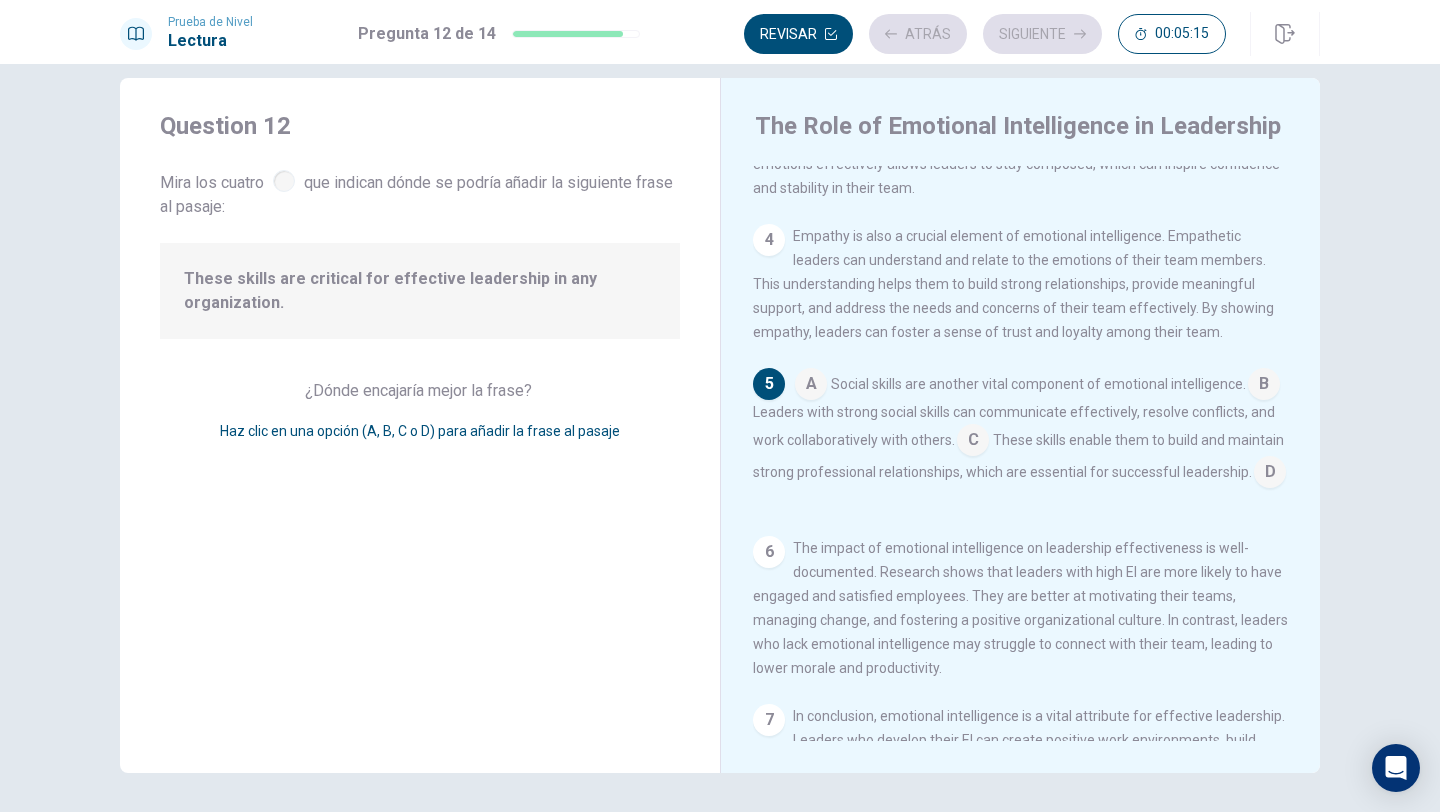 scroll, scrollTop: 423, scrollLeft: 0, axis: vertical 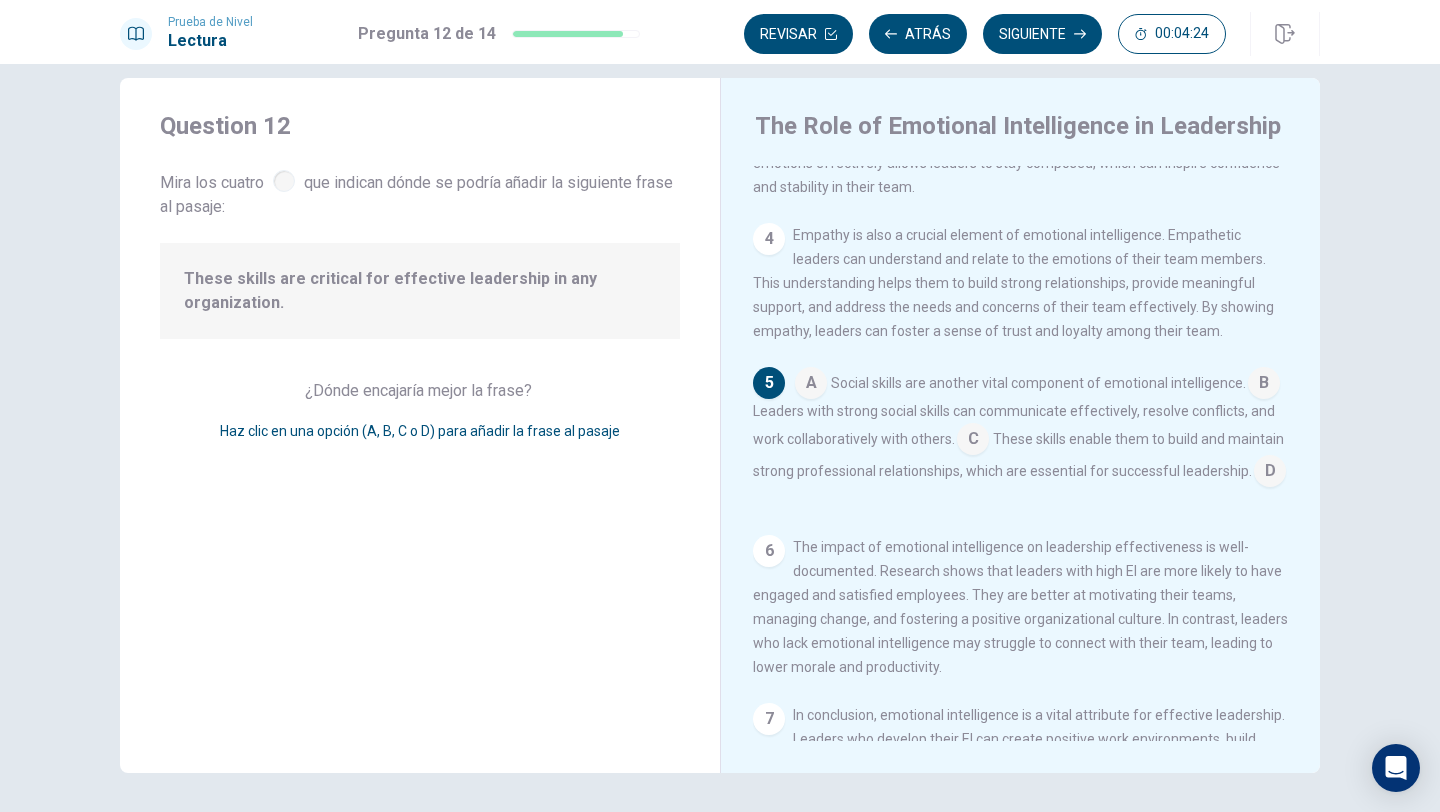 click at bounding box center [973, 441] 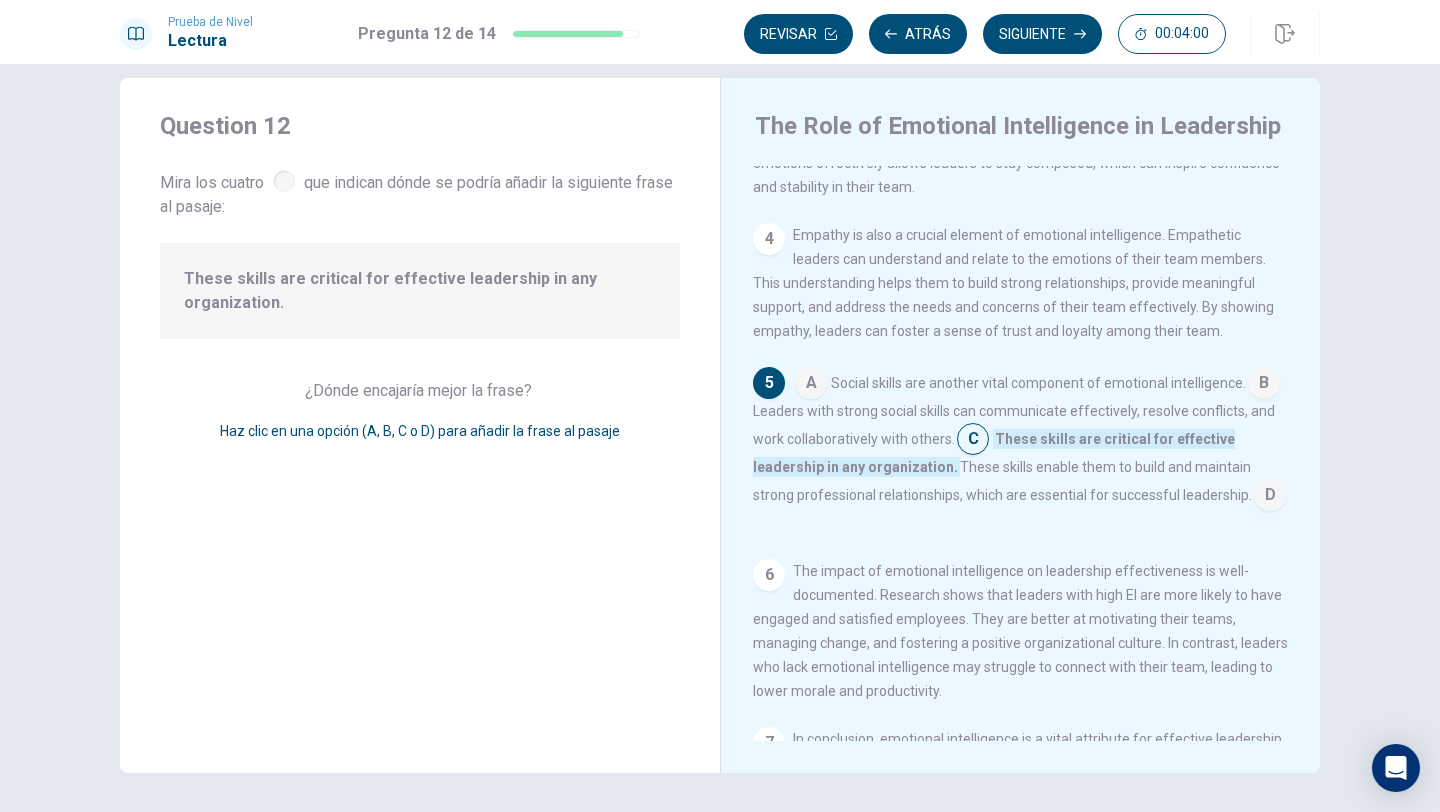 click at bounding box center [1270, 497] 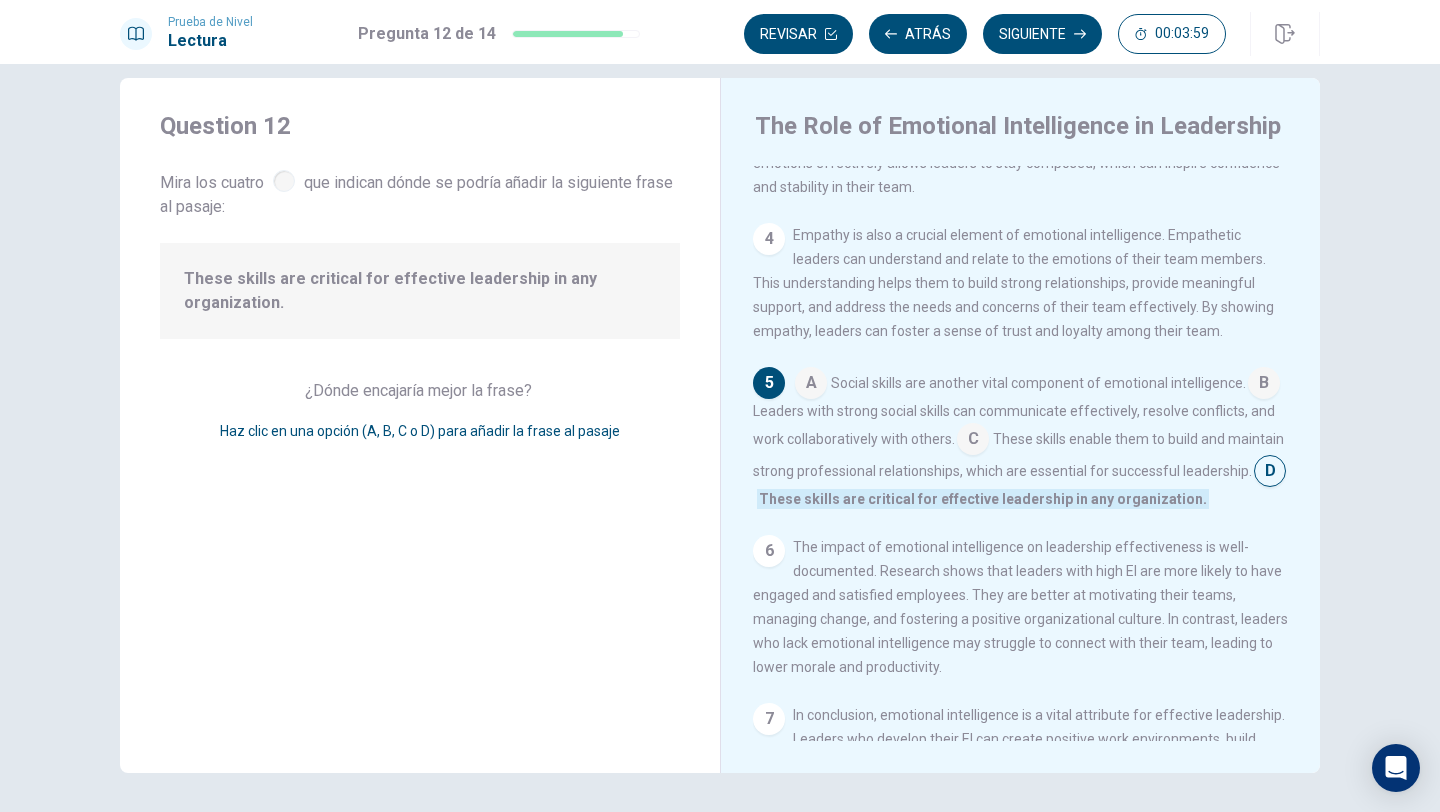 click at bounding box center [973, 441] 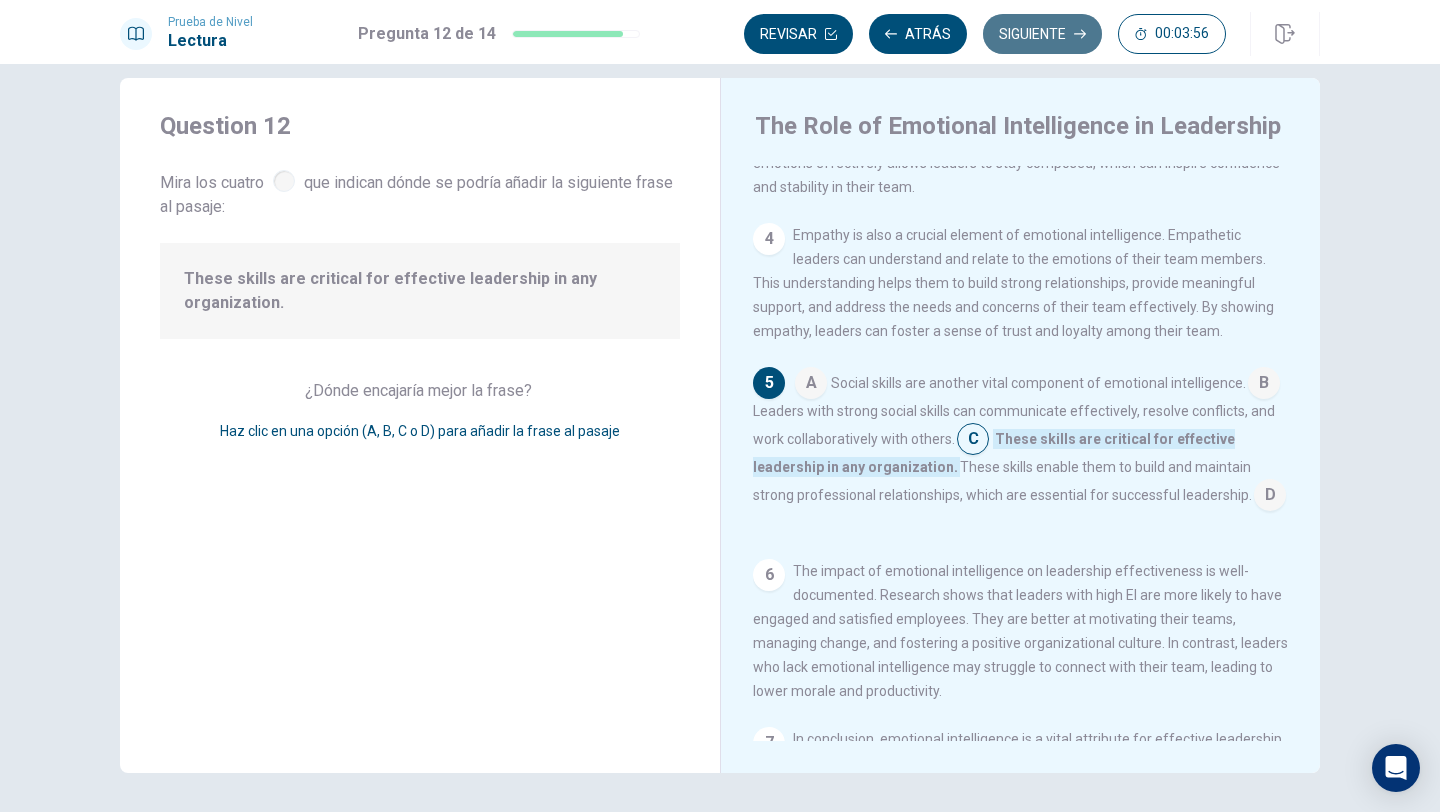 click on "Siguiente" at bounding box center (1042, 34) 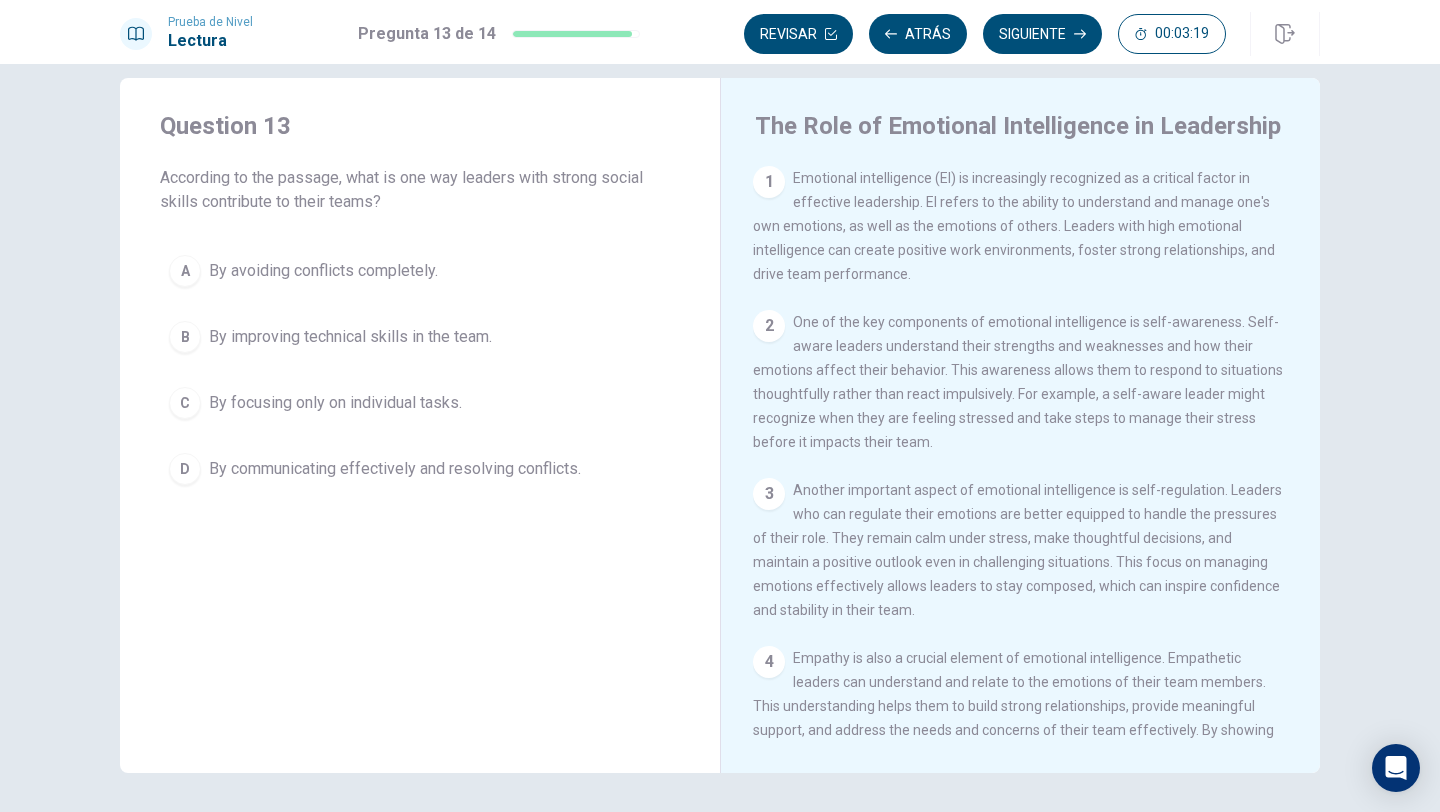 click on "By communicating effectively and resolving conflicts." at bounding box center (395, 469) 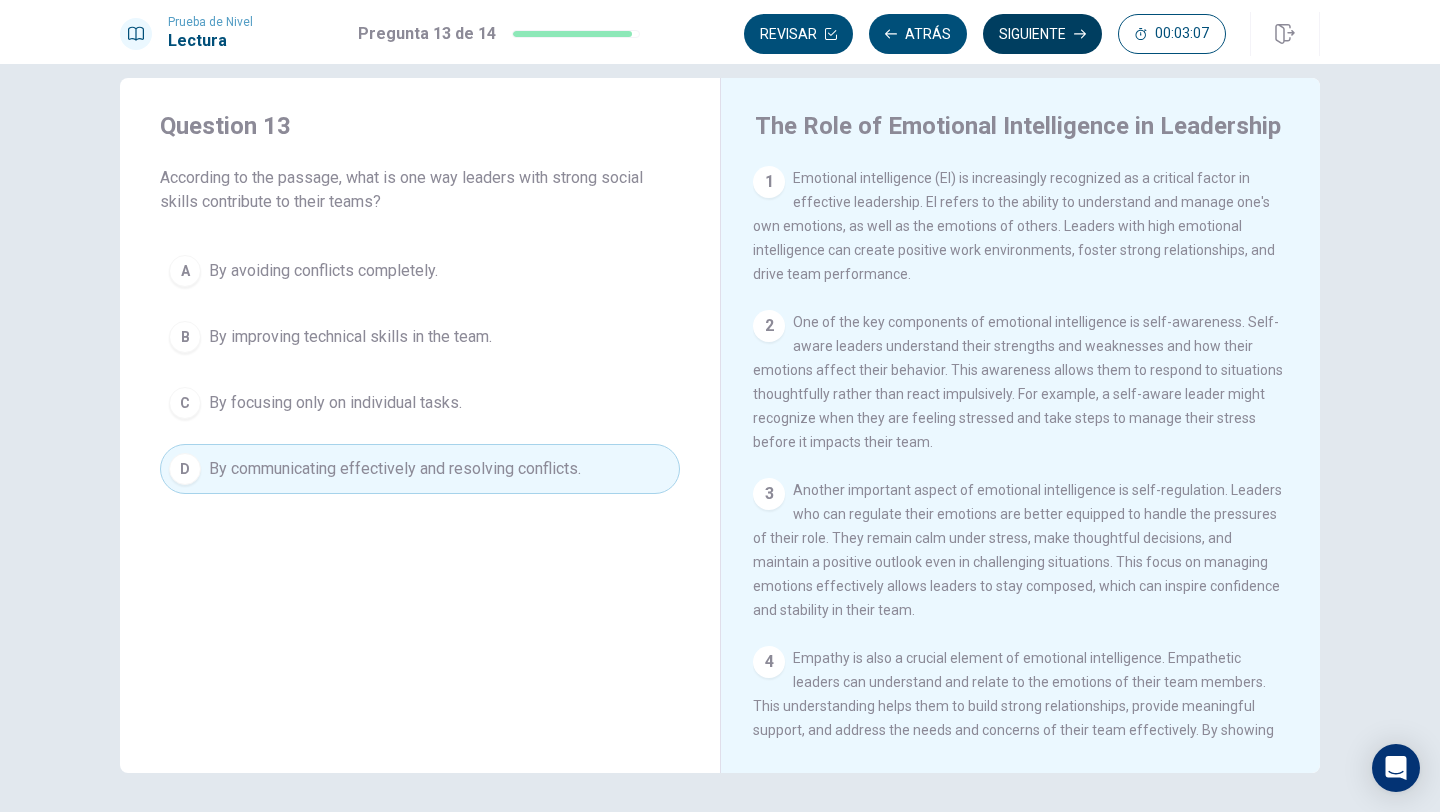 click on "Siguiente" at bounding box center [1042, 34] 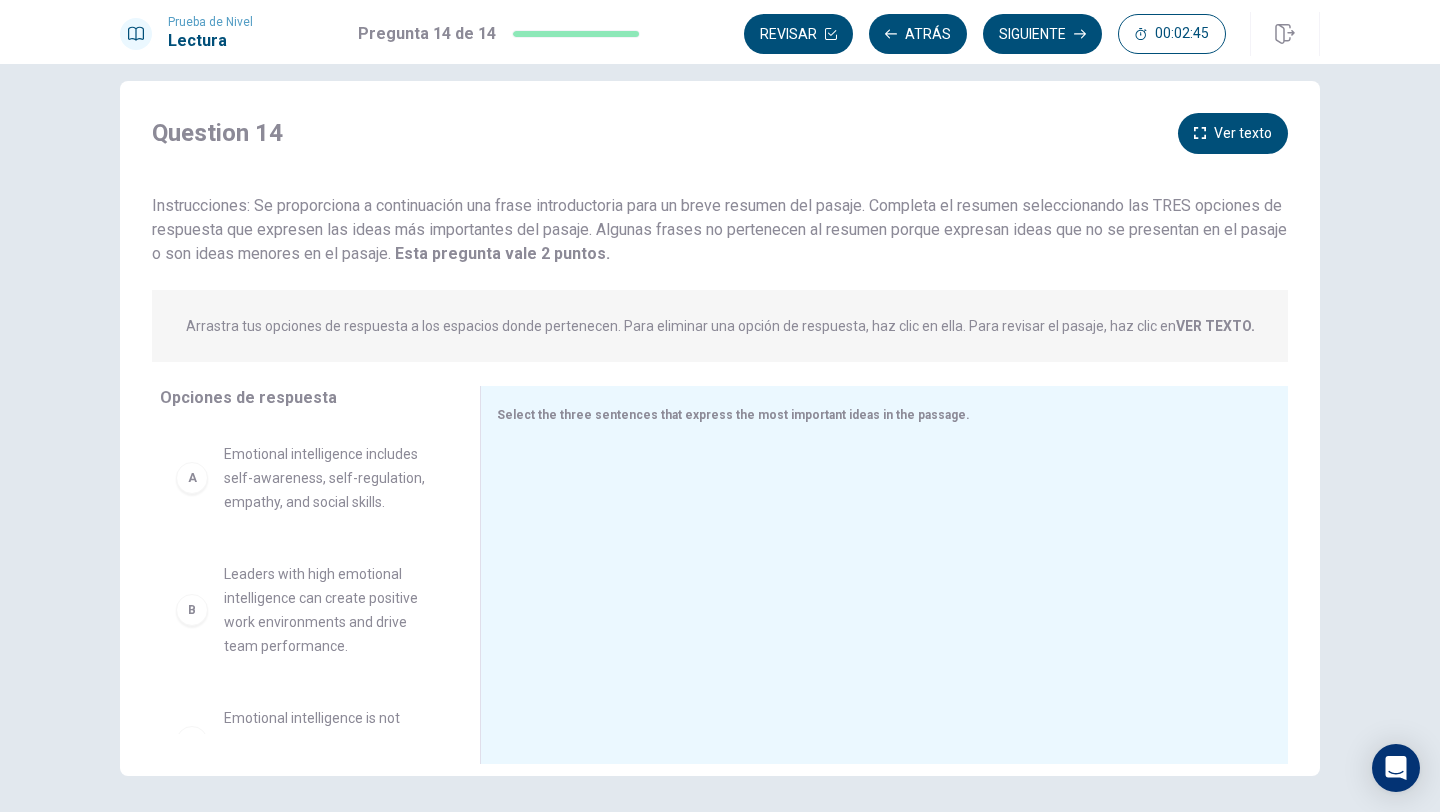 scroll, scrollTop: 22, scrollLeft: 0, axis: vertical 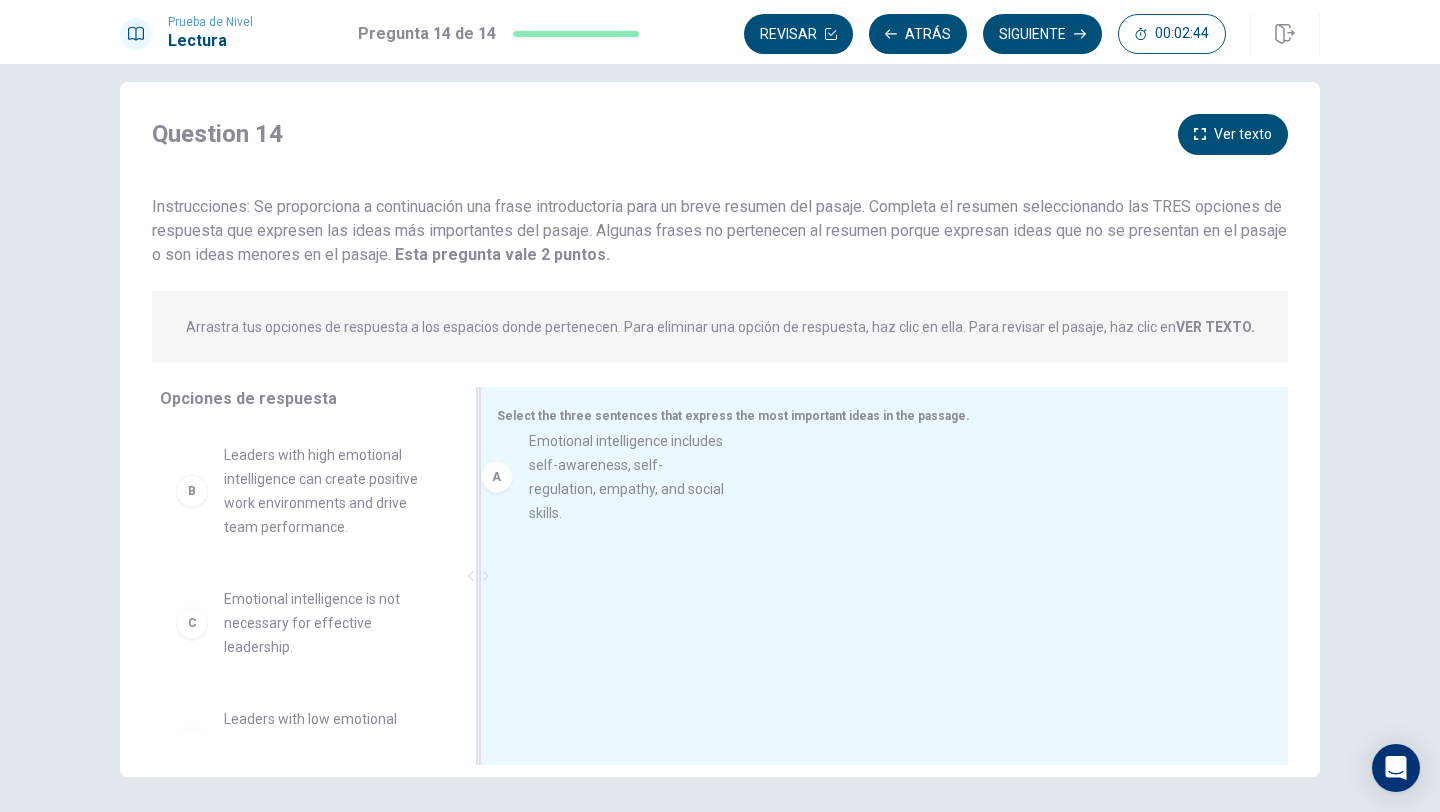drag, startPoint x: 269, startPoint y: 481, endPoint x: 582, endPoint y: 468, distance: 313.26987 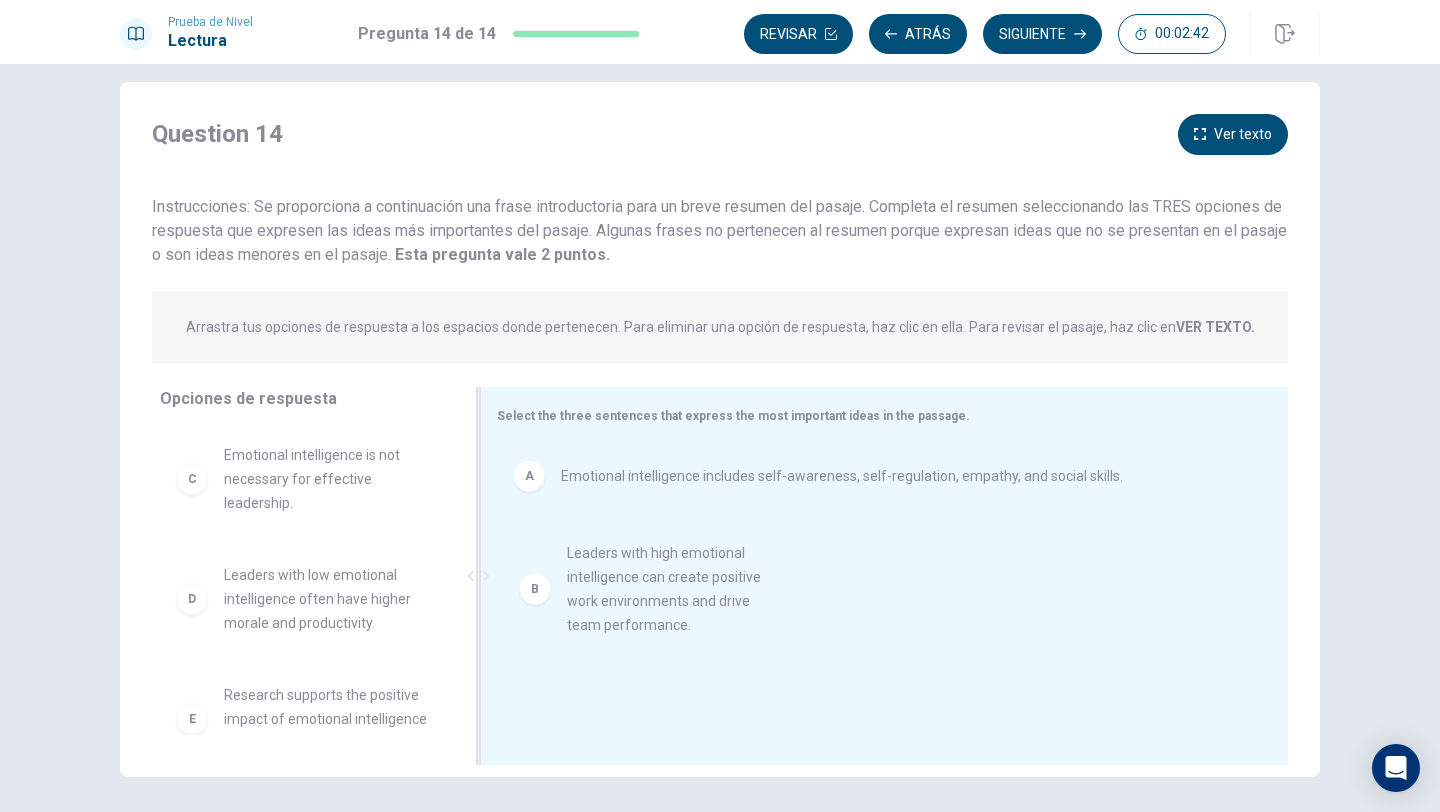 drag, startPoint x: 314, startPoint y: 485, endPoint x: 668, endPoint y: 585, distance: 367.85324 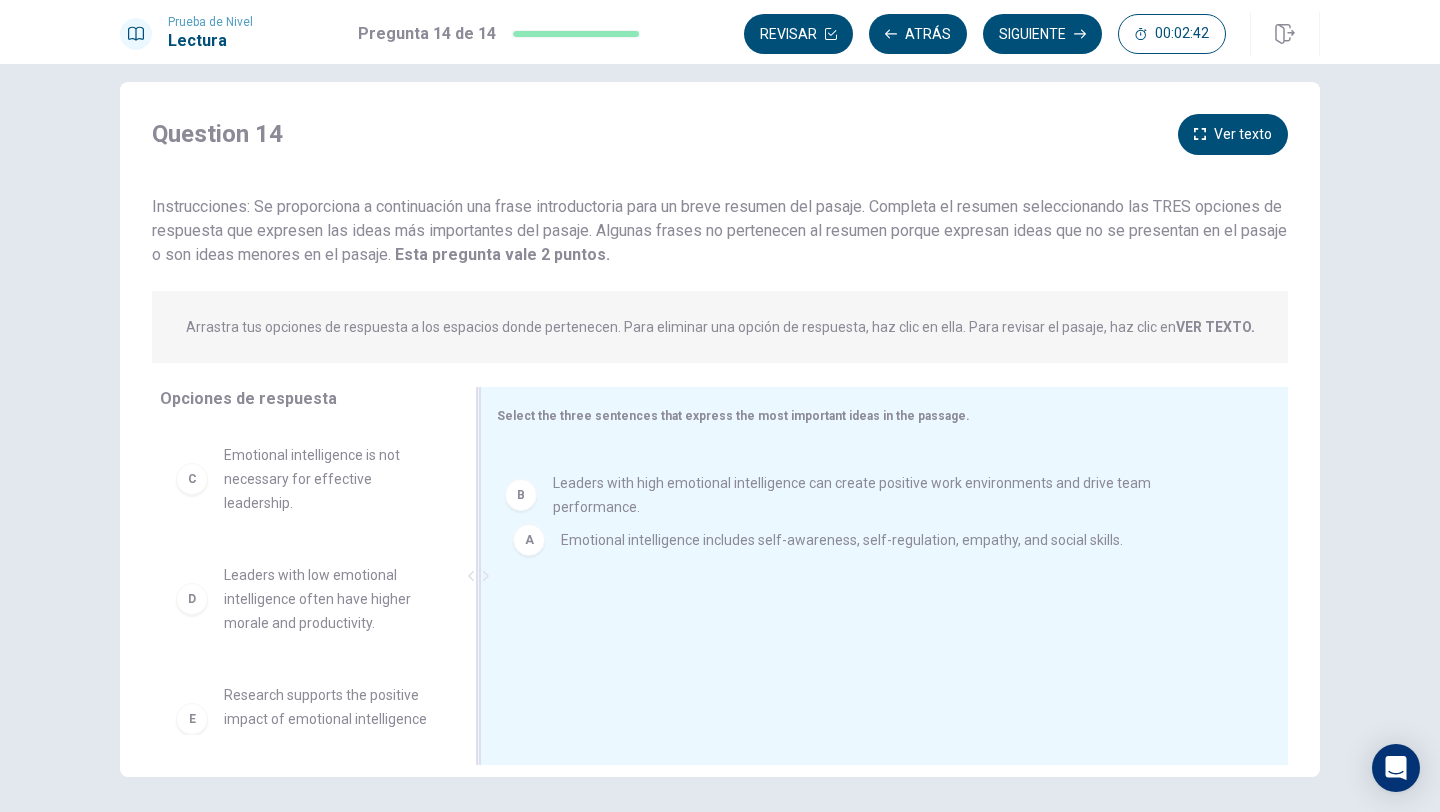 drag, startPoint x: 593, startPoint y: 516, endPoint x: 589, endPoint y: 481, distance: 35.22783 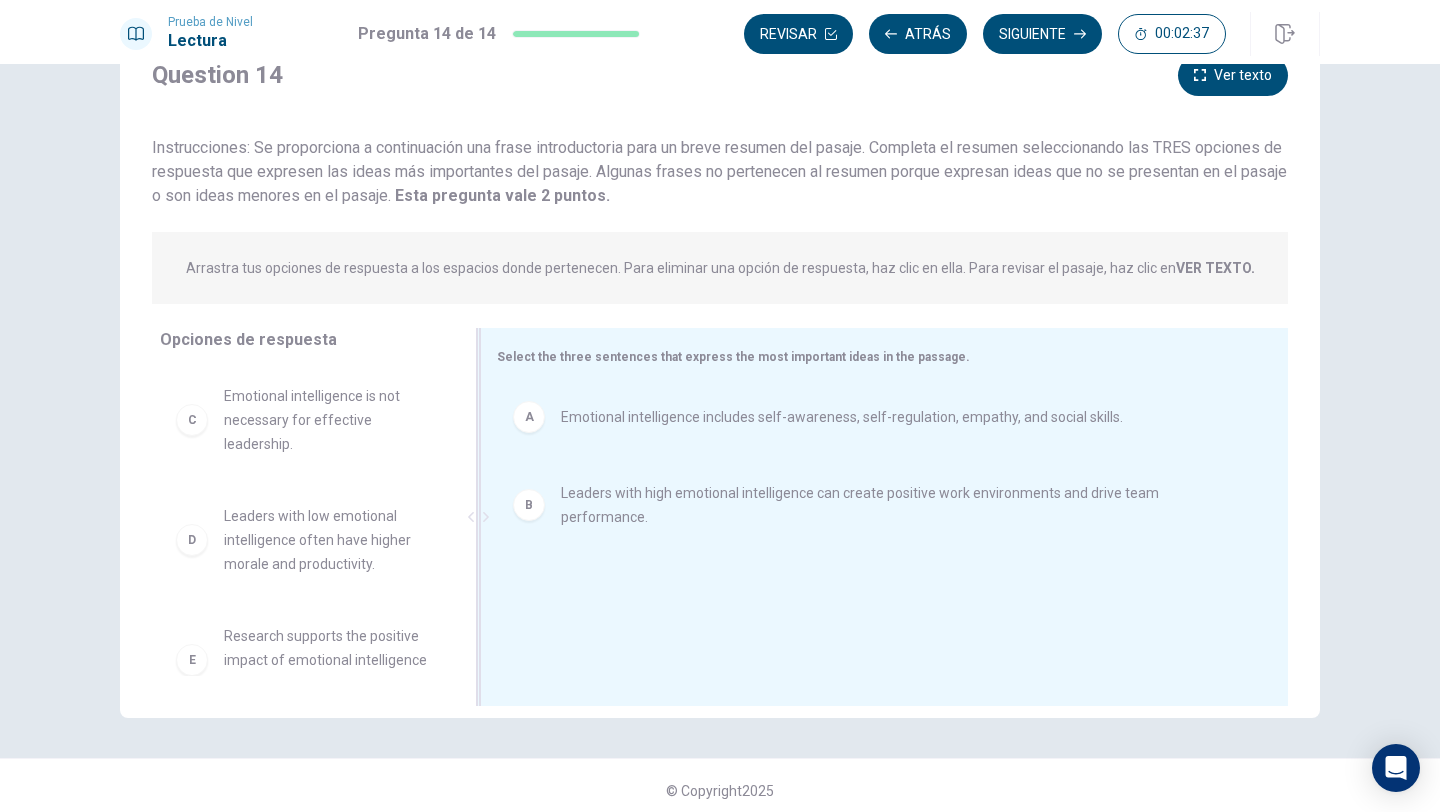 scroll, scrollTop: 91, scrollLeft: 0, axis: vertical 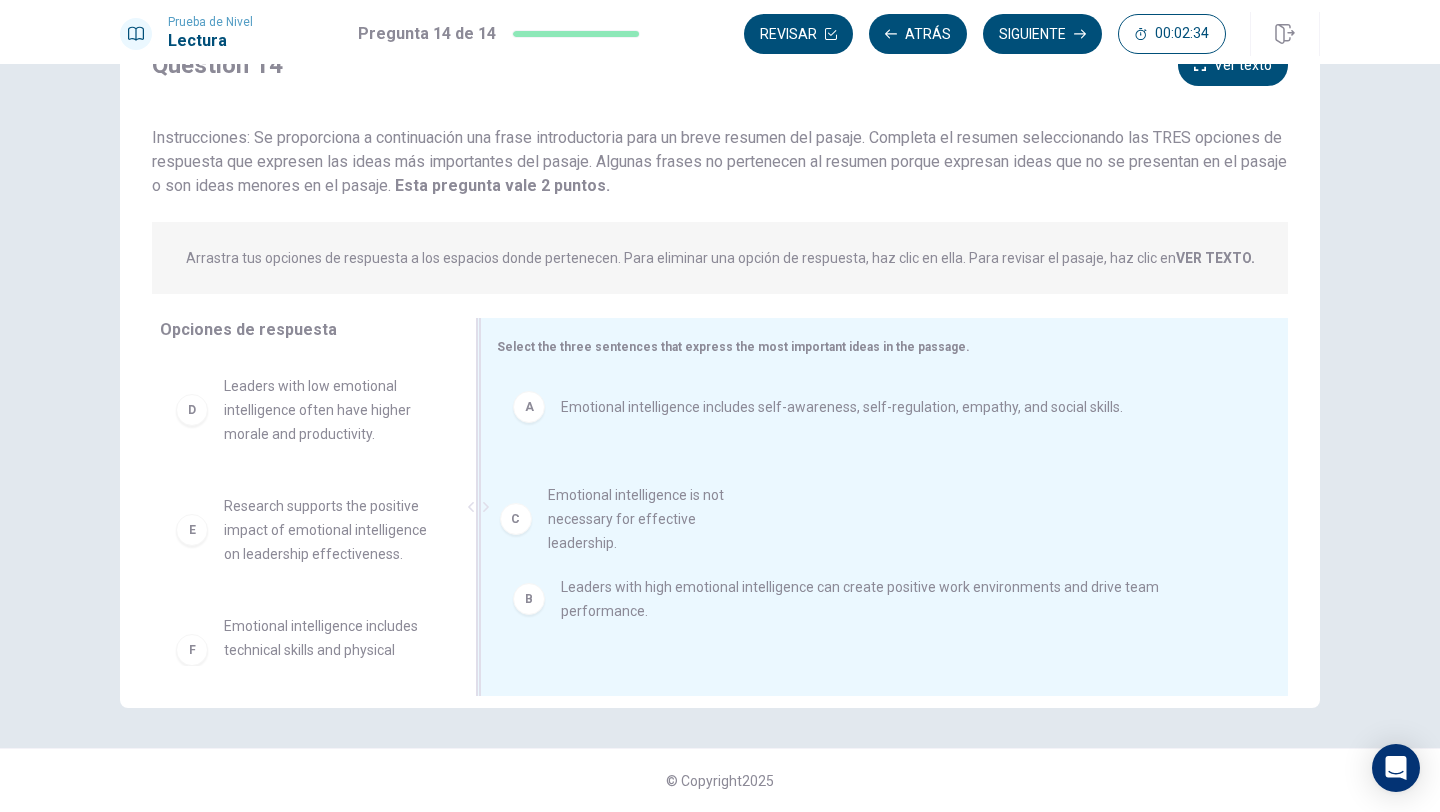 drag, startPoint x: 292, startPoint y: 427, endPoint x: 620, endPoint y: 549, distance: 349.95428 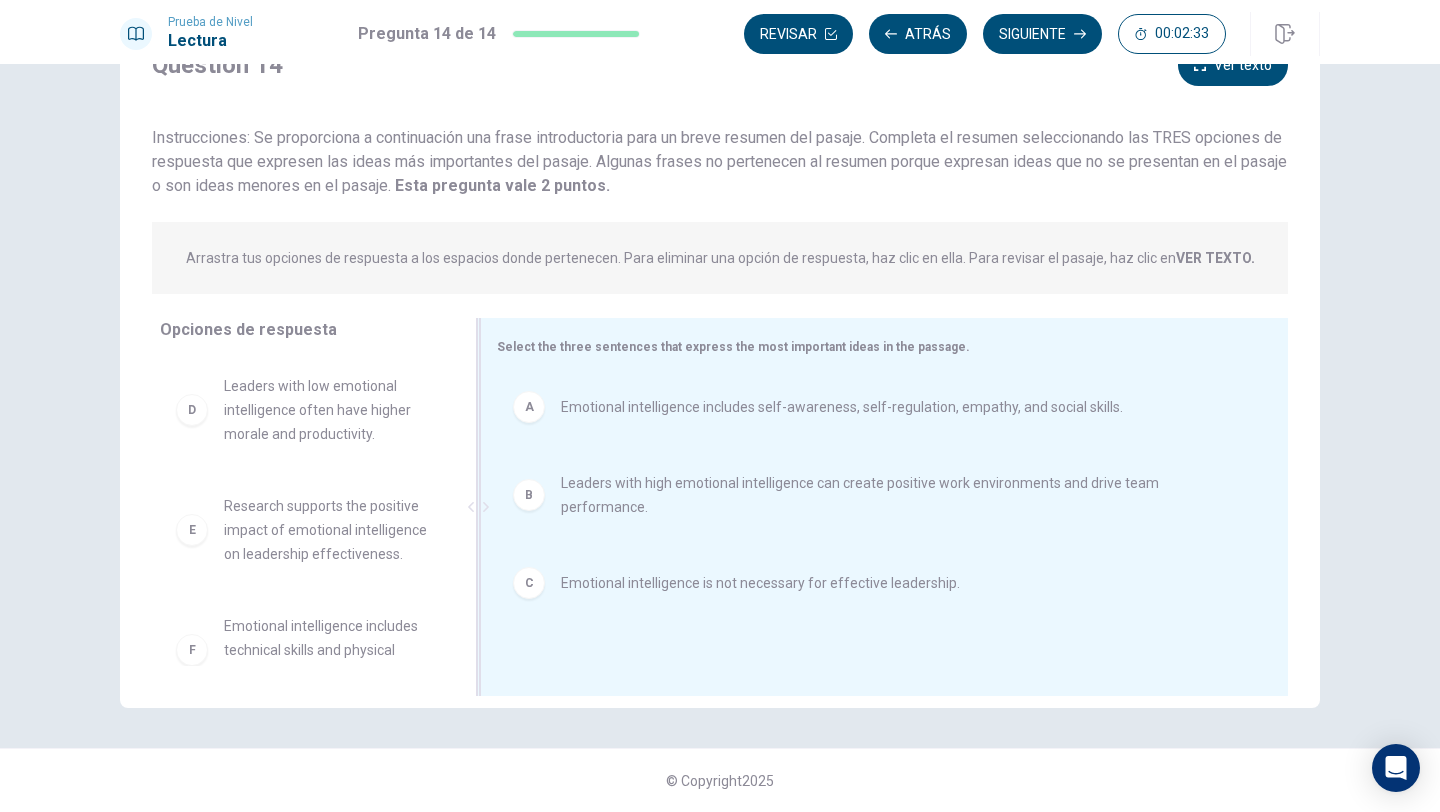 drag, startPoint x: 332, startPoint y: 465, endPoint x: 690, endPoint y: 589, distance: 378.86673 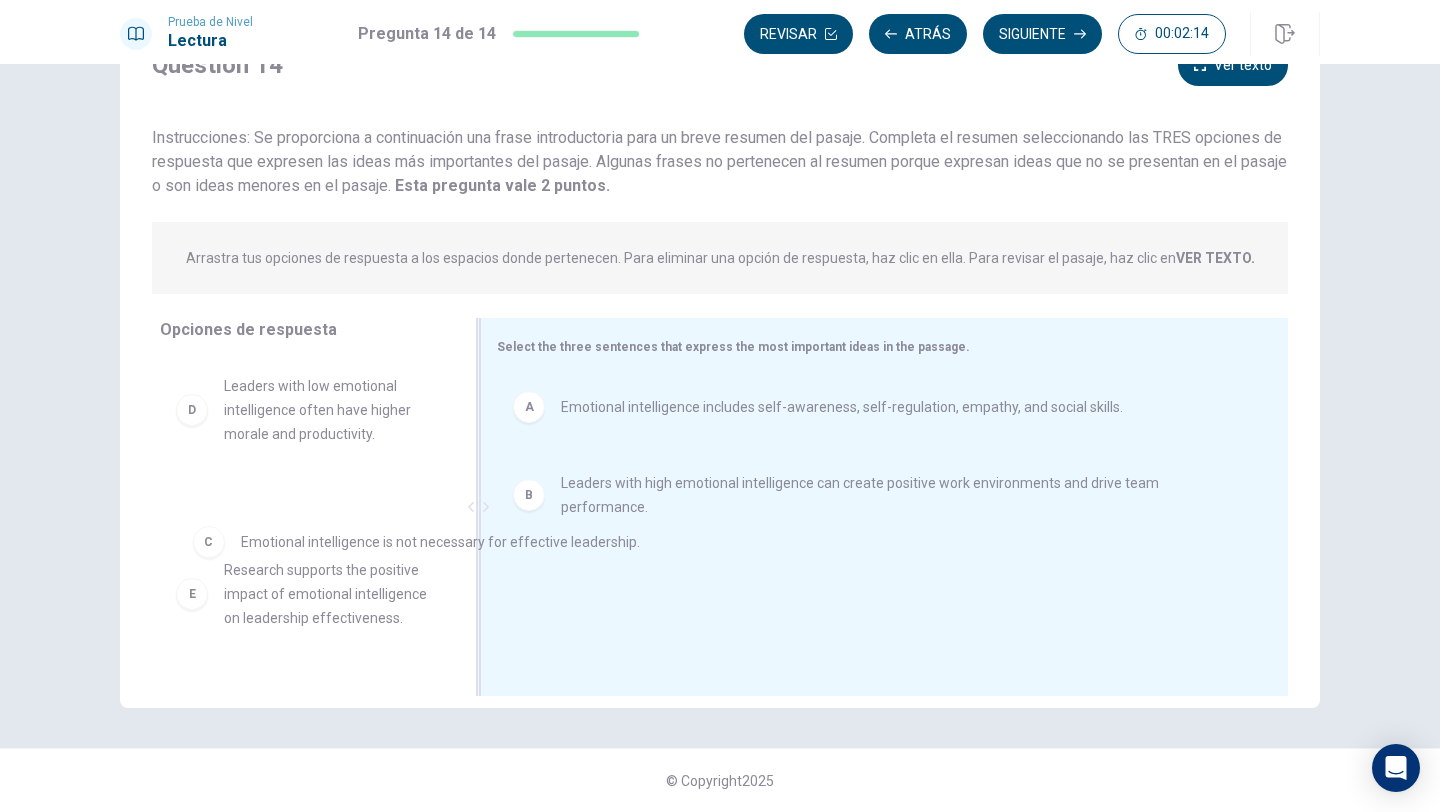 drag, startPoint x: 652, startPoint y: 574, endPoint x: 319, endPoint y: 546, distance: 334.1751 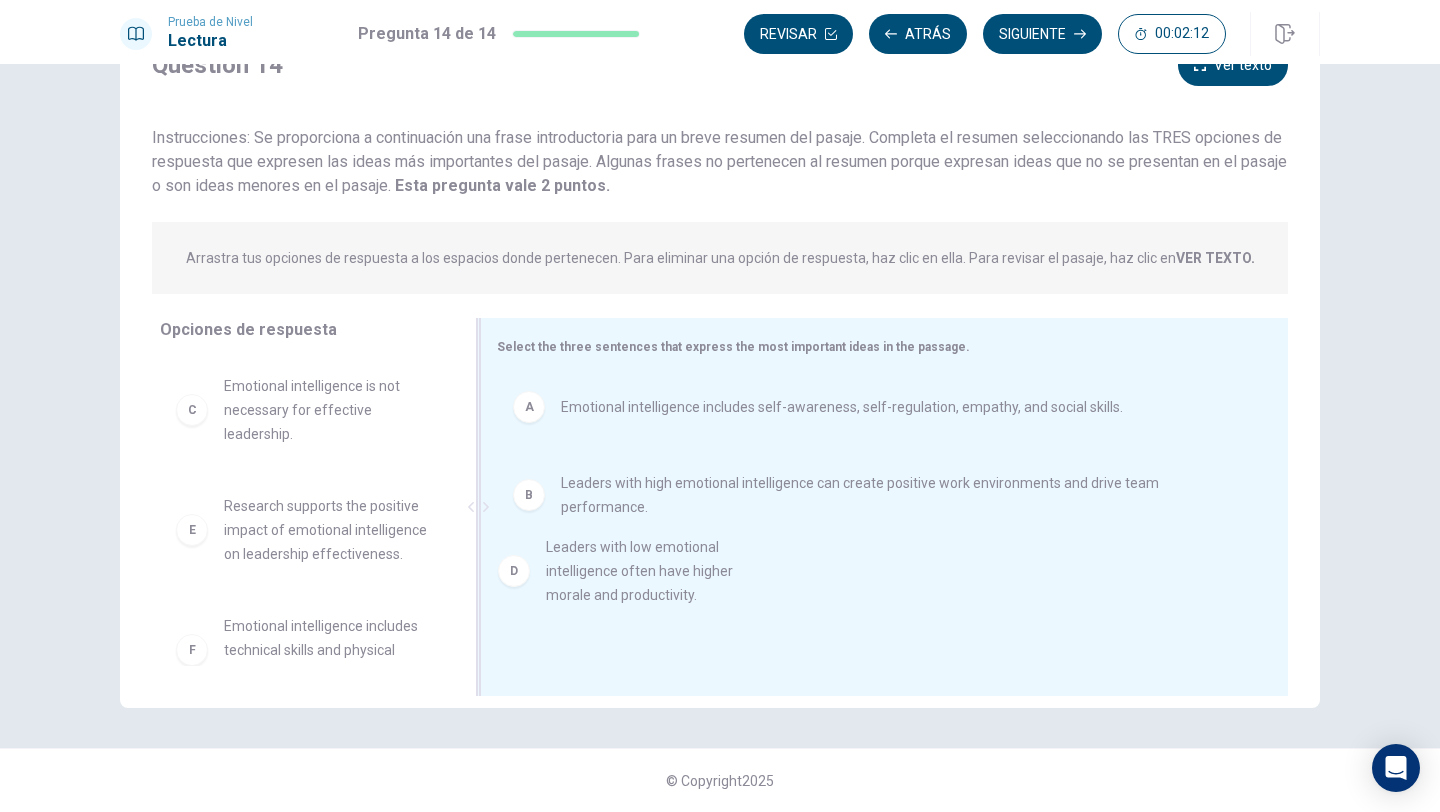 drag, startPoint x: 313, startPoint y: 519, endPoint x: 650, endPoint y: 562, distance: 339.73224 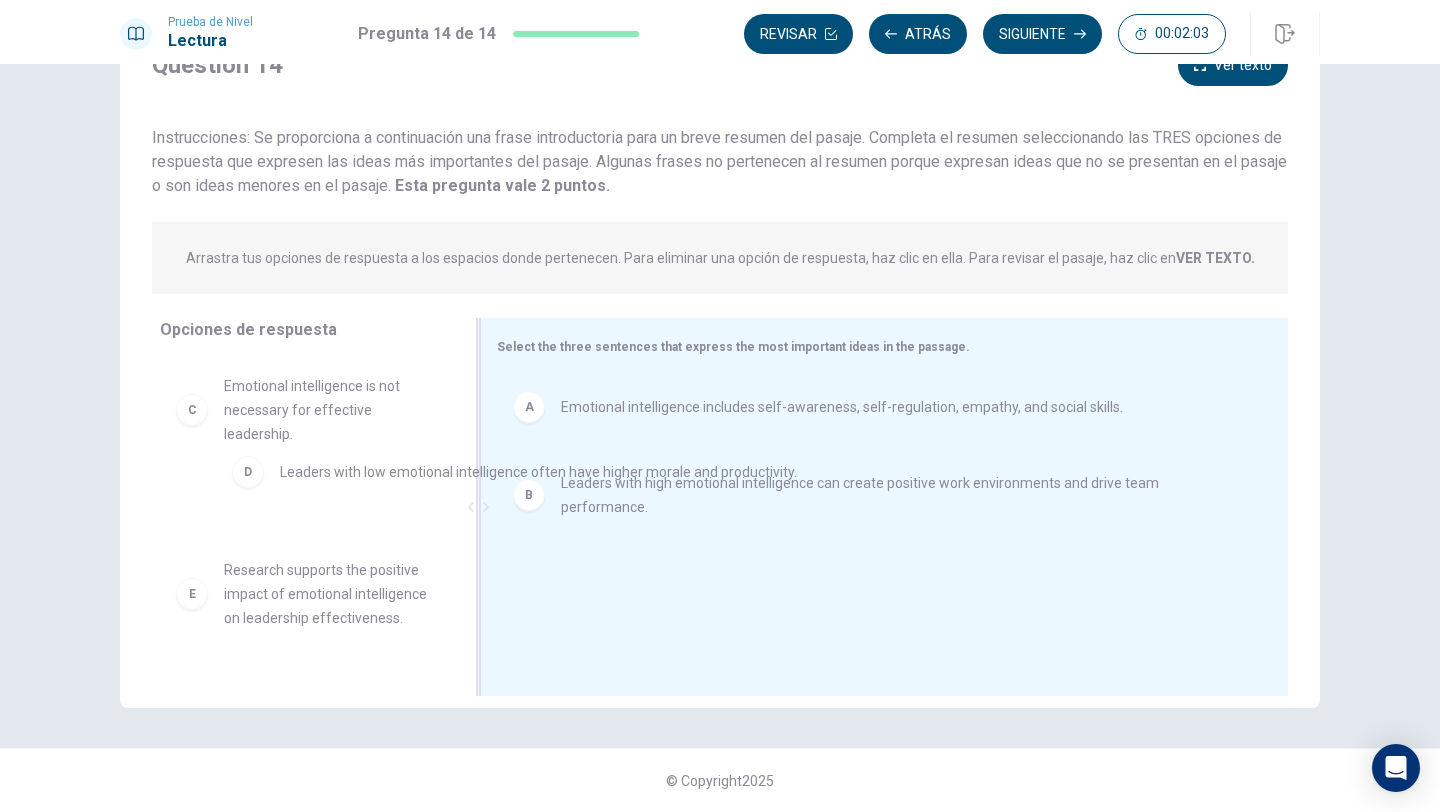 drag, startPoint x: 660, startPoint y: 576, endPoint x: 375, endPoint y: 477, distance: 301.70514 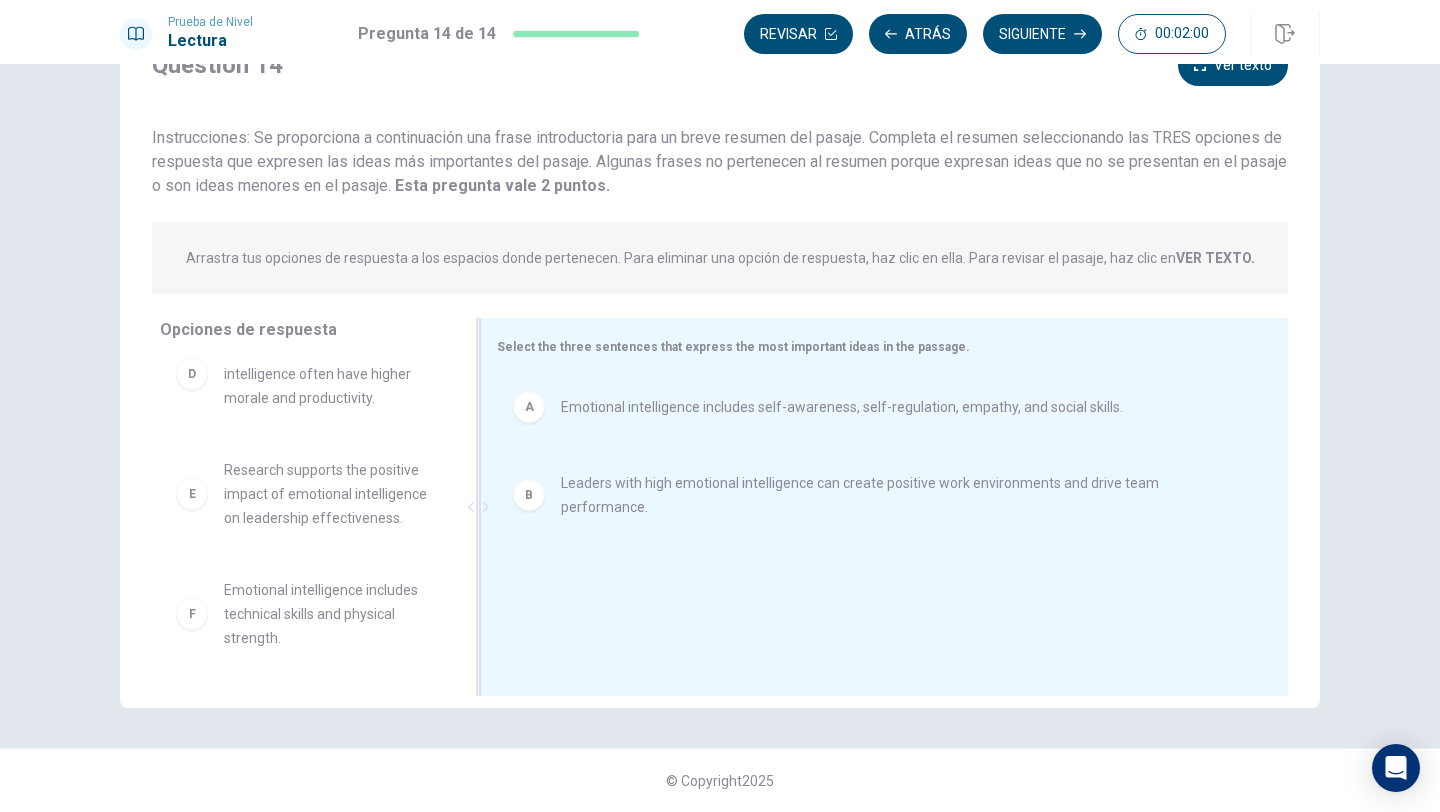 scroll, scrollTop: 180, scrollLeft: 0, axis: vertical 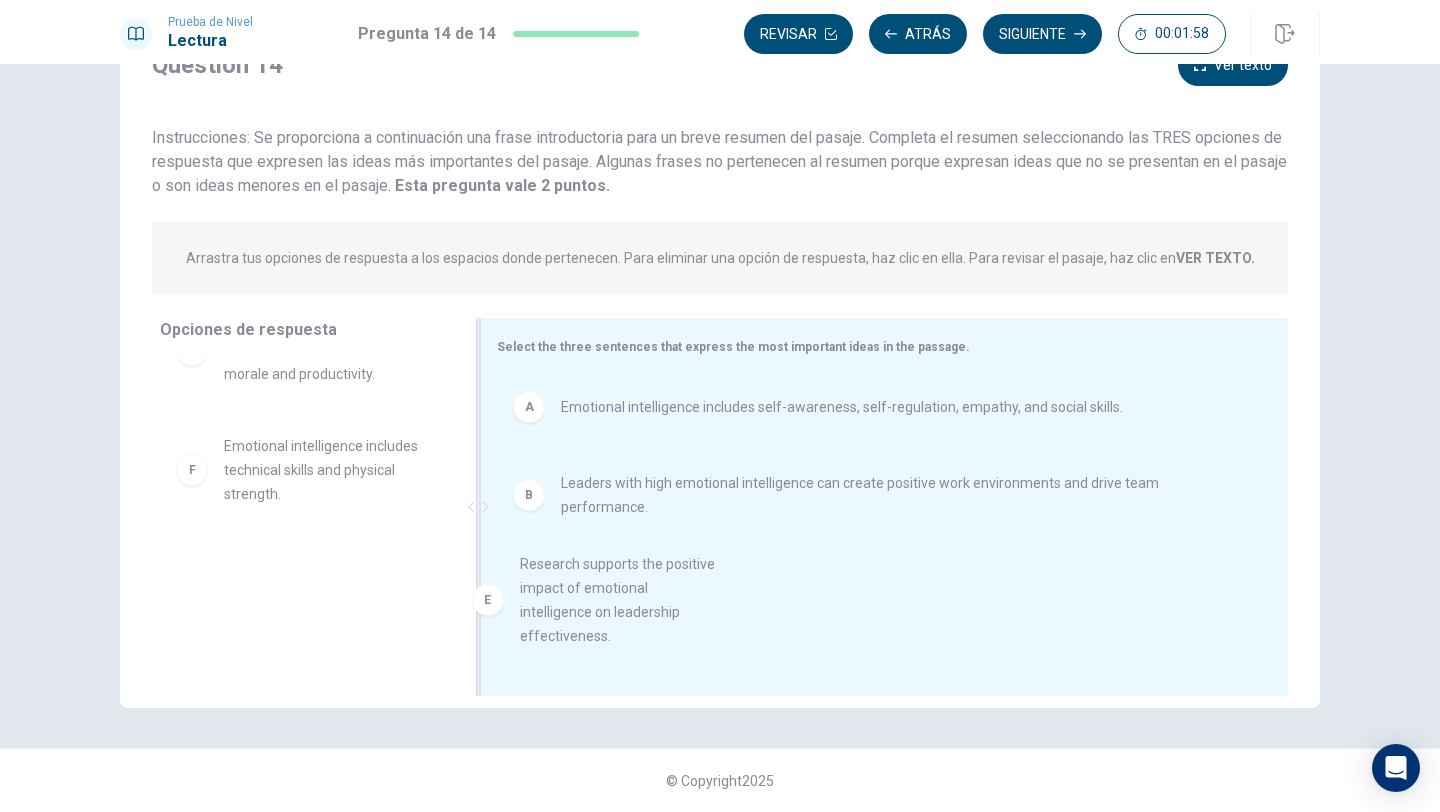 drag, startPoint x: 312, startPoint y: 483, endPoint x: 625, endPoint y: 597, distance: 333.1141 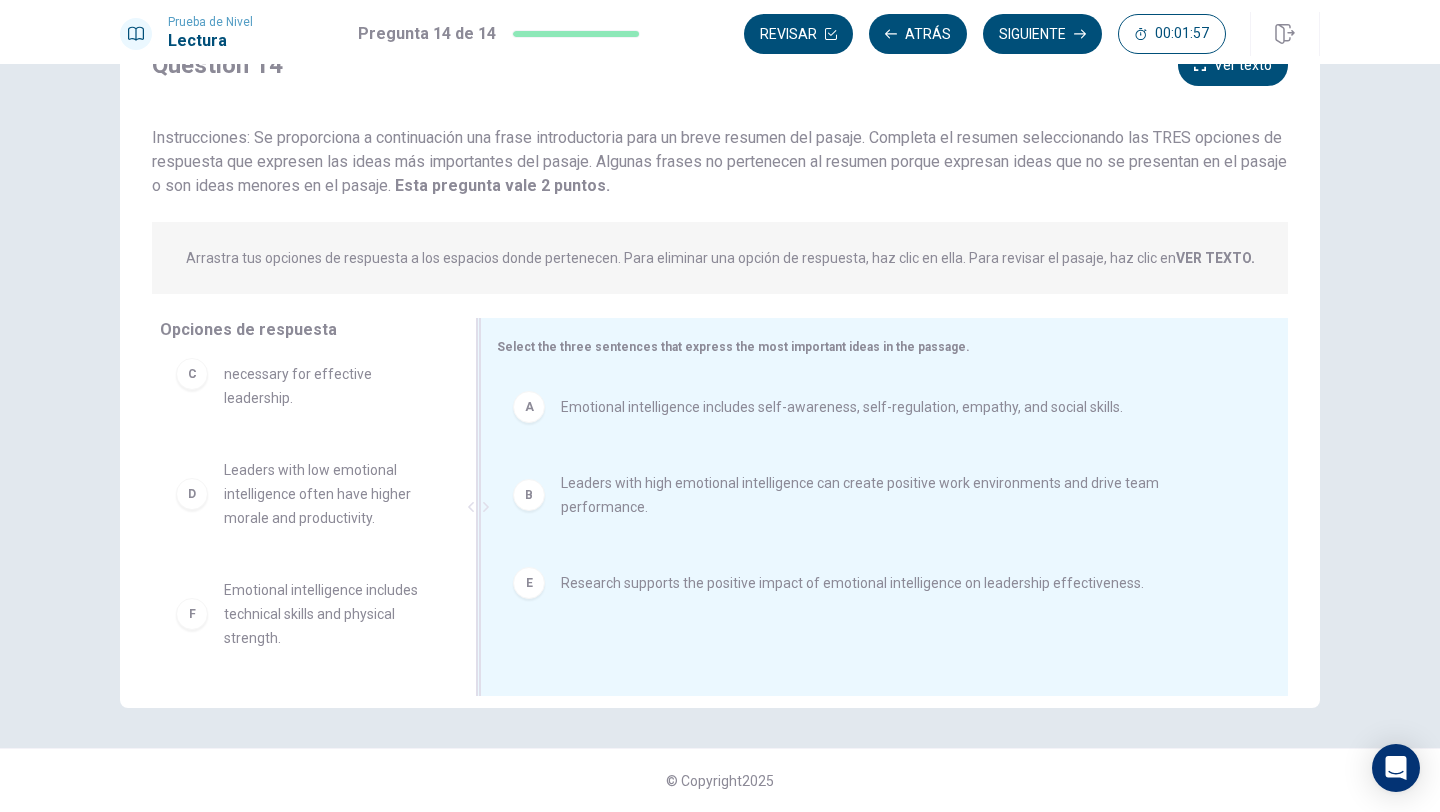 scroll, scrollTop: 36, scrollLeft: 0, axis: vertical 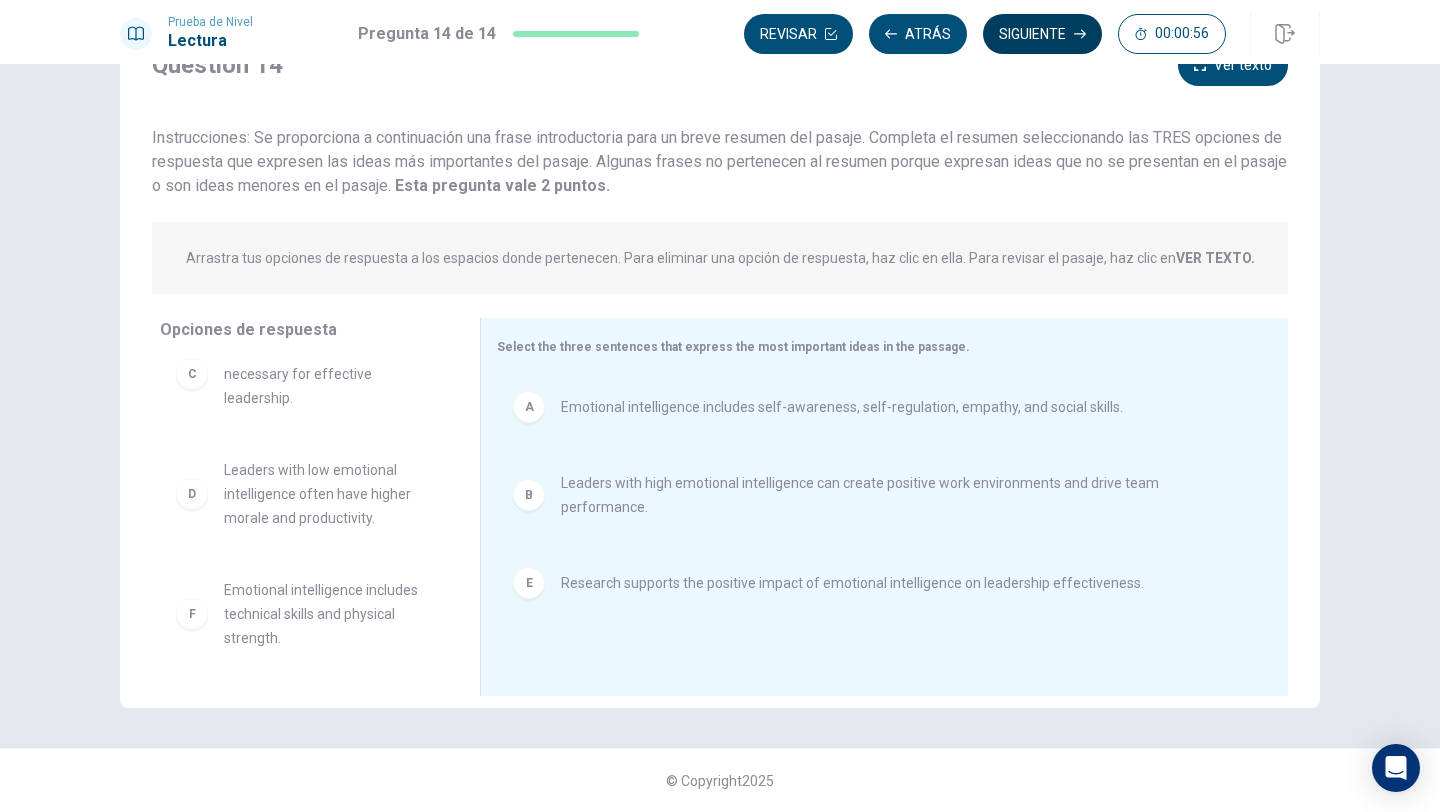 click on "Siguiente" at bounding box center (1042, 34) 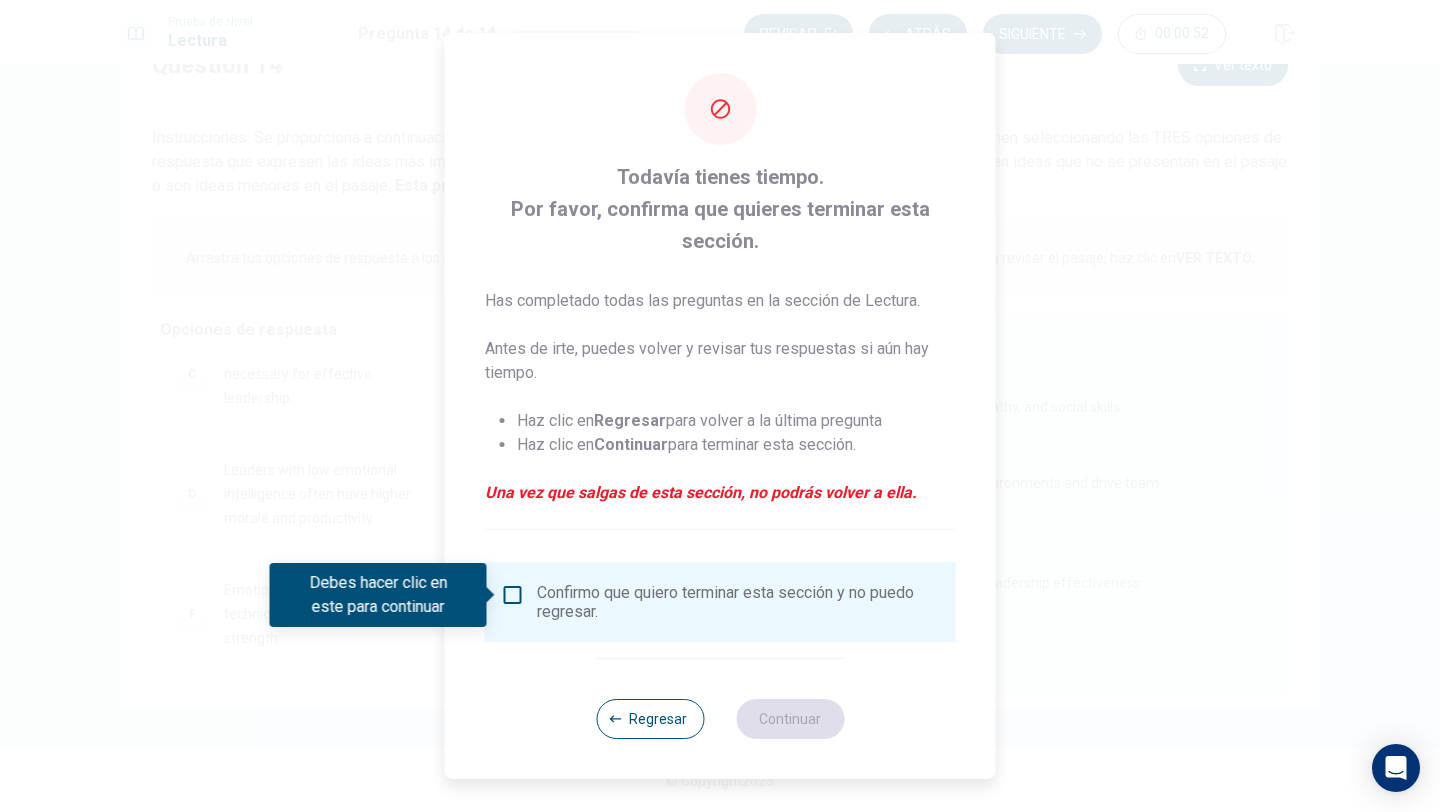 click at bounding box center (513, 595) 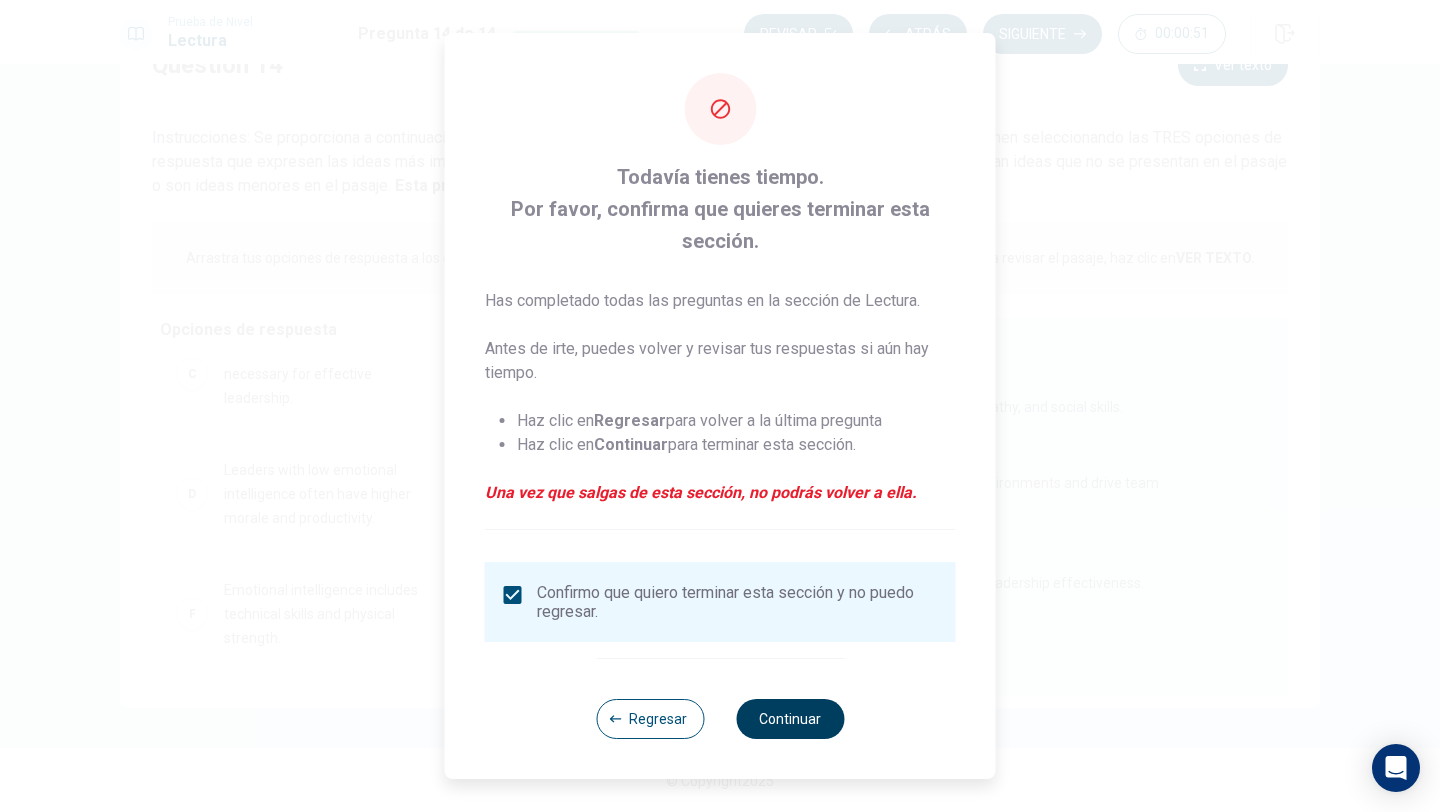 click on "Continuar" at bounding box center [790, 719] 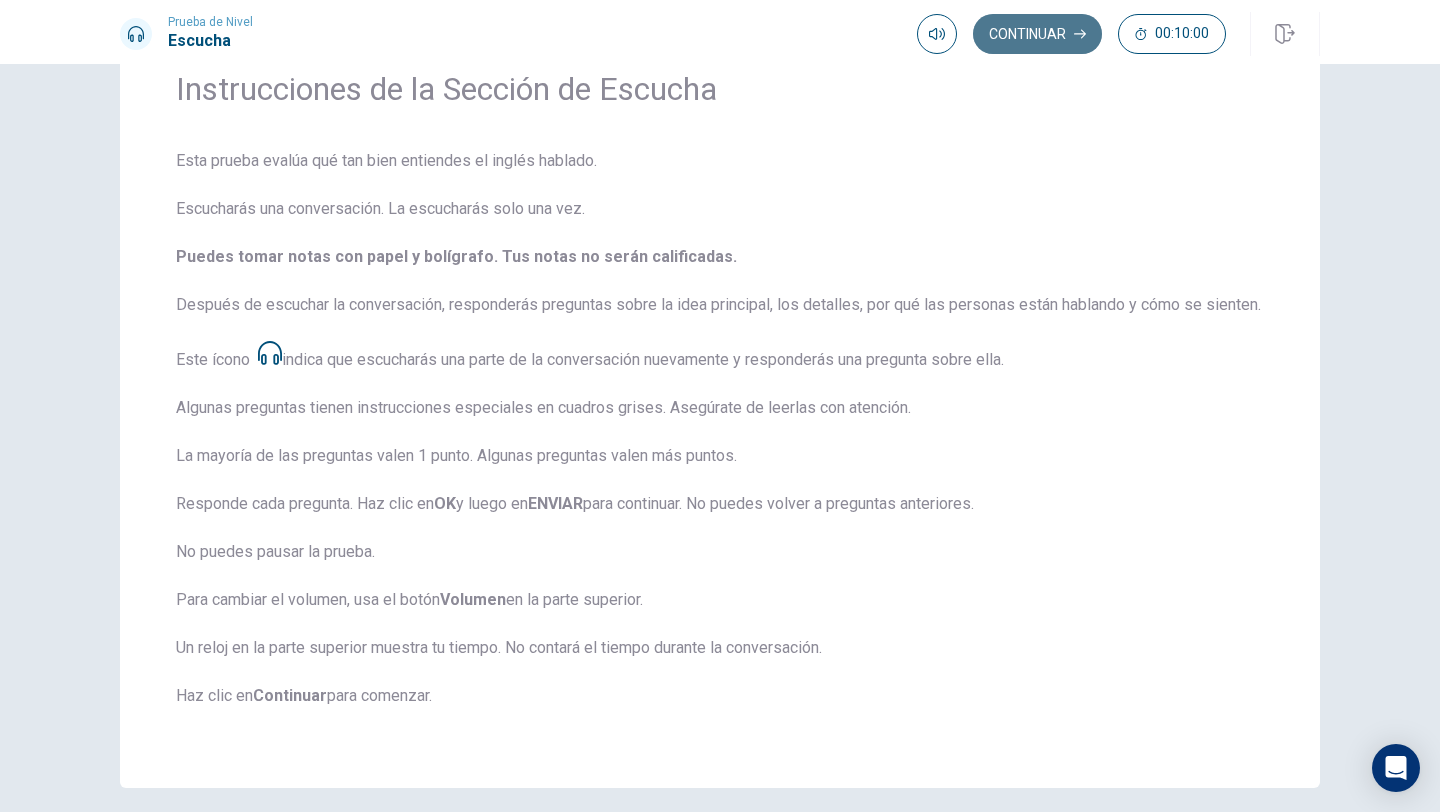 click on "Continuar" at bounding box center (1037, 34) 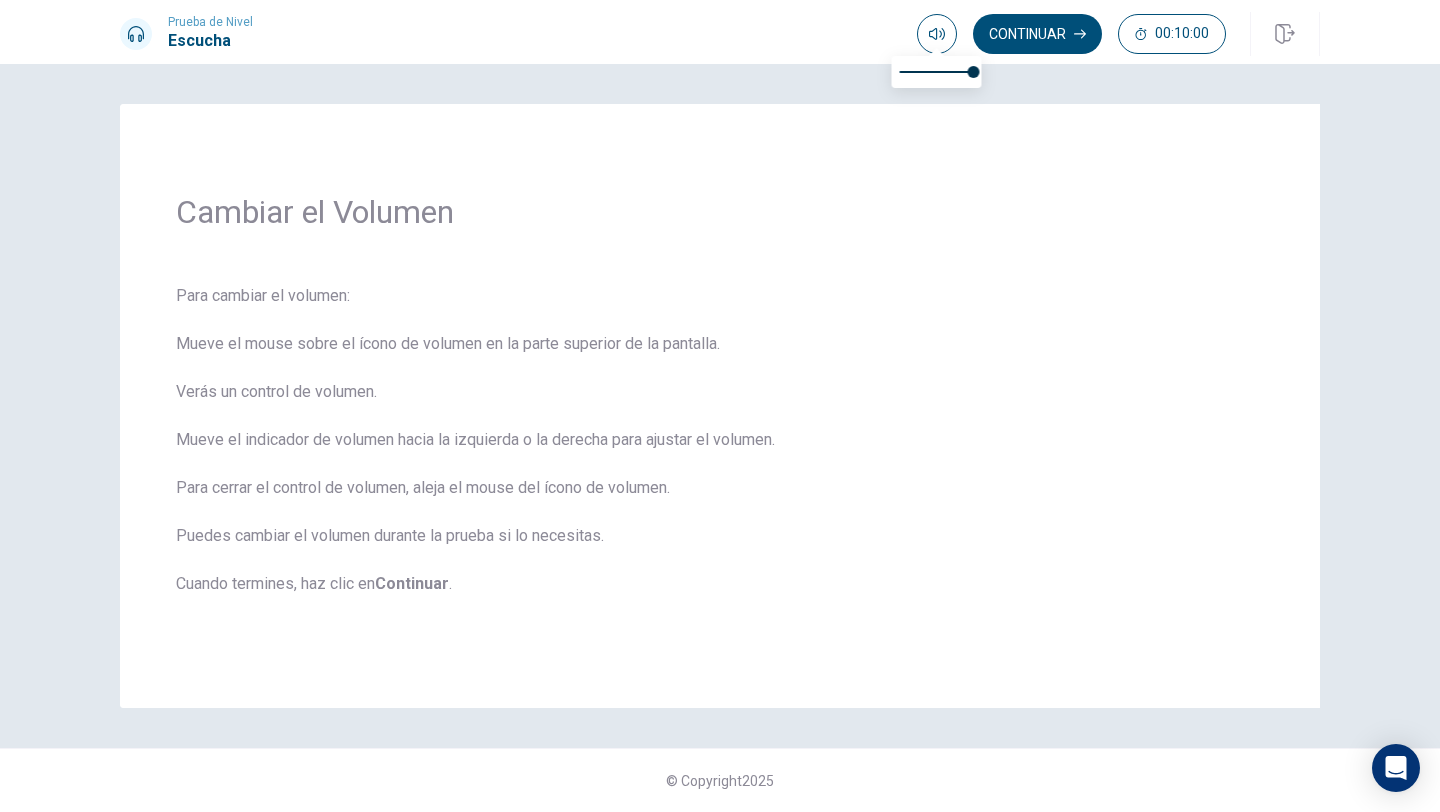 click at bounding box center (937, 50) 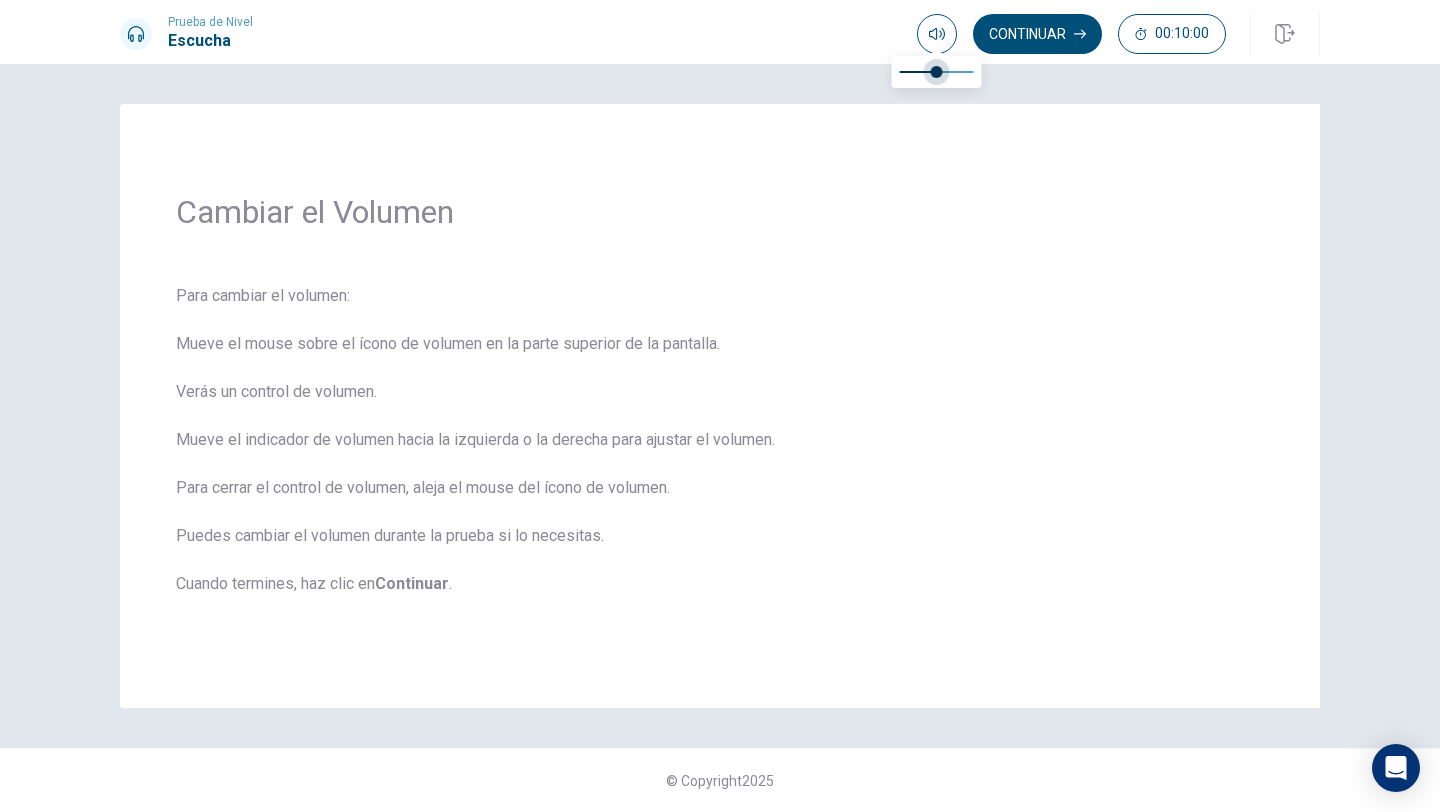 click at bounding box center [937, 72] 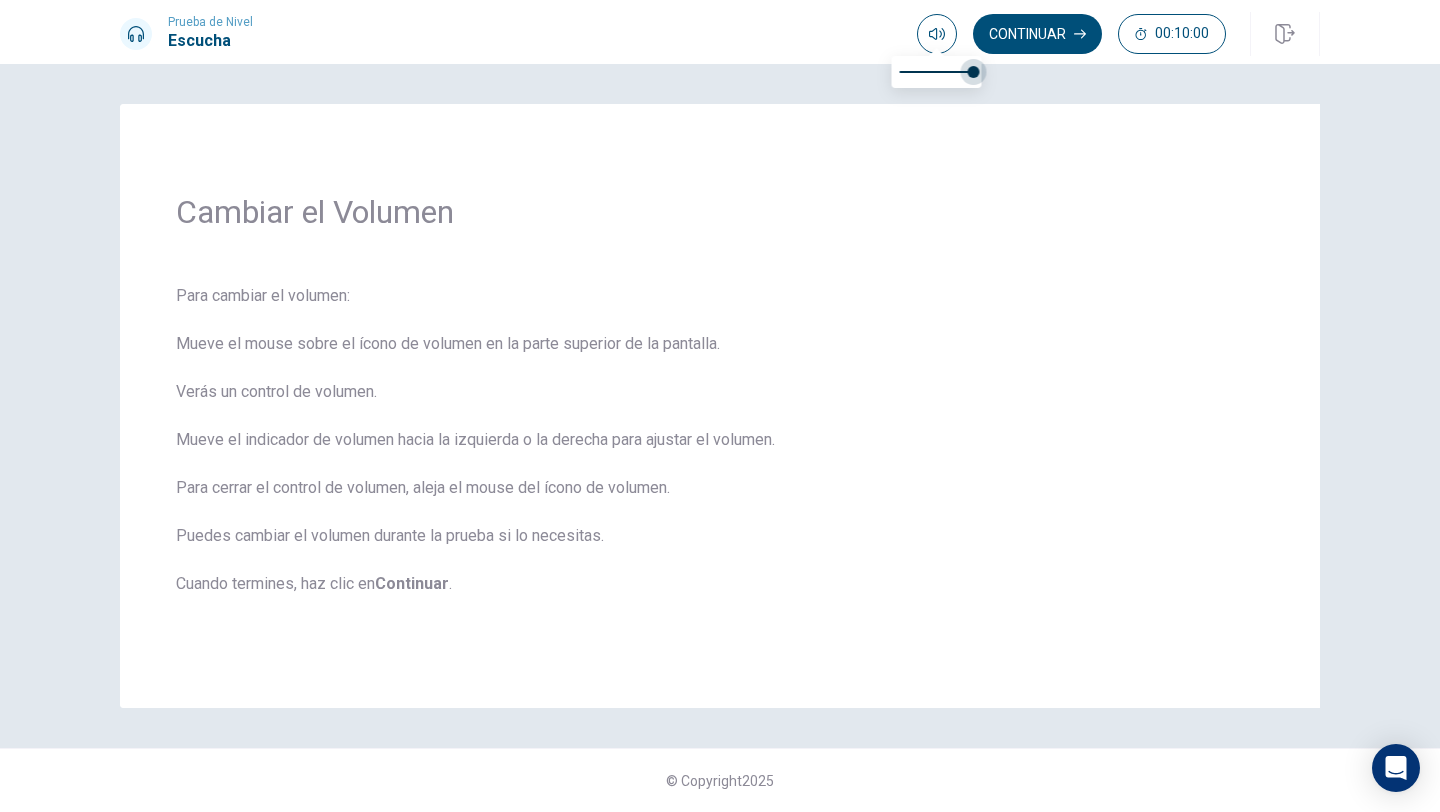 drag, startPoint x: 933, startPoint y: 69, endPoint x: 1006, endPoint y: 75, distance: 73.24616 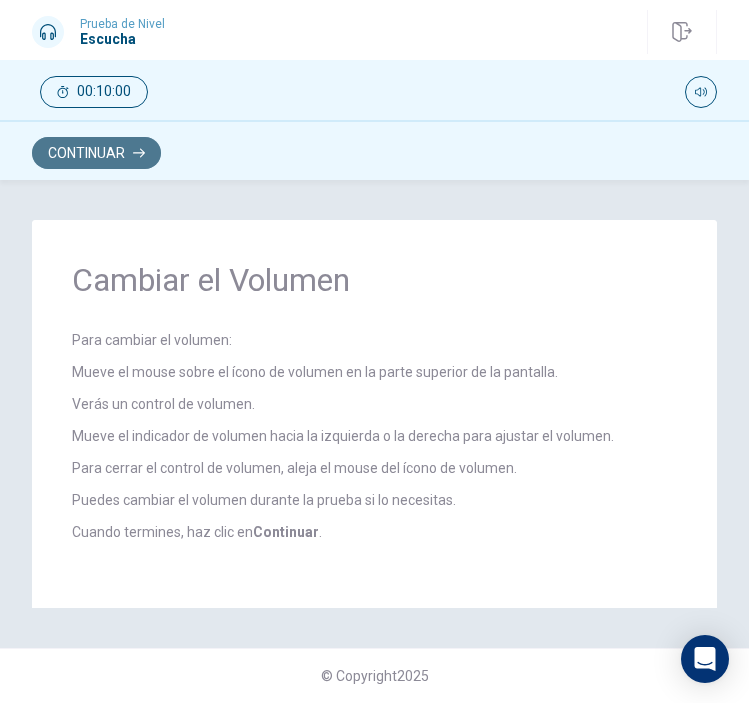 click 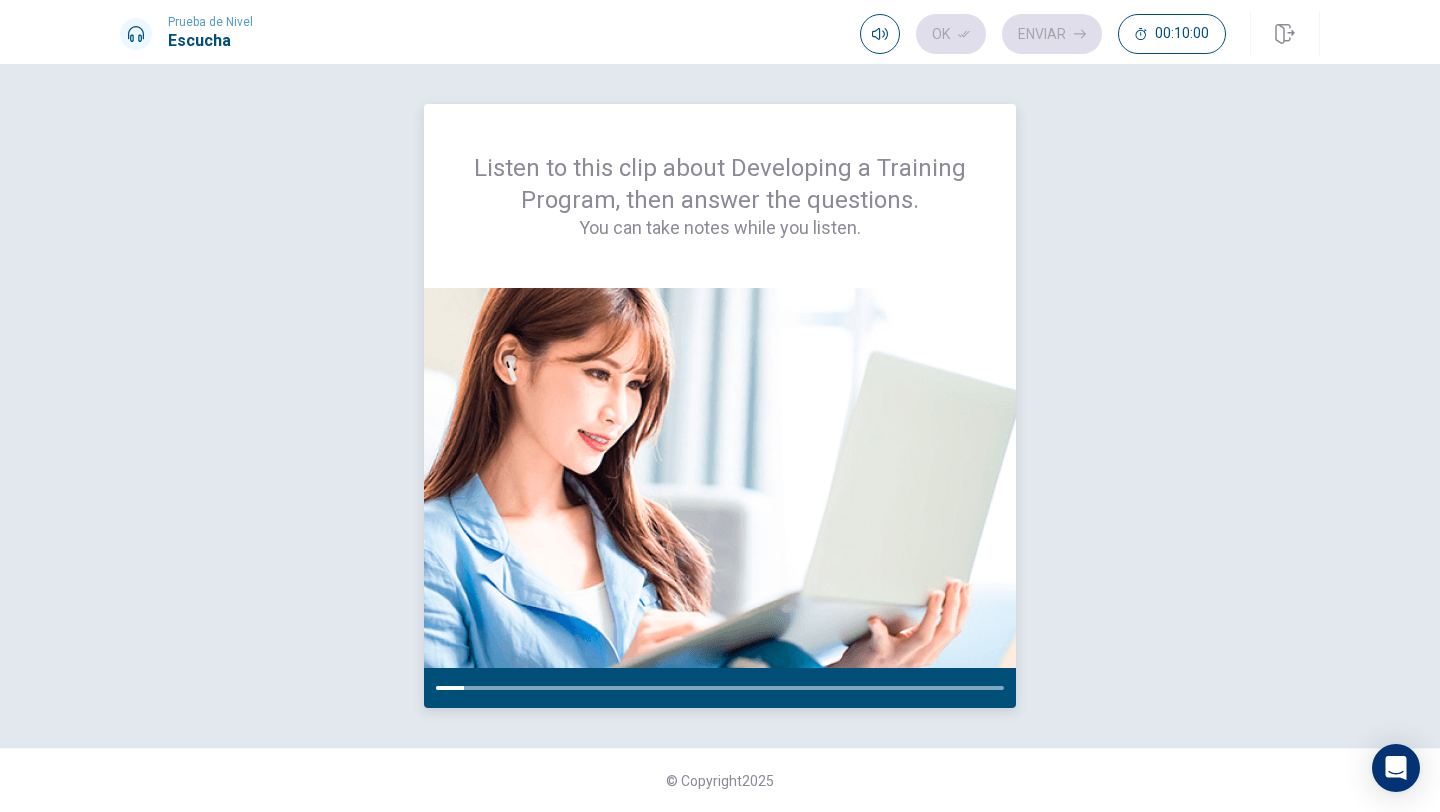 click at bounding box center [720, 688] 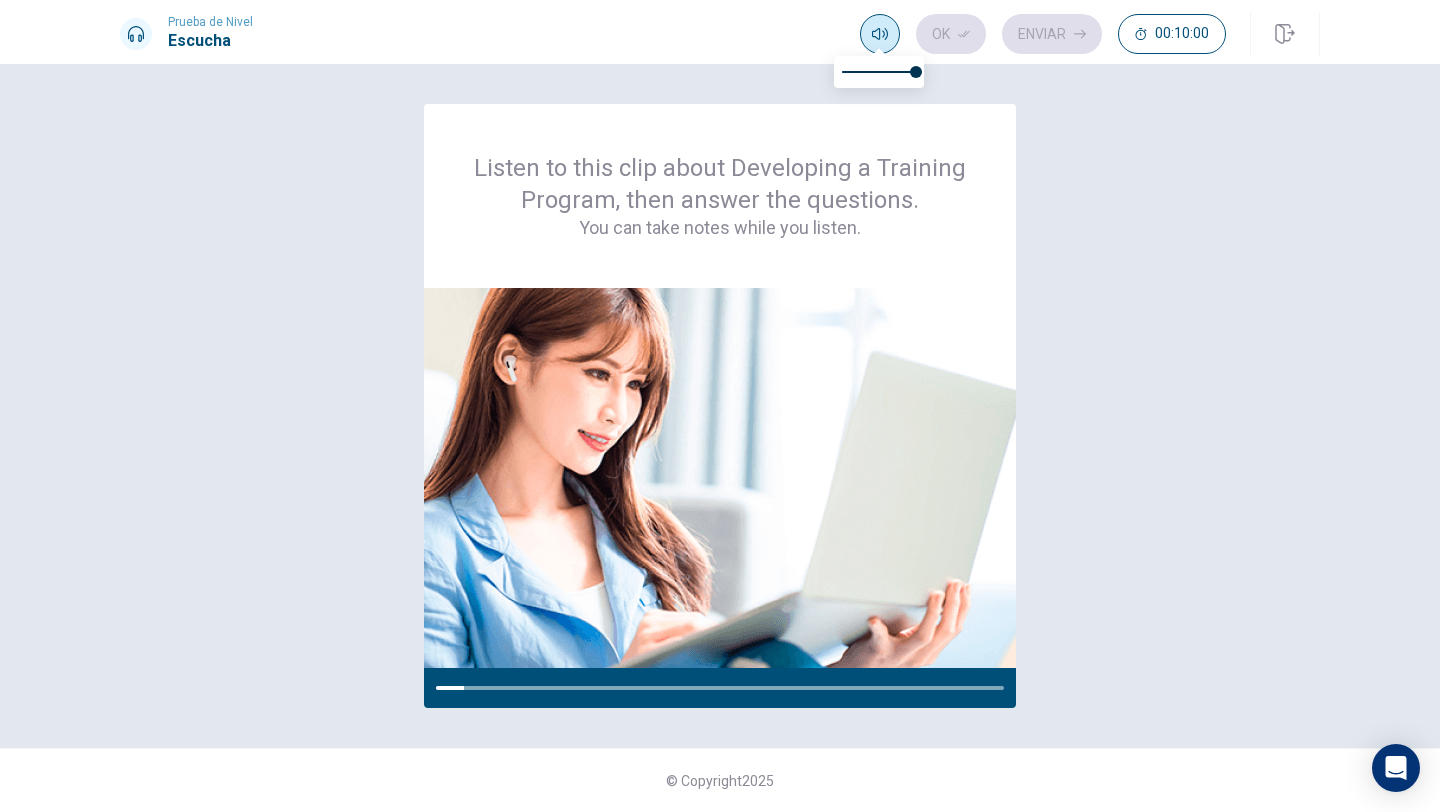 click 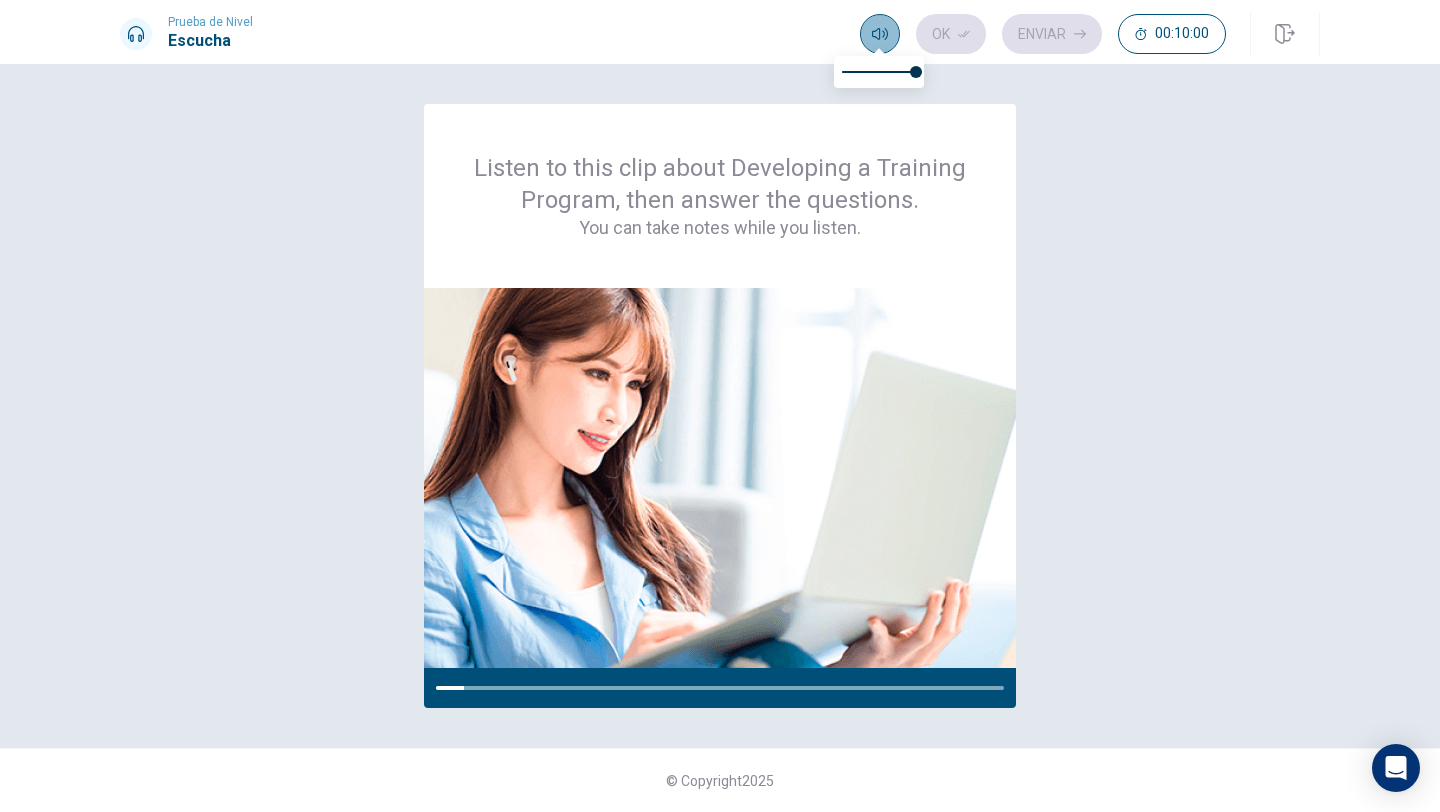 click 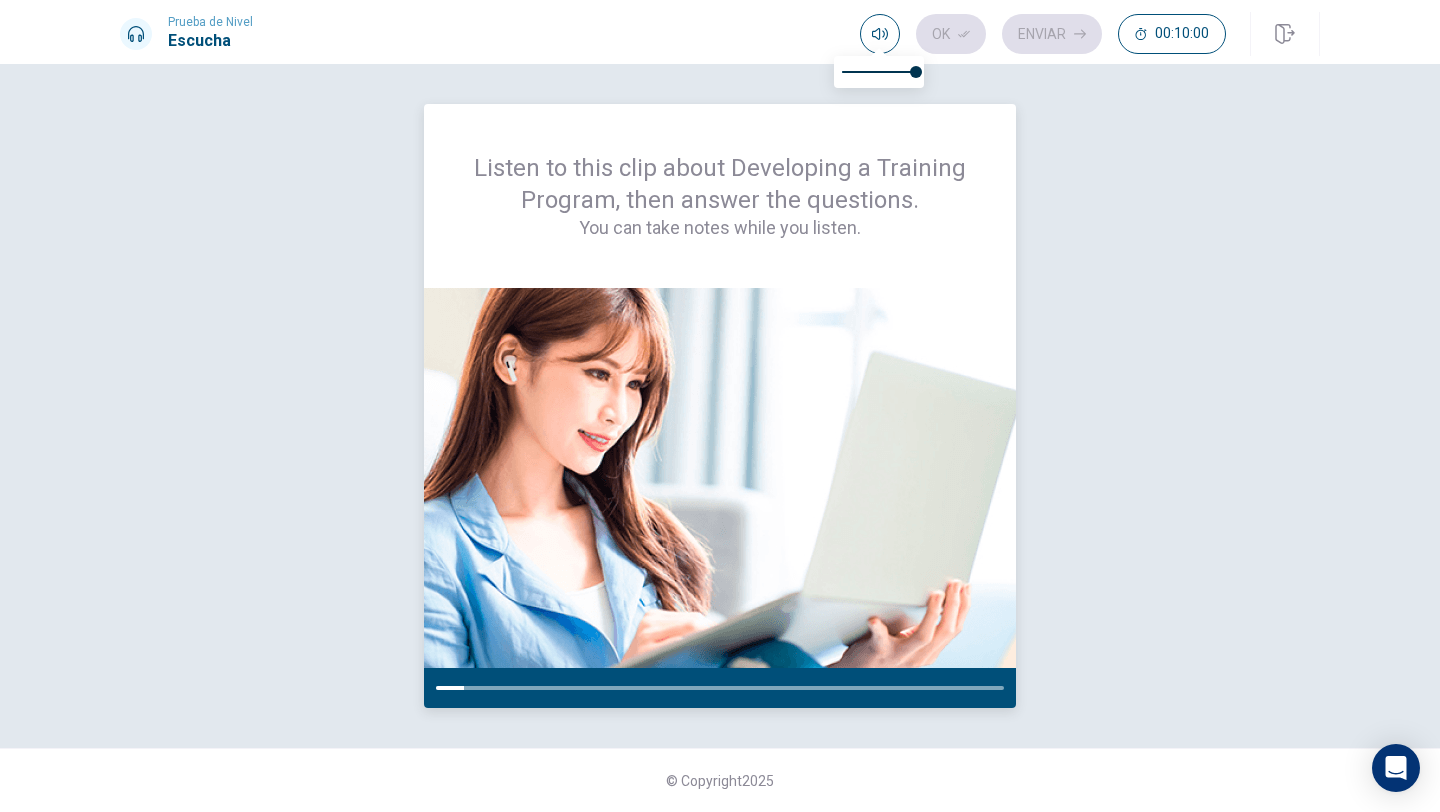 click at bounding box center (720, 478) 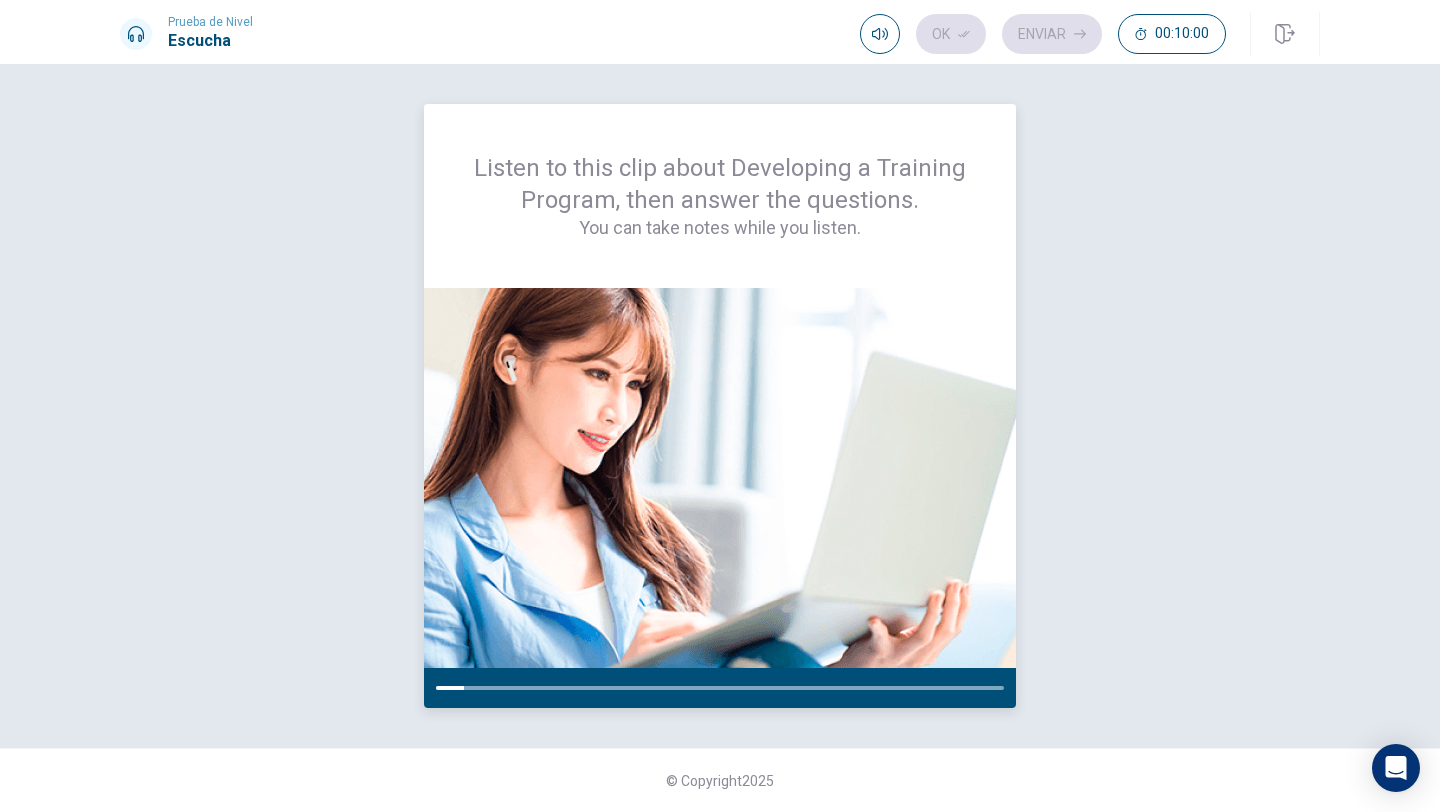 drag, startPoint x: 465, startPoint y: 689, endPoint x: 439, endPoint y: 681, distance: 27.202942 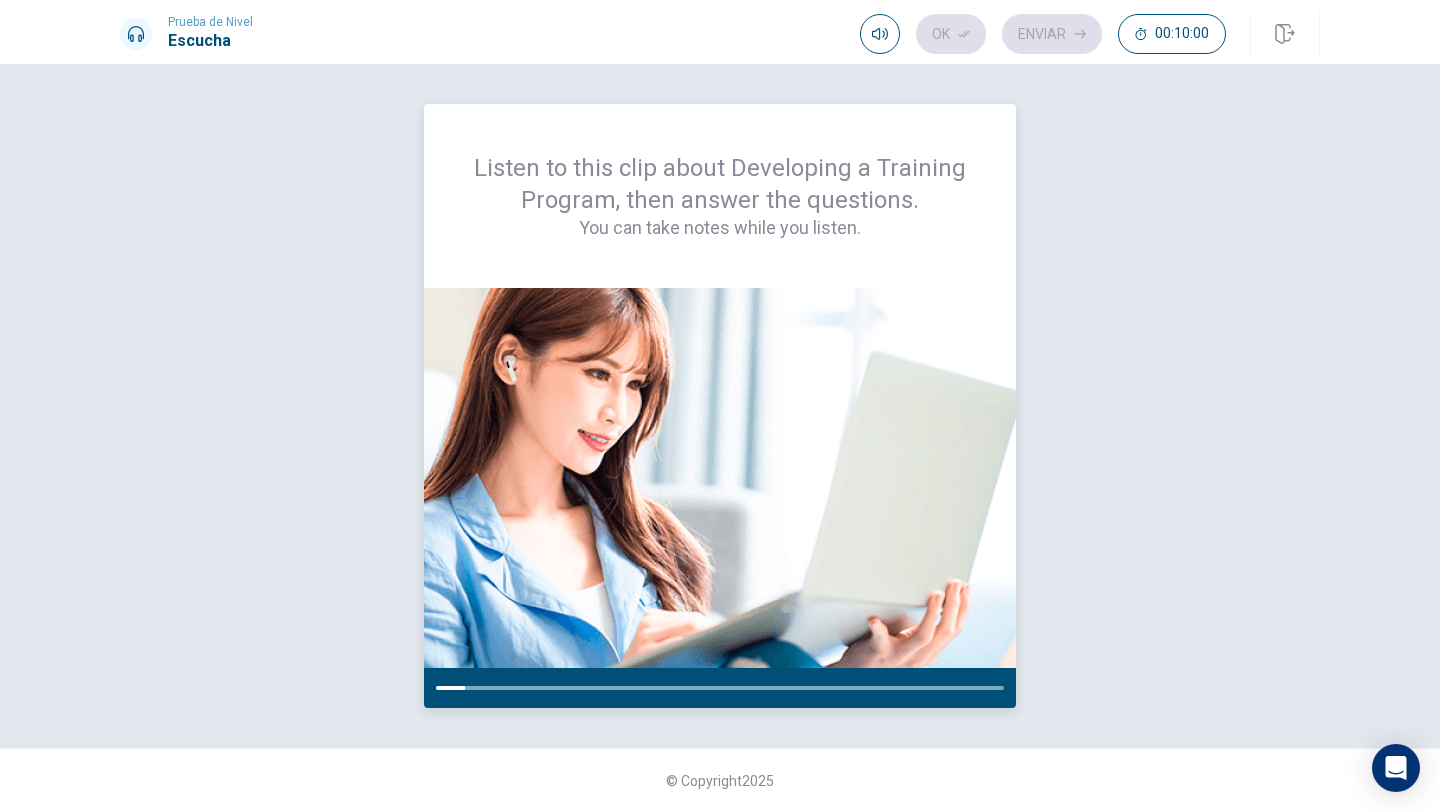click at bounding box center [720, 478] 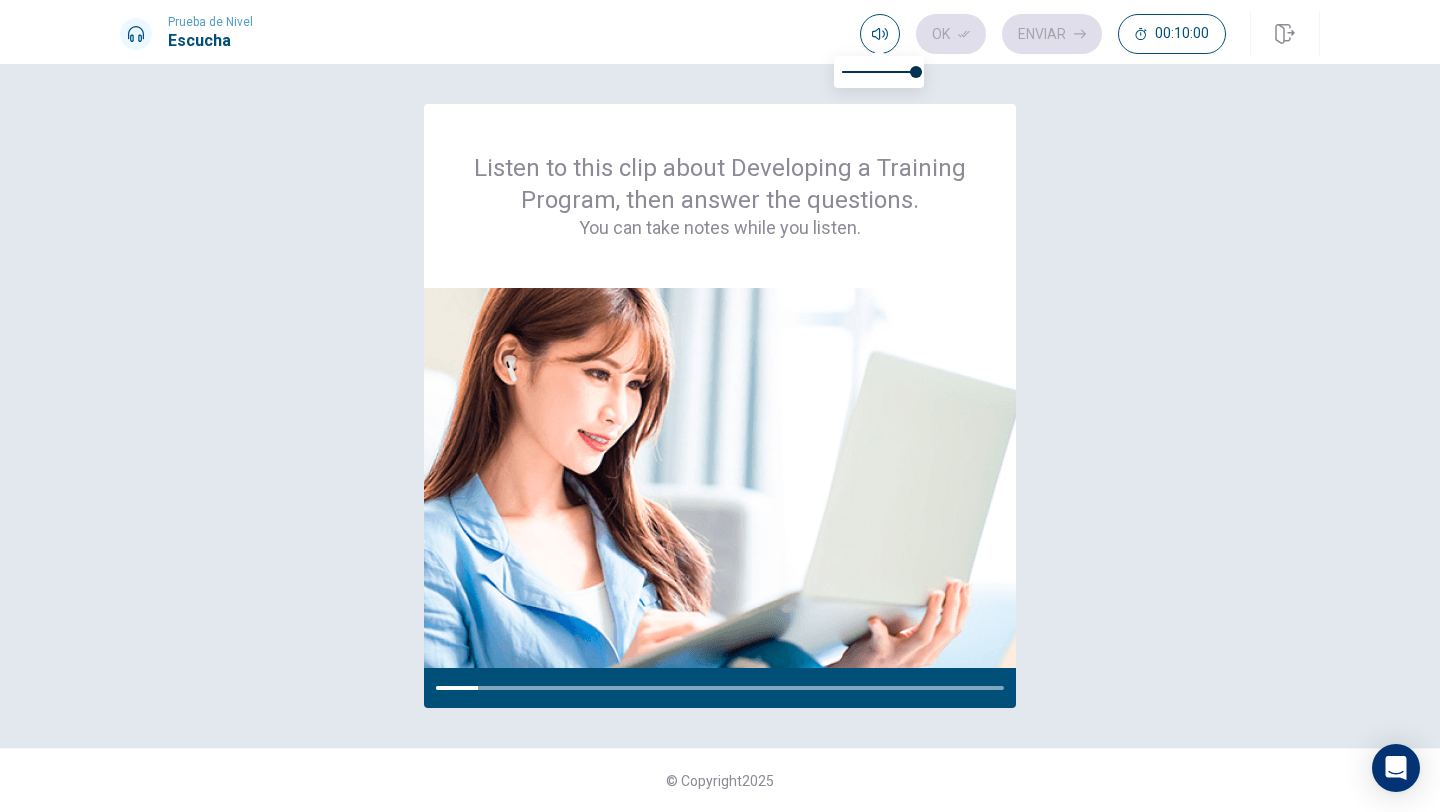 click at bounding box center [879, 72] 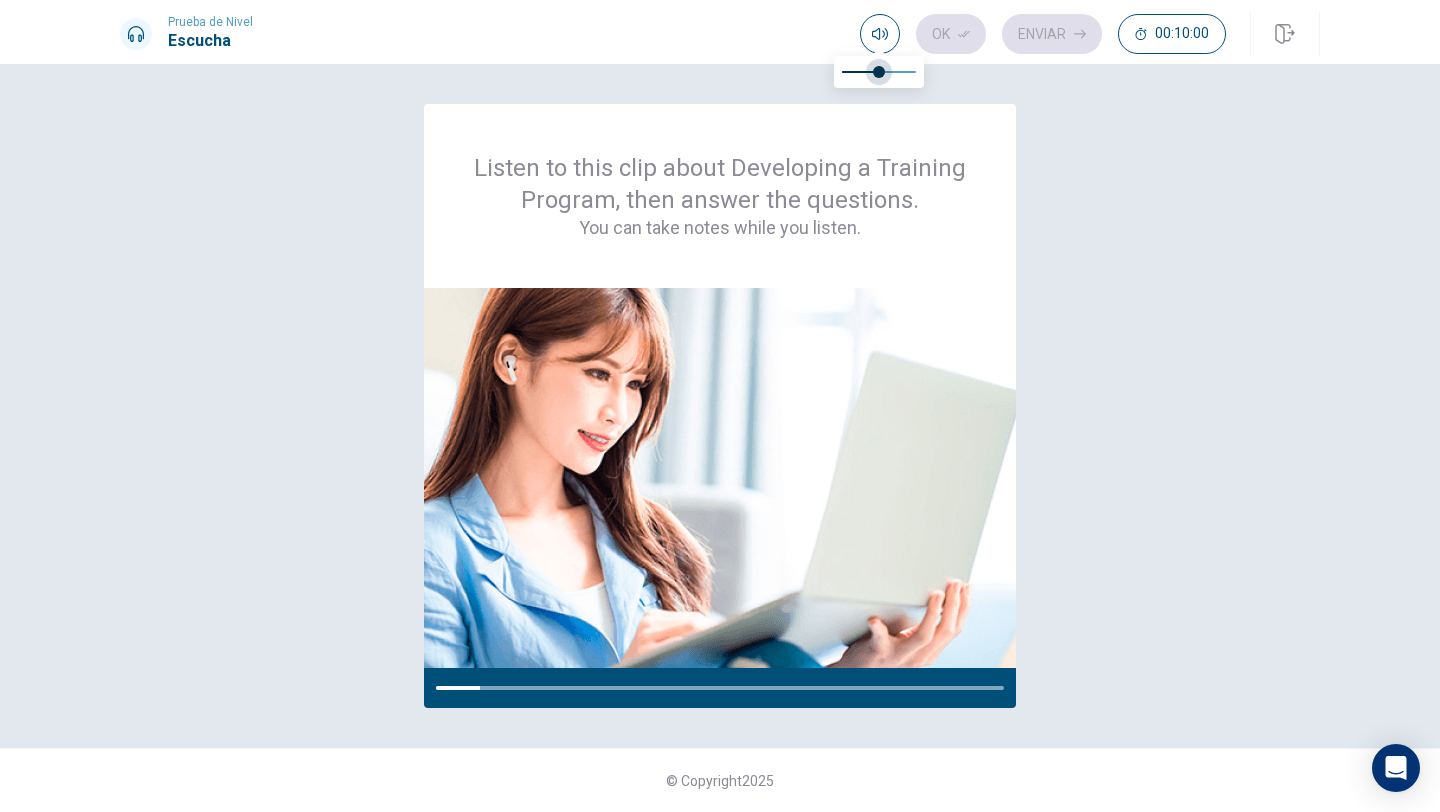 type on "0.4" 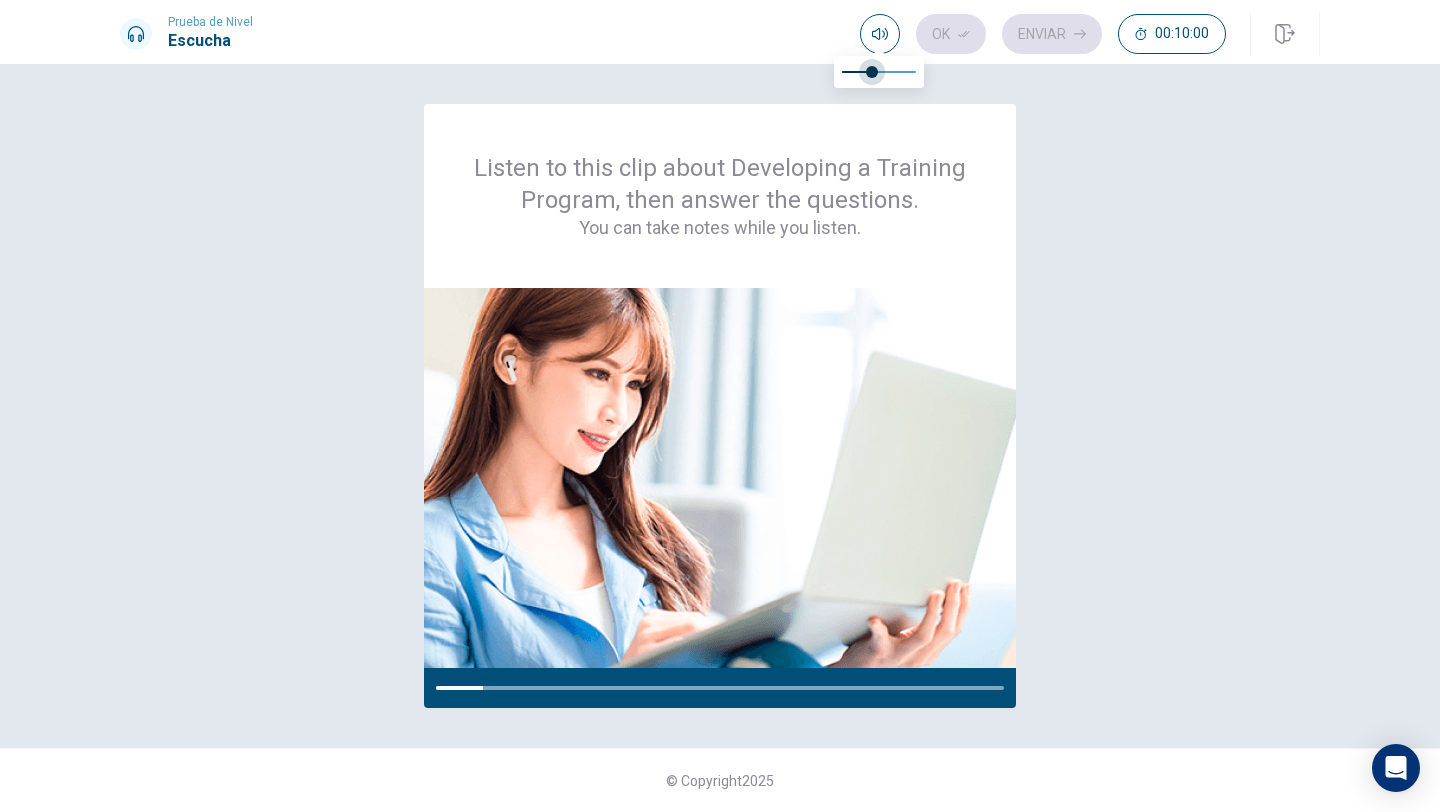 click at bounding box center [872, 72] 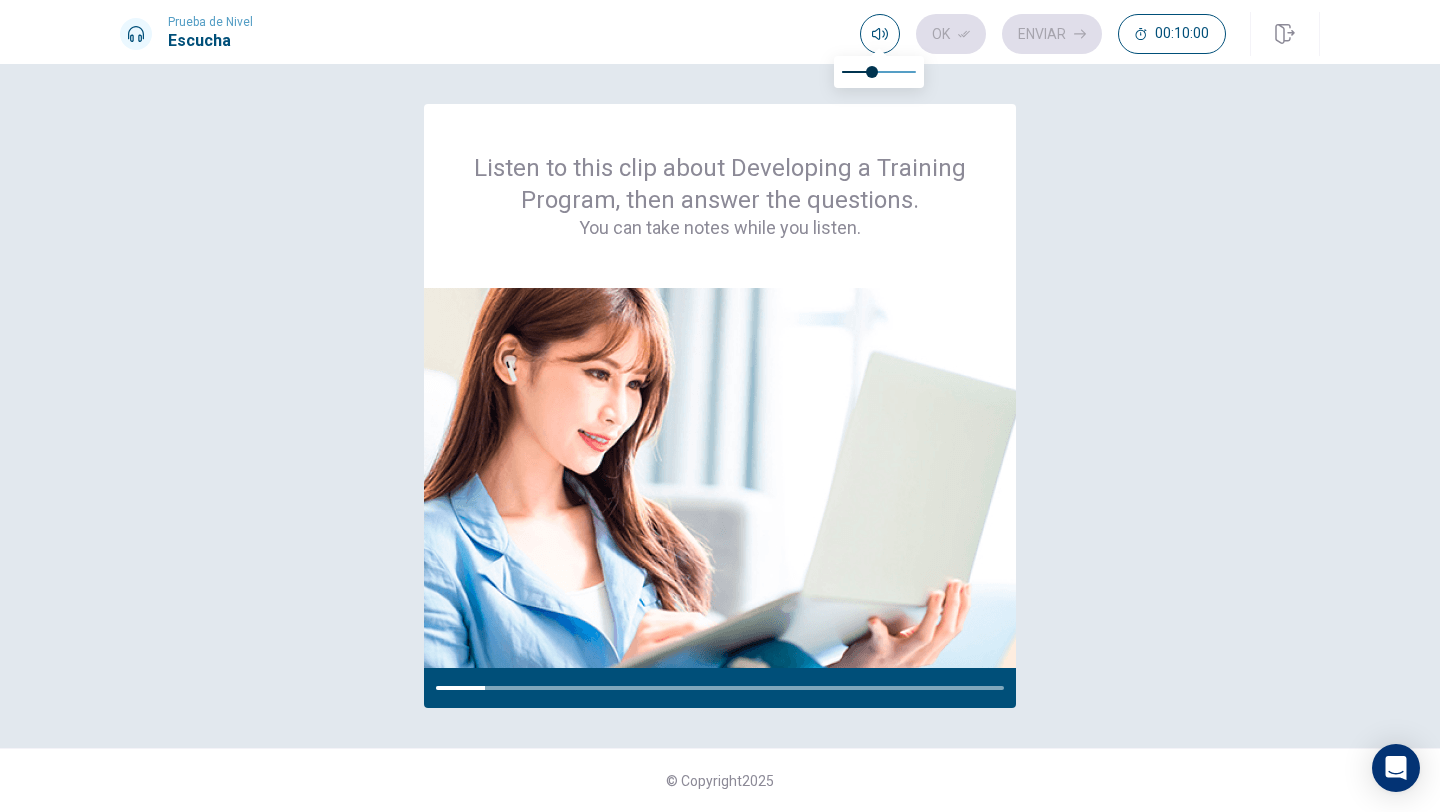 click on "Listen to this clip about Developing a Training Program, then answer the questions.  You can take notes while you listen." at bounding box center (720, 406) 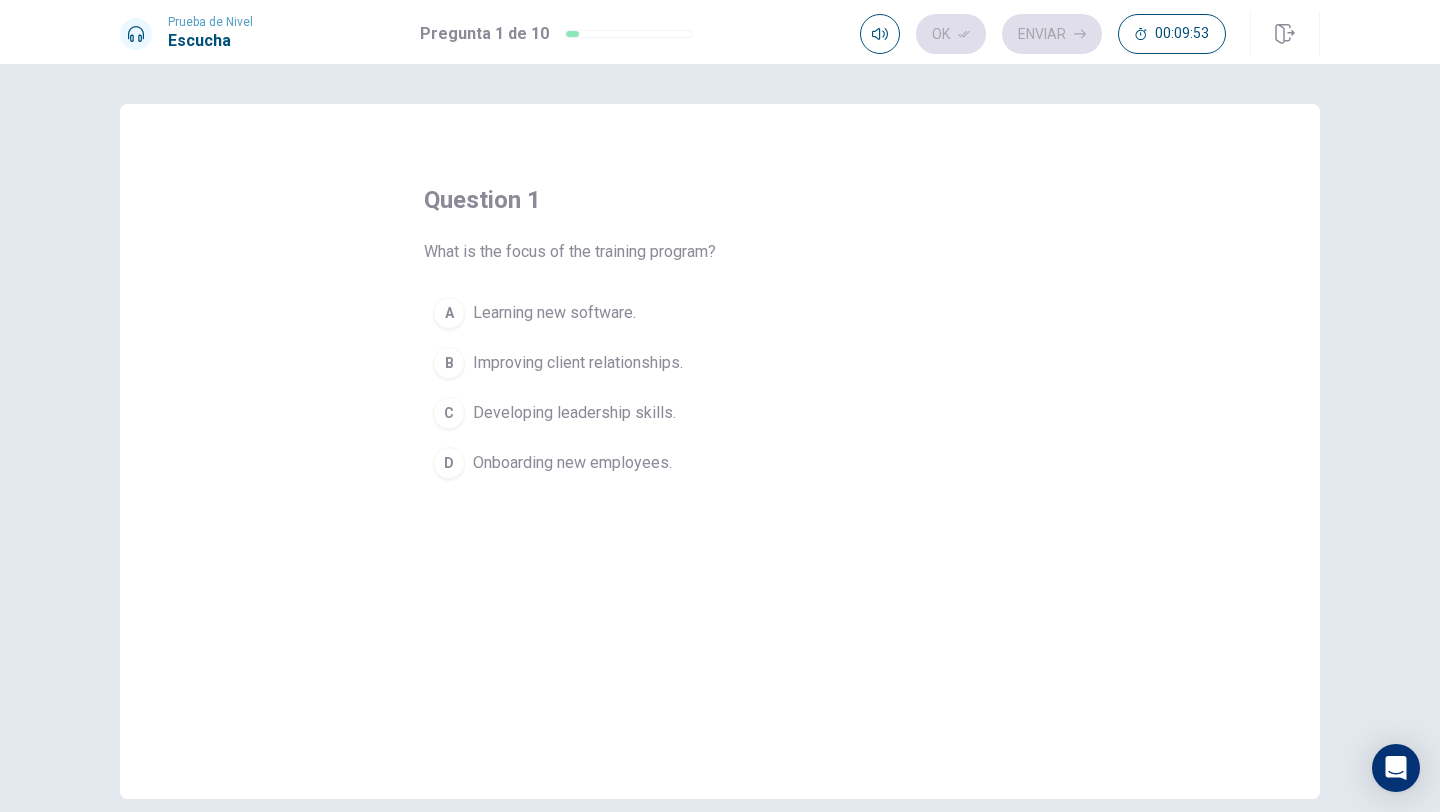 click on "Learning new software." at bounding box center [554, 313] 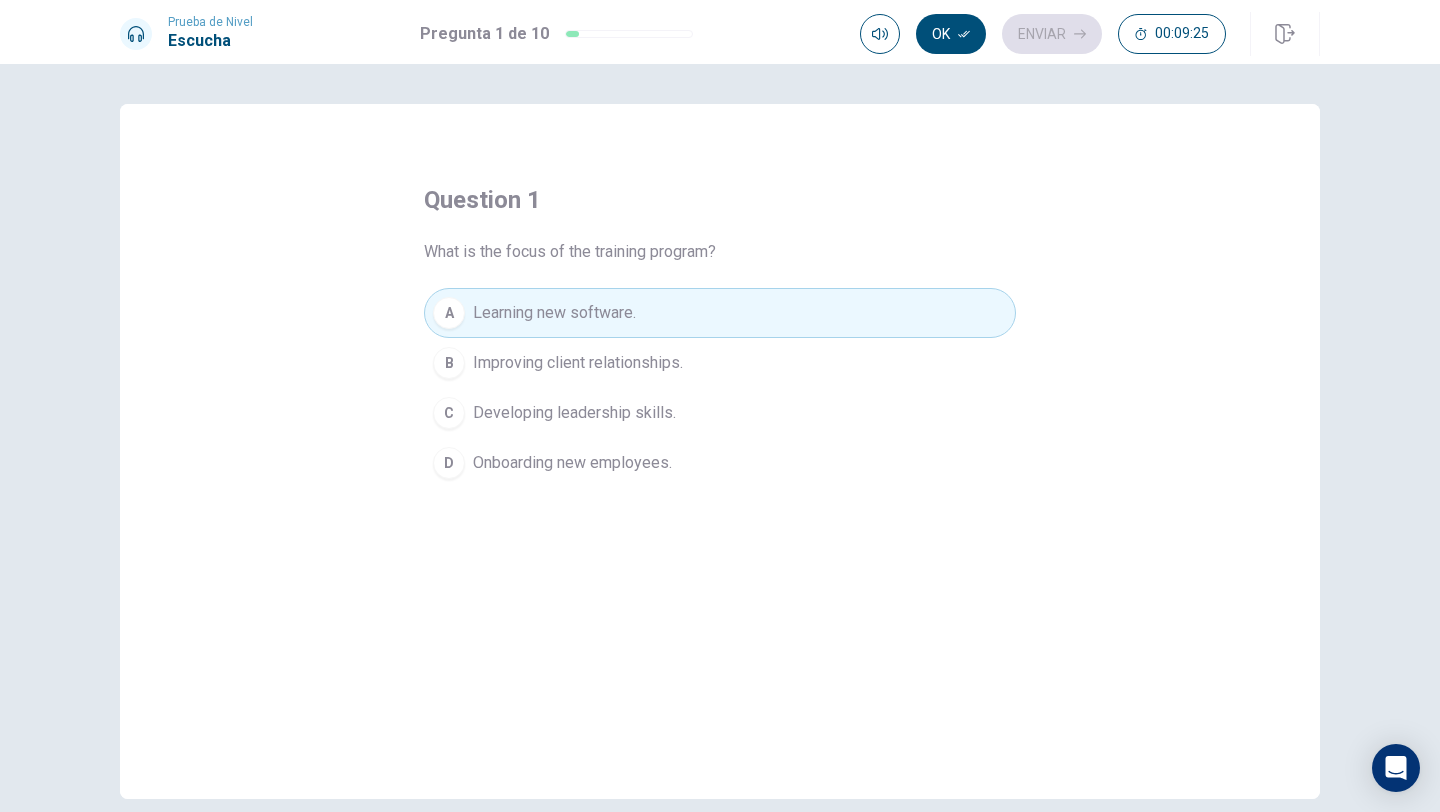 click on "A Learning new software." at bounding box center (720, 313) 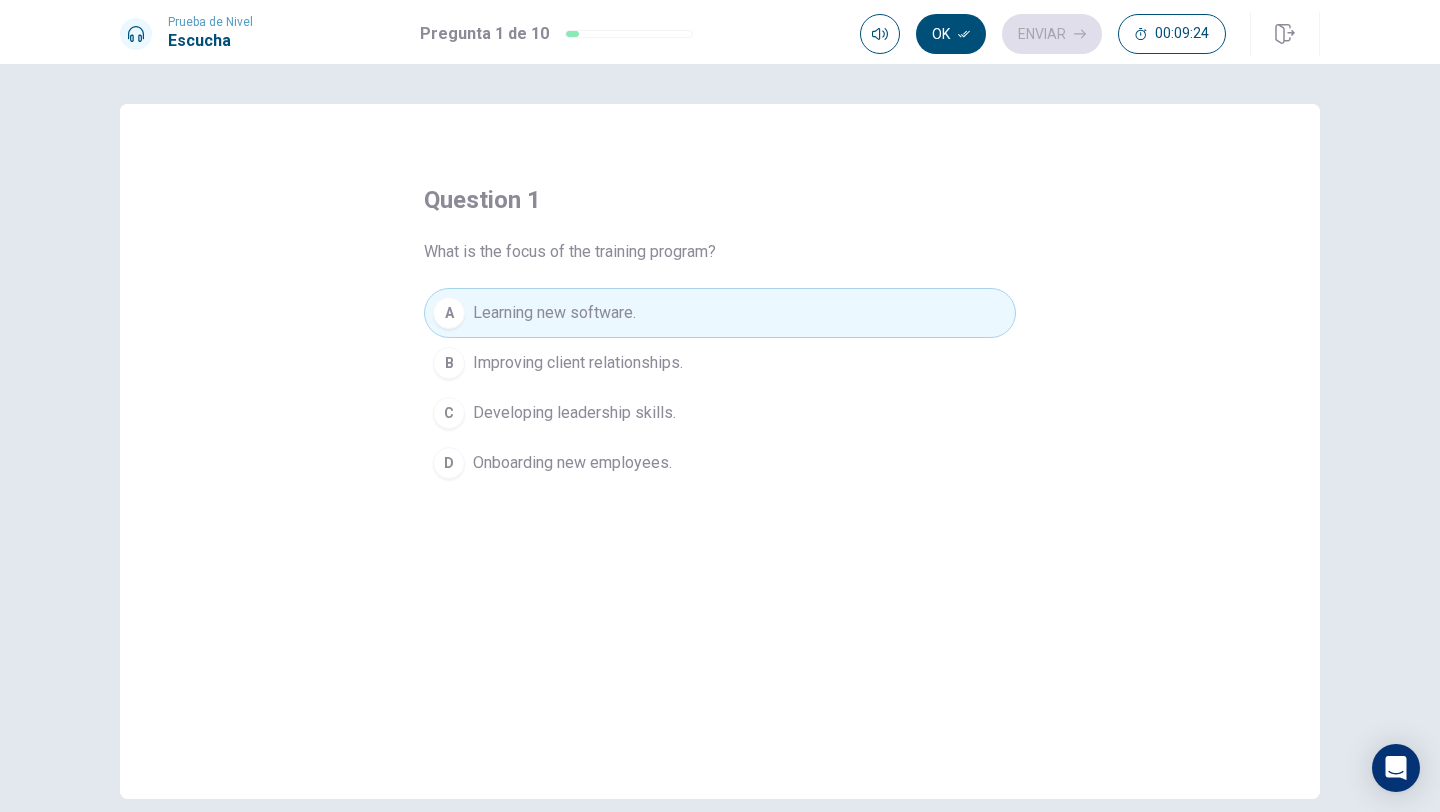 click on "A Learning new software." at bounding box center (720, 313) 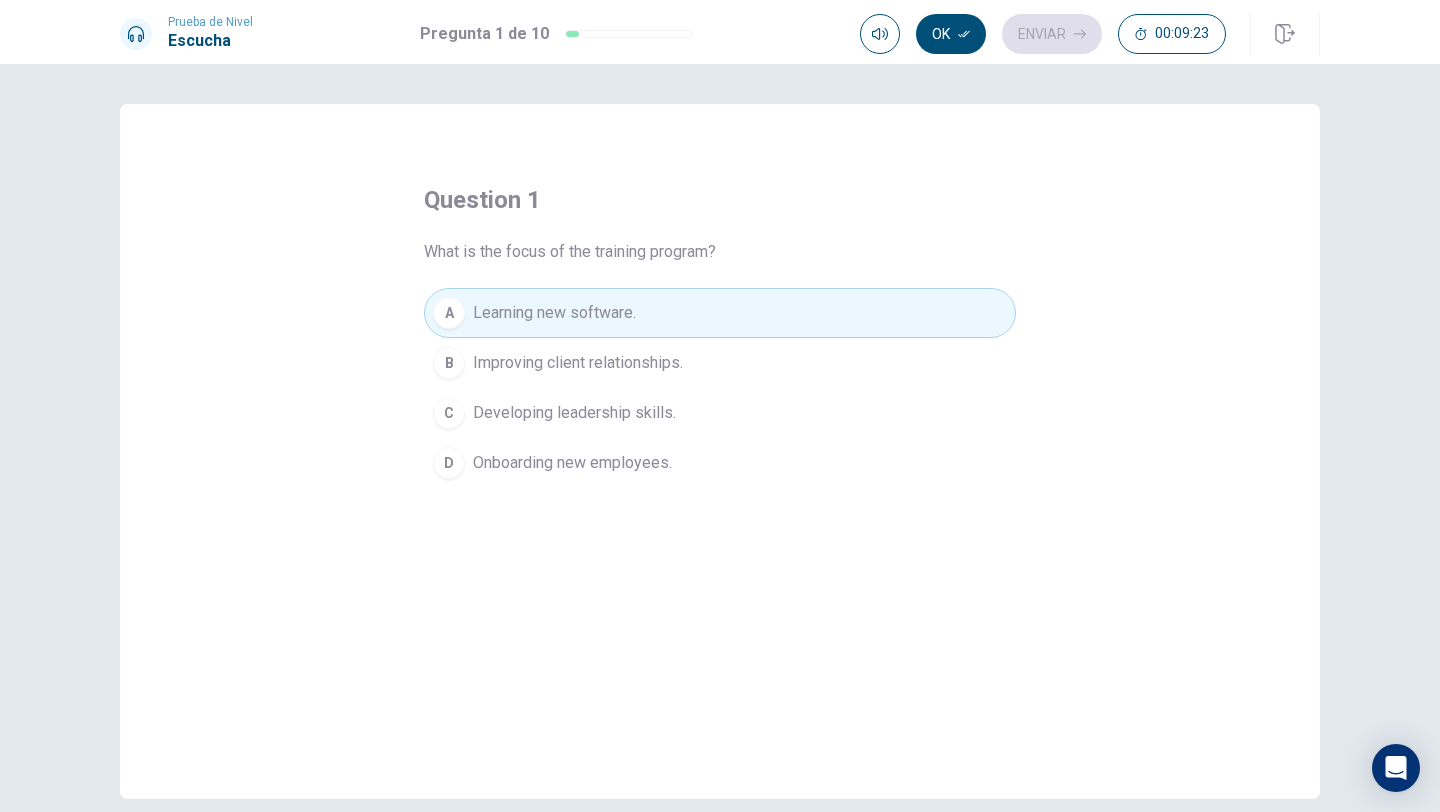 click on "B Improving client relationships." at bounding box center (720, 363) 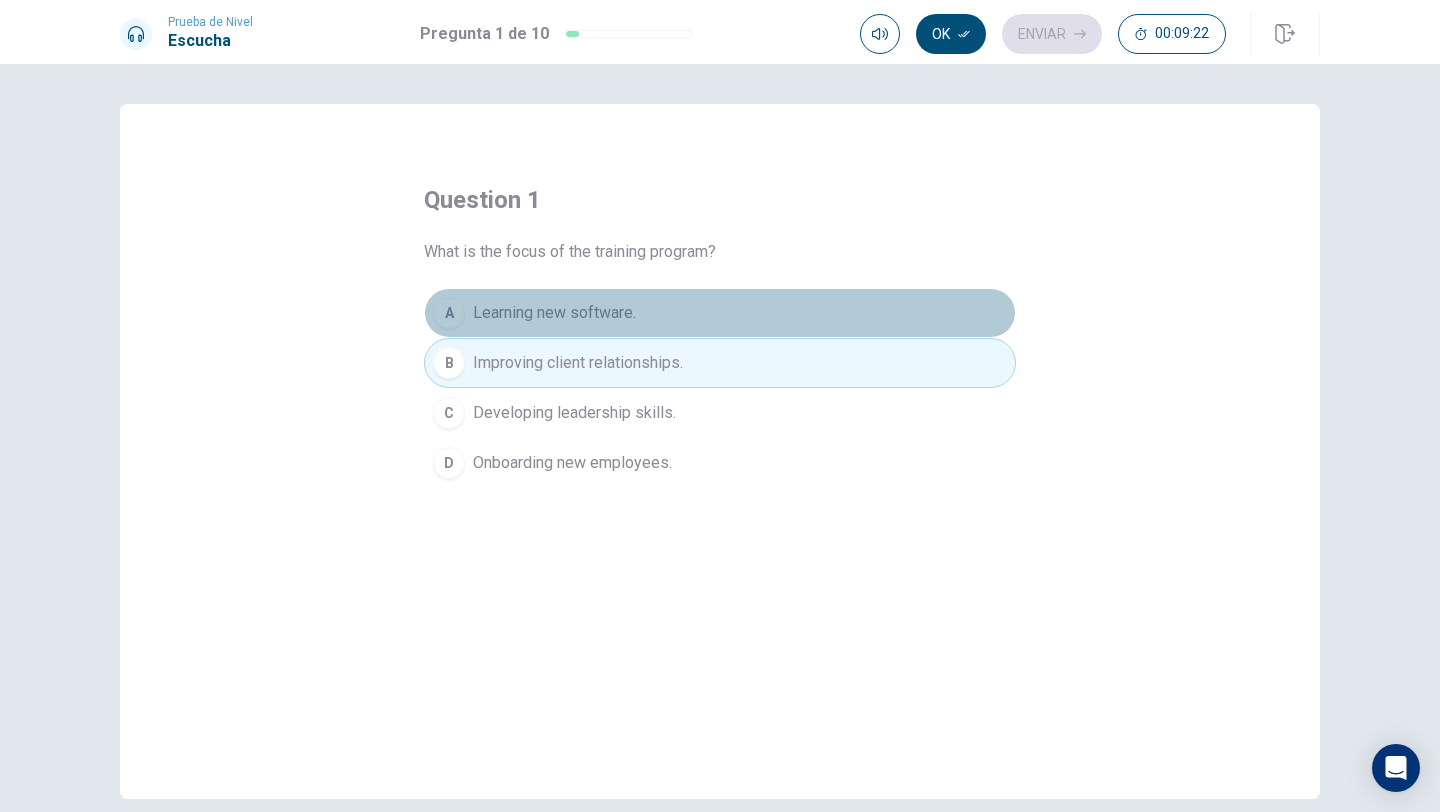 click on "A Learning new software." at bounding box center [720, 313] 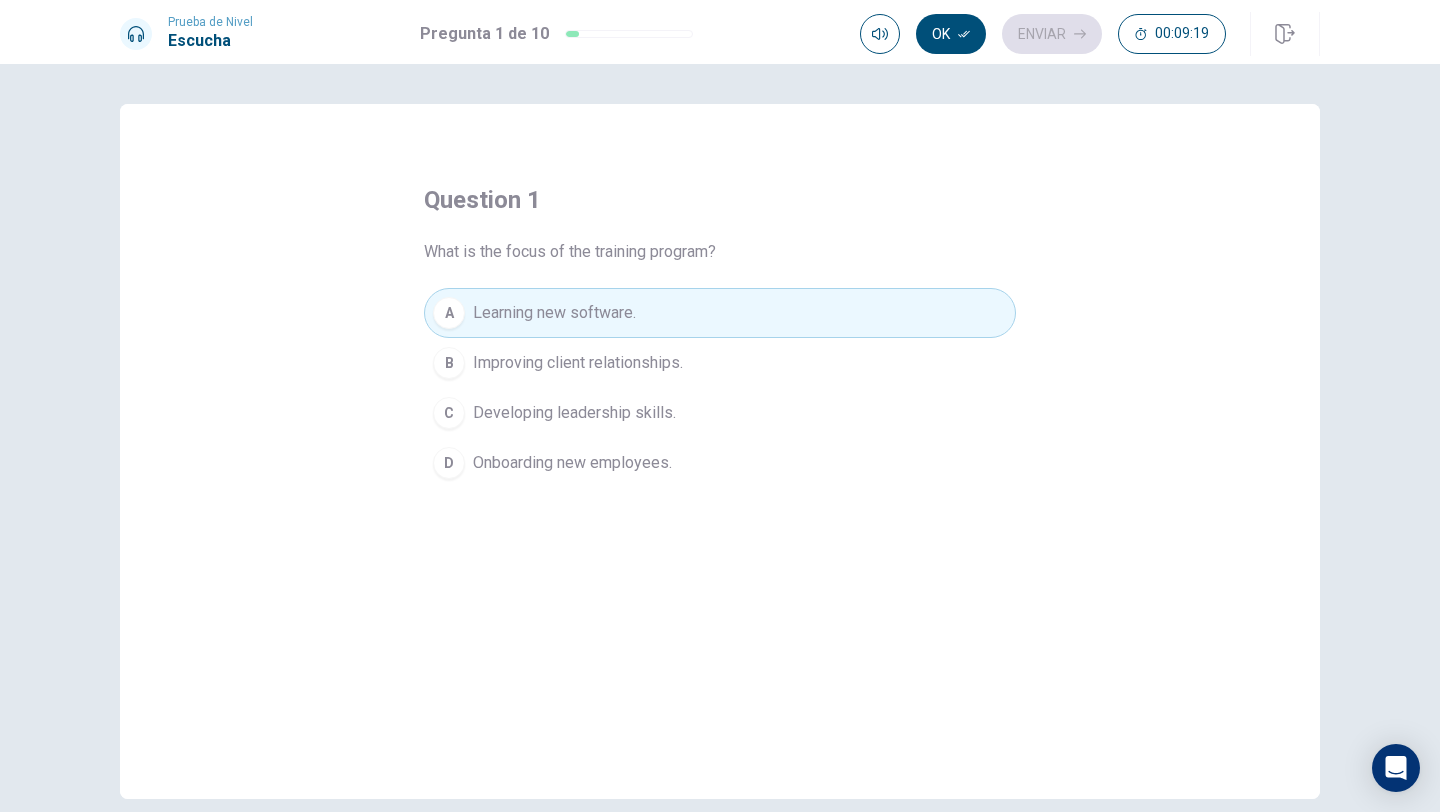 click on "question   1 What is the focus of the training program? A Learning new software. B Improving client relationships.
C Developing leadership skills. D Onboarding new employees." at bounding box center [720, 336] 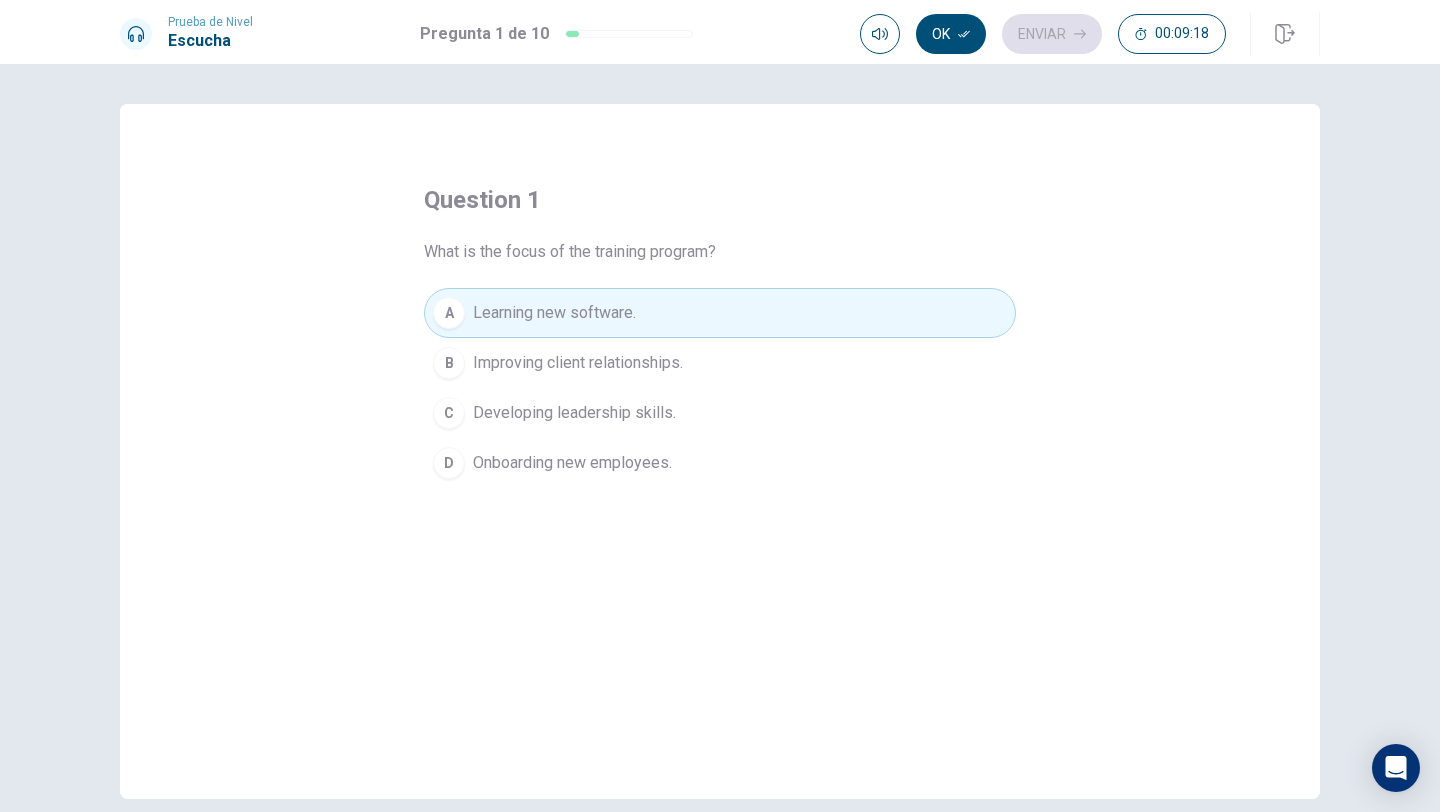 click on "What is the focus of the training program?" at bounding box center (570, 252) 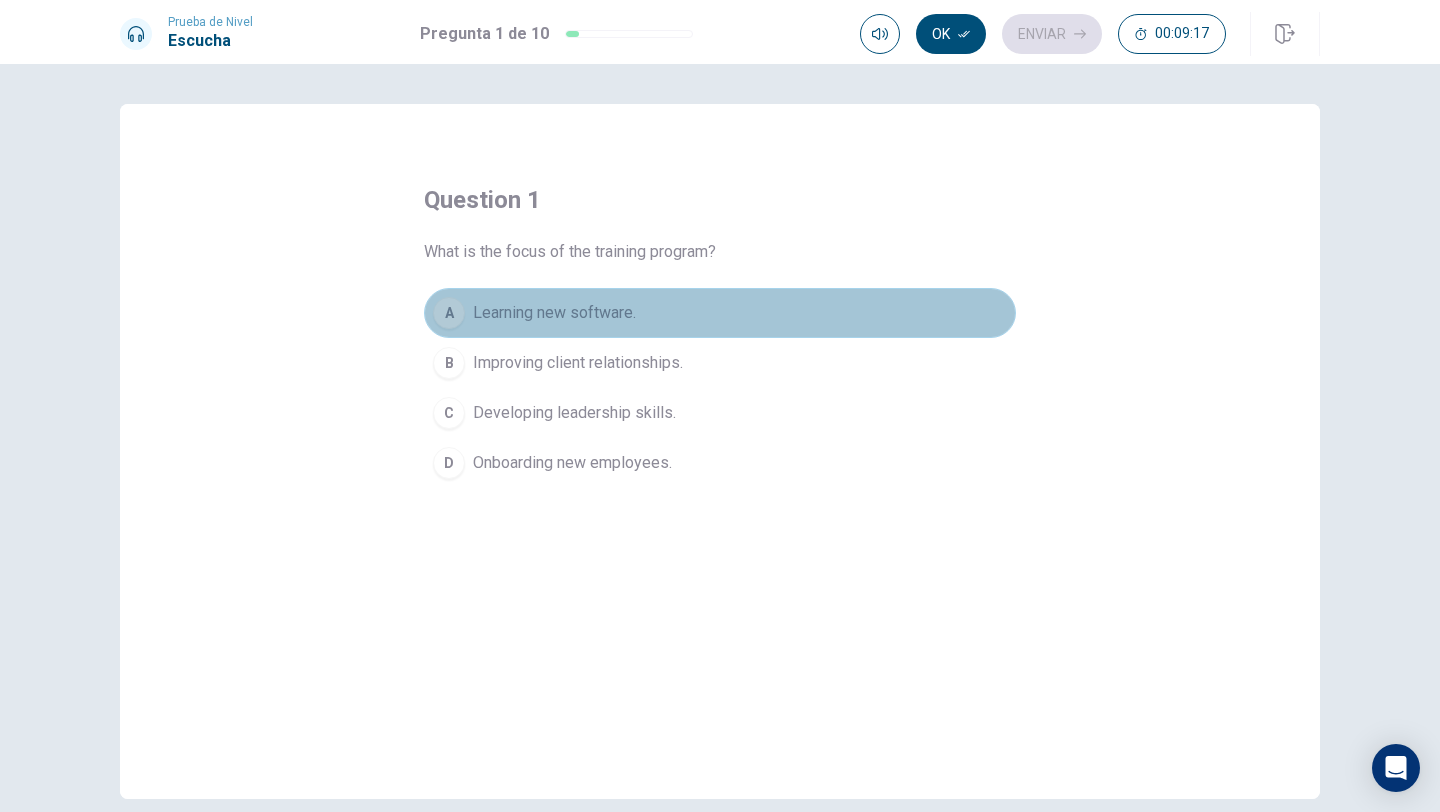 click on "Learning new software." at bounding box center [554, 313] 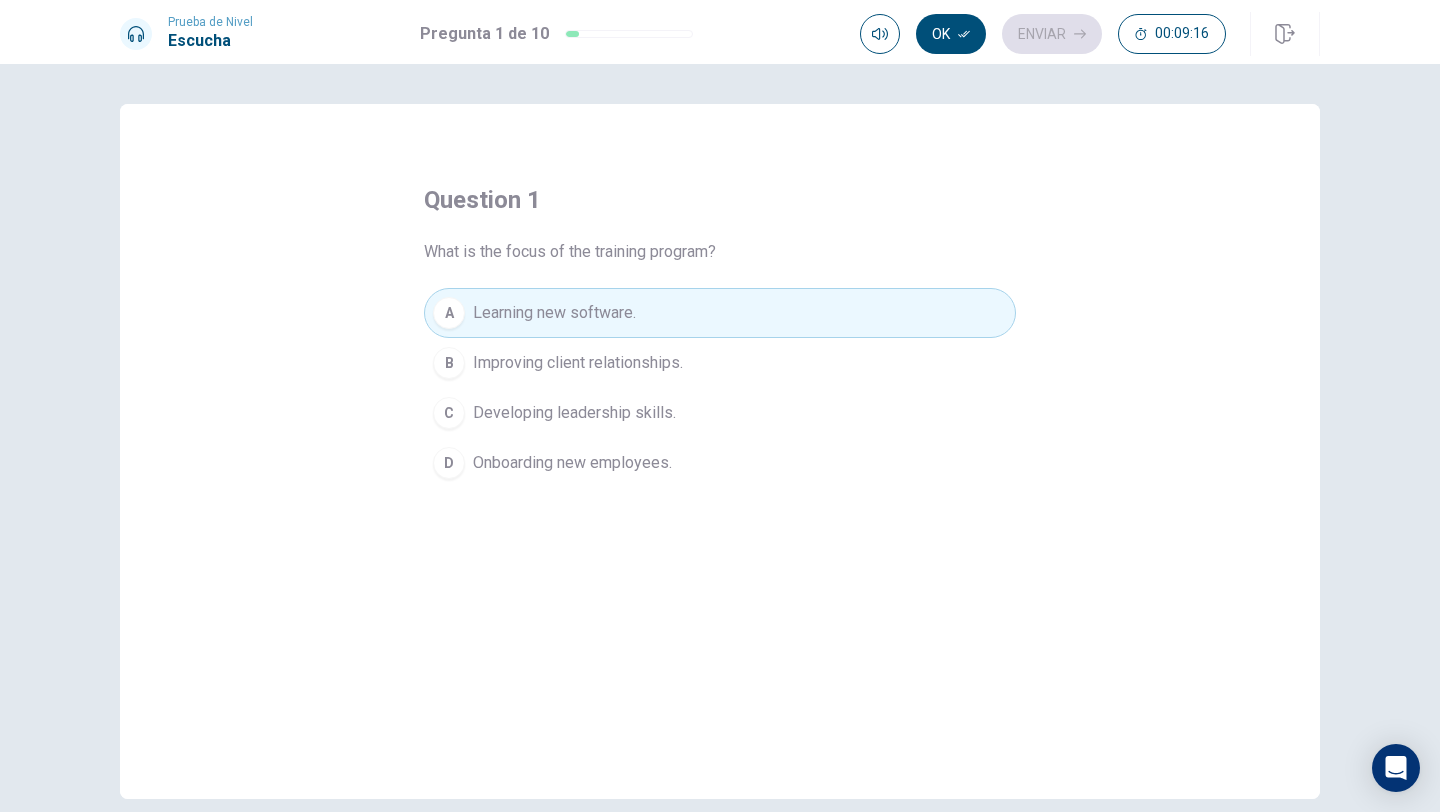 click on "question   1 What is the focus of the training program? A Learning new software. B Improving client relationships.
C Developing leadership skills. D Onboarding new employees." at bounding box center (720, 451) 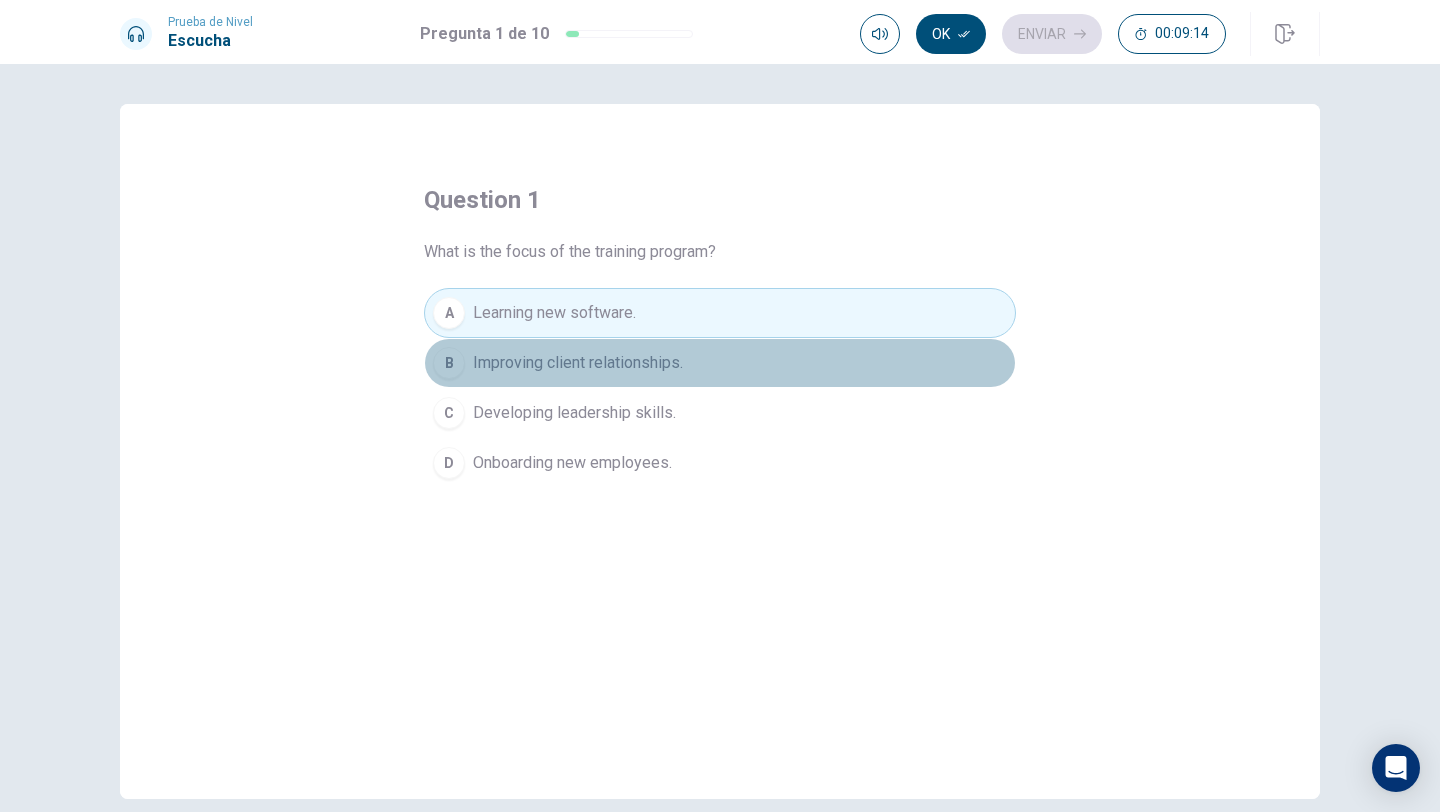 click on "B Improving client relationships." at bounding box center (720, 363) 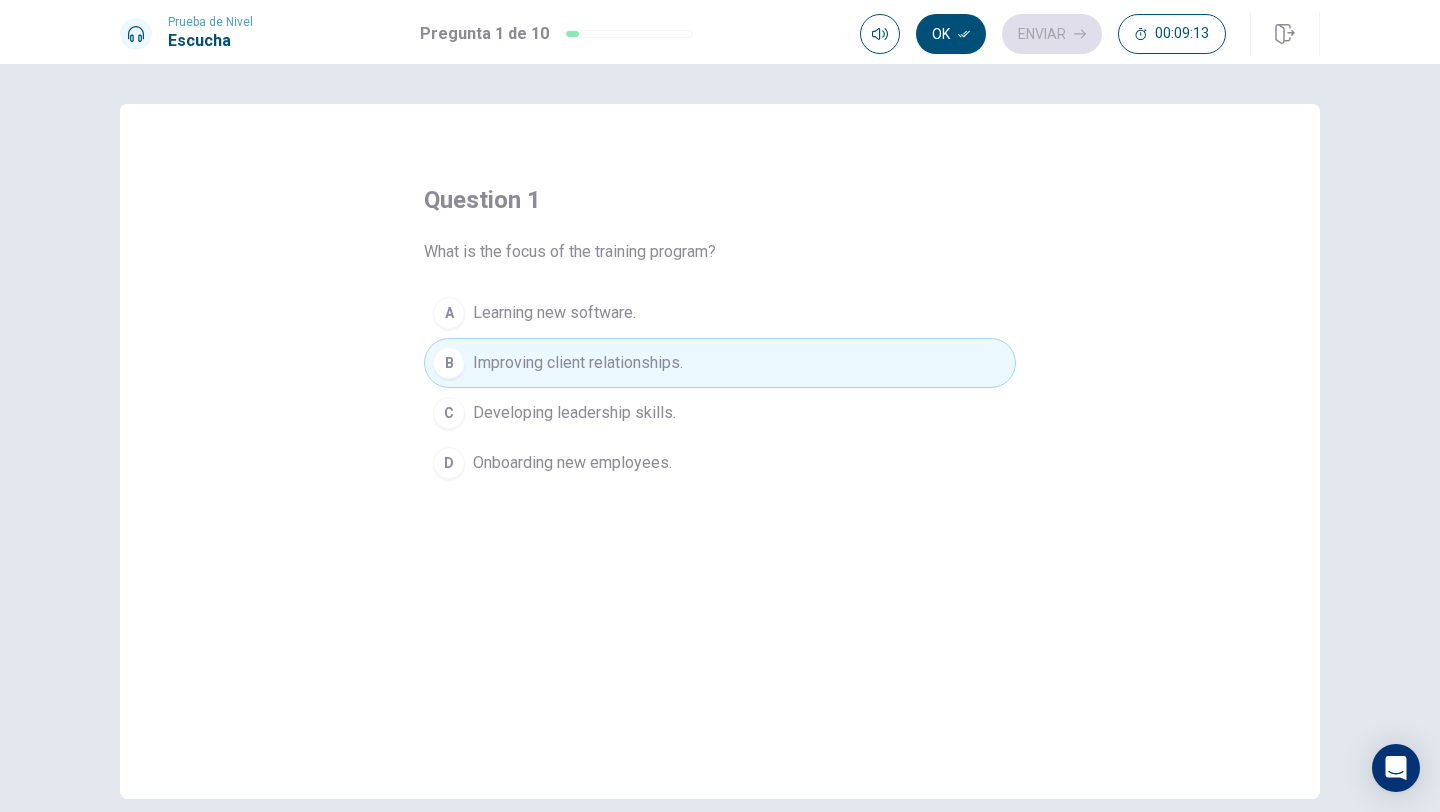 click on "Developing leadership skills." at bounding box center (574, 413) 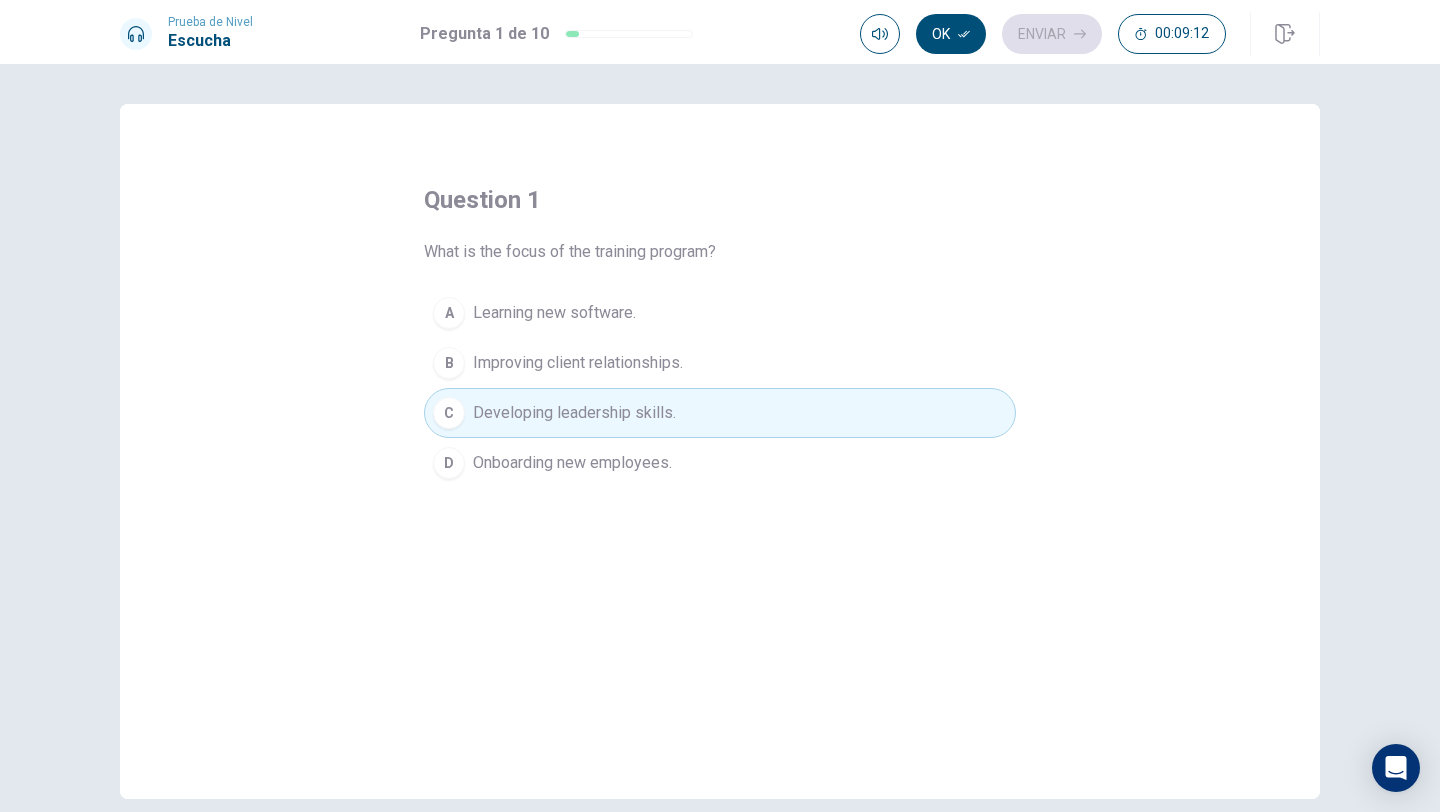 click on "D Onboarding new employees." at bounding box center [720, 463] 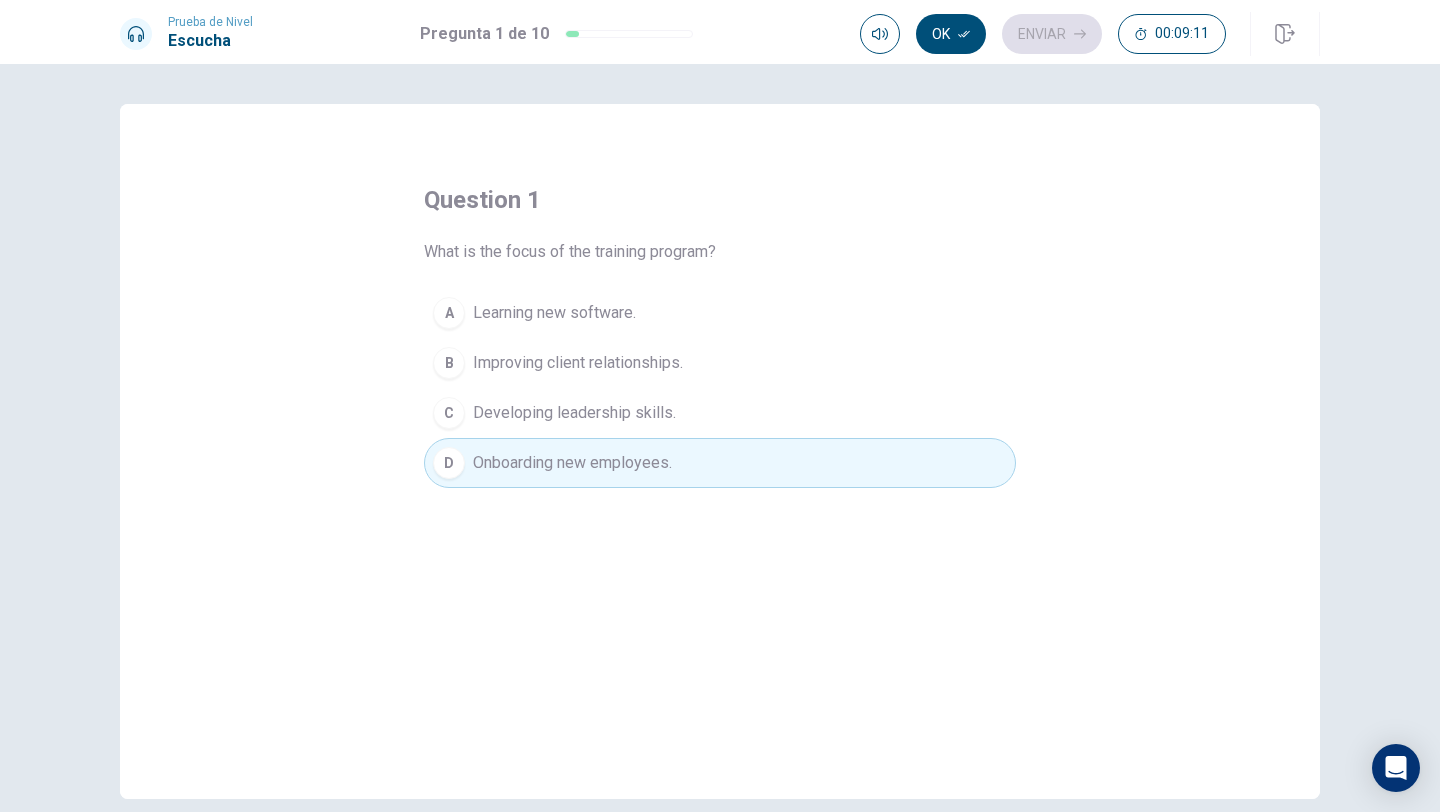 click on "Learning new software." at bounding box center [554, 313] 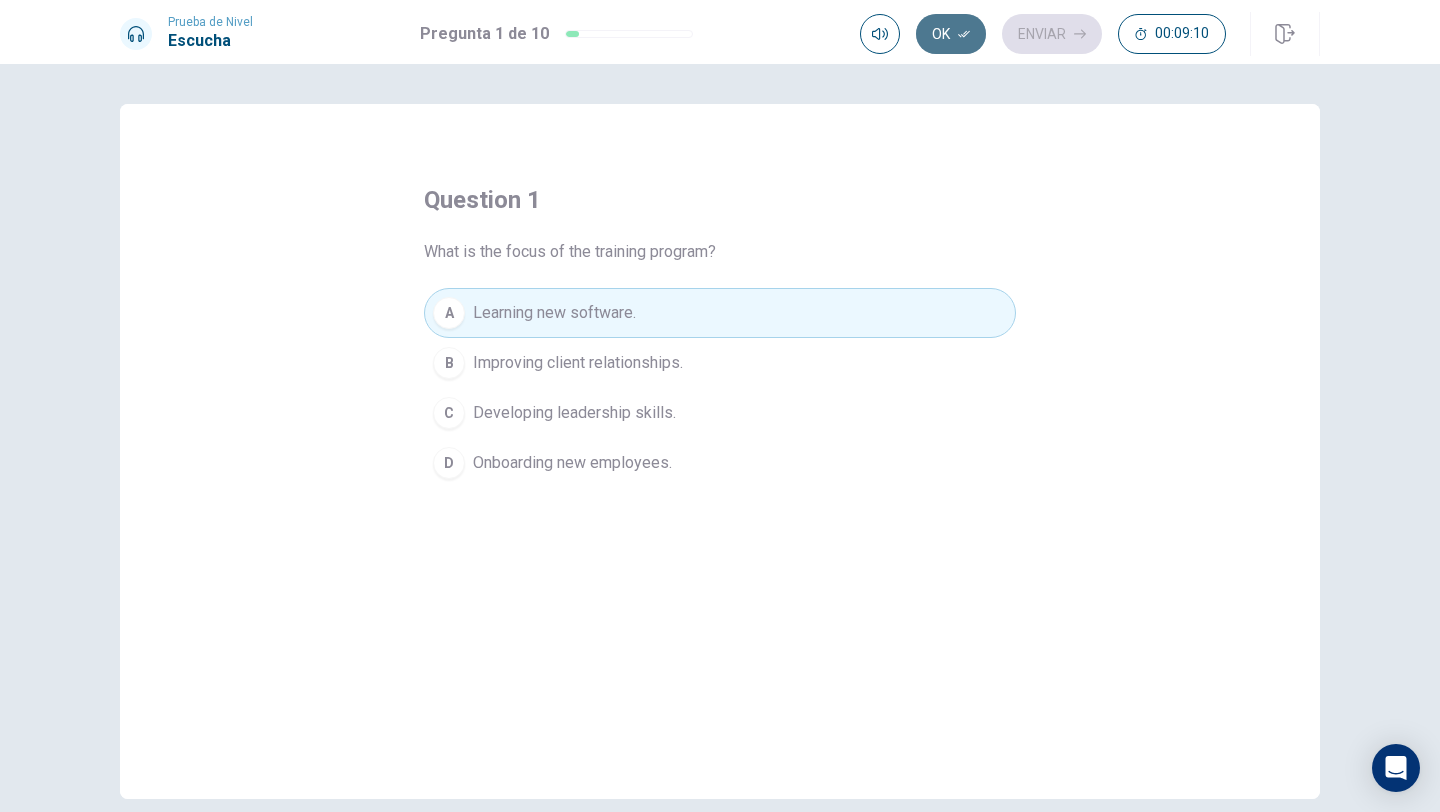click 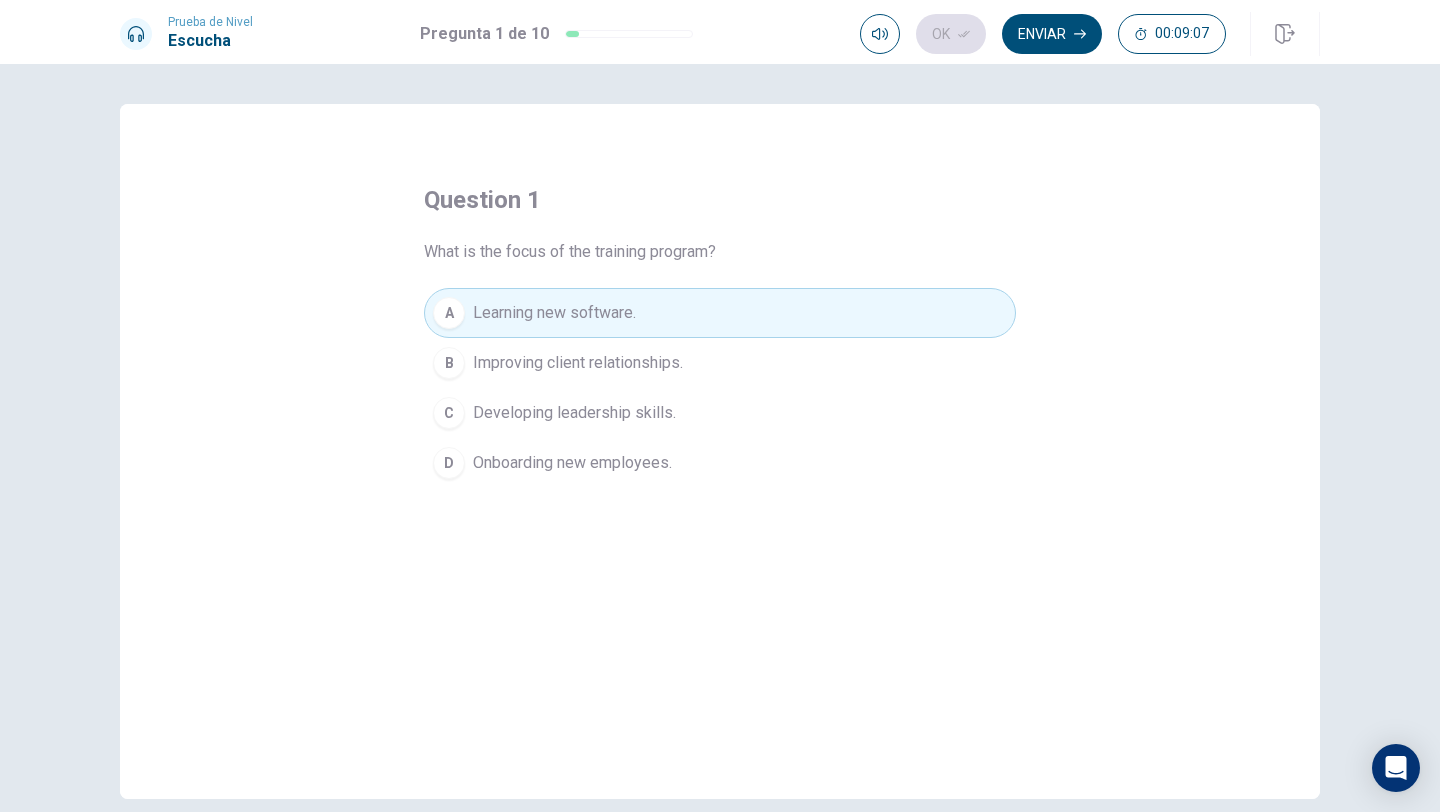 click on "Learning new software." at bounding box center [554, 313] 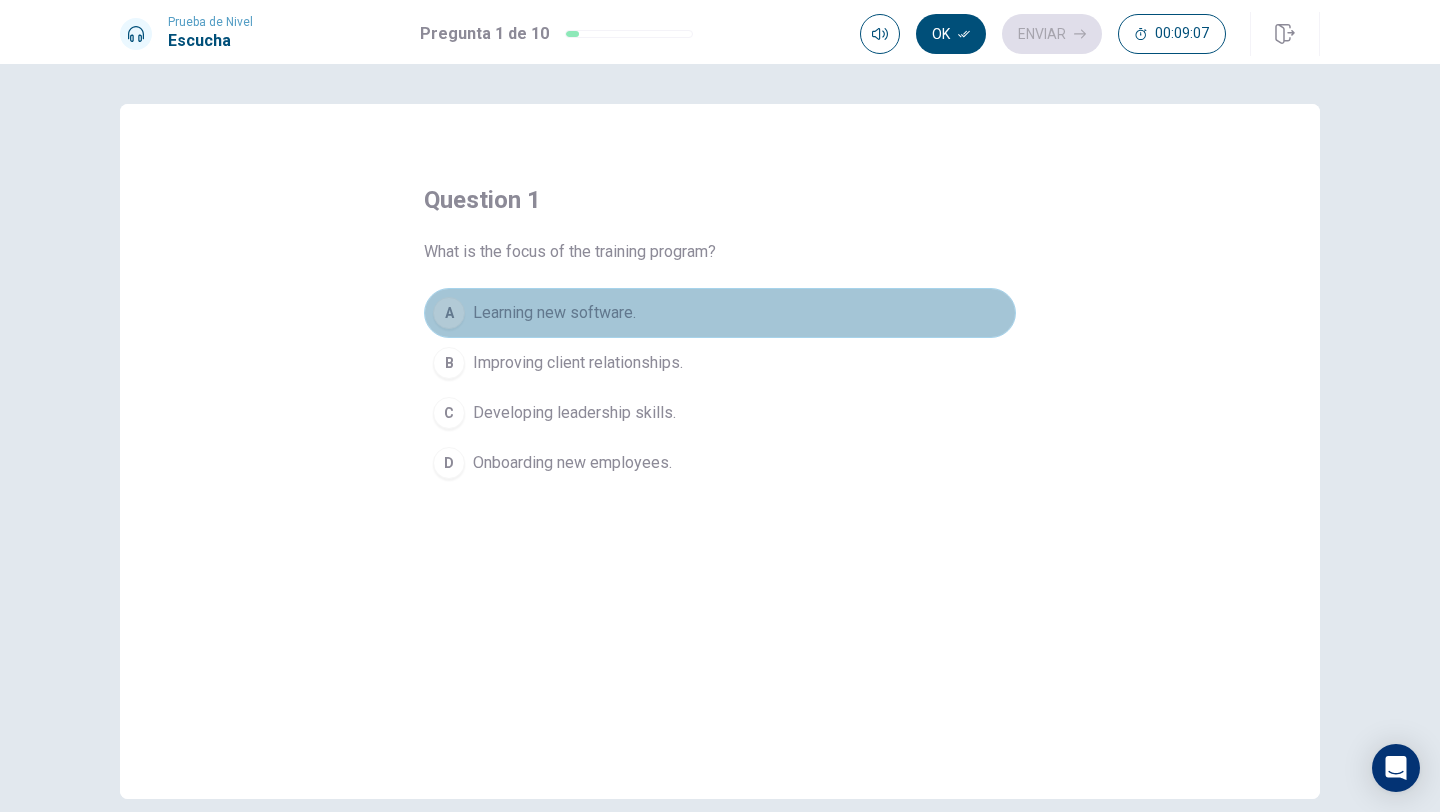 click on "A Learning new software." at bounding box center [720, 313] 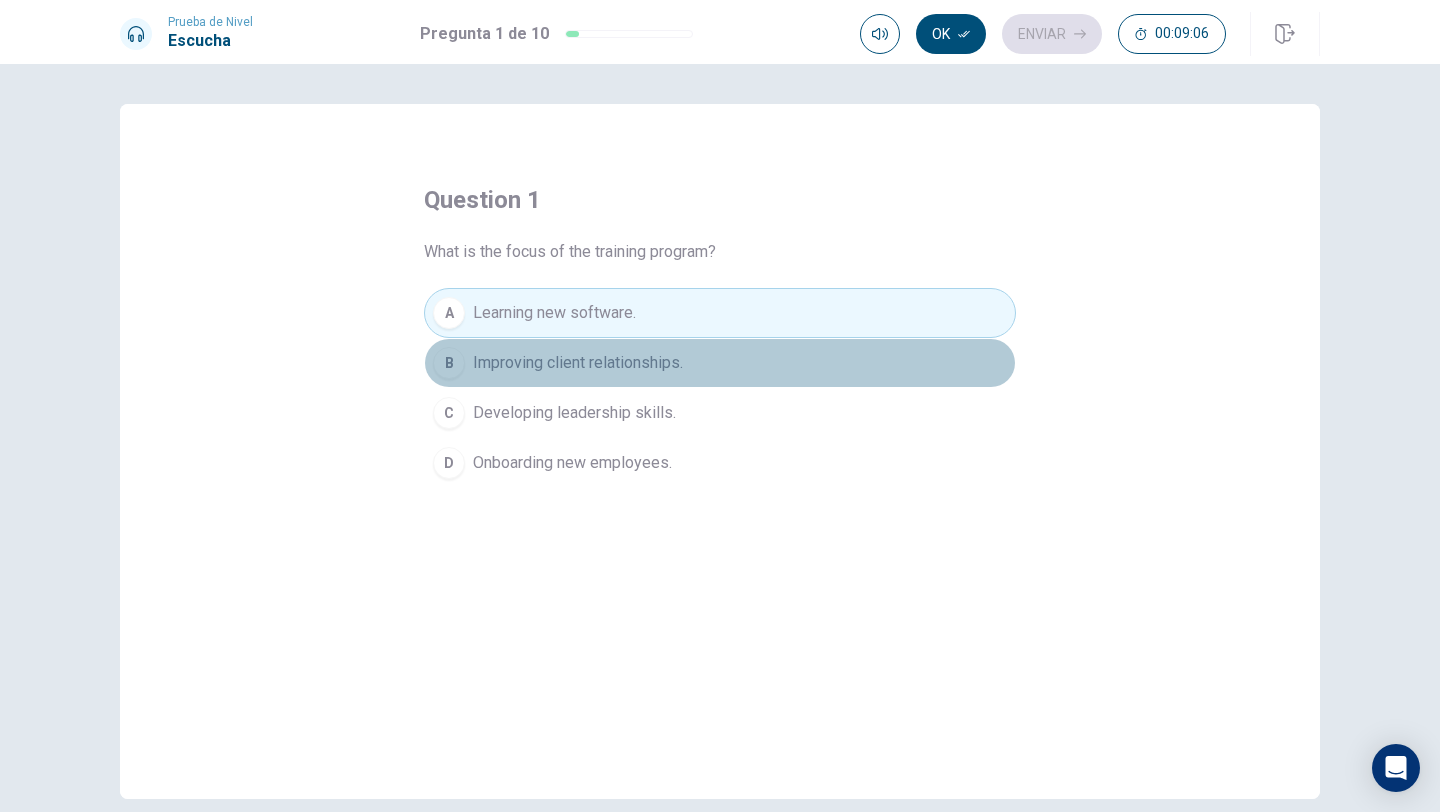 click on "B Improving client relationships." at bounding box center [720, 363] 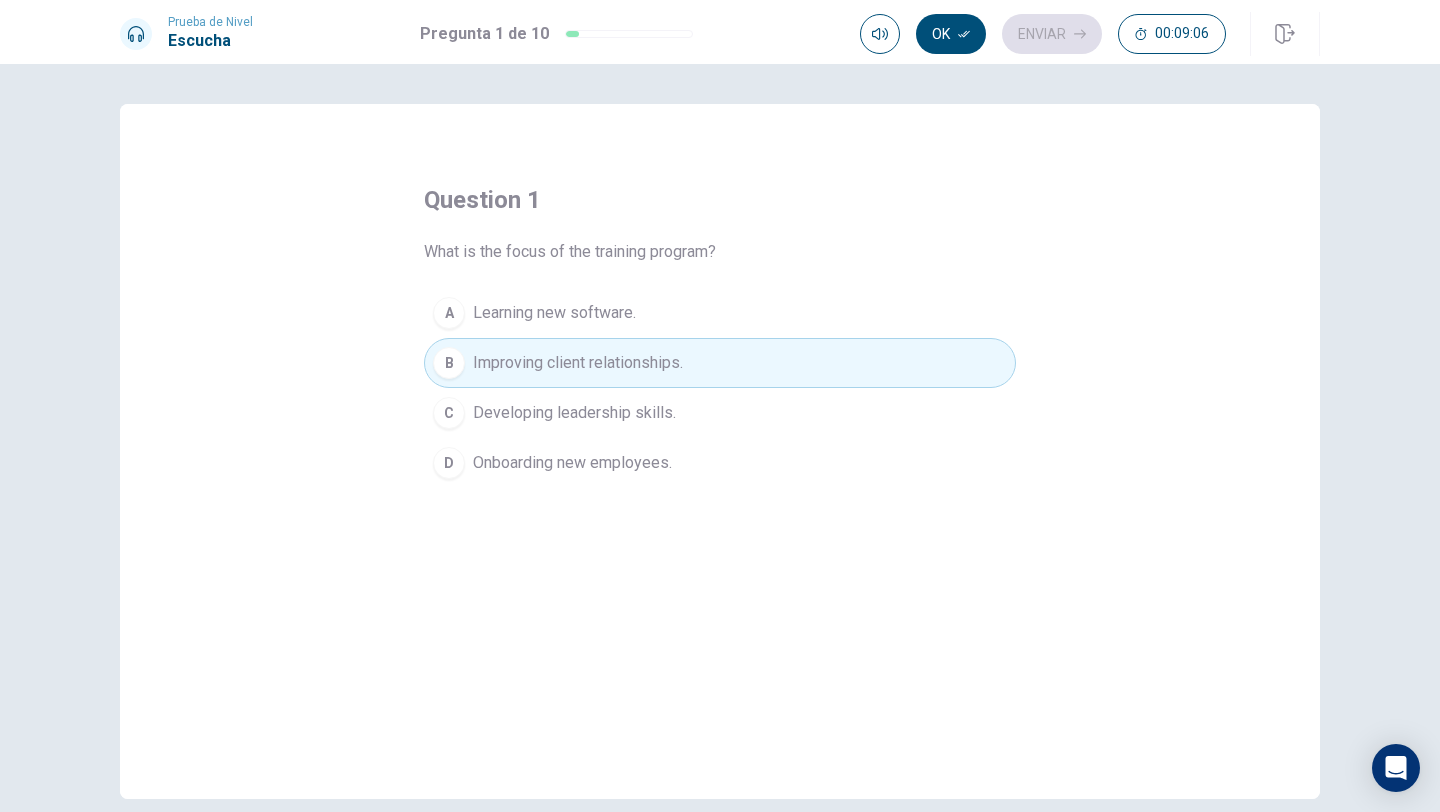 click on "A Learning new software." at bounding box center [720, 313] 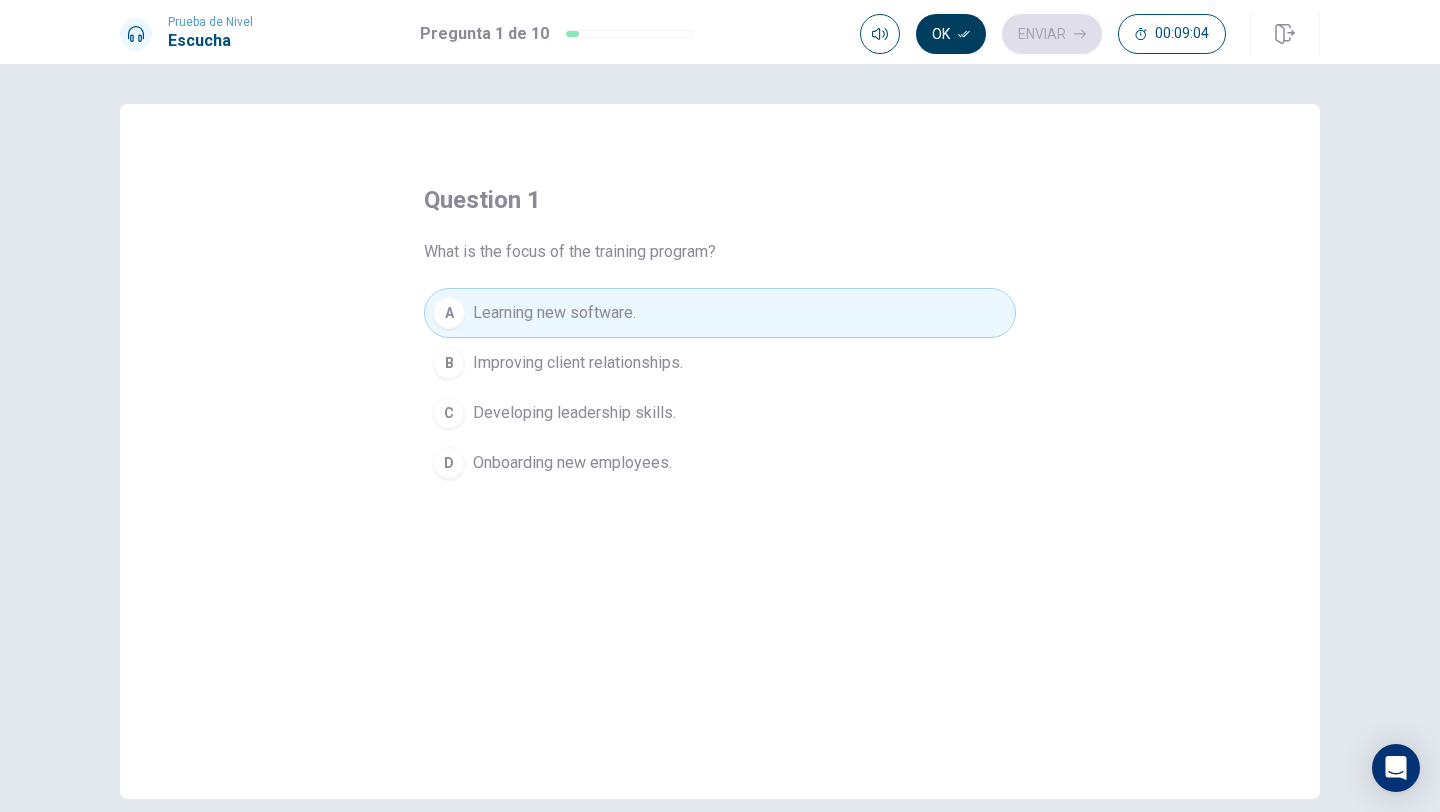 click on "Ok" at bounding box center (951, 34) 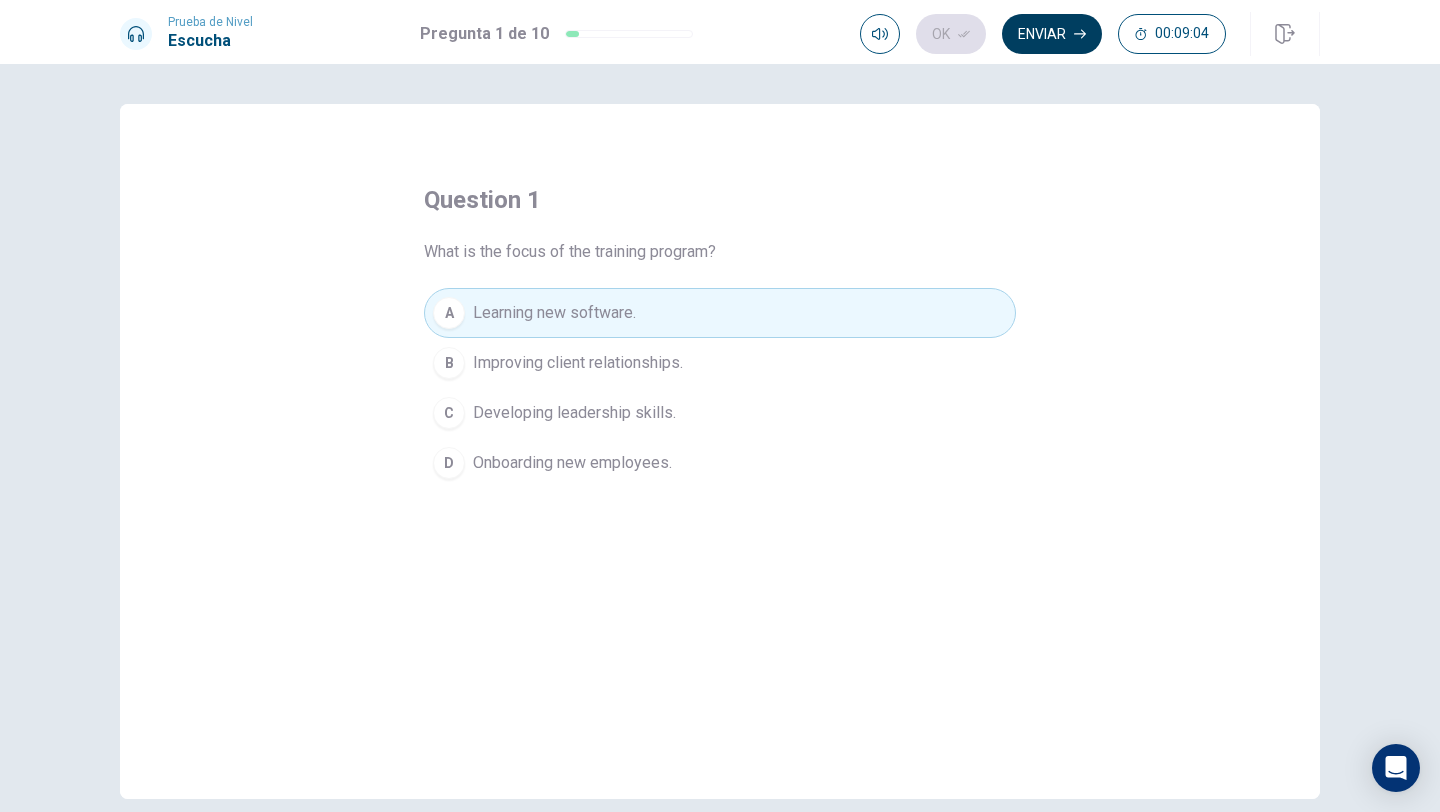 click on "Enviar" at bounding box center (1052, 34) 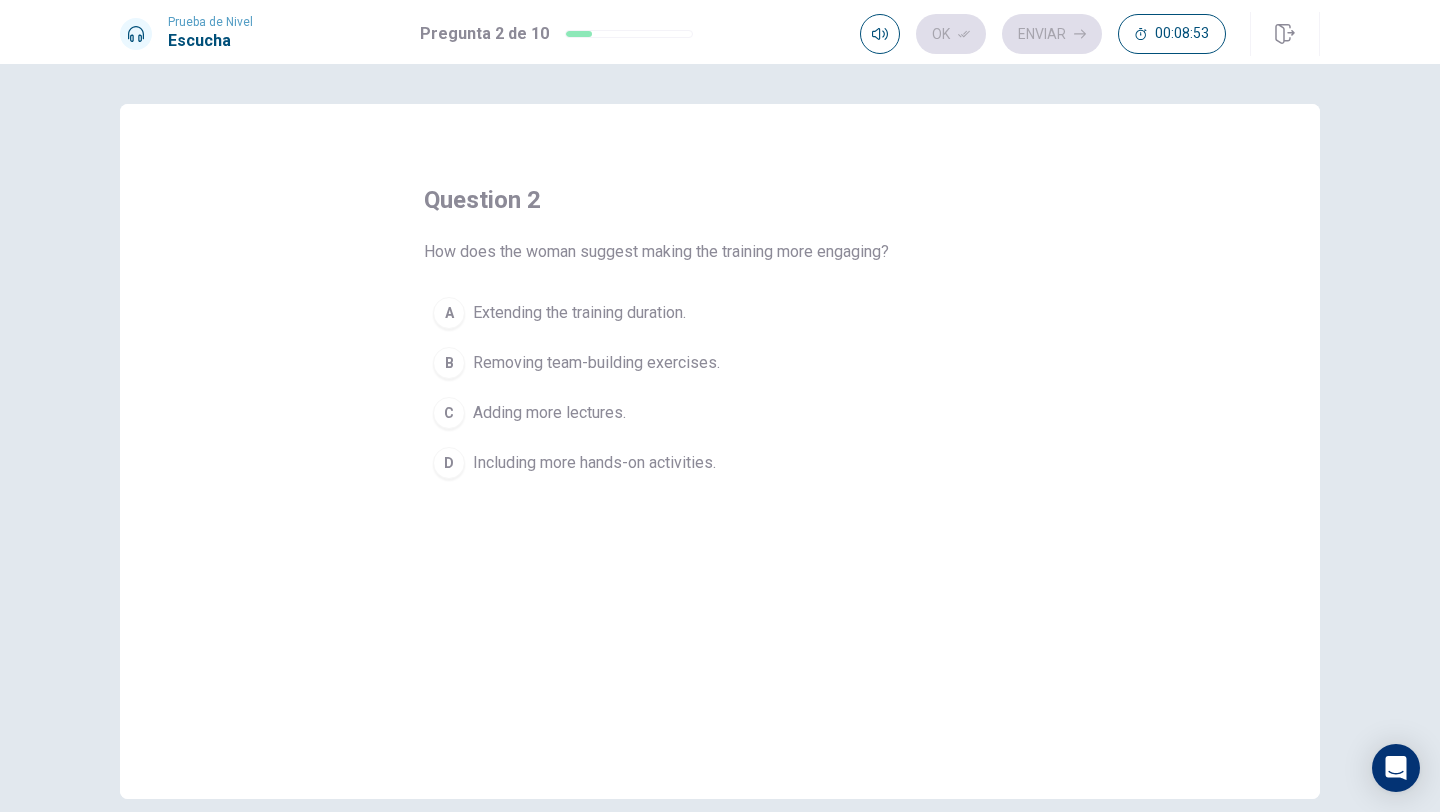 click on "Extending the training duration." at bounding box center (579, 313) 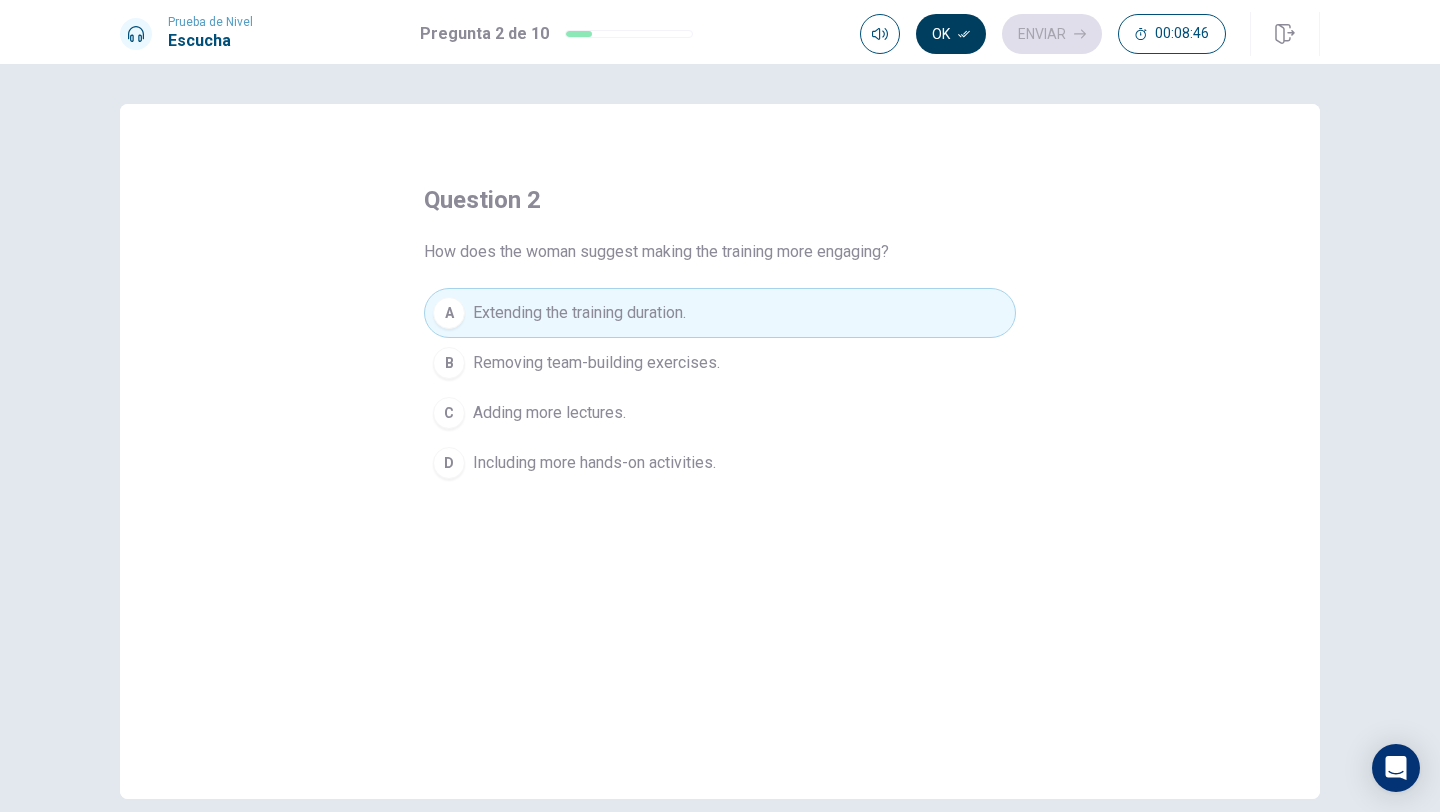 click on "Ok" at bounding box center (951, 34) 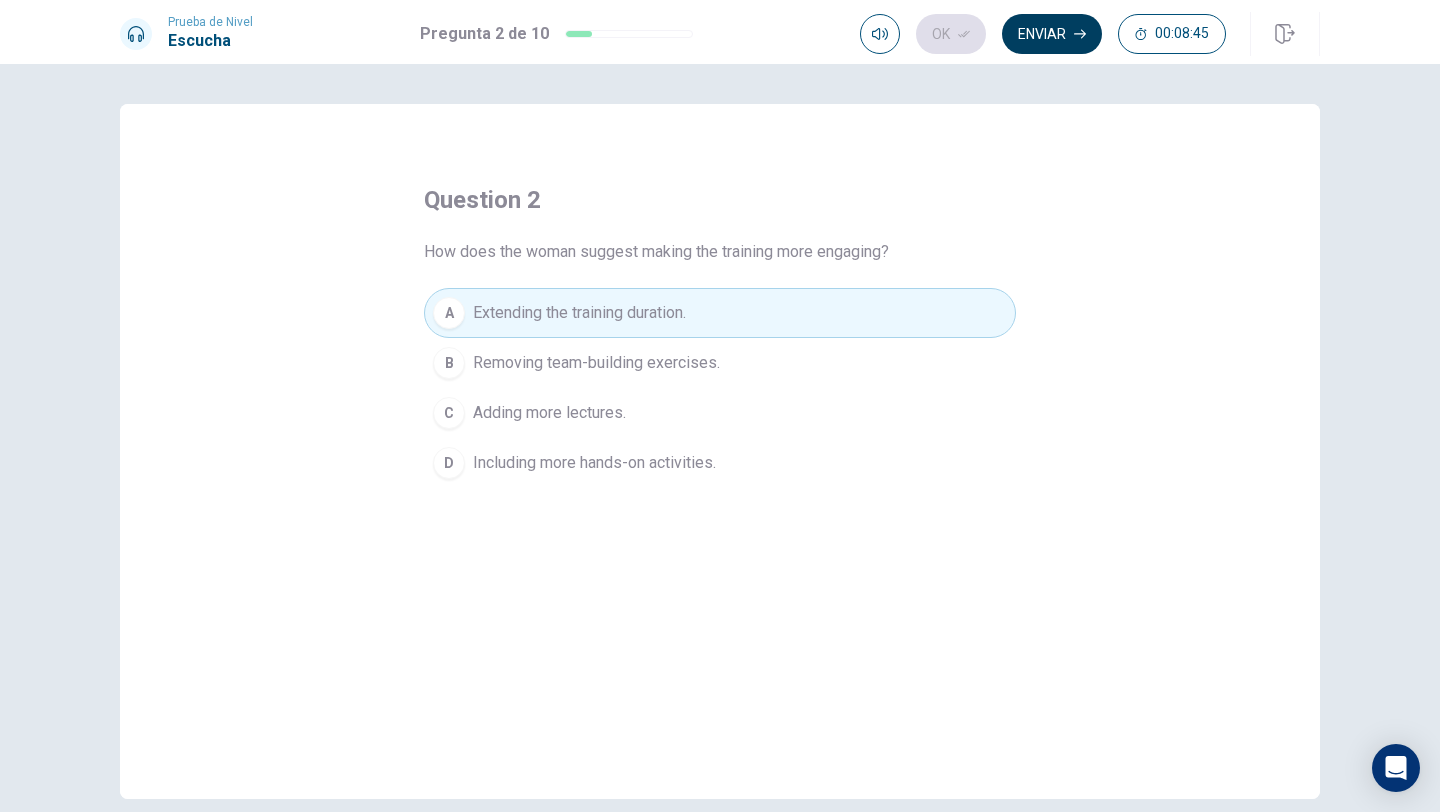 click on "Enviar" at bounding box center (1052, 34) 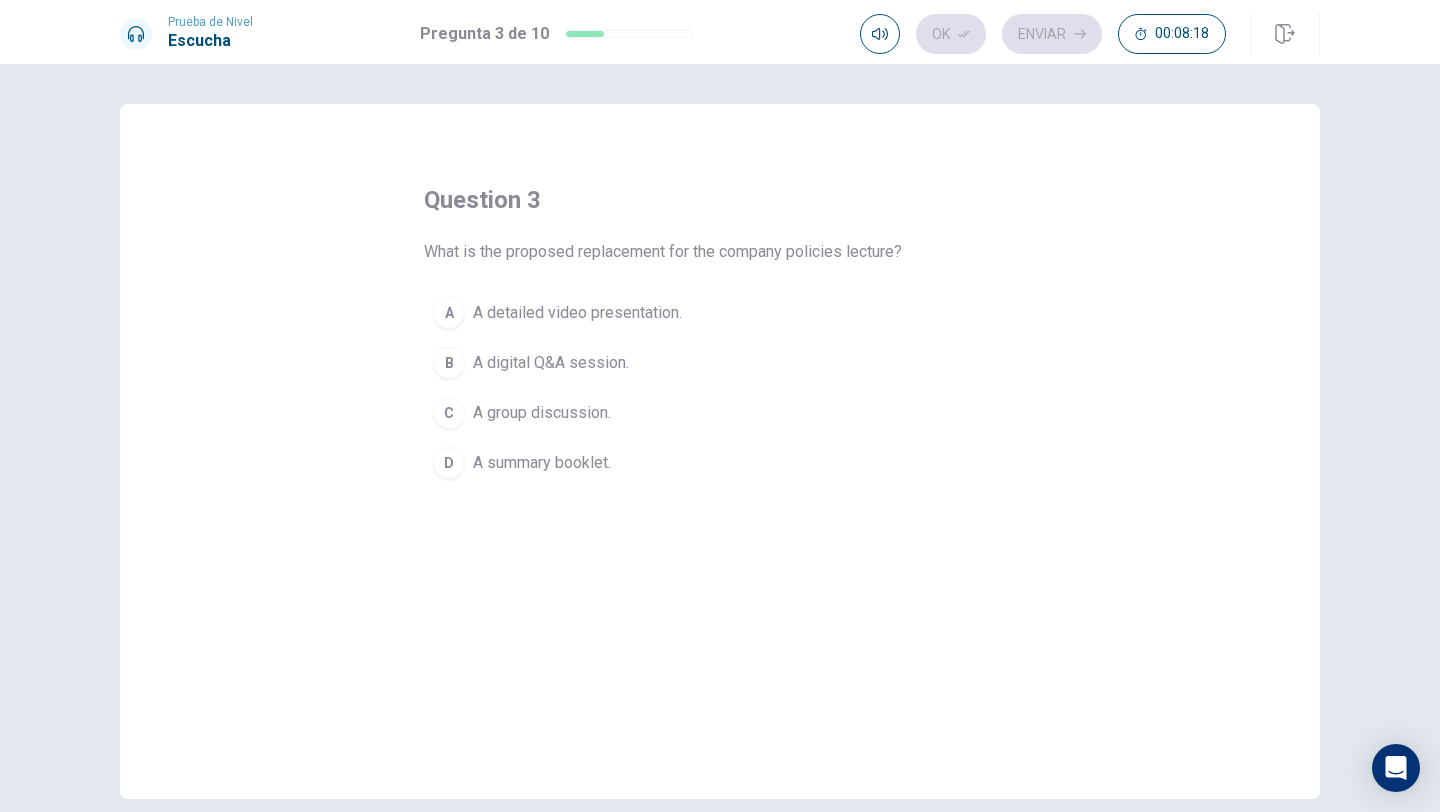 click on "A digital Q&A session." at bounding box center [551, 363] 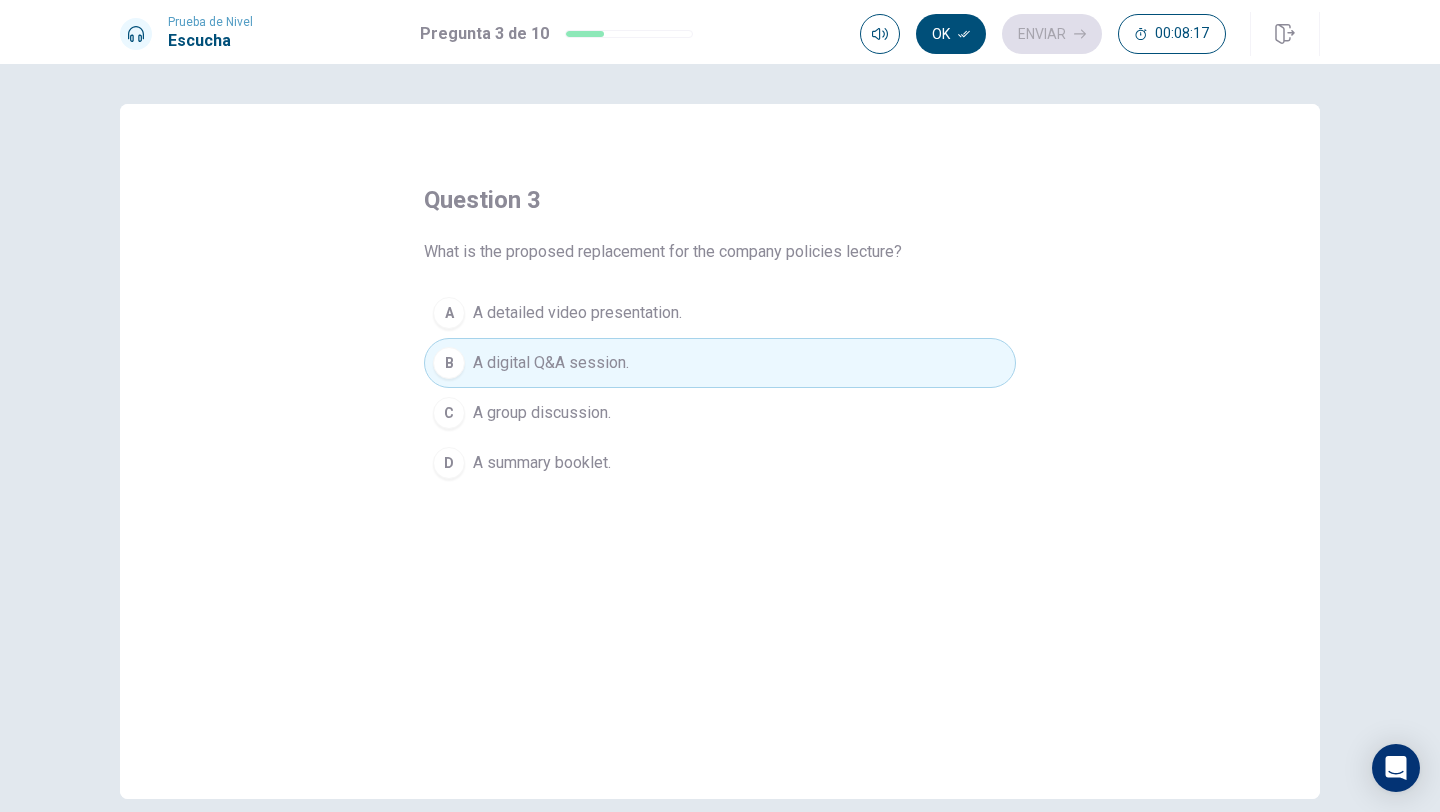 click on "A A detailed video presentation." at bounding box center (720, 313) 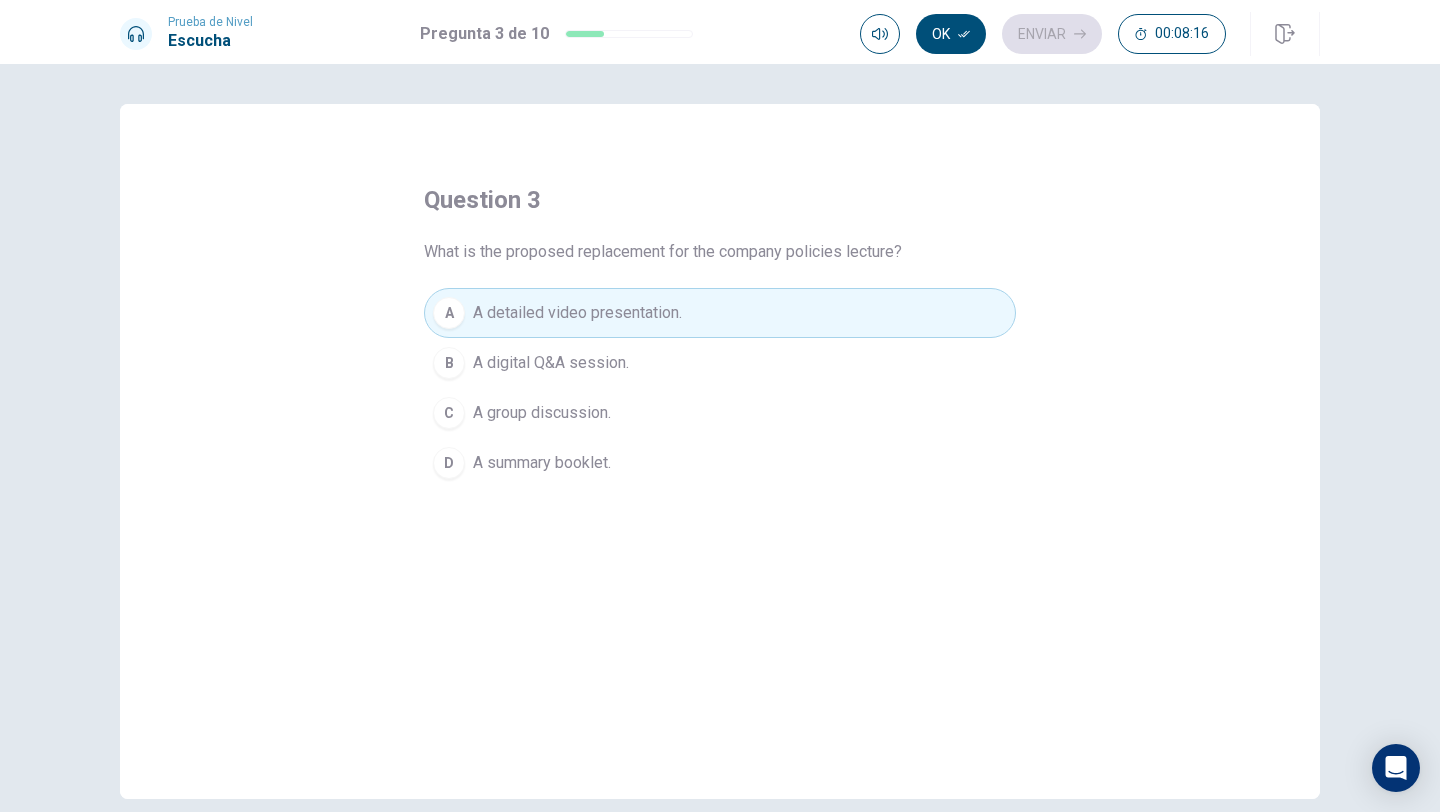 click on "A detailed video presentation." at bounding box center [577, 313] 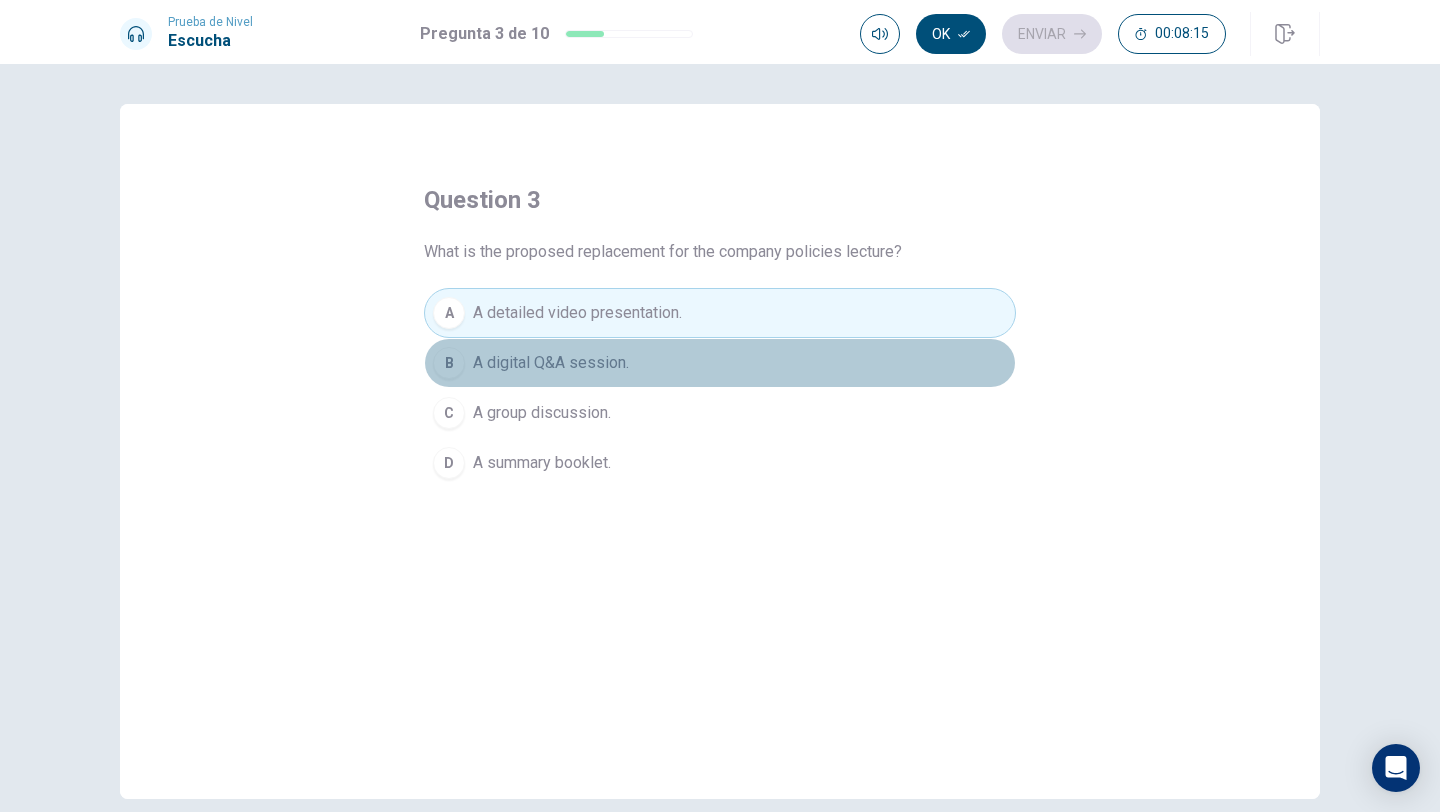 click on "A digital Q&A session." at bounding box center [551, 363] 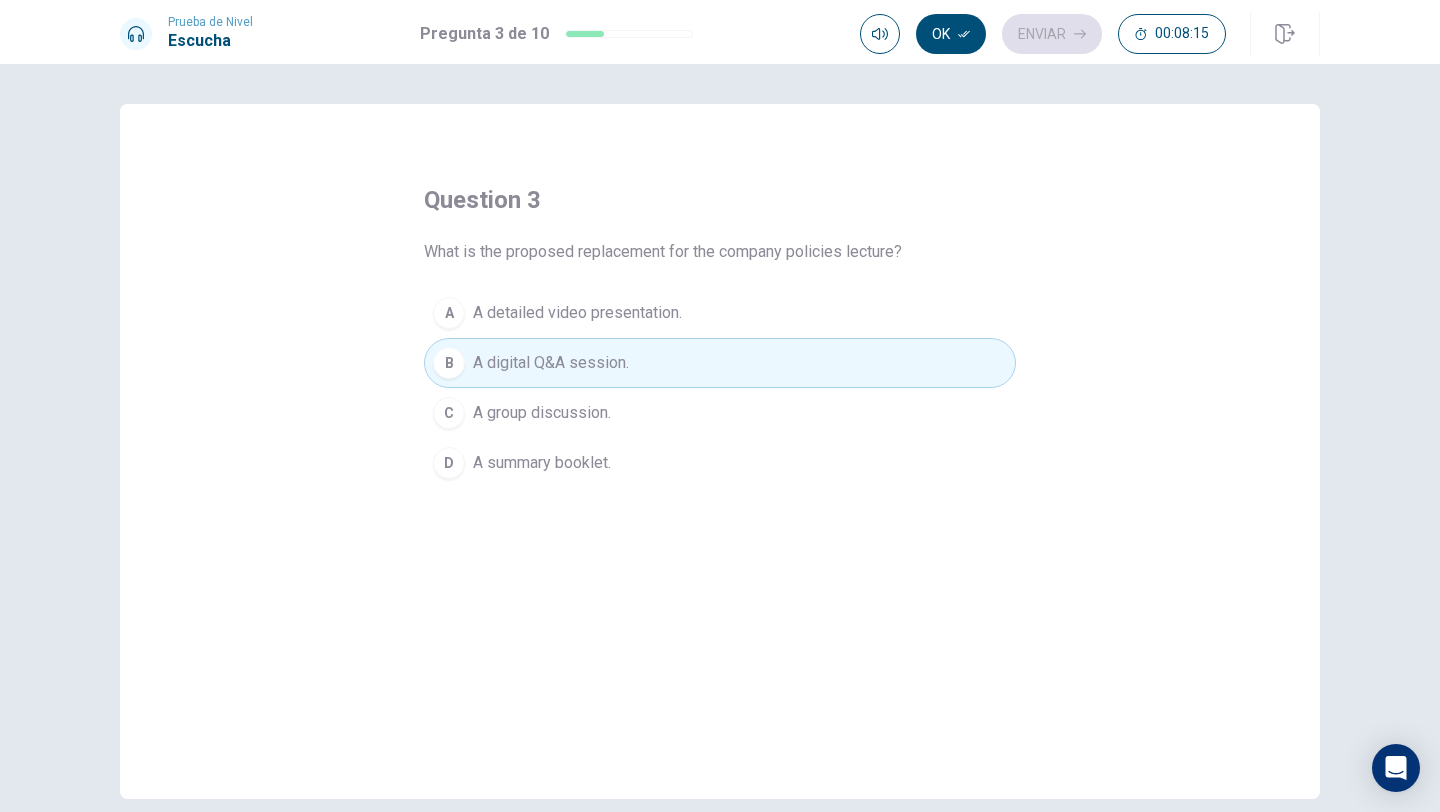 click on "A group discussion." at bounding box center (542, 413) 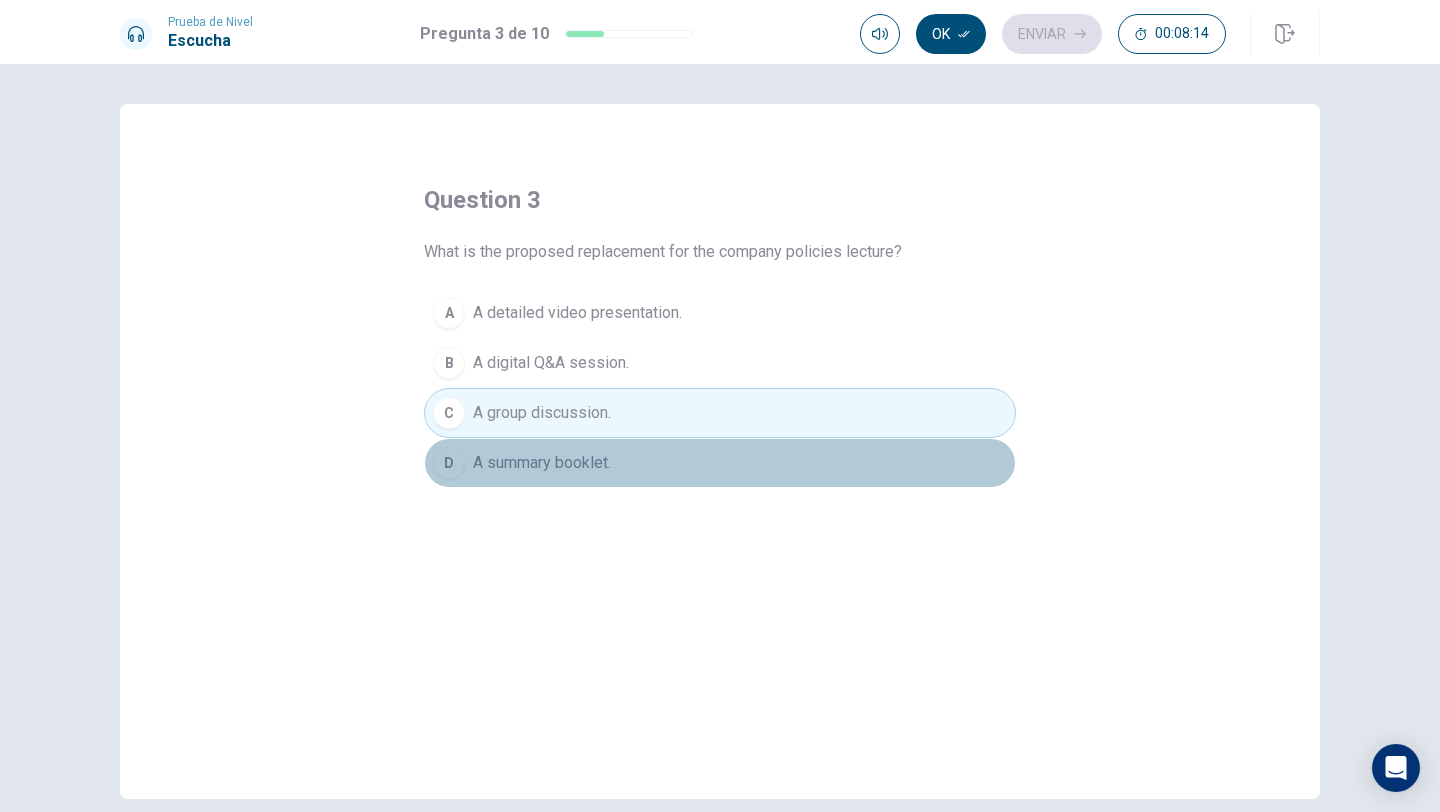 click on "A summary booklet." at bounding box center (542, 463) 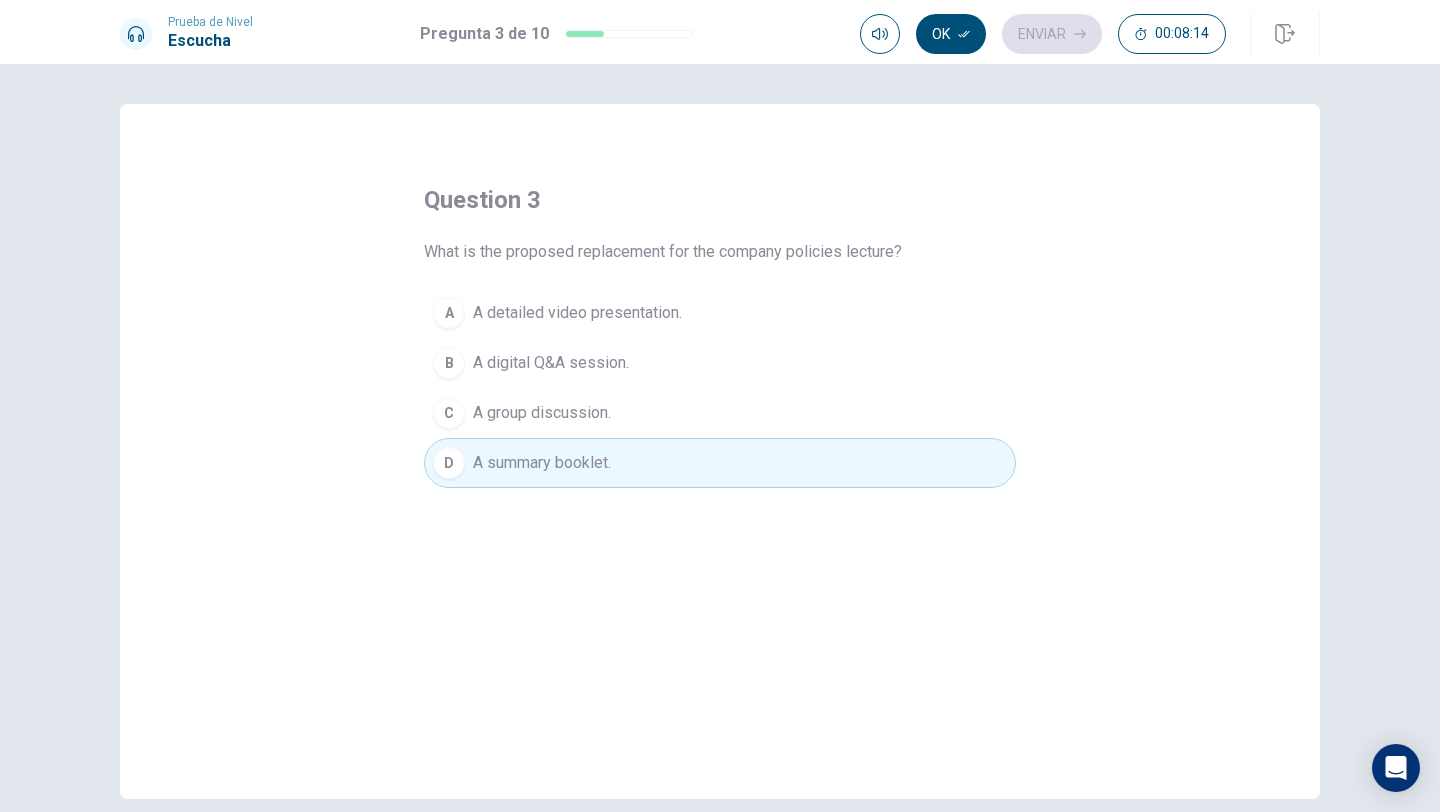 click on "A detailed video presentation." at bounding box center (577, 313) 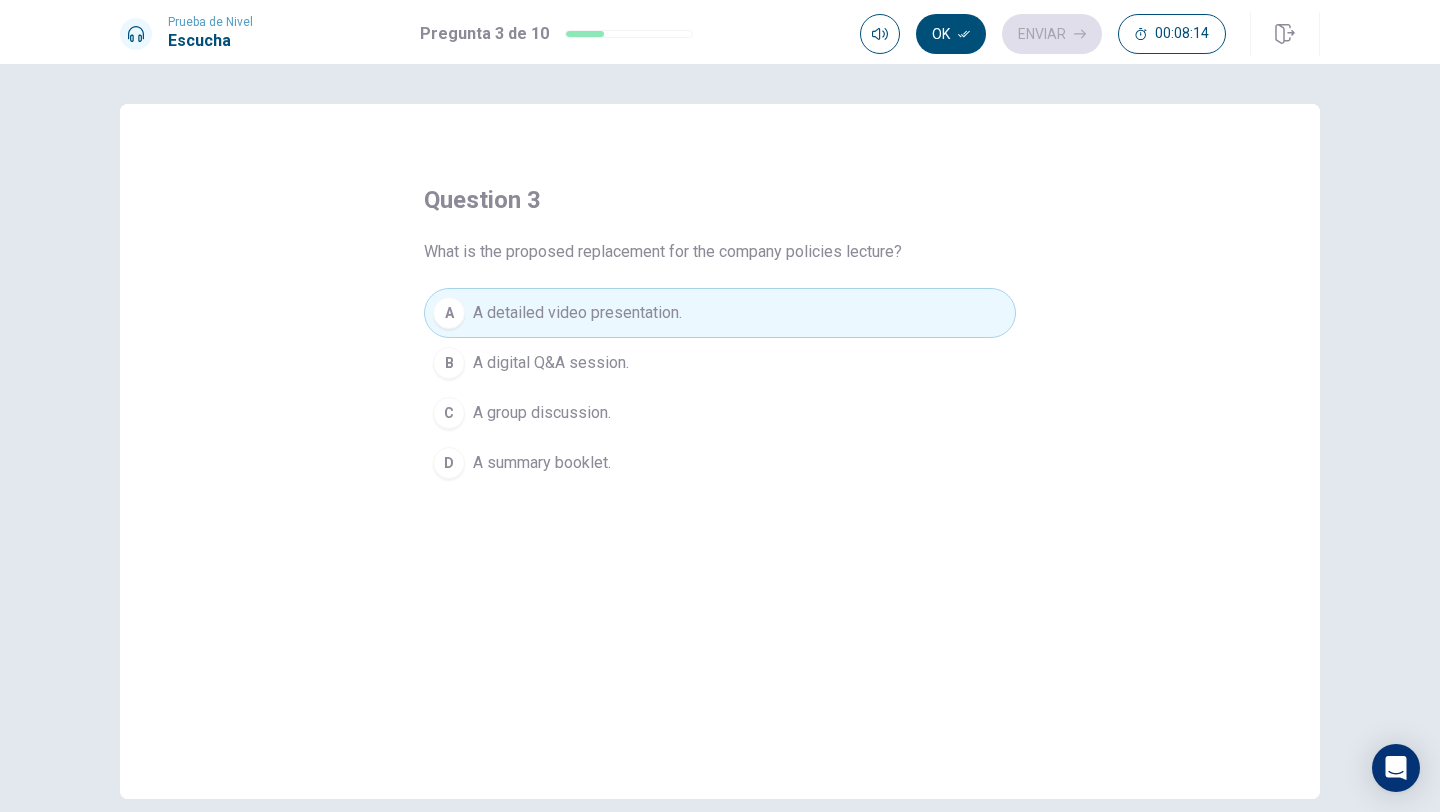 click on "A digital Q&A session." at bounding box center [551, 363] 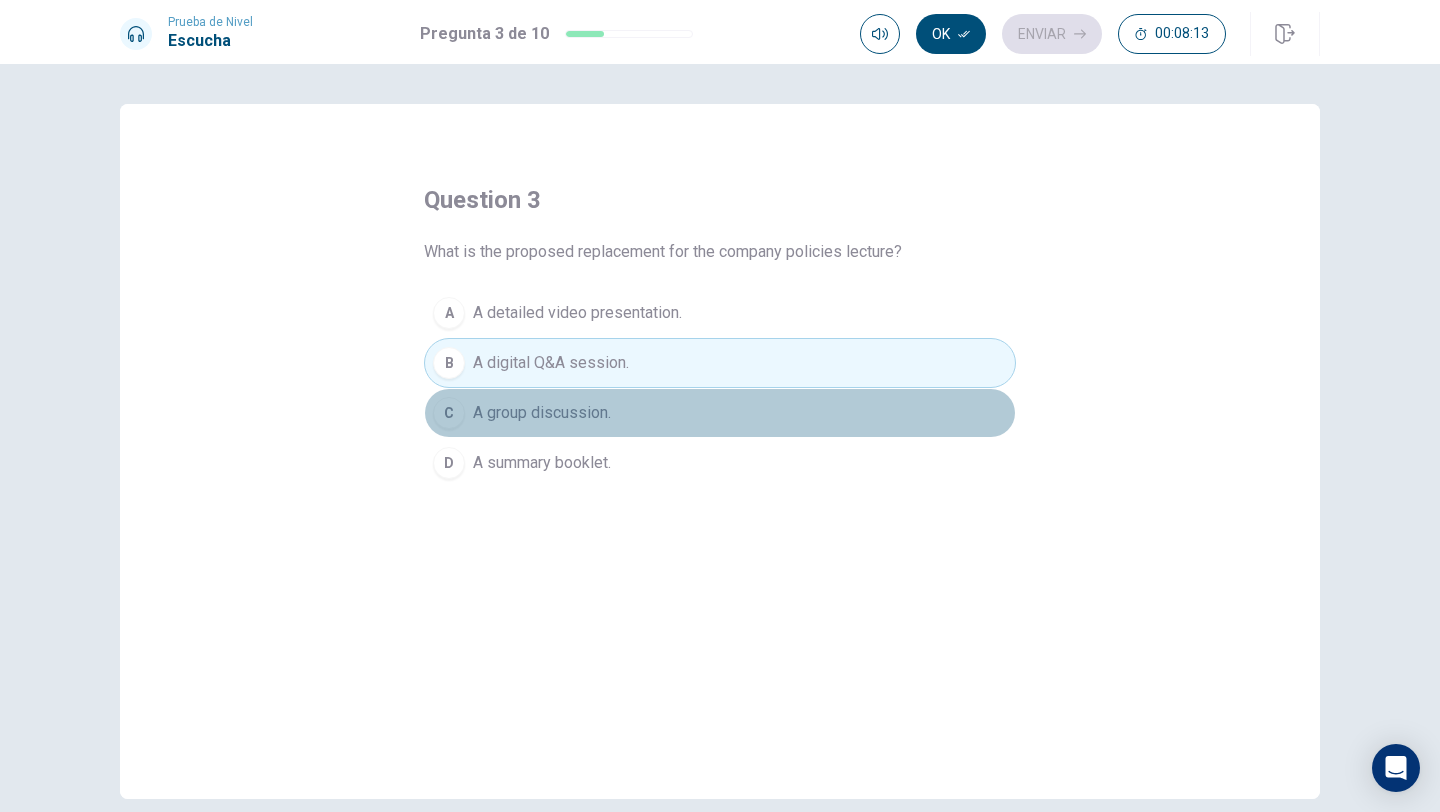 click on "A group discussion." at bounding box center (542, 413) 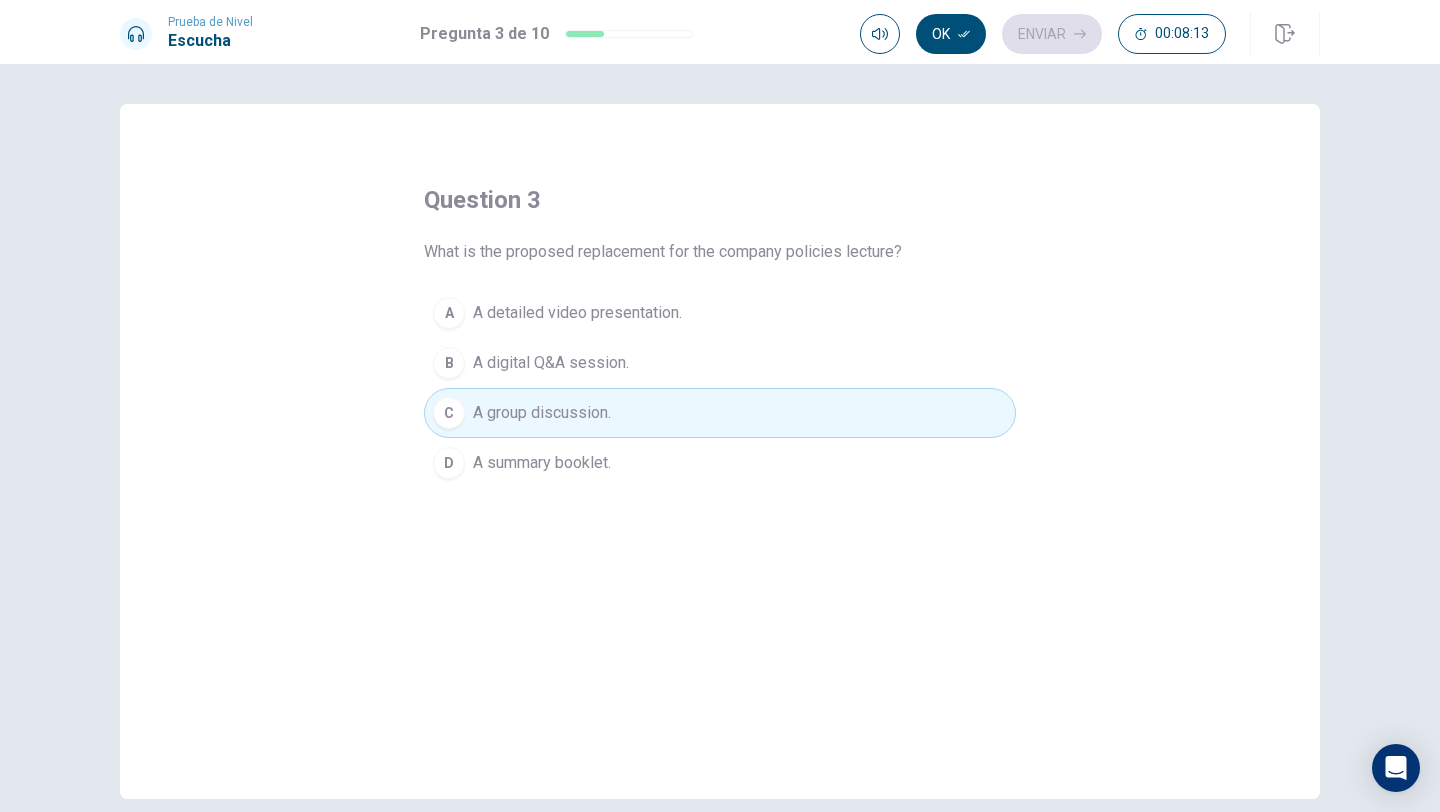 drag, startPoint x: 574, startPoint y: 444, endPoint x: 595, endPoint y: 369, distance: 77.88453 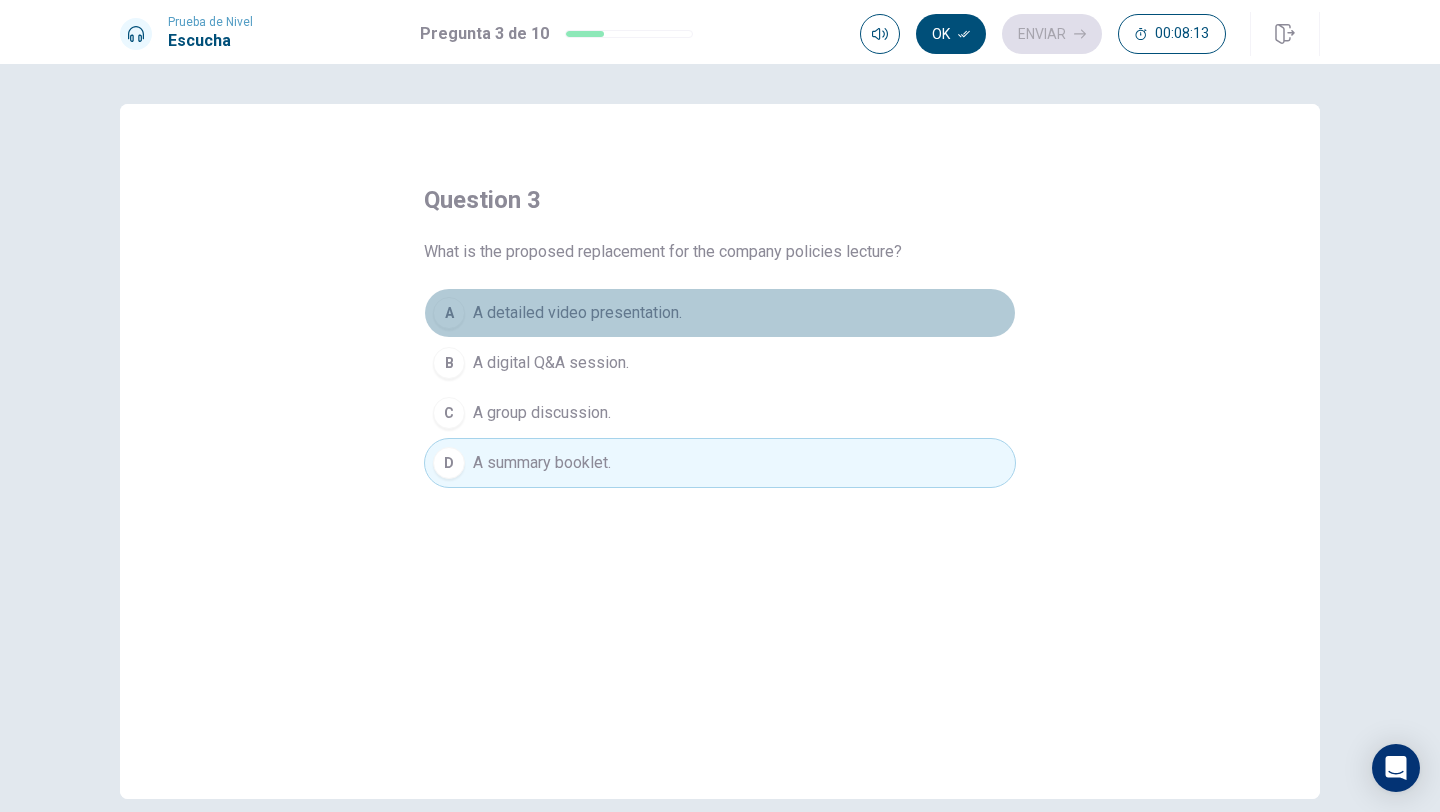 click on "A detailed video presentation." at bounding box center [577, 313] 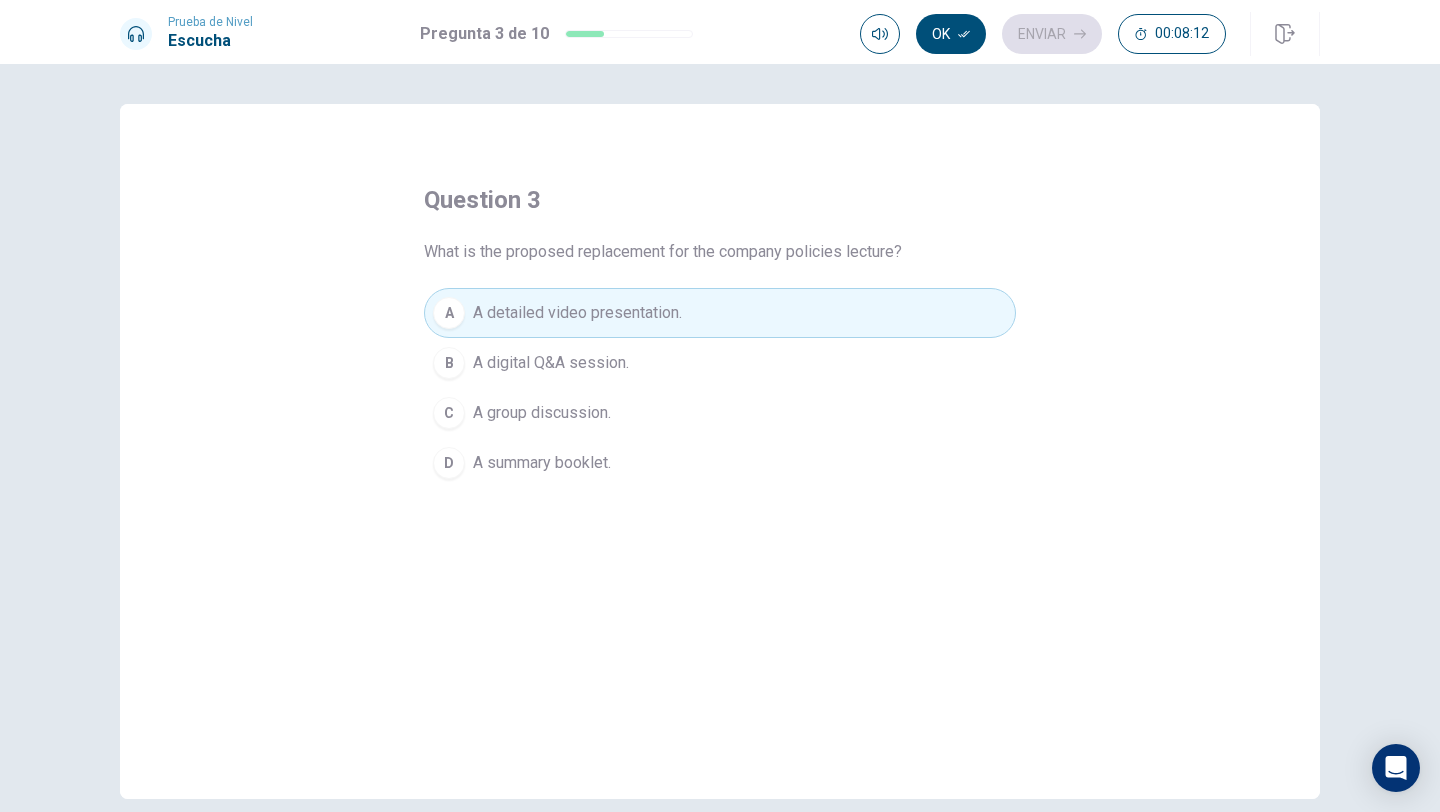 click on "A digital Q&A session." at bounding box center (551, 363) 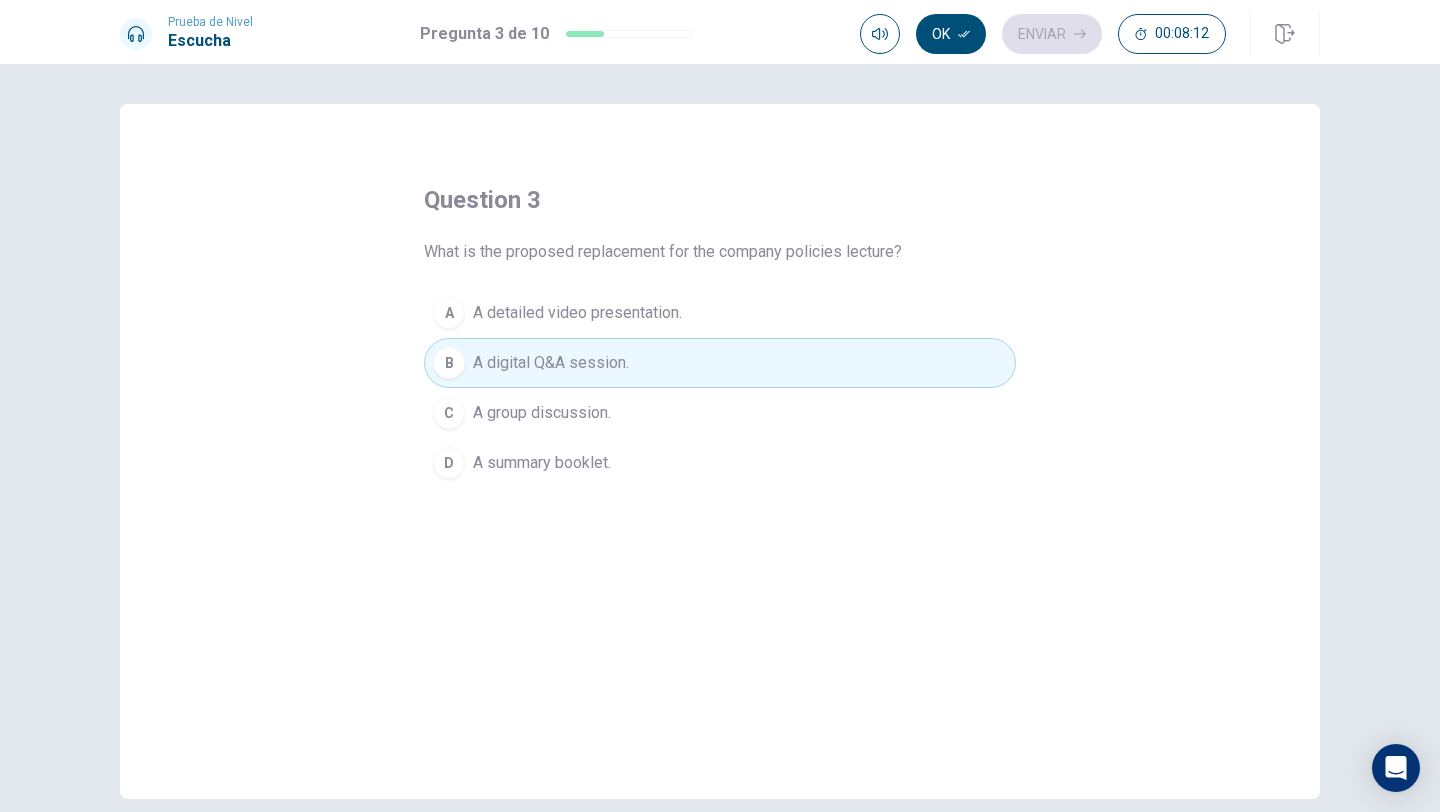 click on "A group discussion." at bounding box center (542, 413) 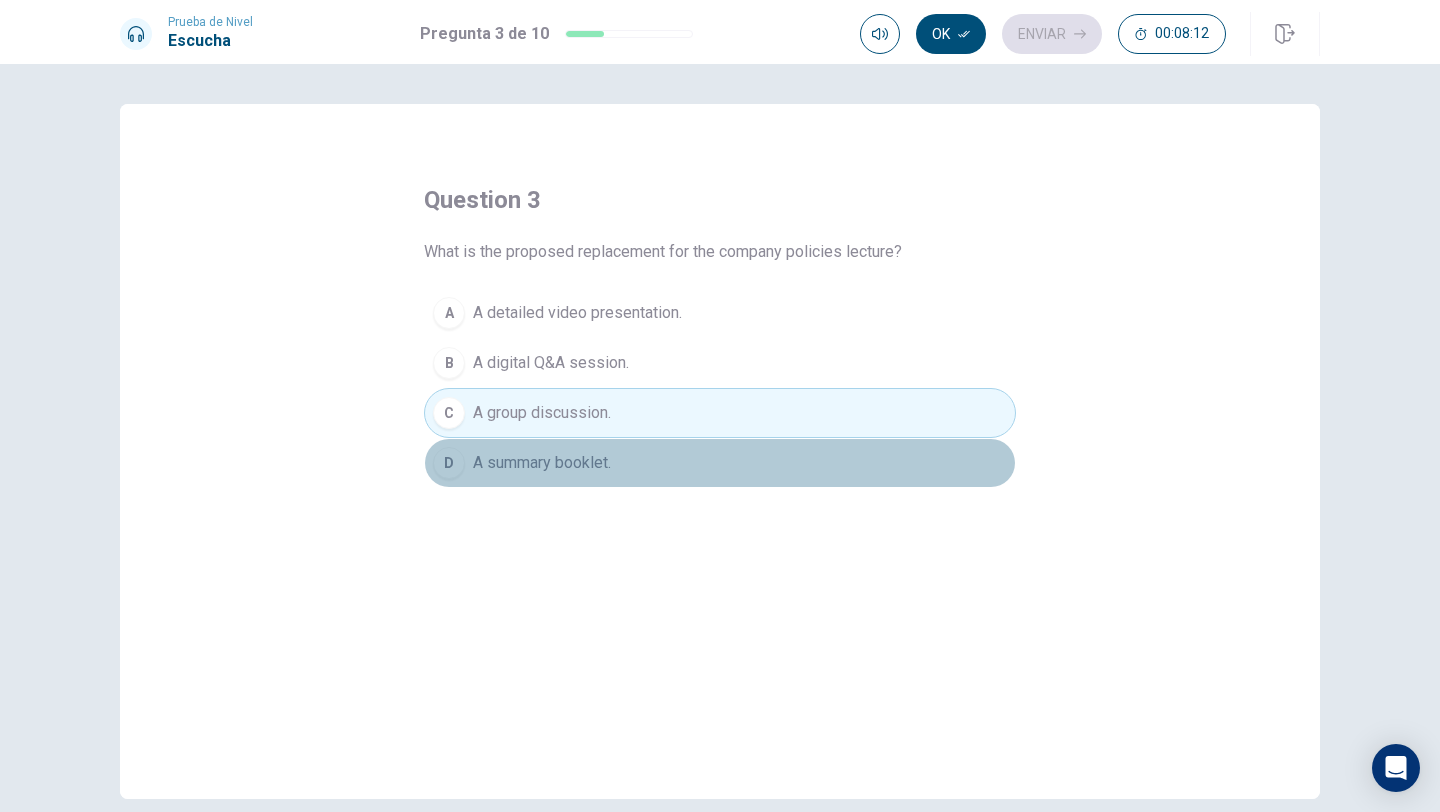 drag, startPoint x: 564, startPoint y: 453, endPoint x: 578, endPoint y: 395, distance: 59.665737 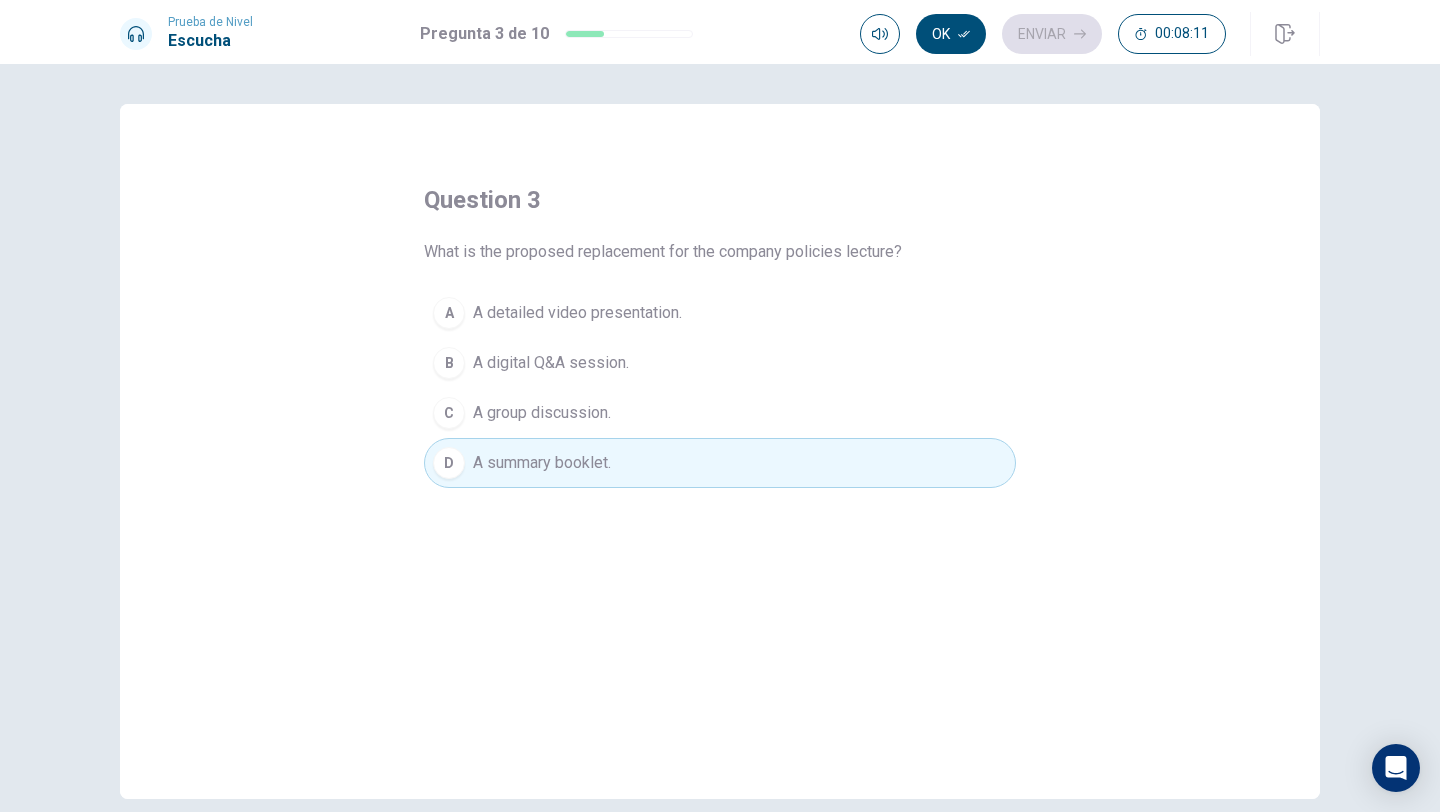 click on "question   3 What is the proposed replacement for the company policies lecture? A A detailed video presentation.
B A digital Q&A session. C A group discussion.
D A summary booklet." at bounding box center [720, 336] 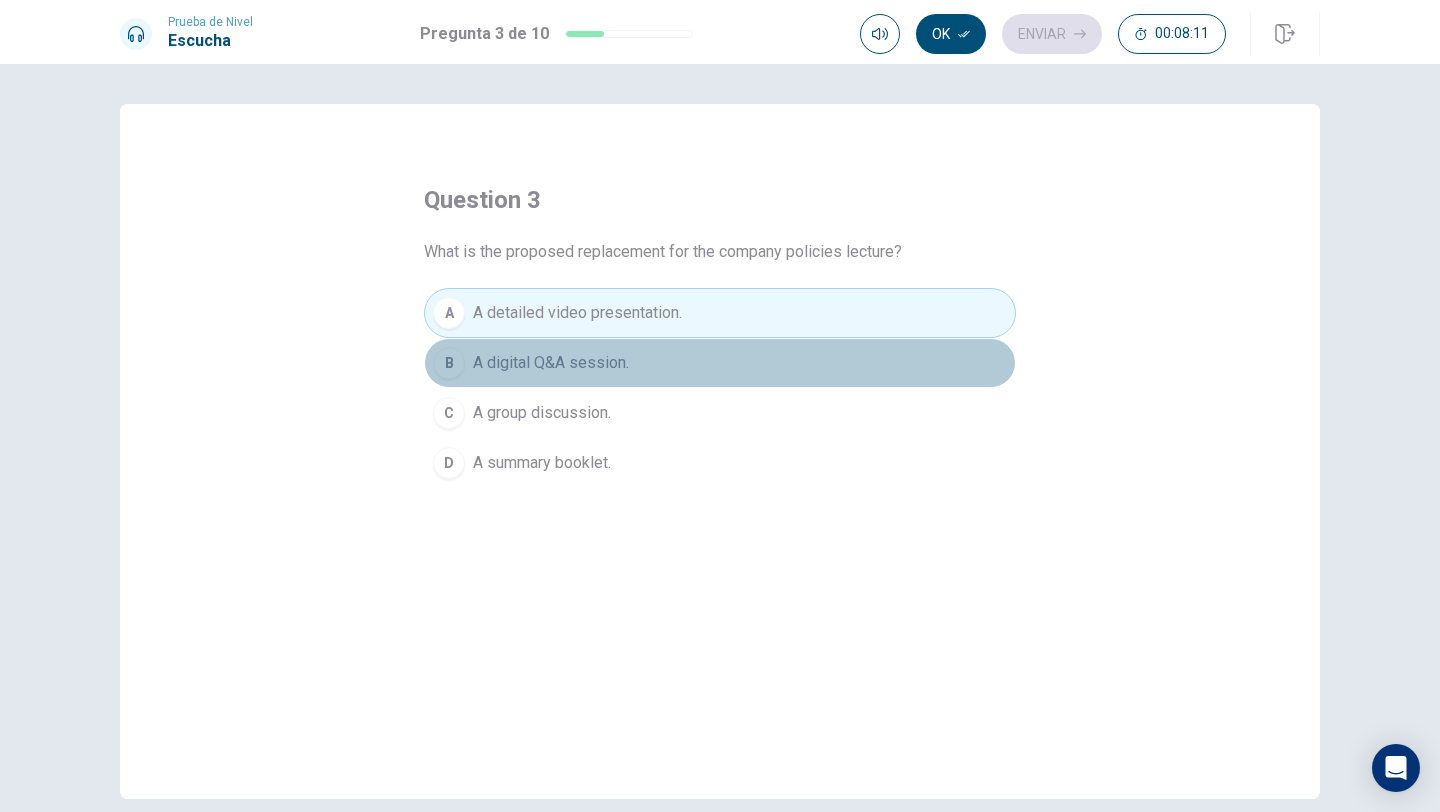 click on "A digital Q&A session." at bounding box center [551, 363] 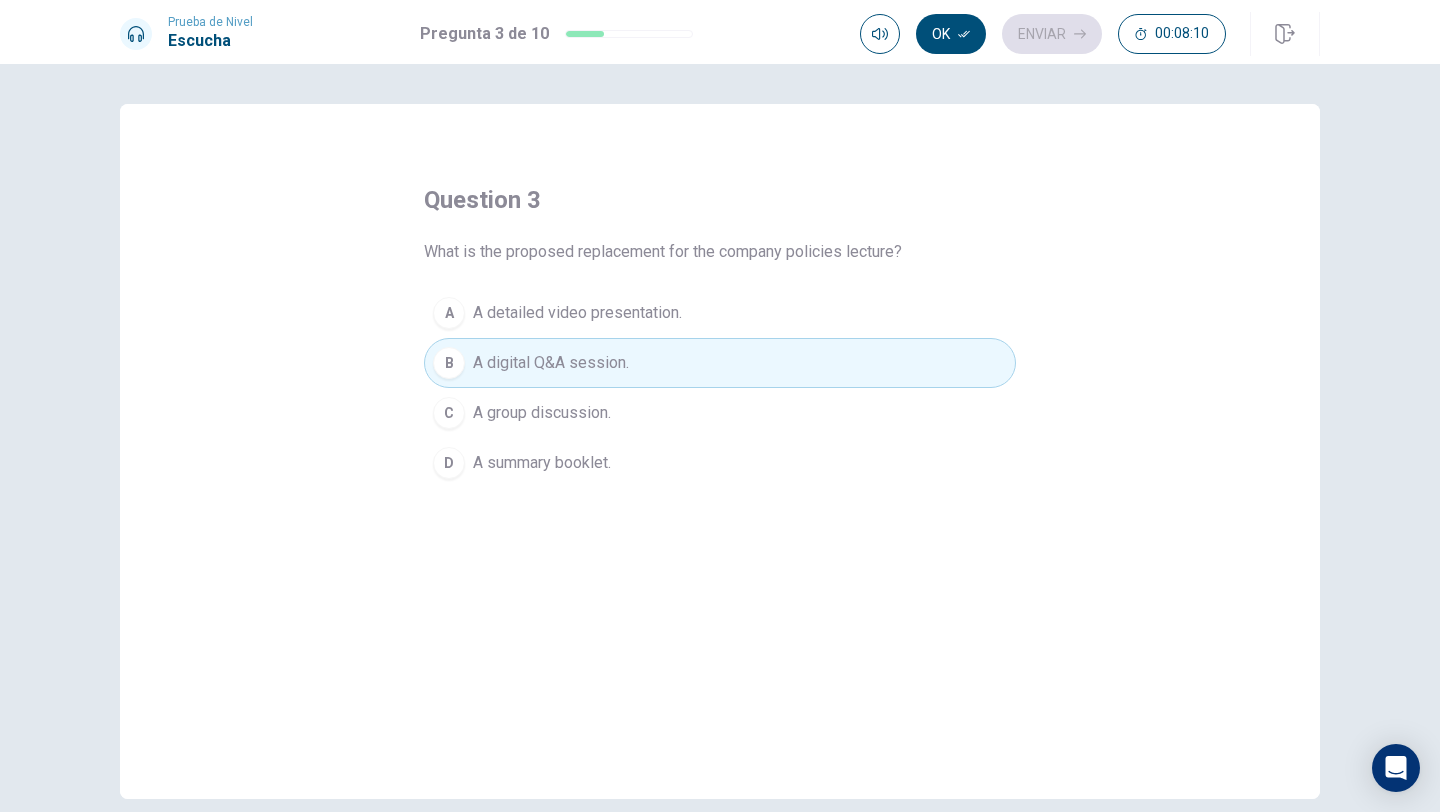 click on "A group discussion." at bounding box center [542, 413] 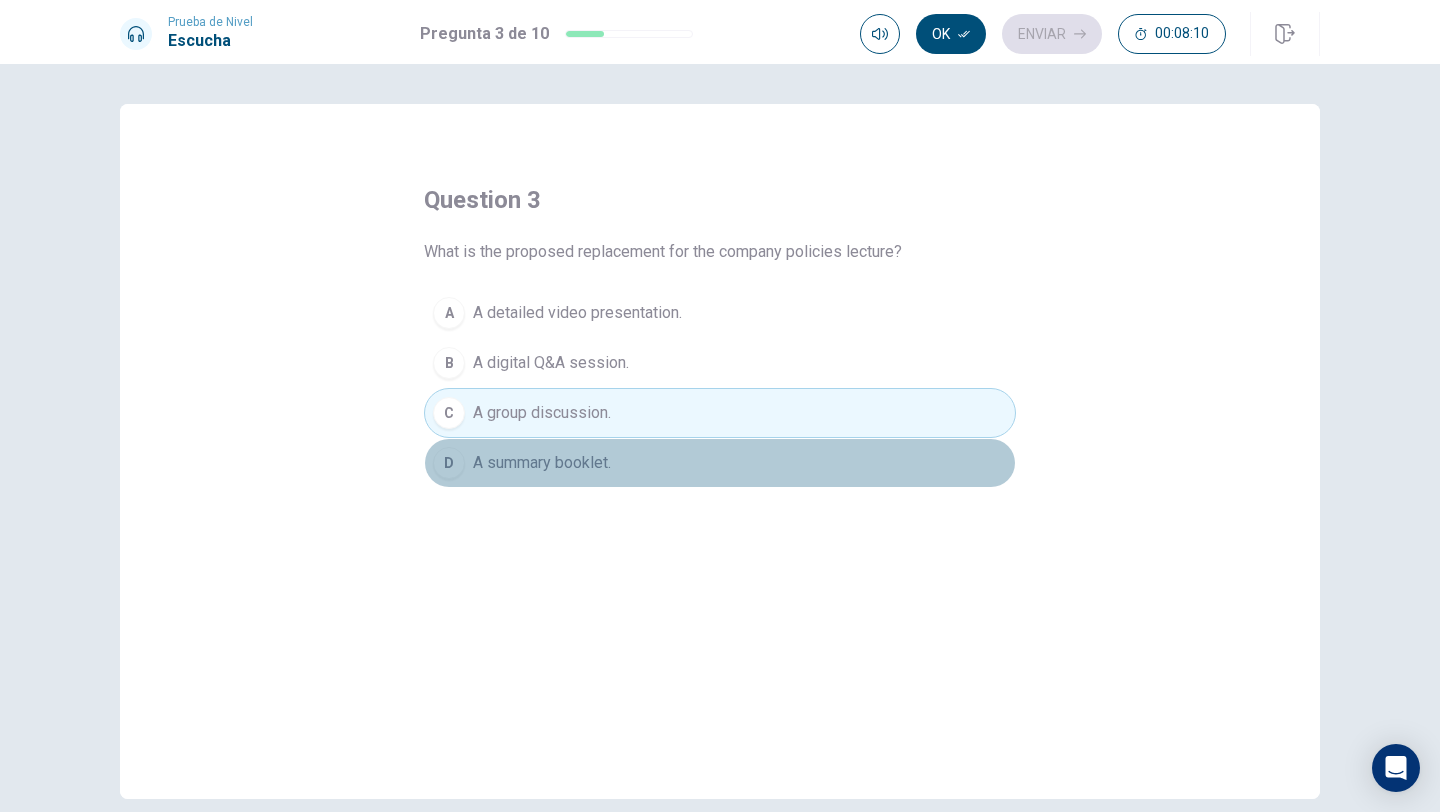 drag, startPoint x: 570, startPoint y: 455, endPoint x: 598, endPoint y: 404, distance: 58.18075 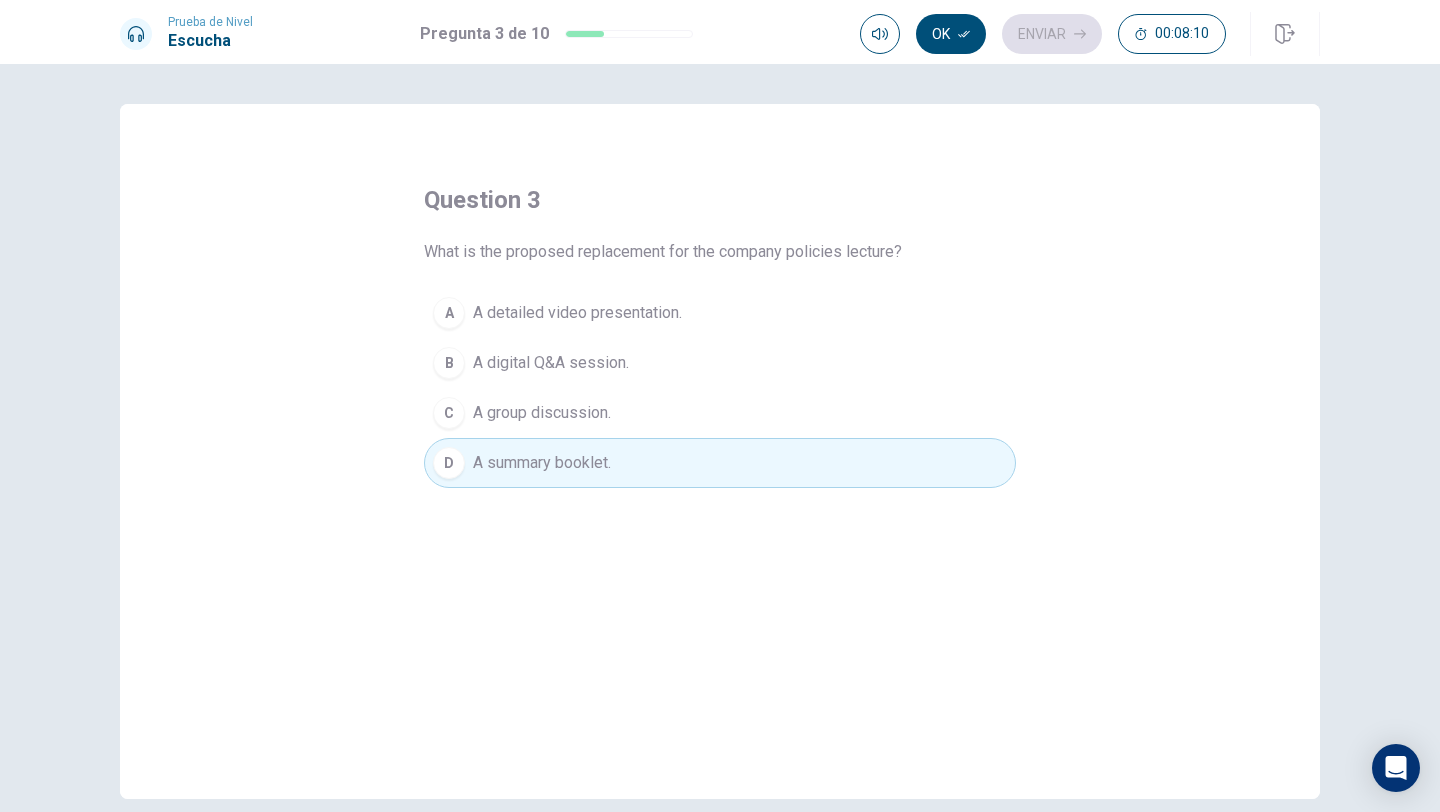 click on "A detailed video presentation." at bounding box center [577, 313] 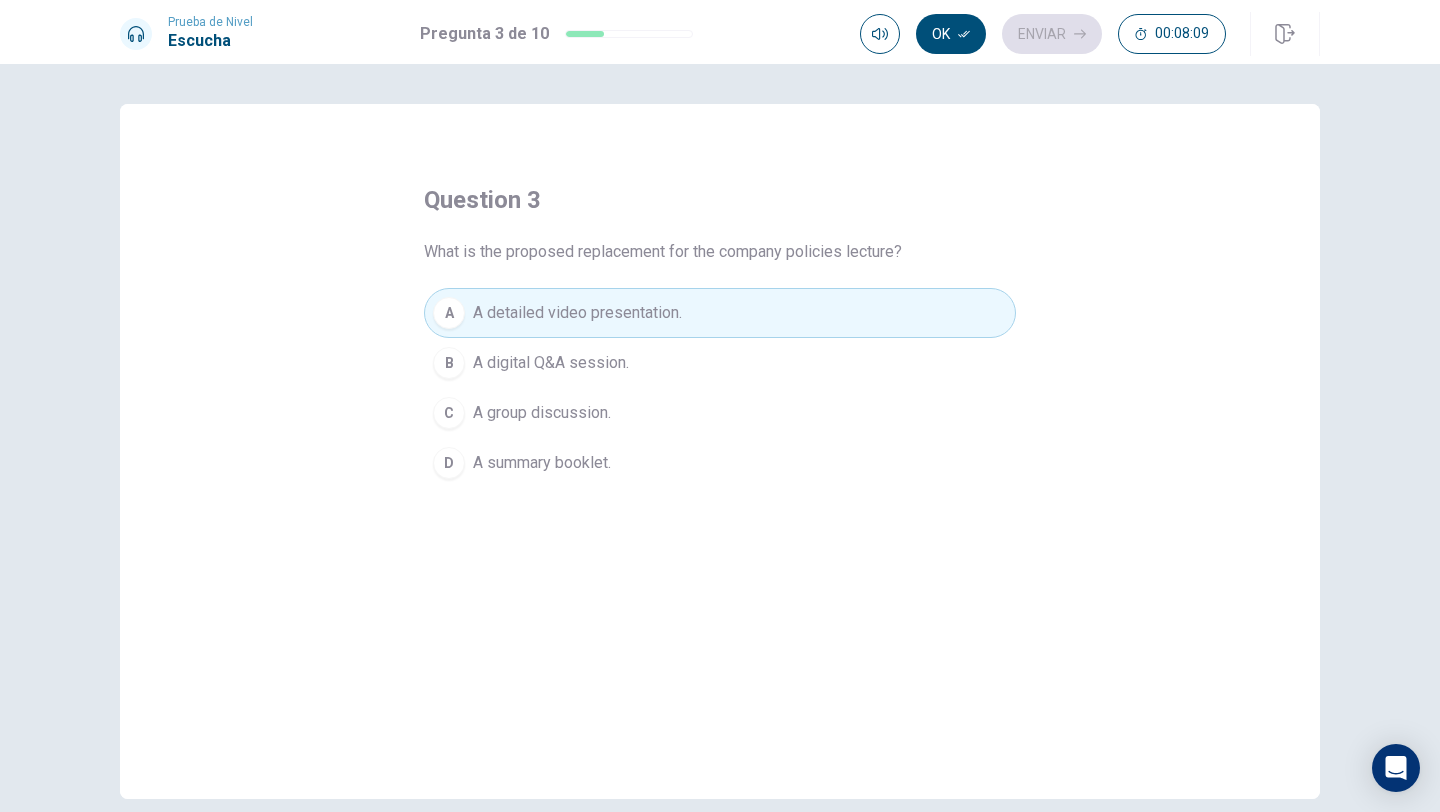 click on "A digital Q&A session." at bounding box center [551, 363] 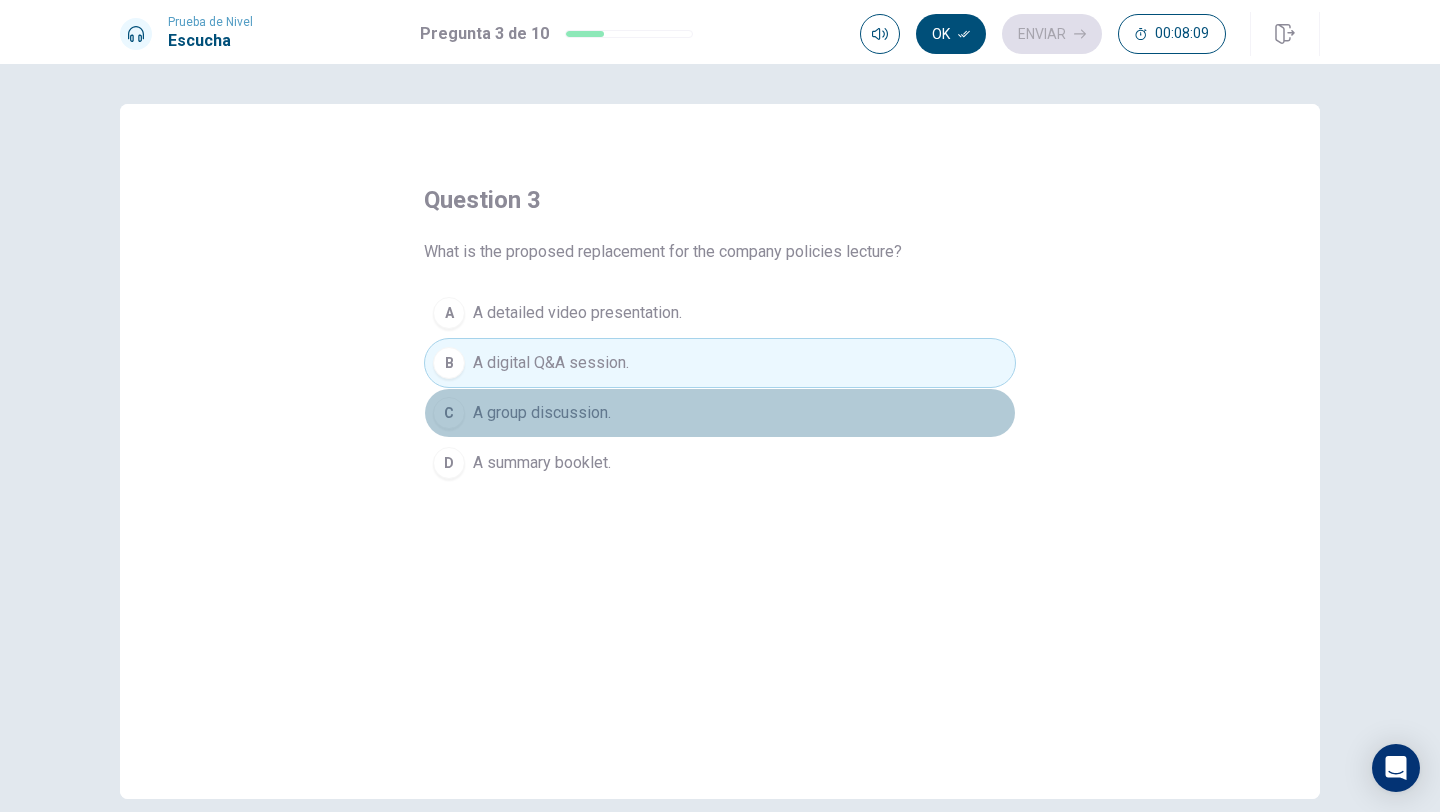 click on "A group discussion." at bounding box center (542, 413) 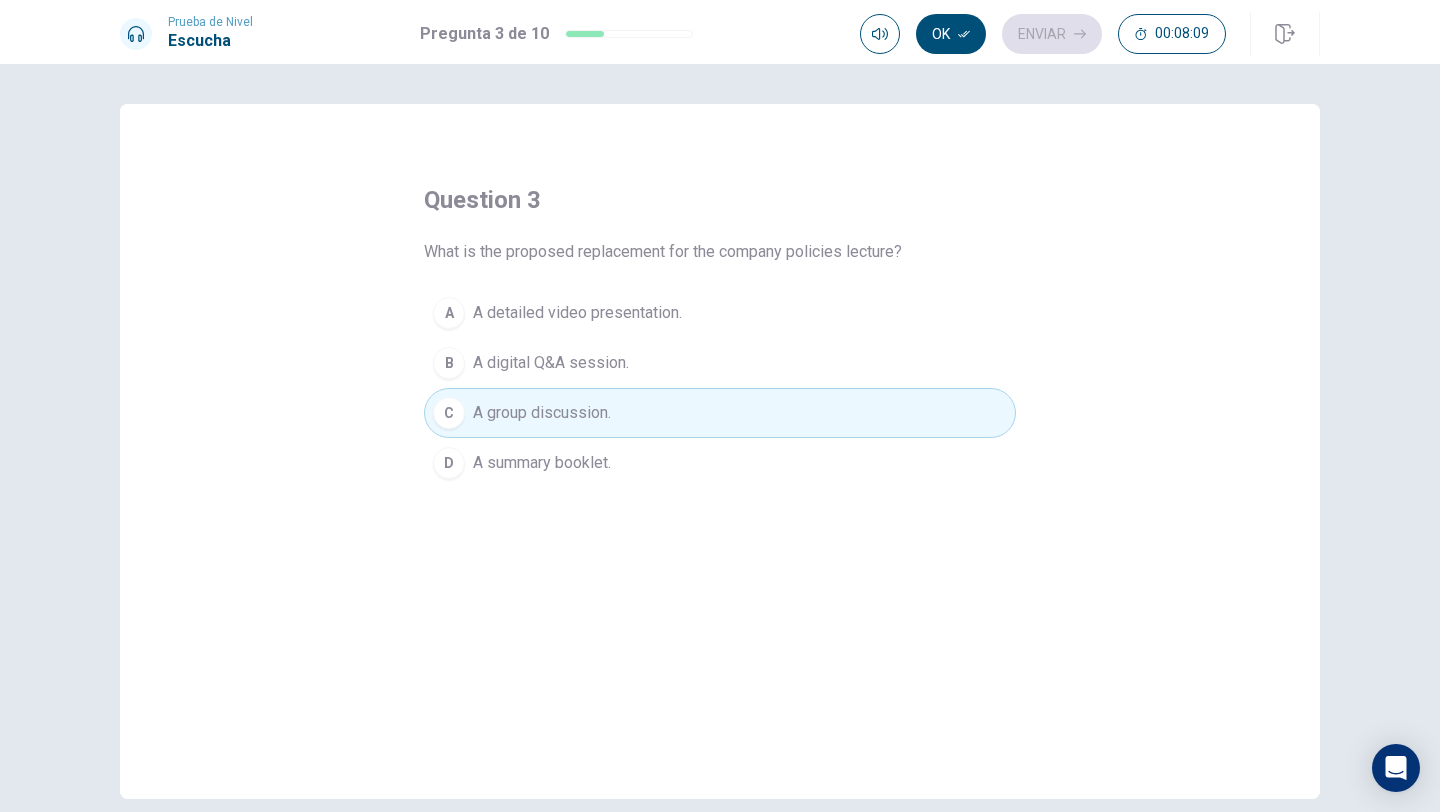 click on "C A group discussion." at bounding box center (720, 413) 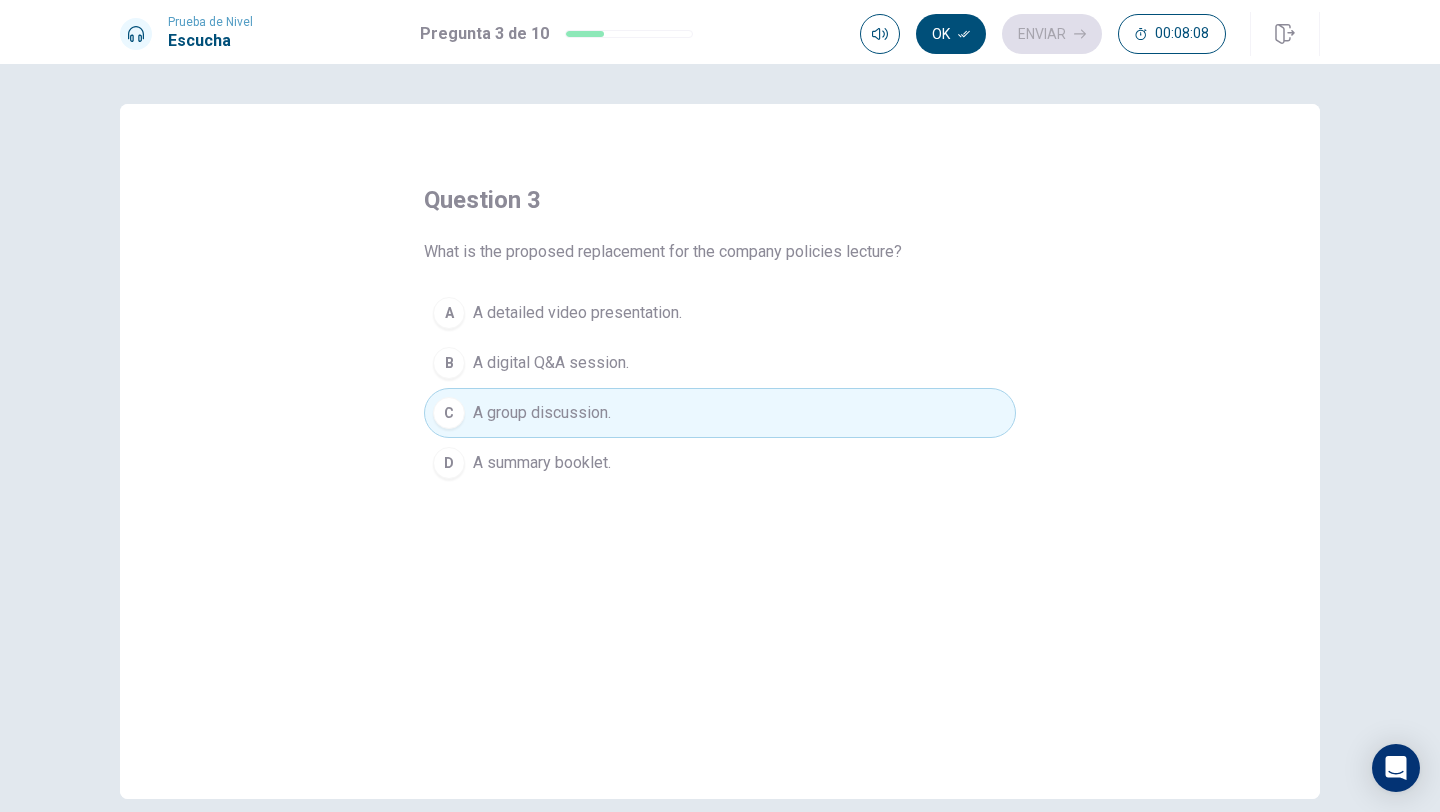 click on "D A summary booklet." at bounding box center (720, 463) 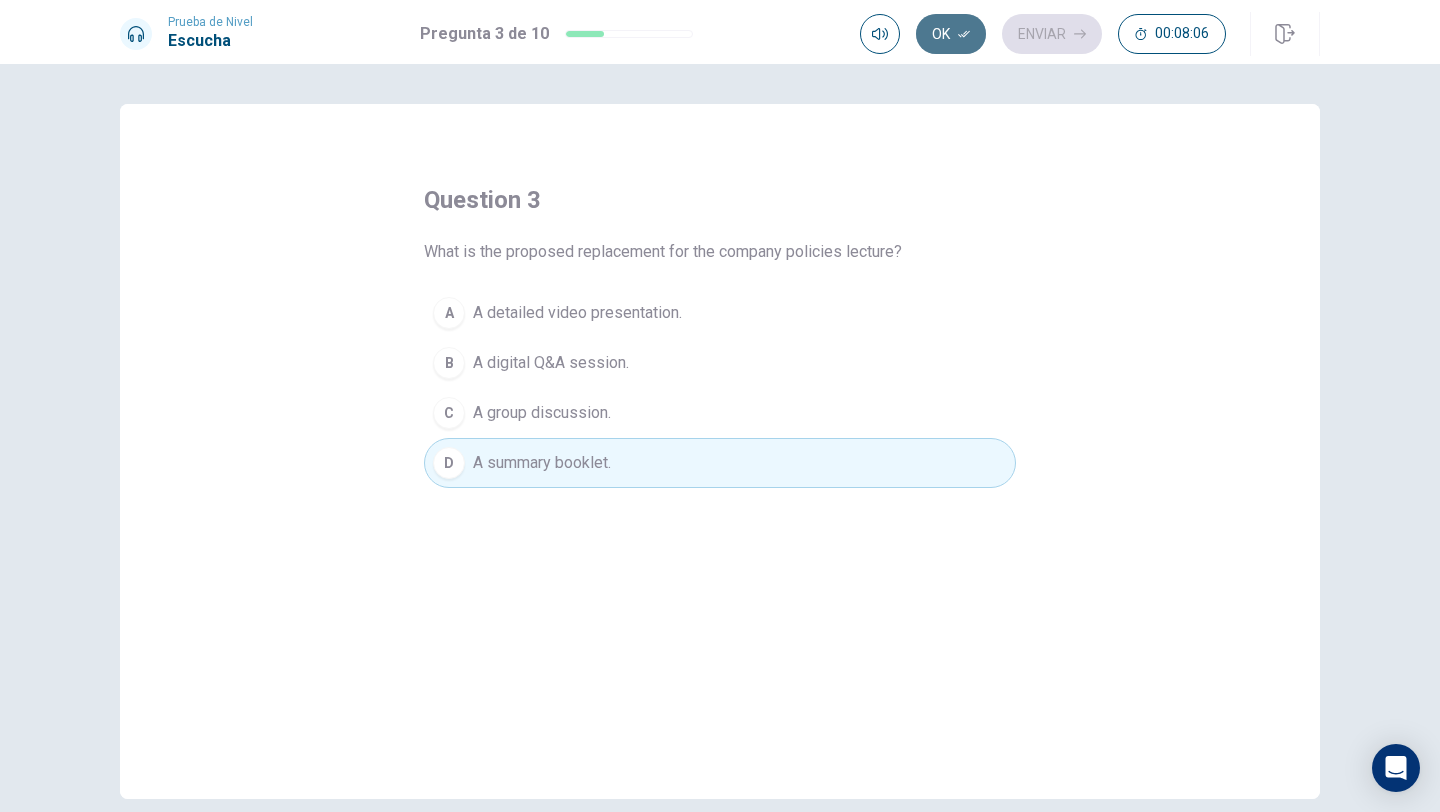 click on "Ok" at bounding box center [951, 34] 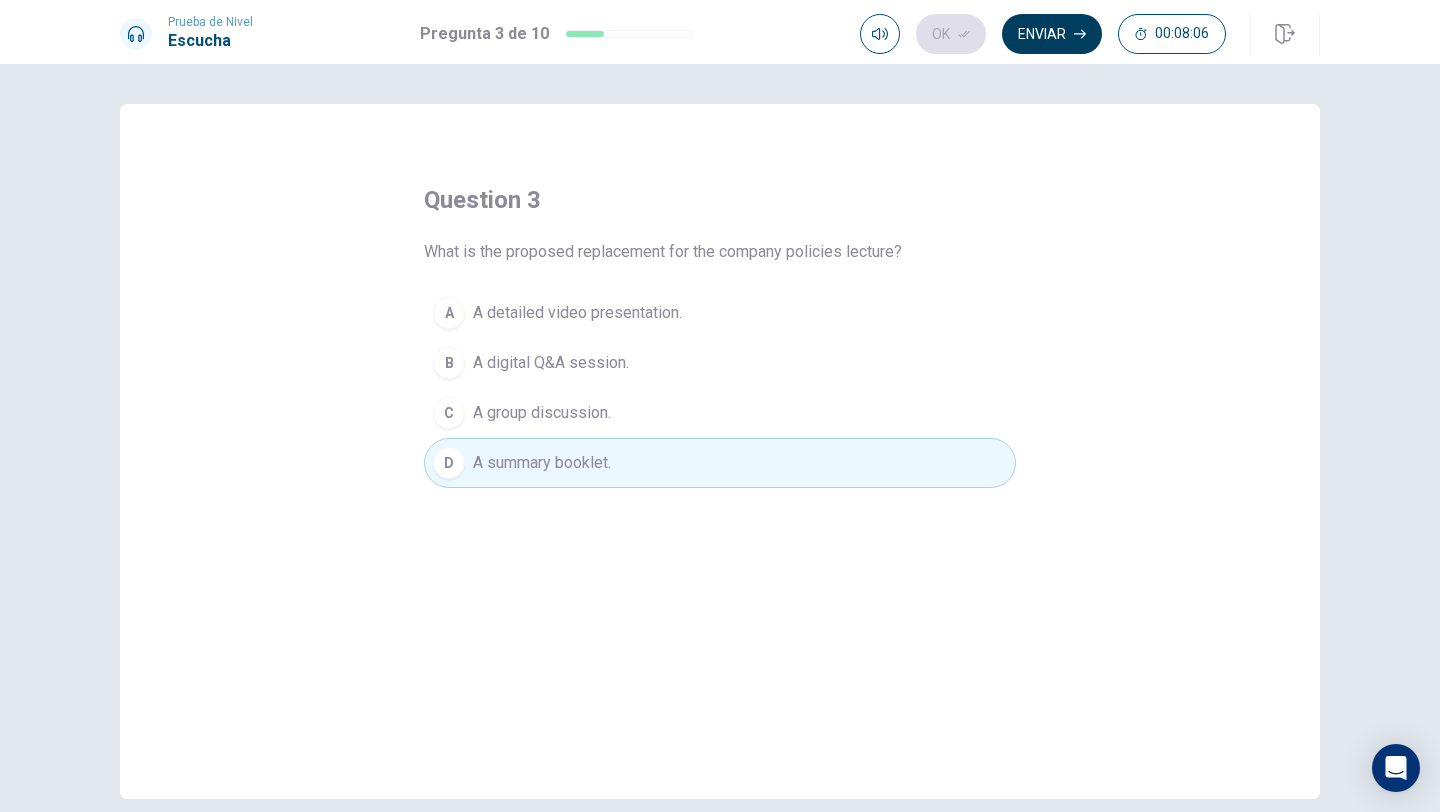 click on "Enviar" at bounding box center [1052, 34] 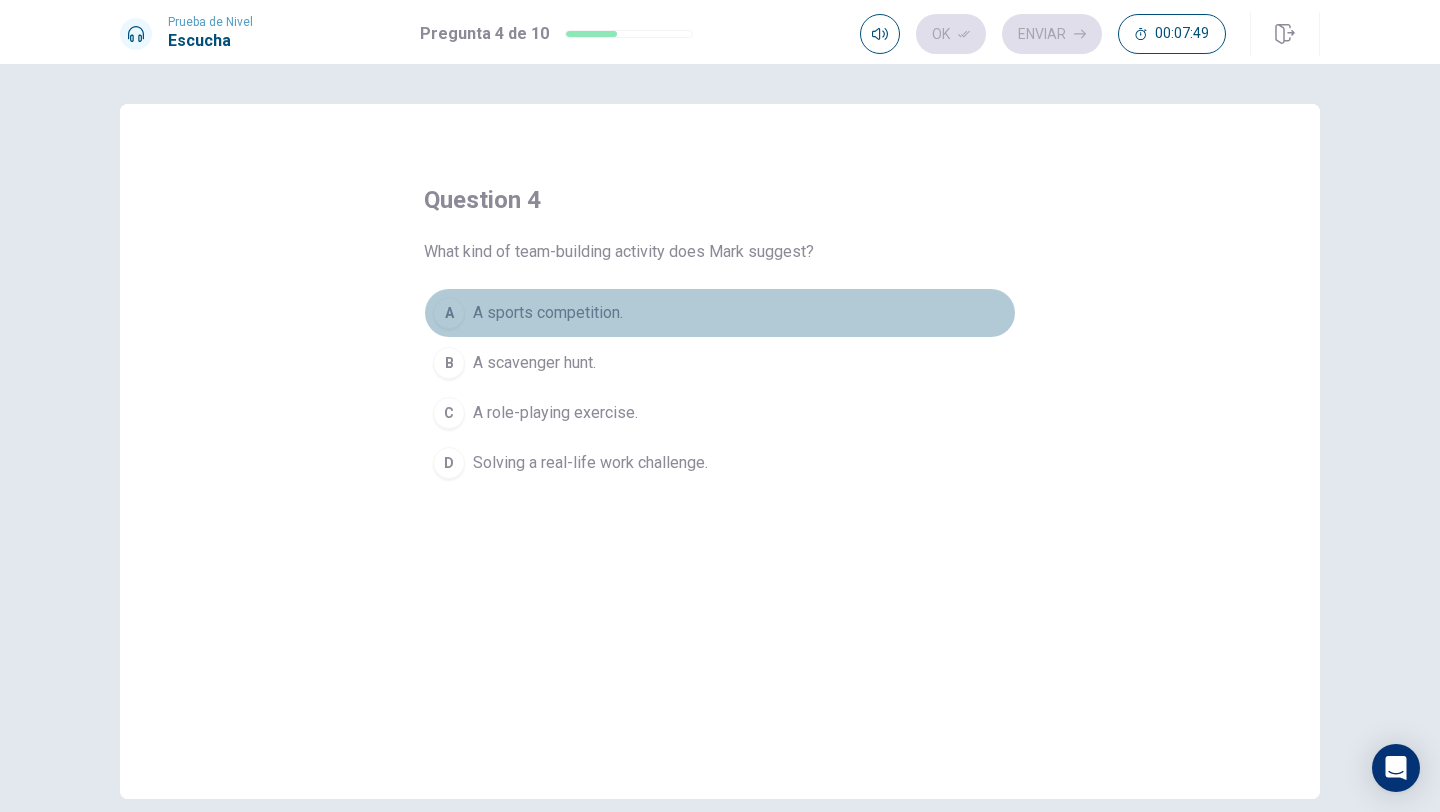 click on "A sports competition." at bounding box center (548, 313) 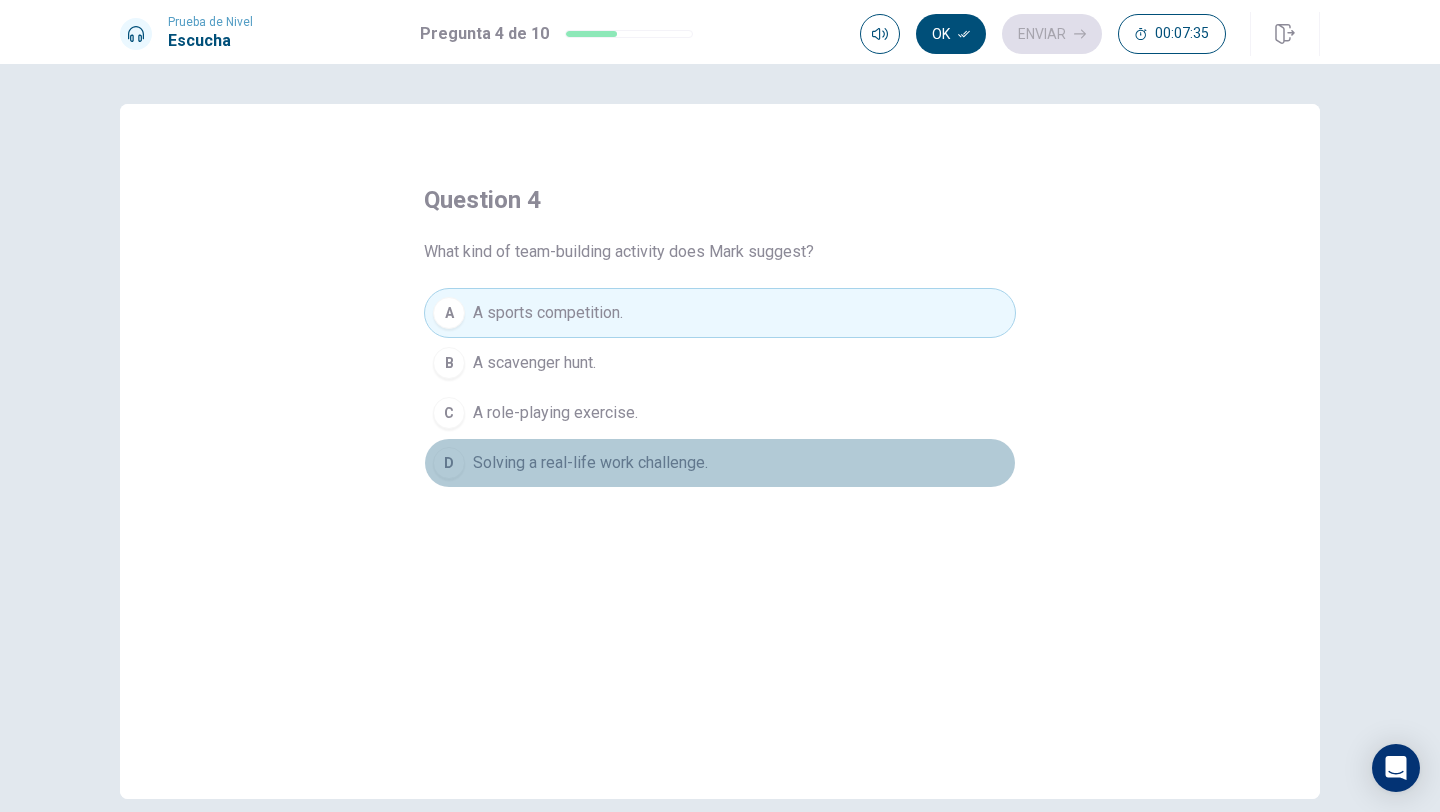 click on "D Solving a real-life work challenge." at bounding box center [720, 463] 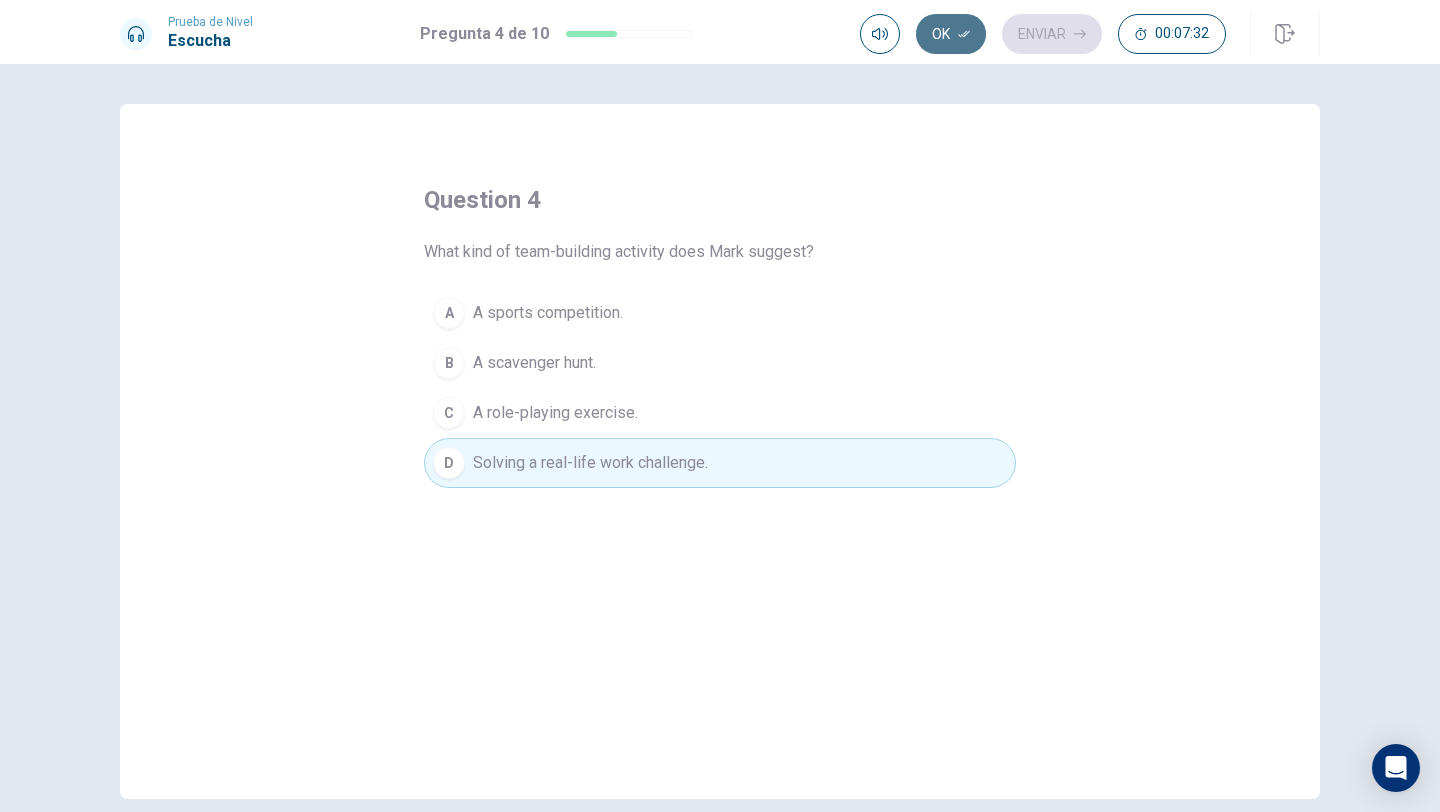 click 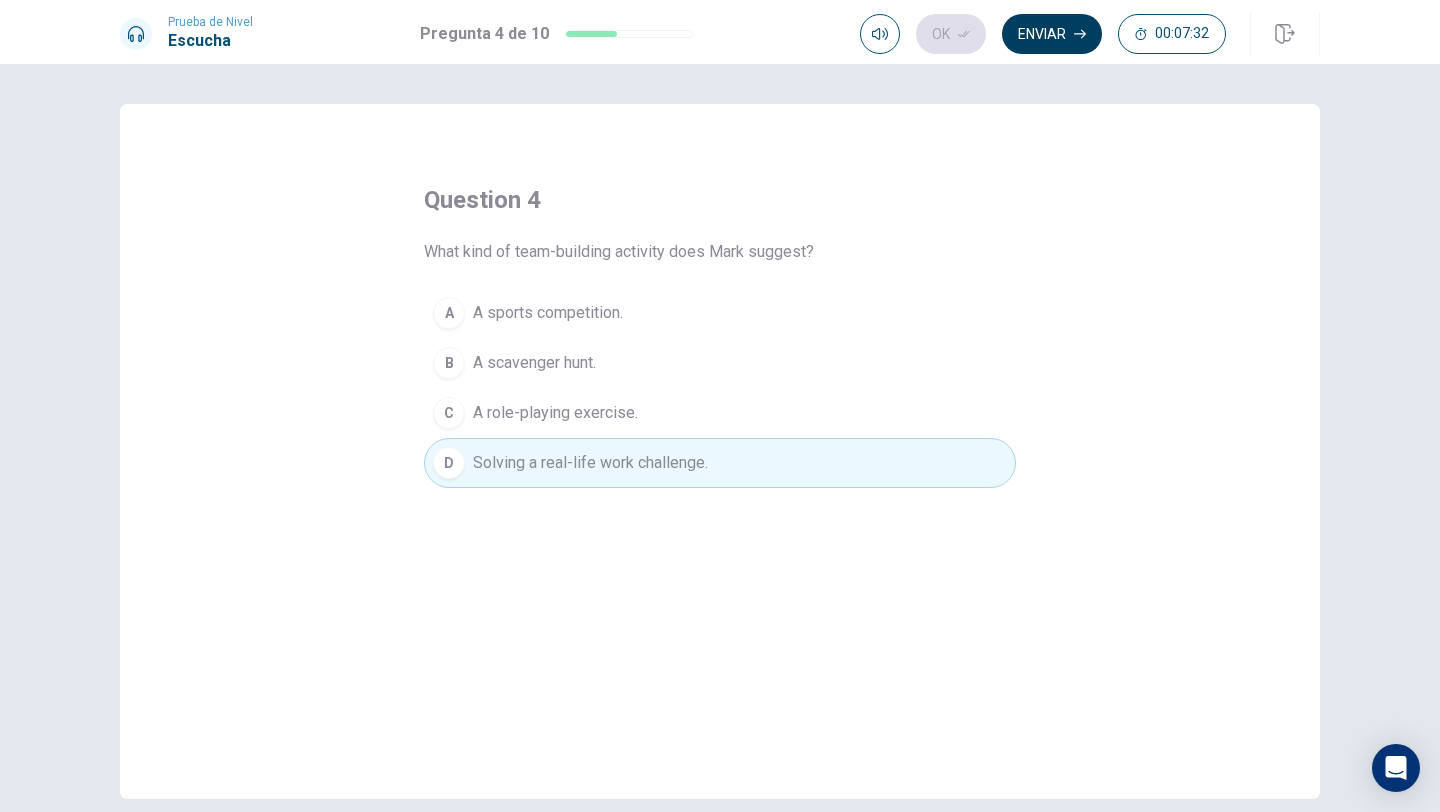click on "Enviar" at bounding box center [1052, 34] 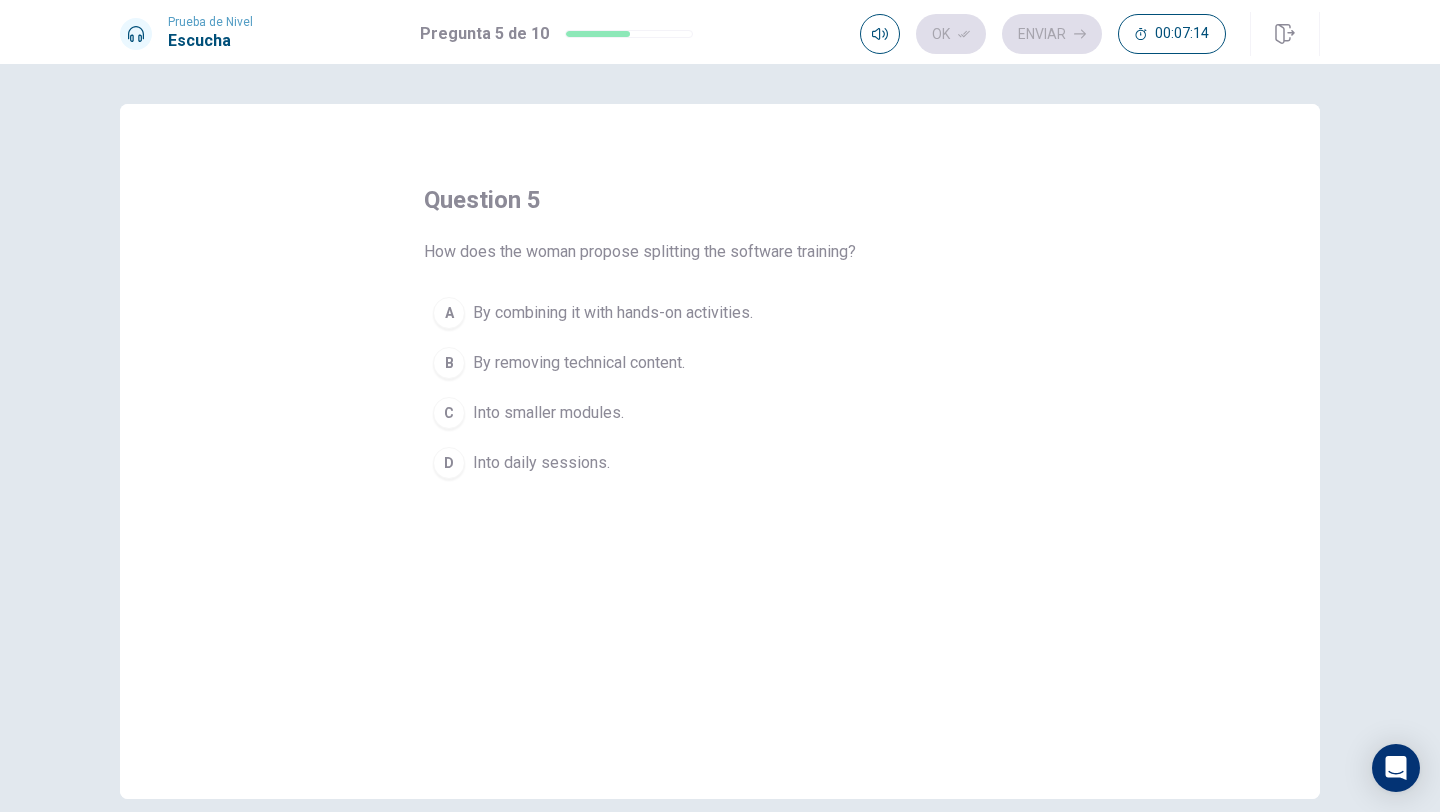 click on "By combining it with hands-on activities." at bounding box center [613, 313] 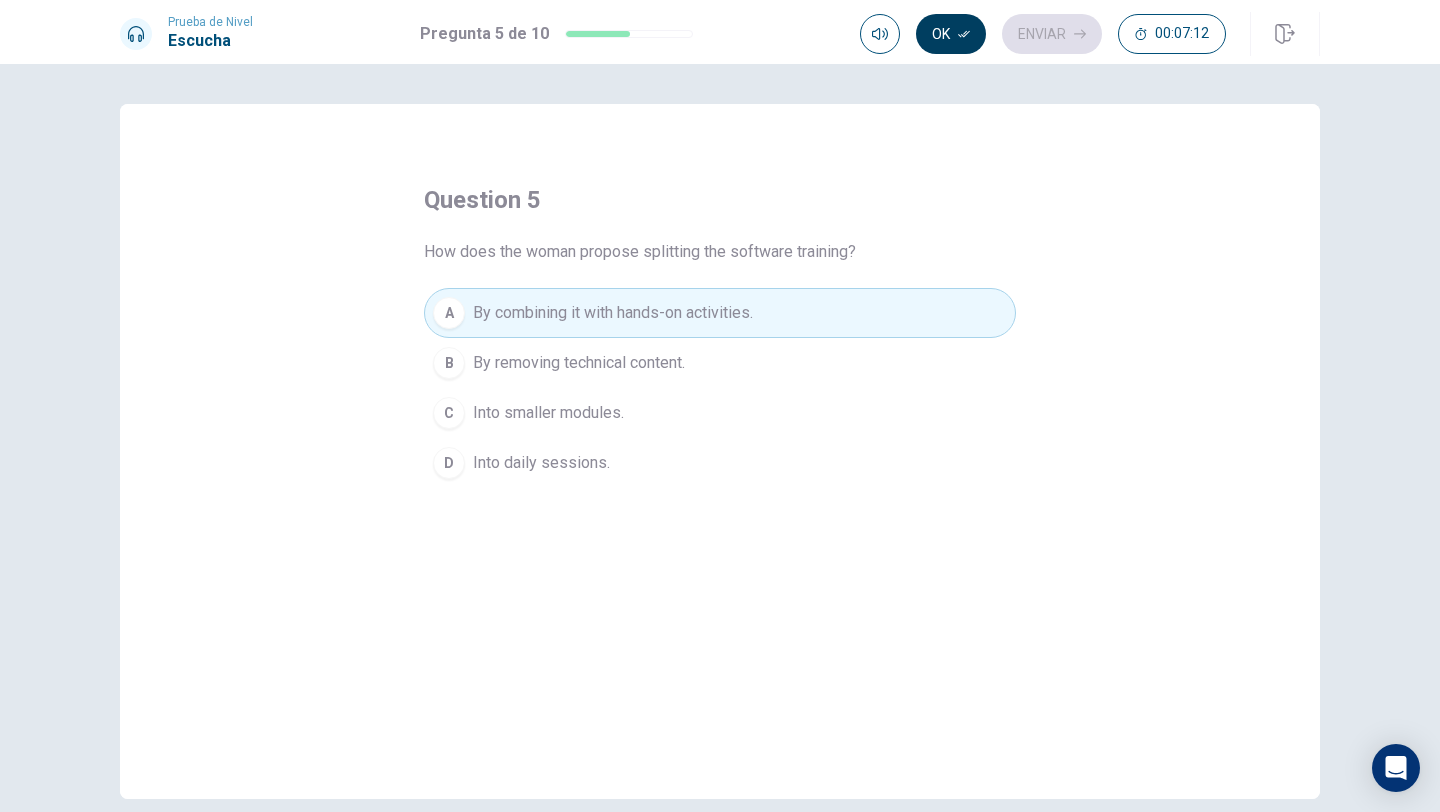 click on "Ok" at bounding box center [951, 34] 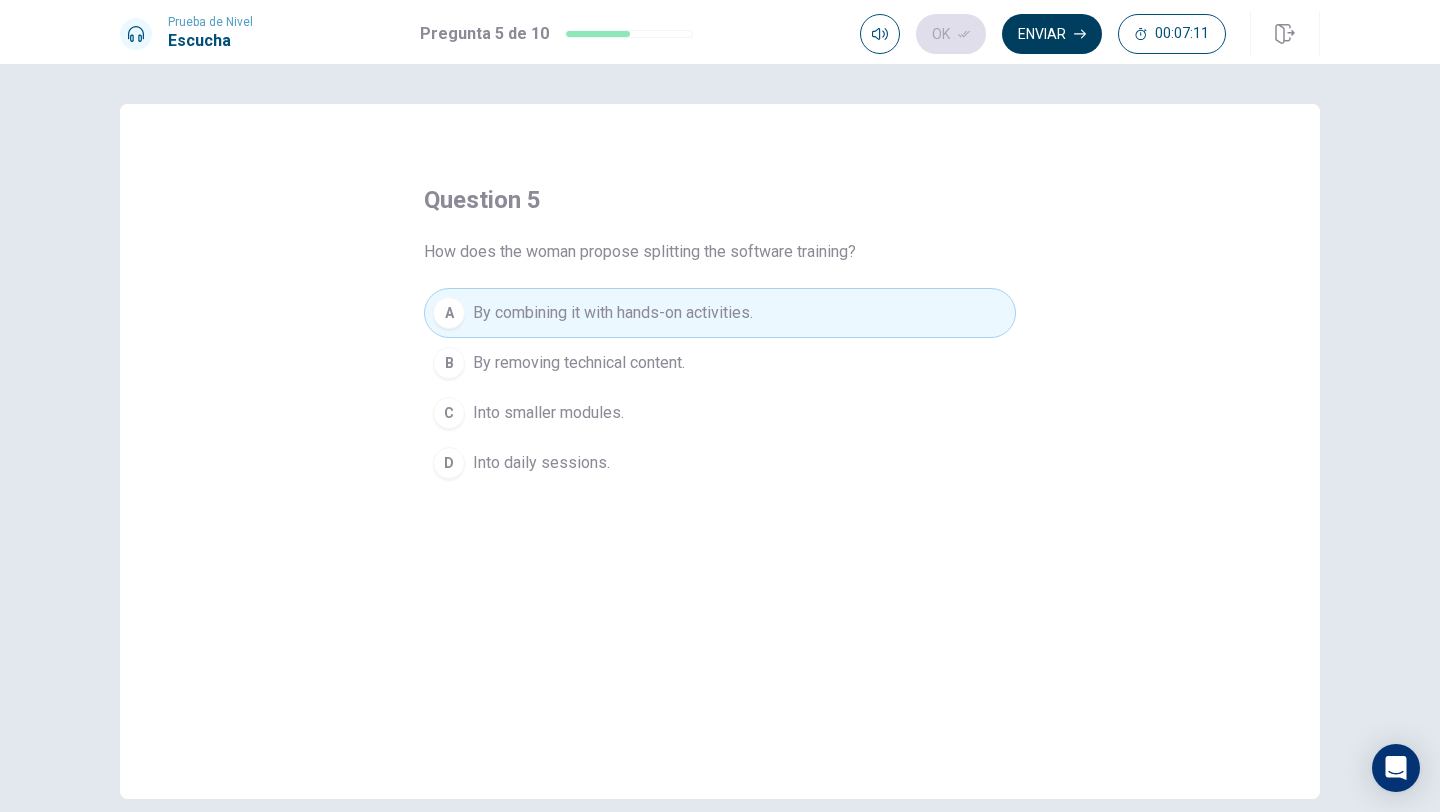 click on "Enviar" at bounding box center (1052, 34) 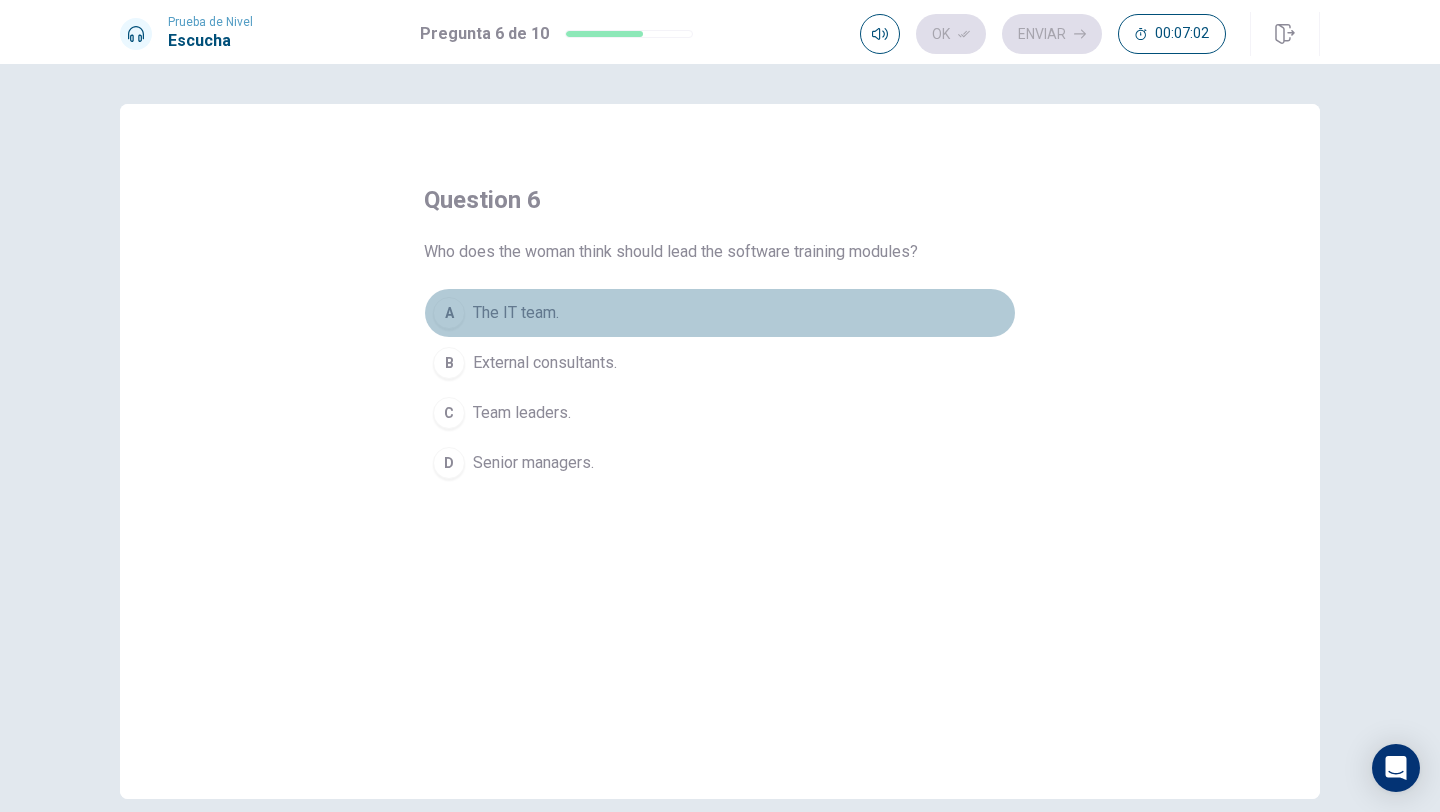 click on "The IT team." at bounding box center (516, 313) 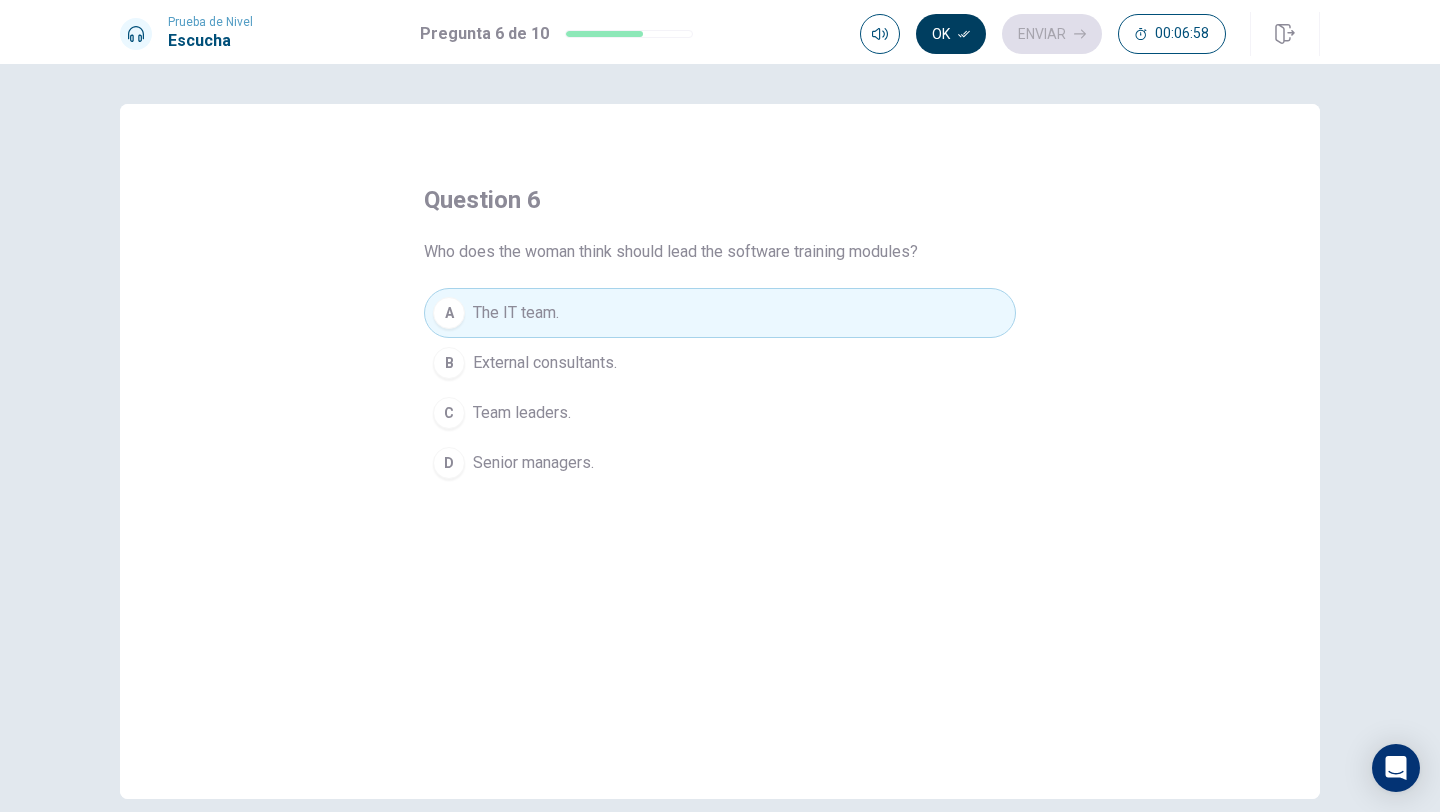 click on "Ok" at bounding box center [951, 34] 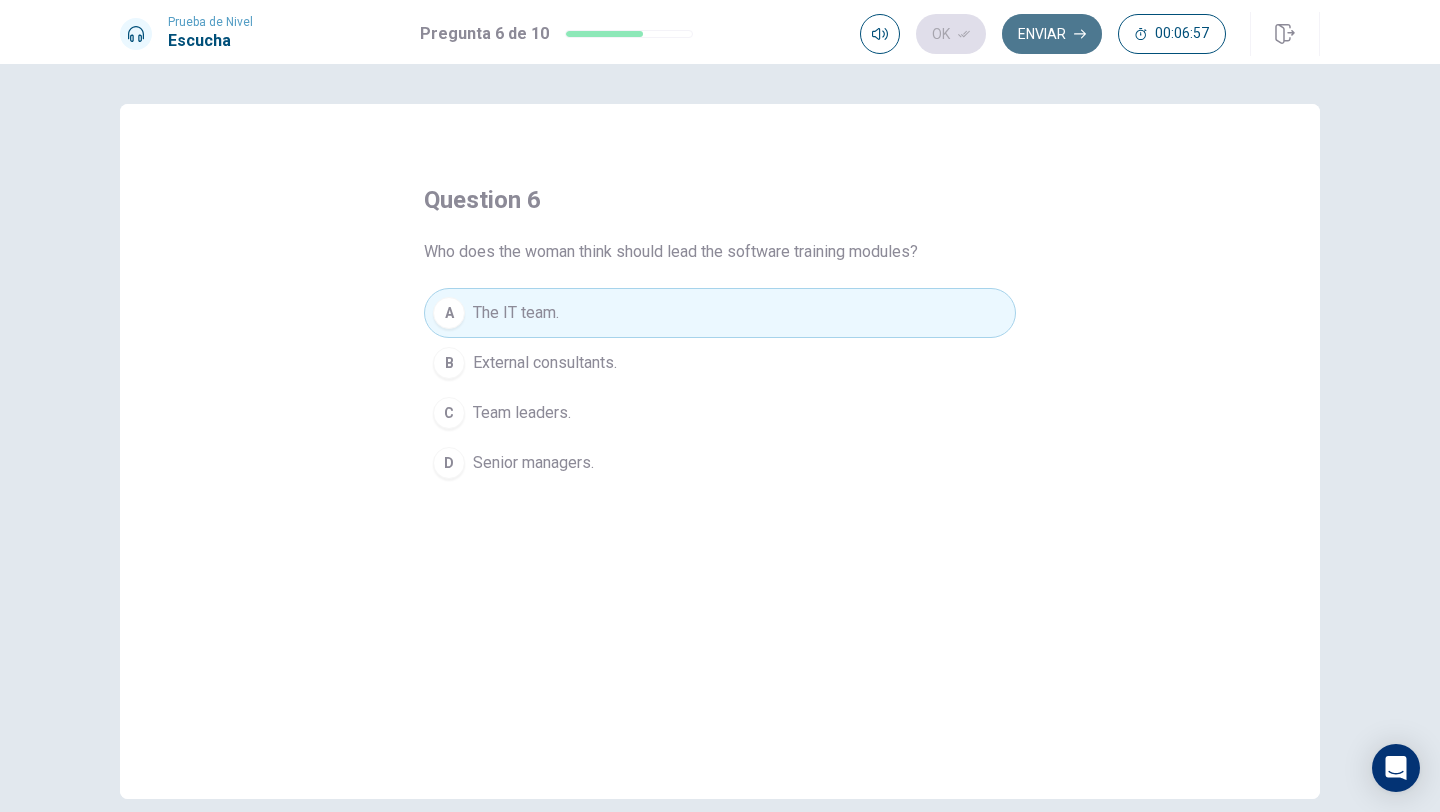 click on "Enviar" at bounding box center (1052, 34) 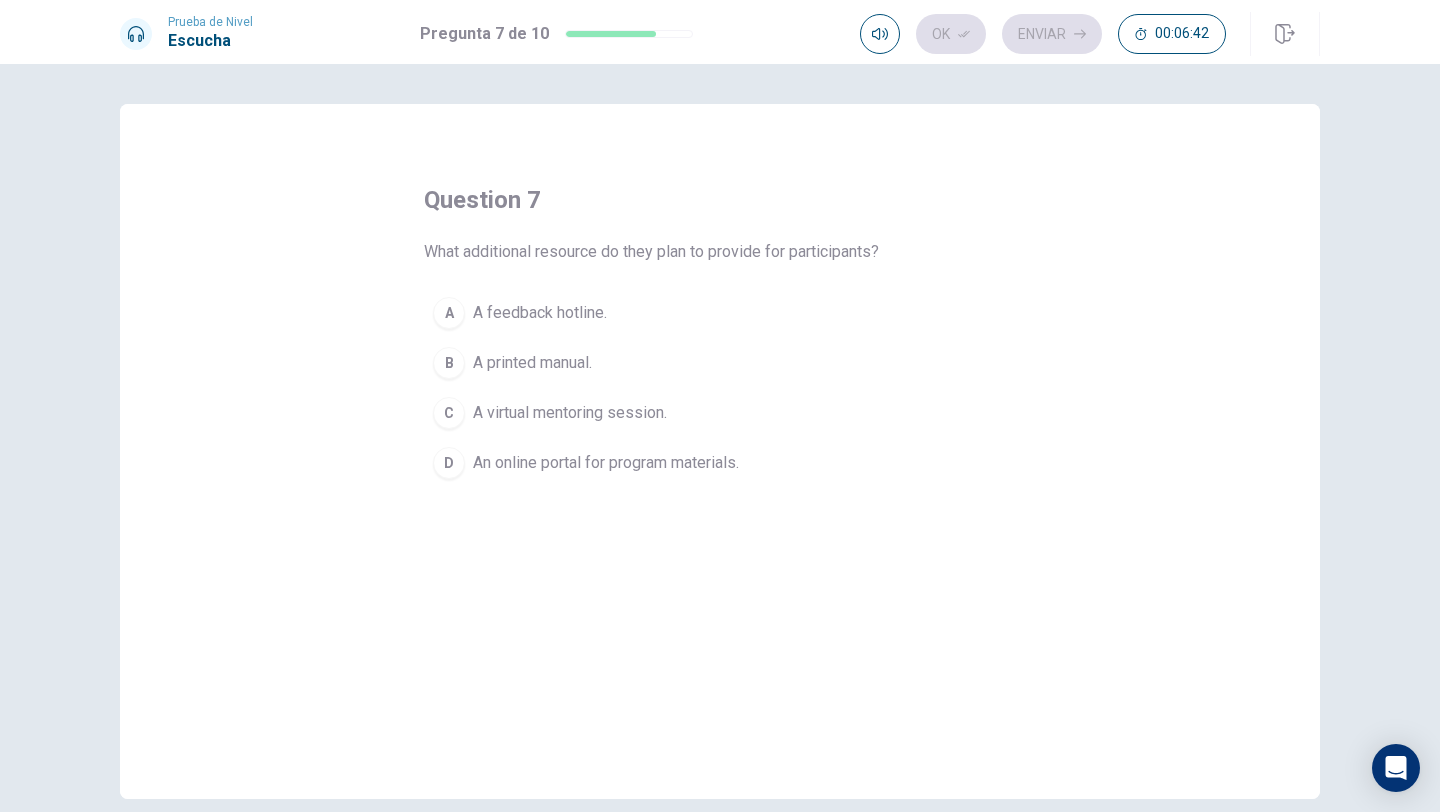 click on "A virtual mentoring session." at bounding box center [570, 413] 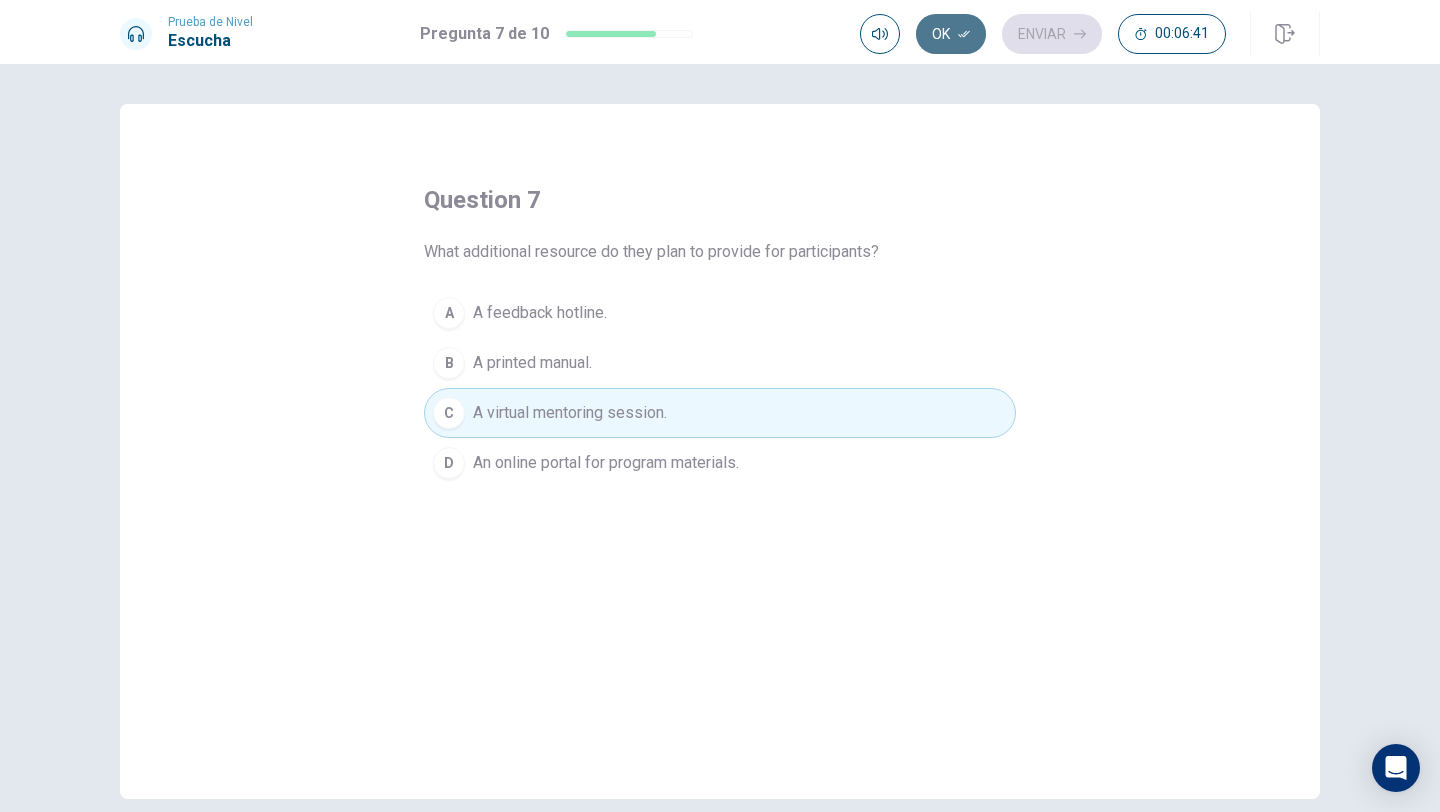 click 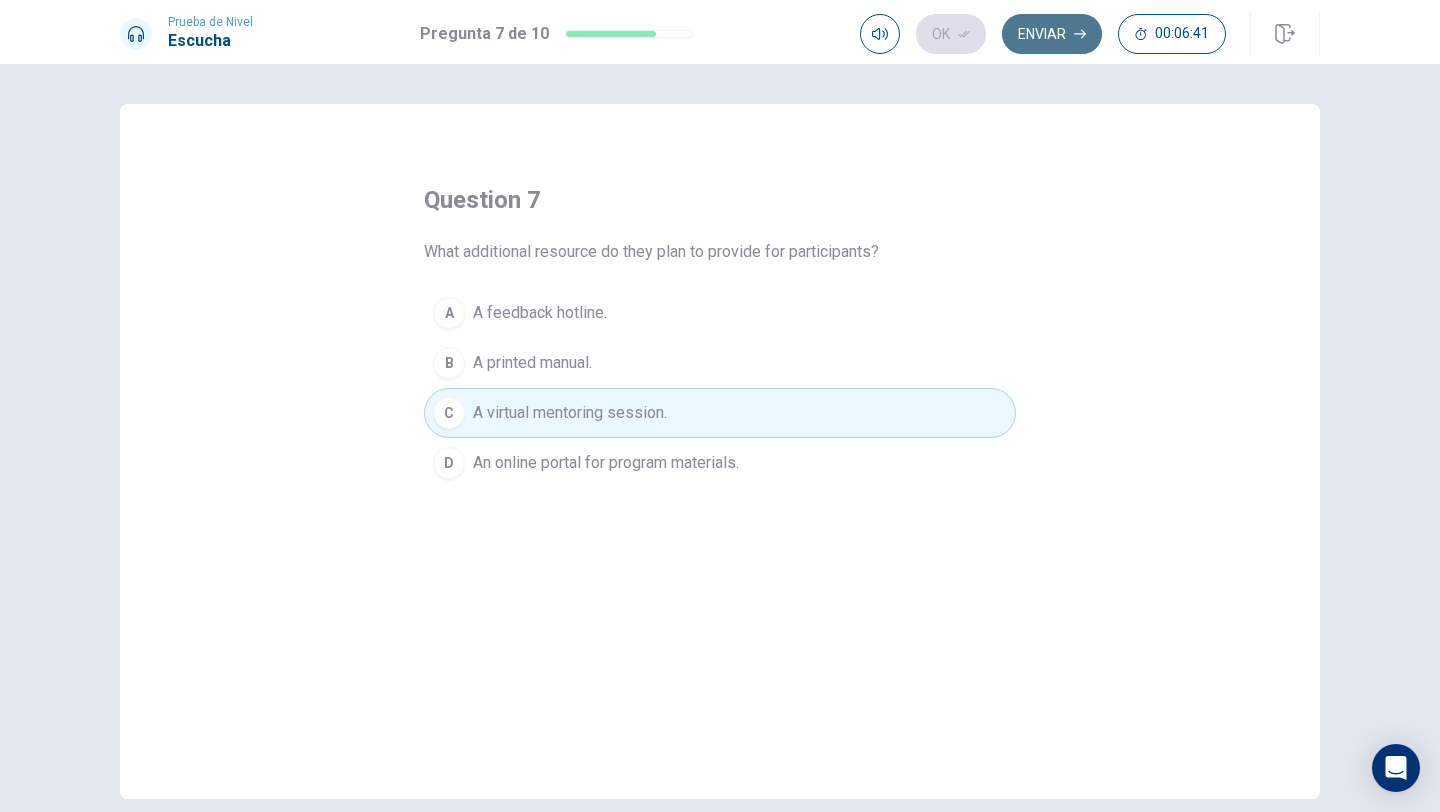 click on "Enviar" at bounding box center (1052, 34) 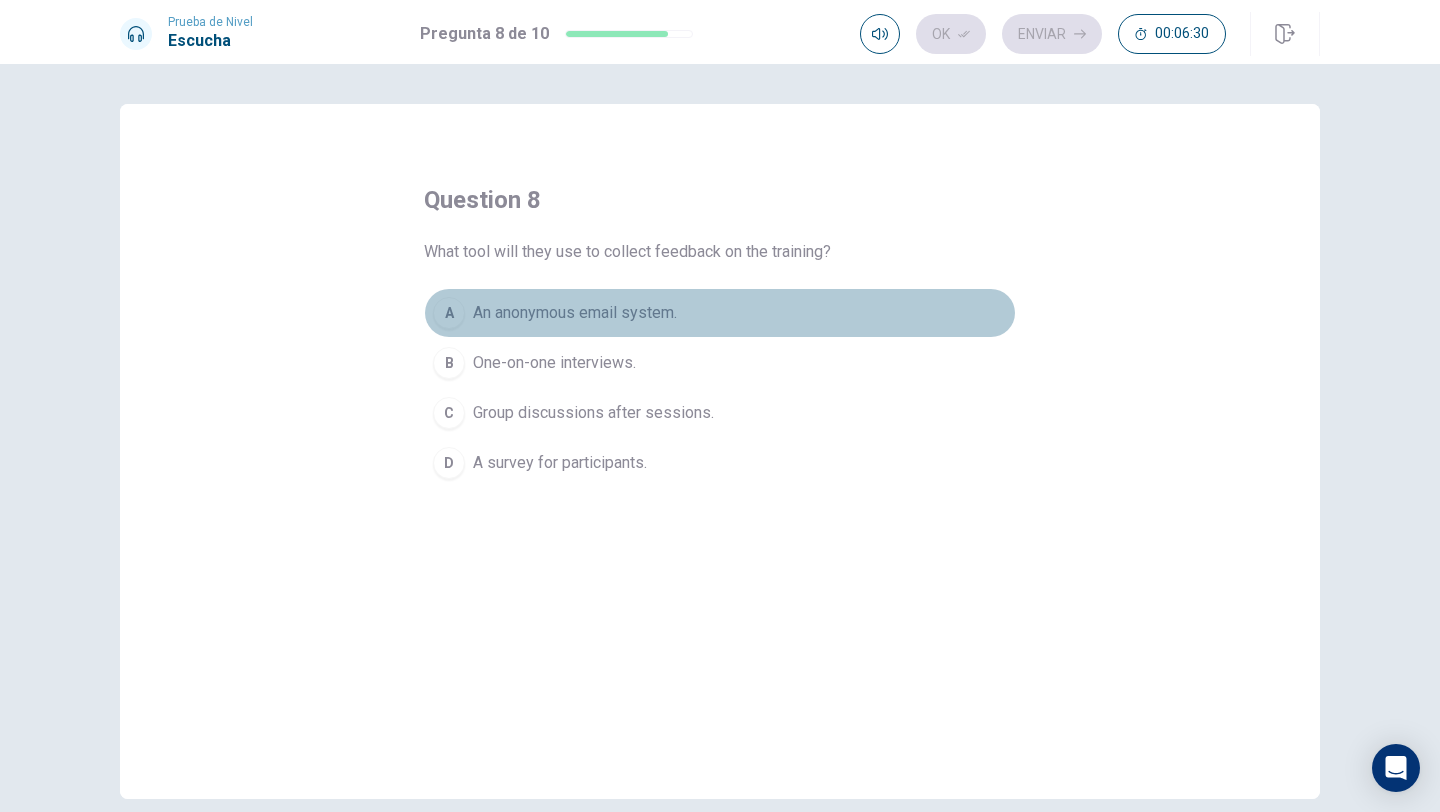 click on "An anonymous email system." at bounding box center [575, 313] 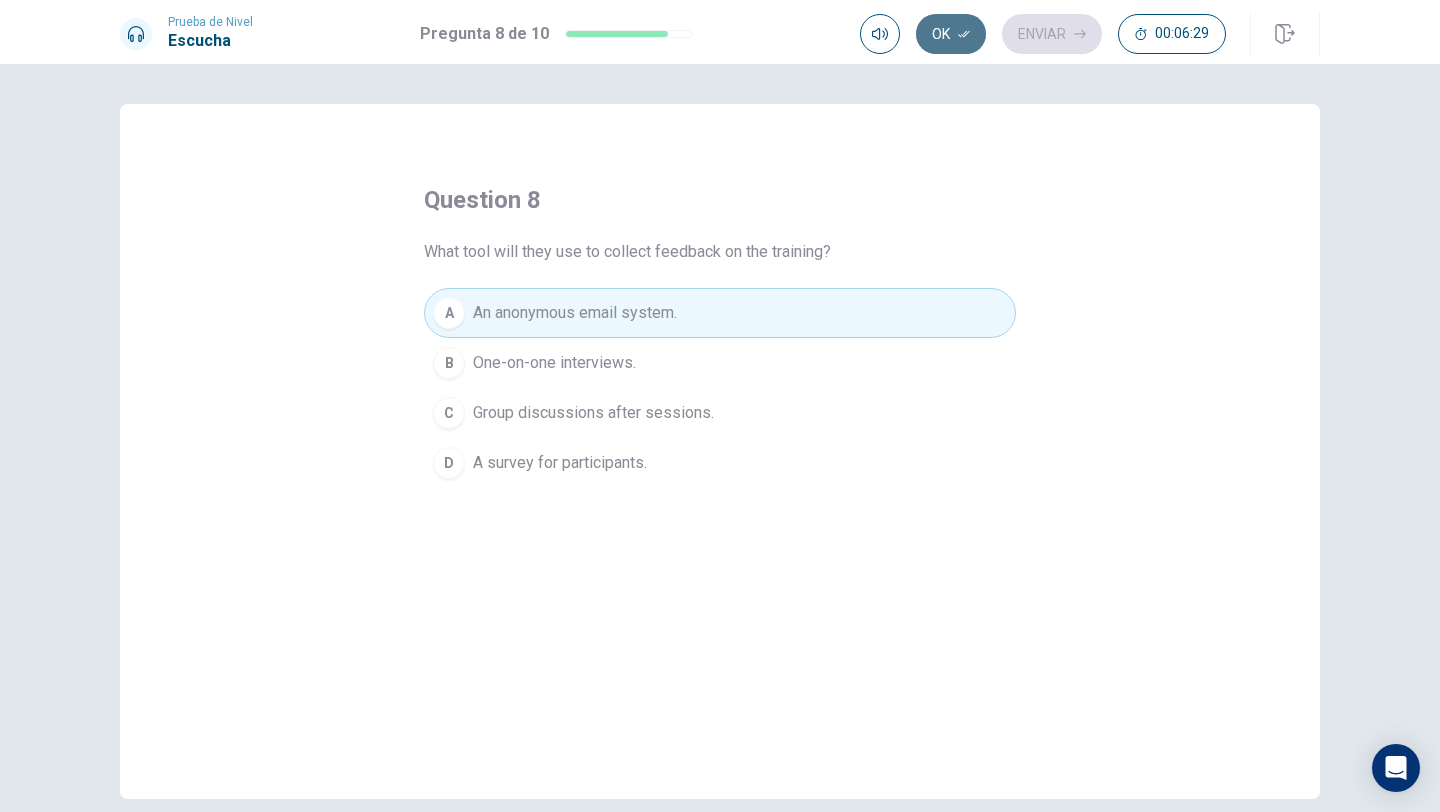 click 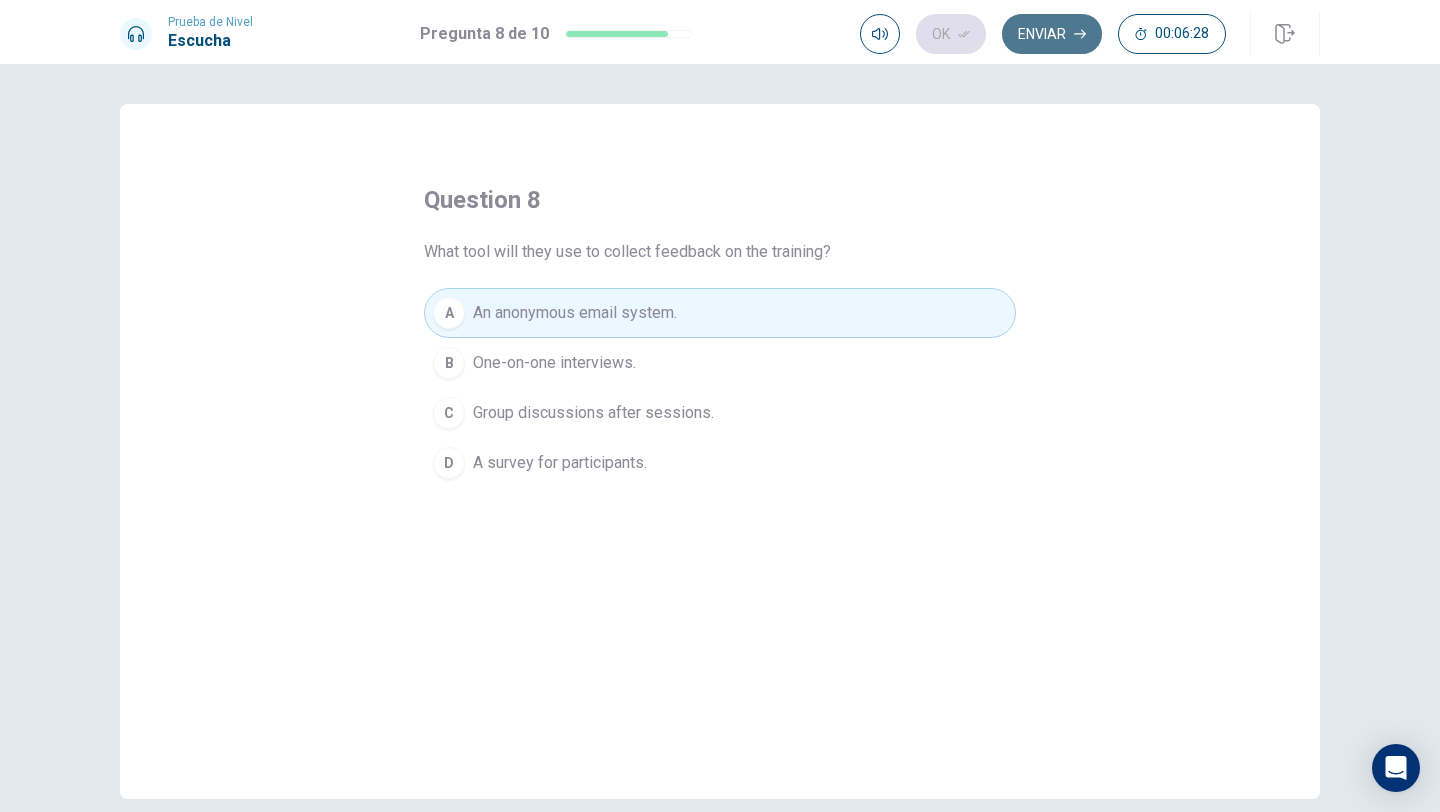 click on "Enviar" at bounding box center (1052, 34) 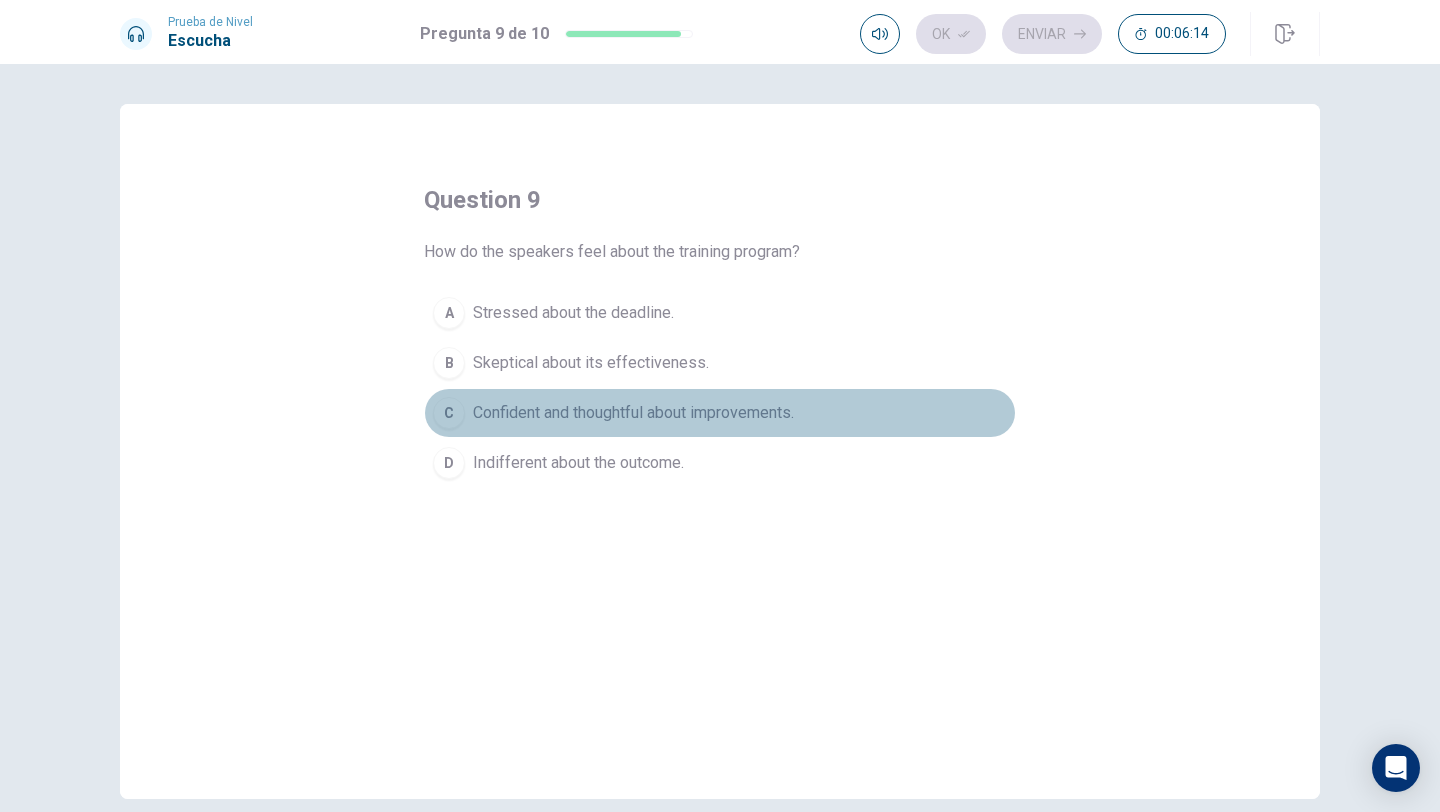 click on "Confident and thoughtful about improvements." at bounding box center (633, 413) 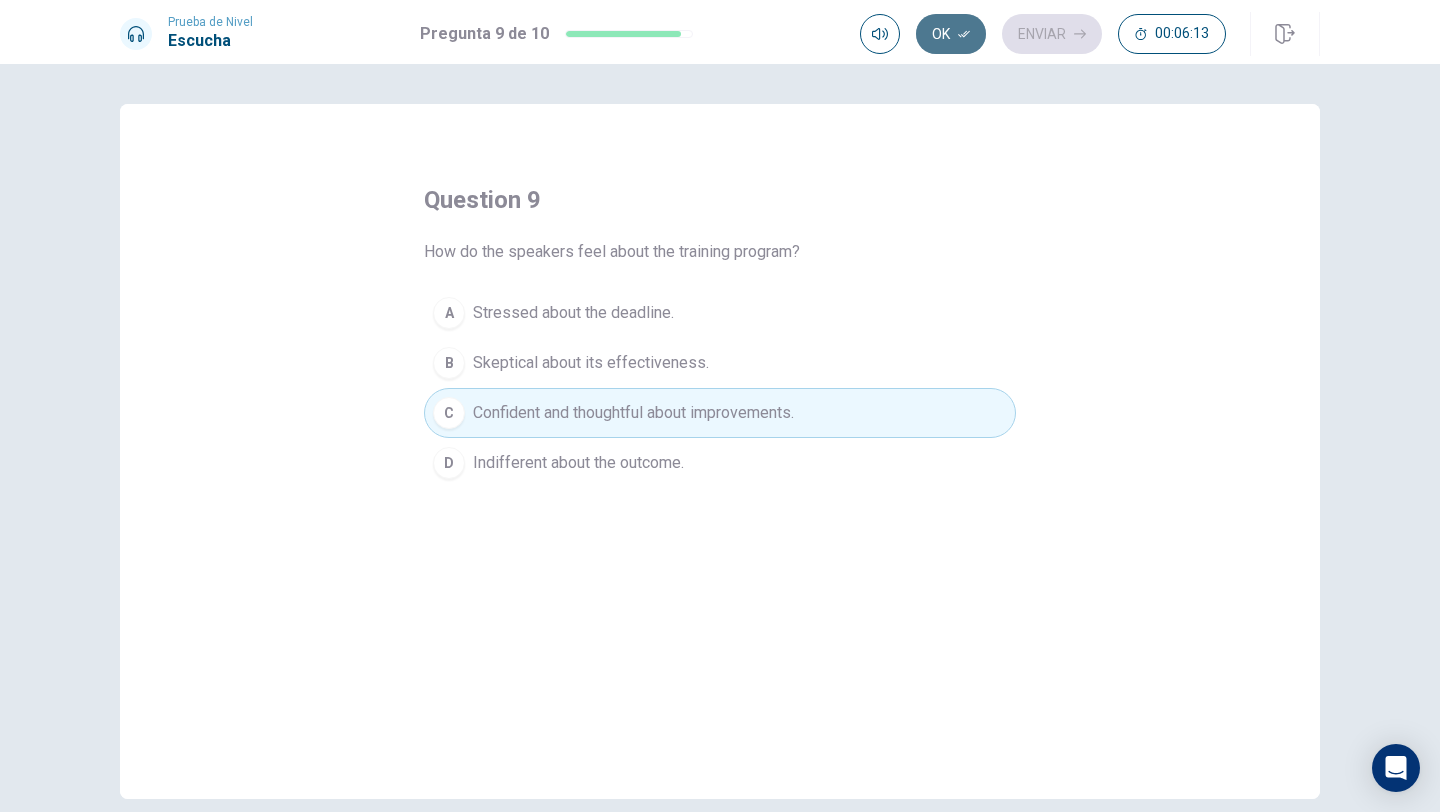 click on "Ok" at bounding box center (951, 34) 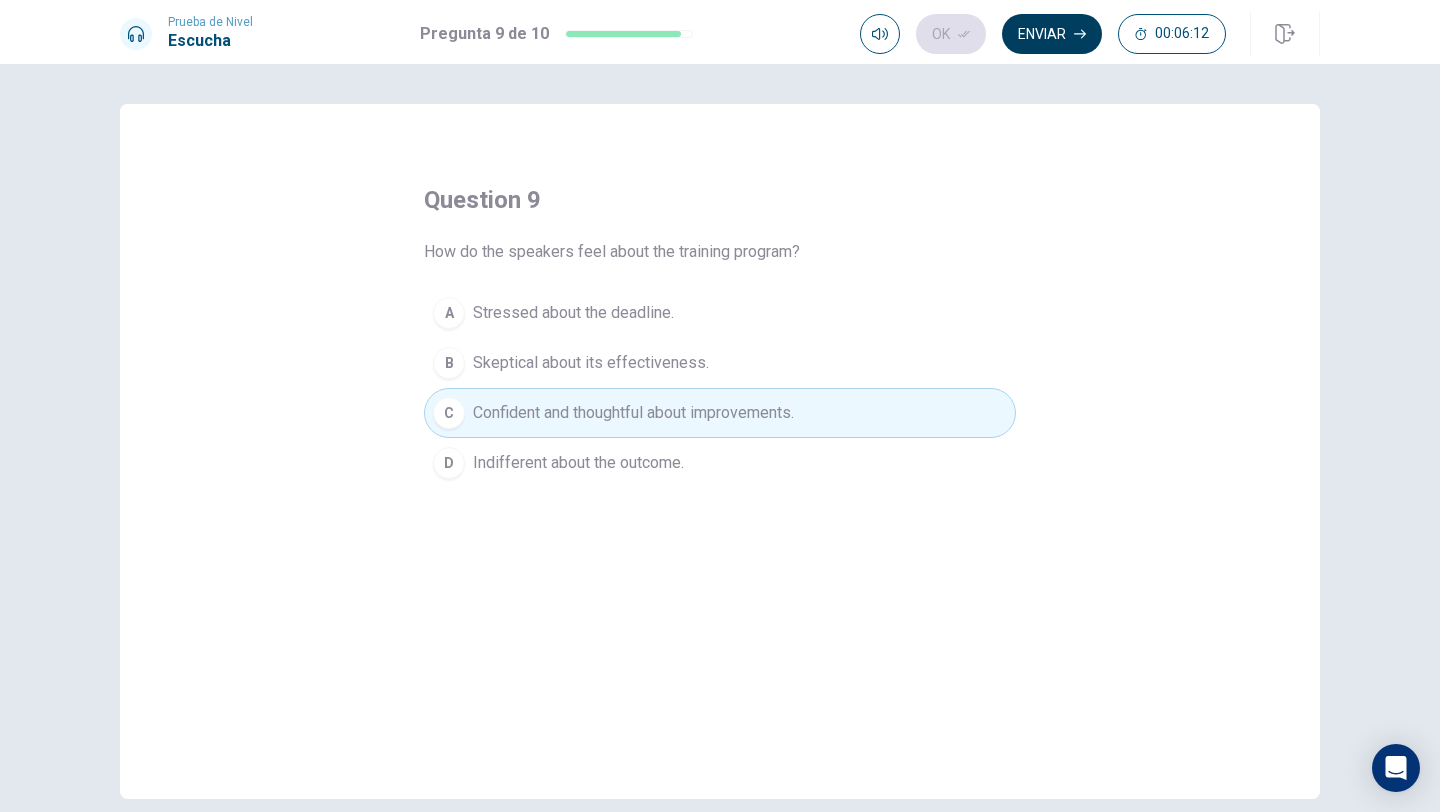 click on "Enviar" at bounding box center [1052, 34] 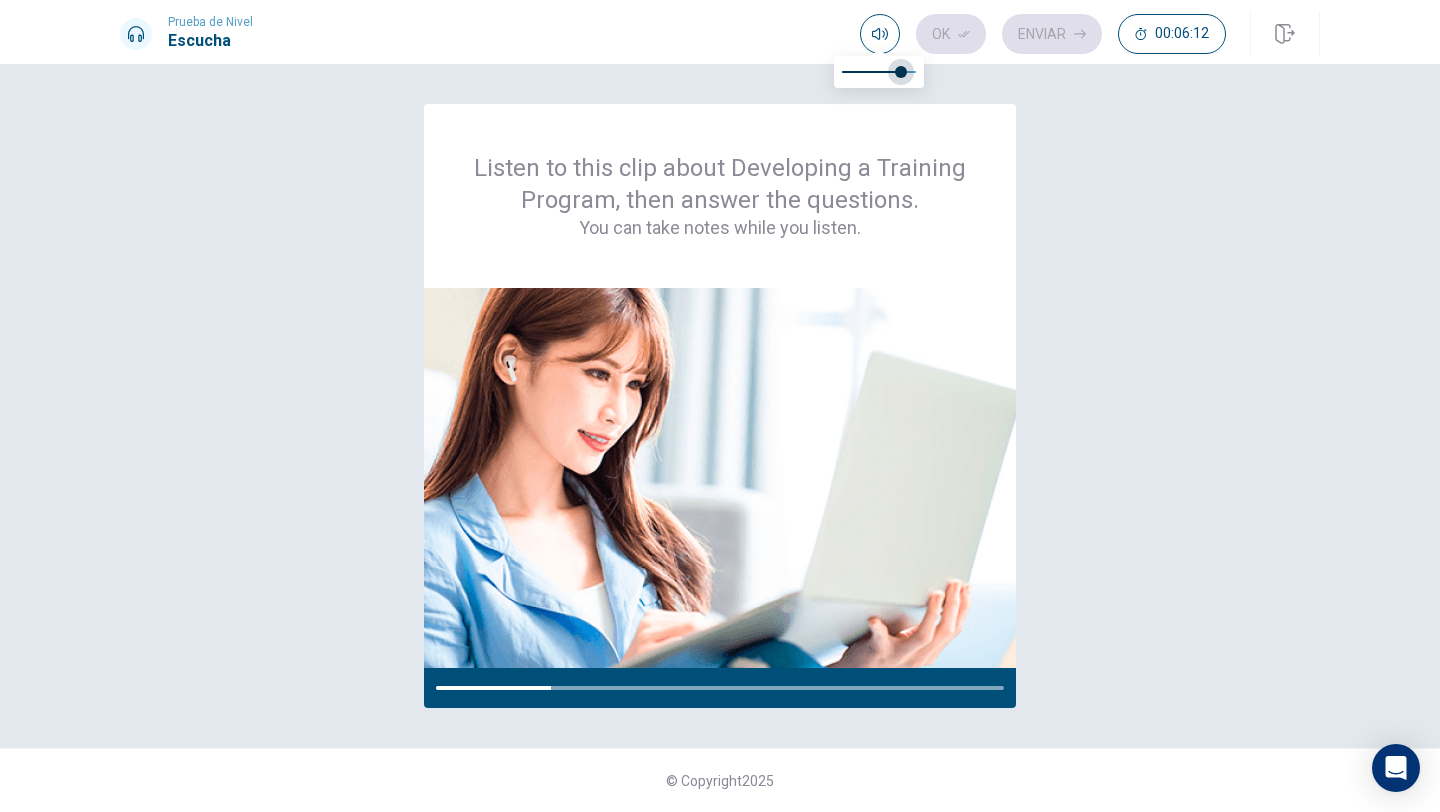 type on "1" 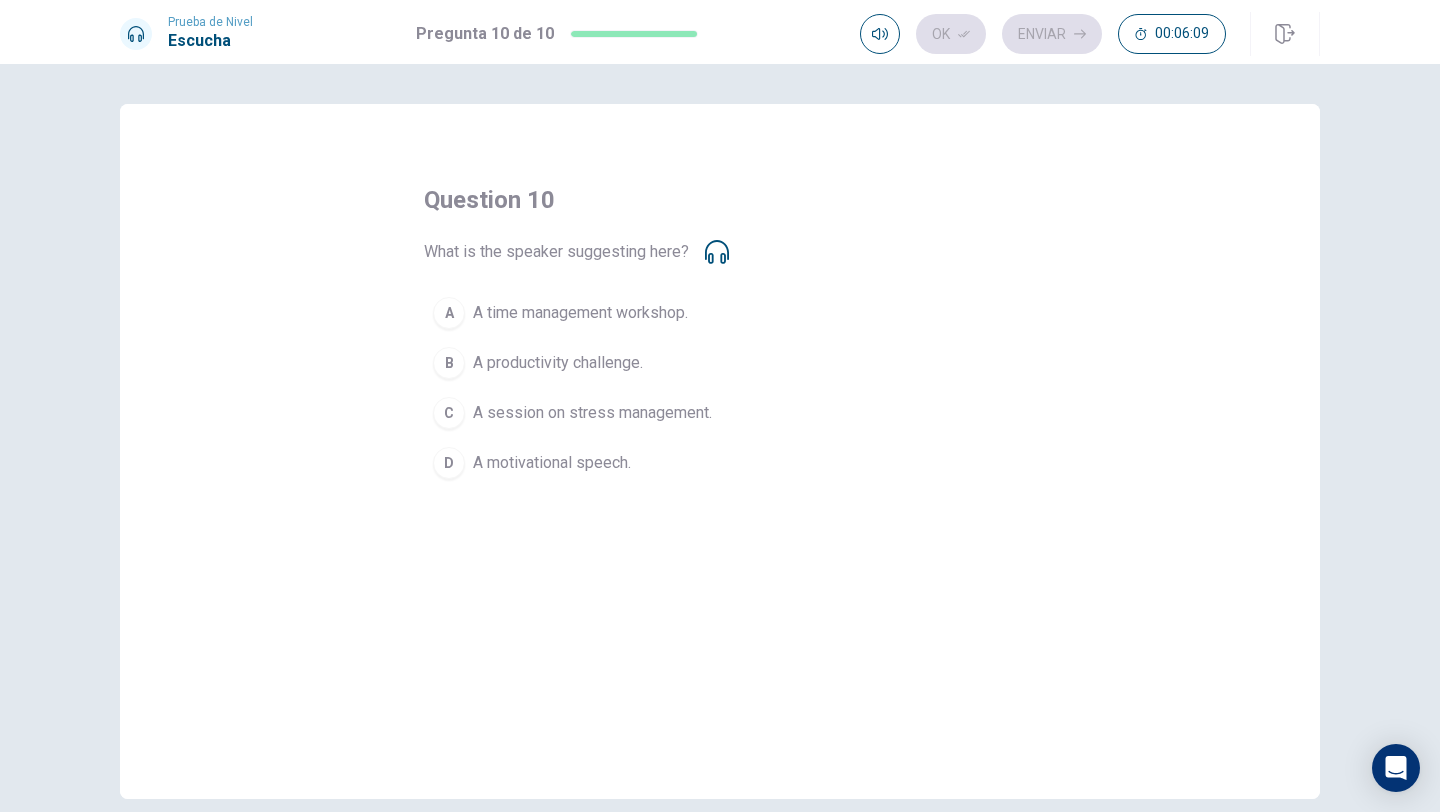 click 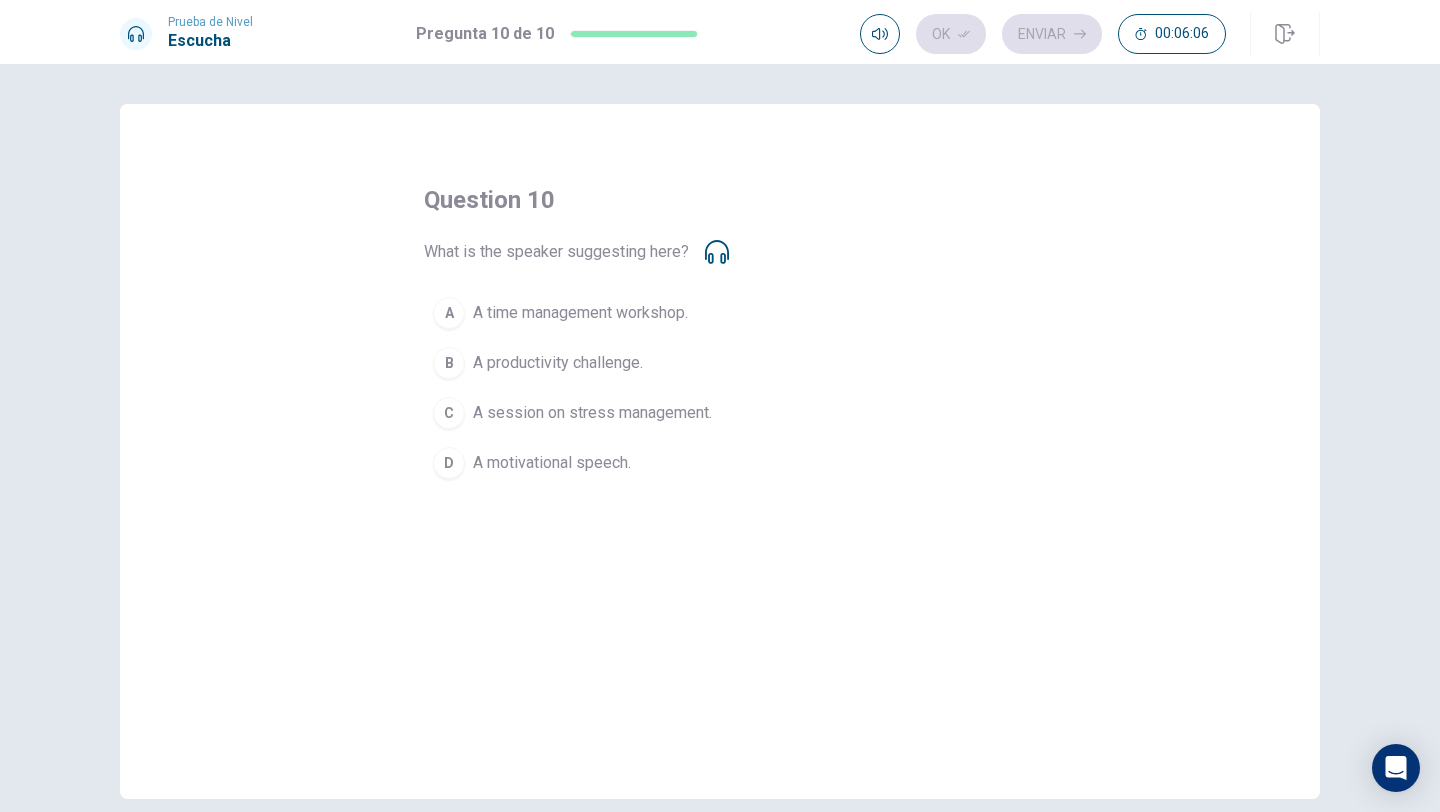 click 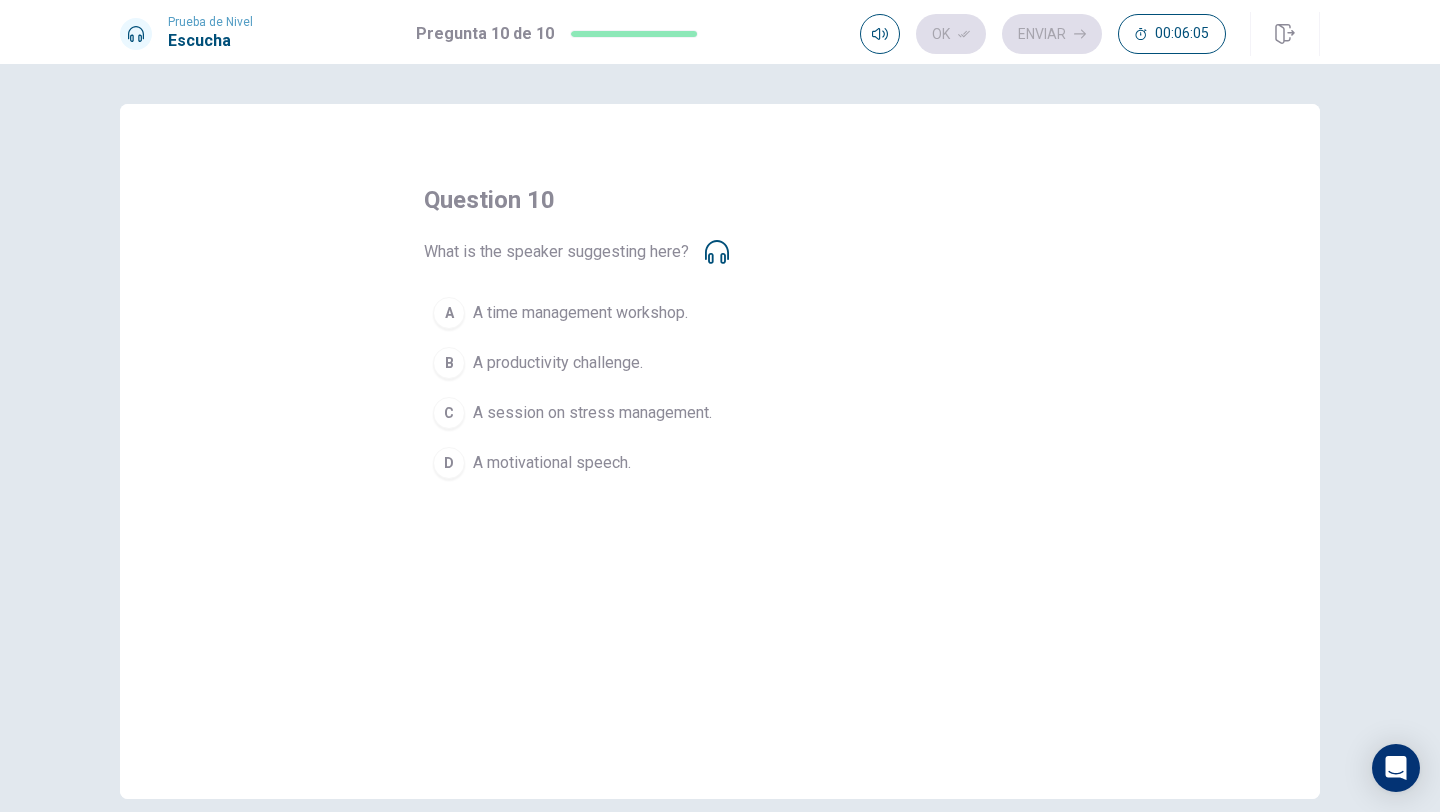 click 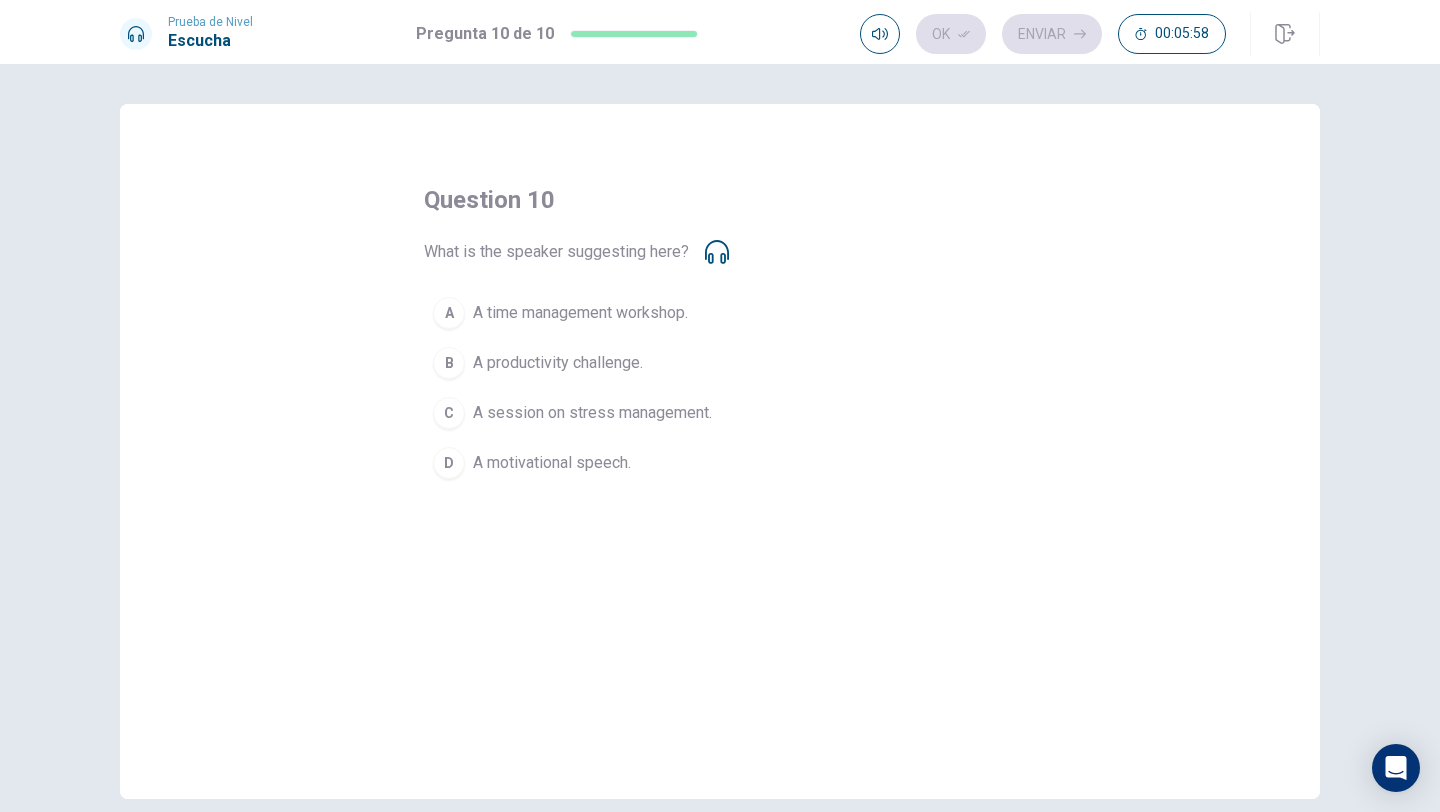 click on "What is the speaker suggesting here?" at bounding box center (576, 252) 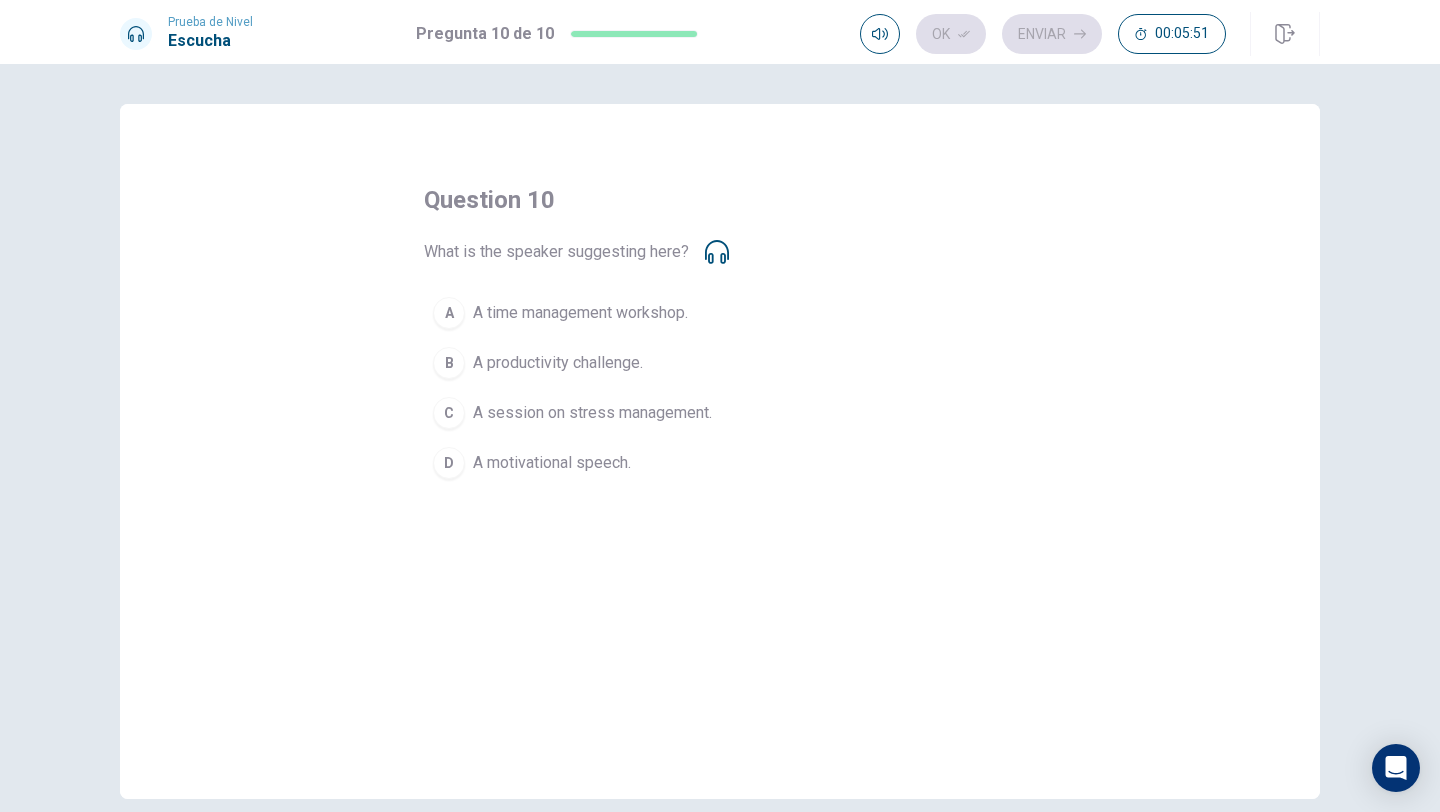 click on "A productivity challenge." at bounding box center [558, 363] 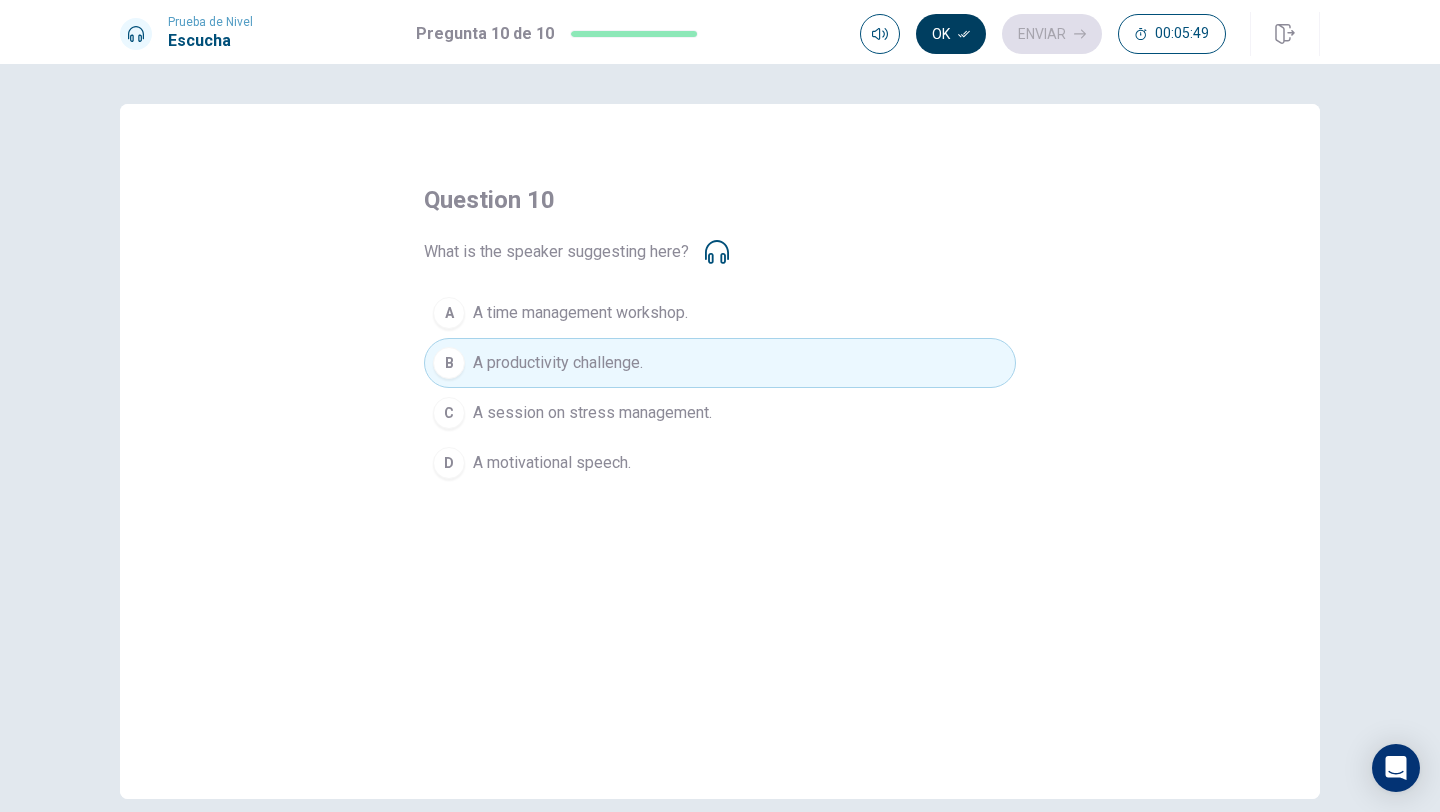 click on "Ok" at bounding box center (951, 34) 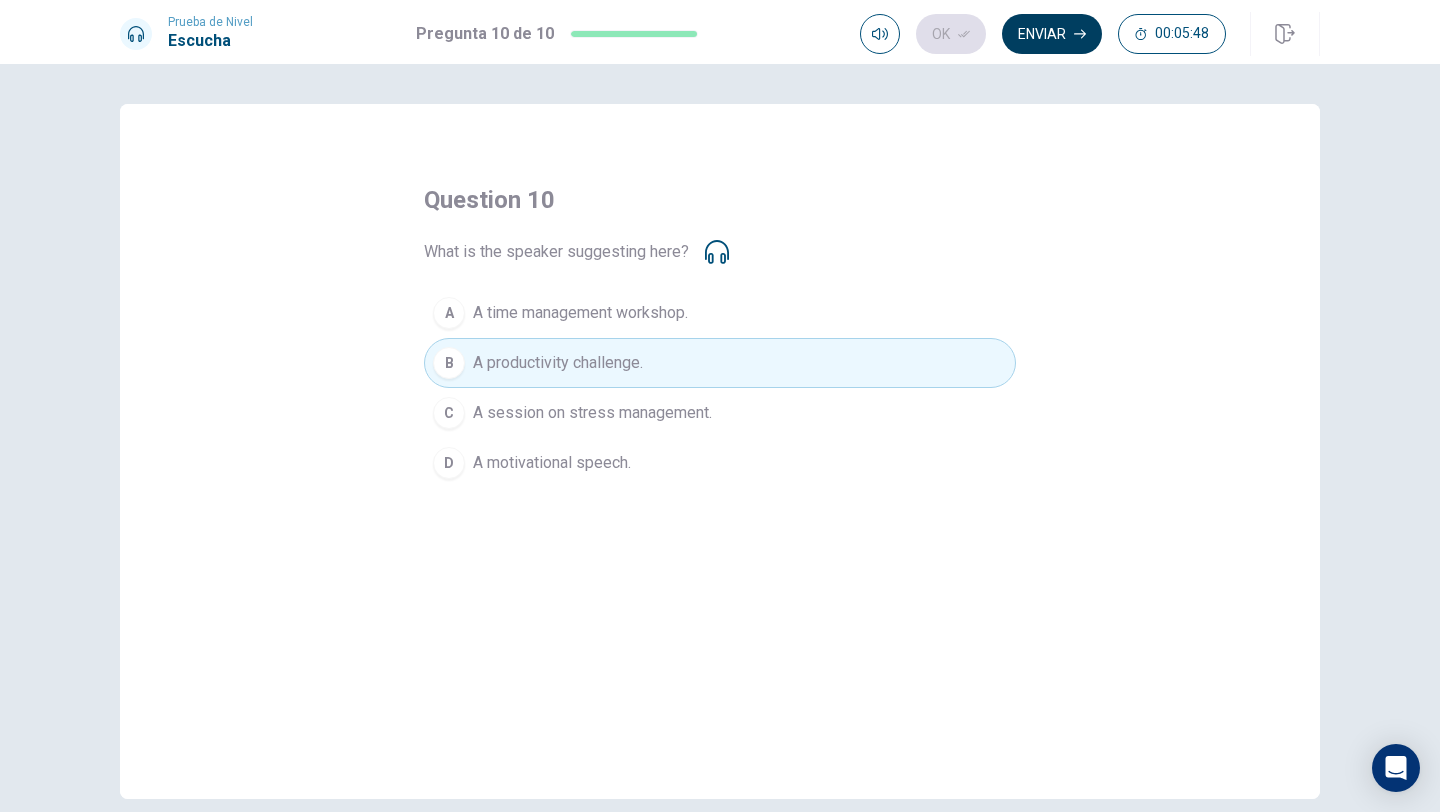 click on "Enviar" at bounding box center [1052, 34] 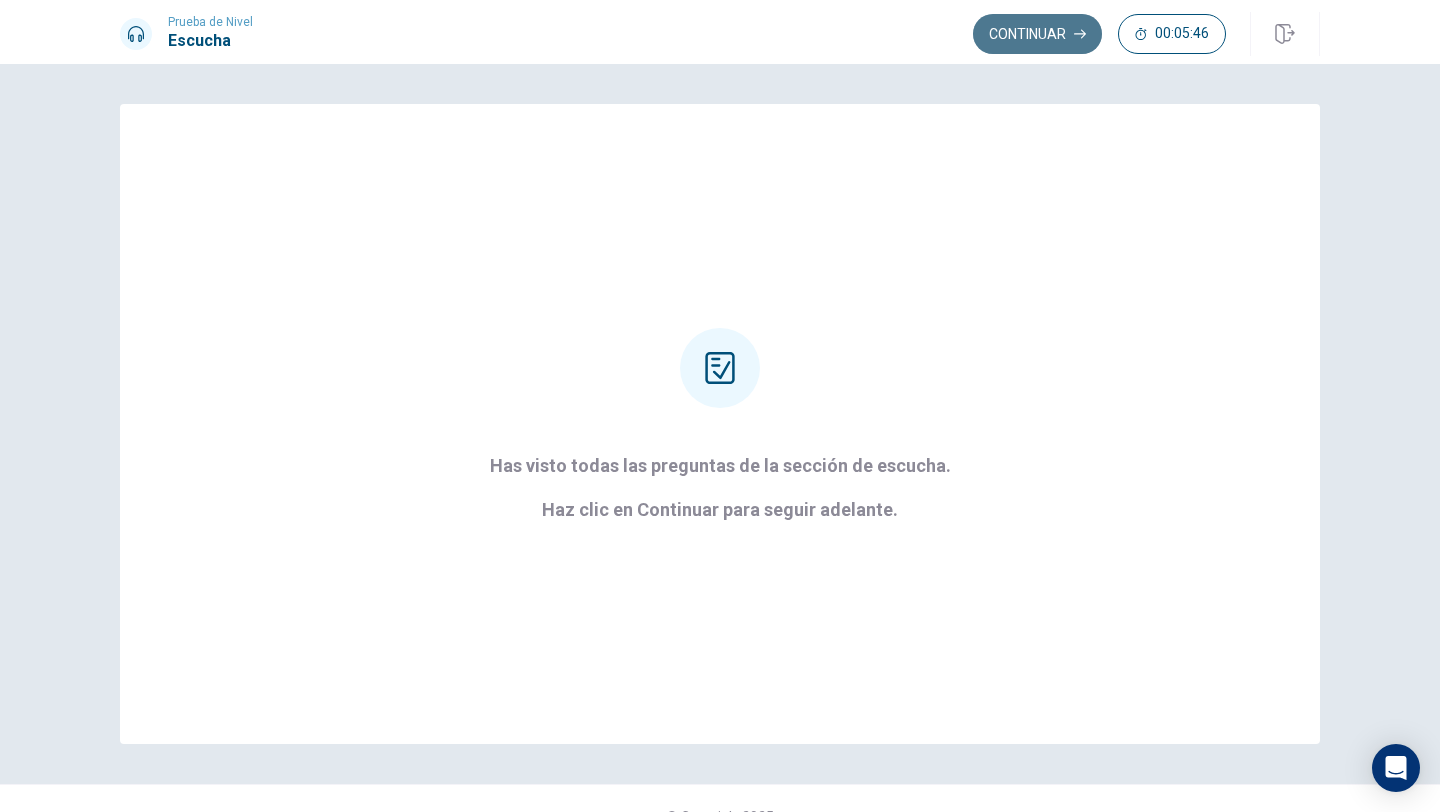 click on "Continuar" at bounding box center [1037, 34] 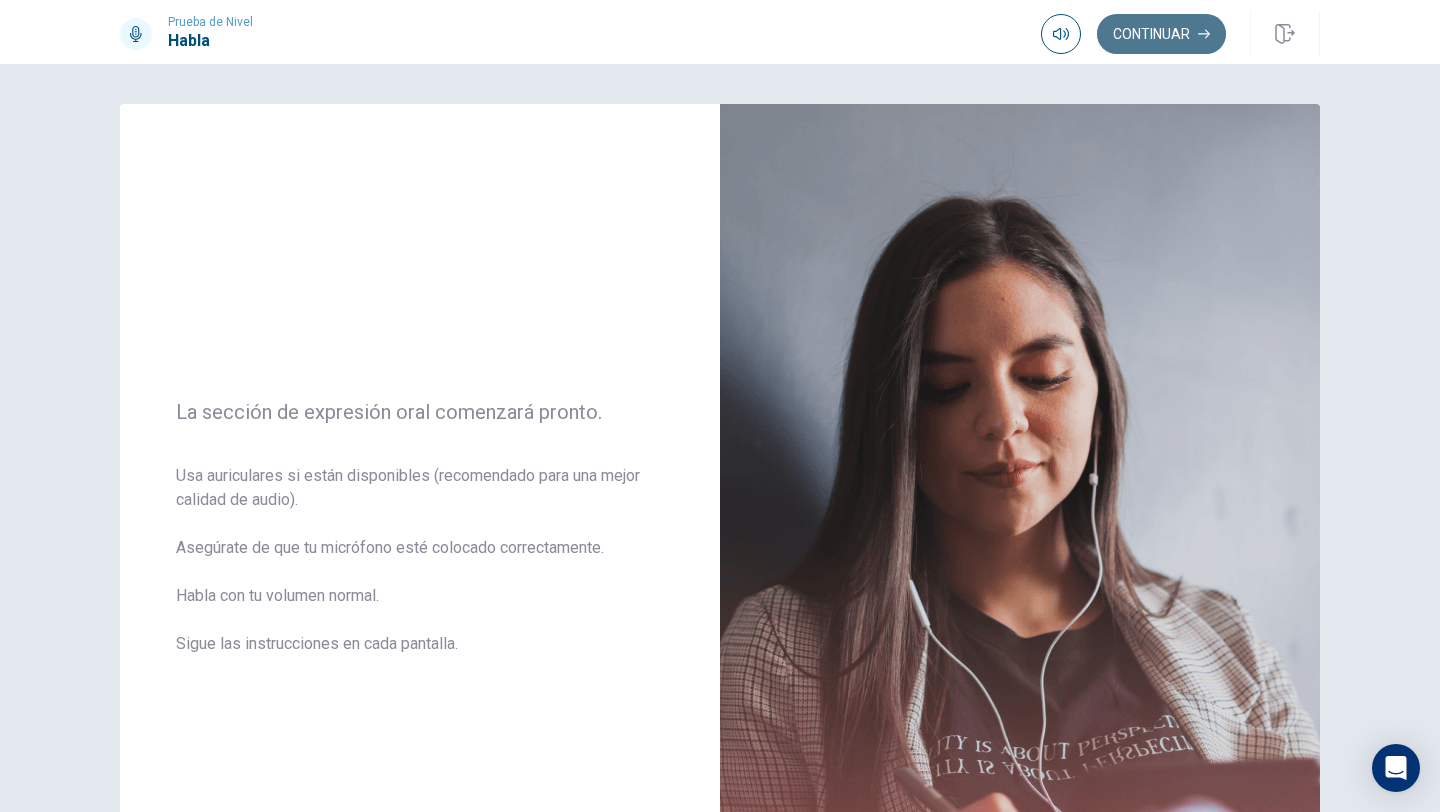 click on "Continuar" at bounding box center (1161, 34) 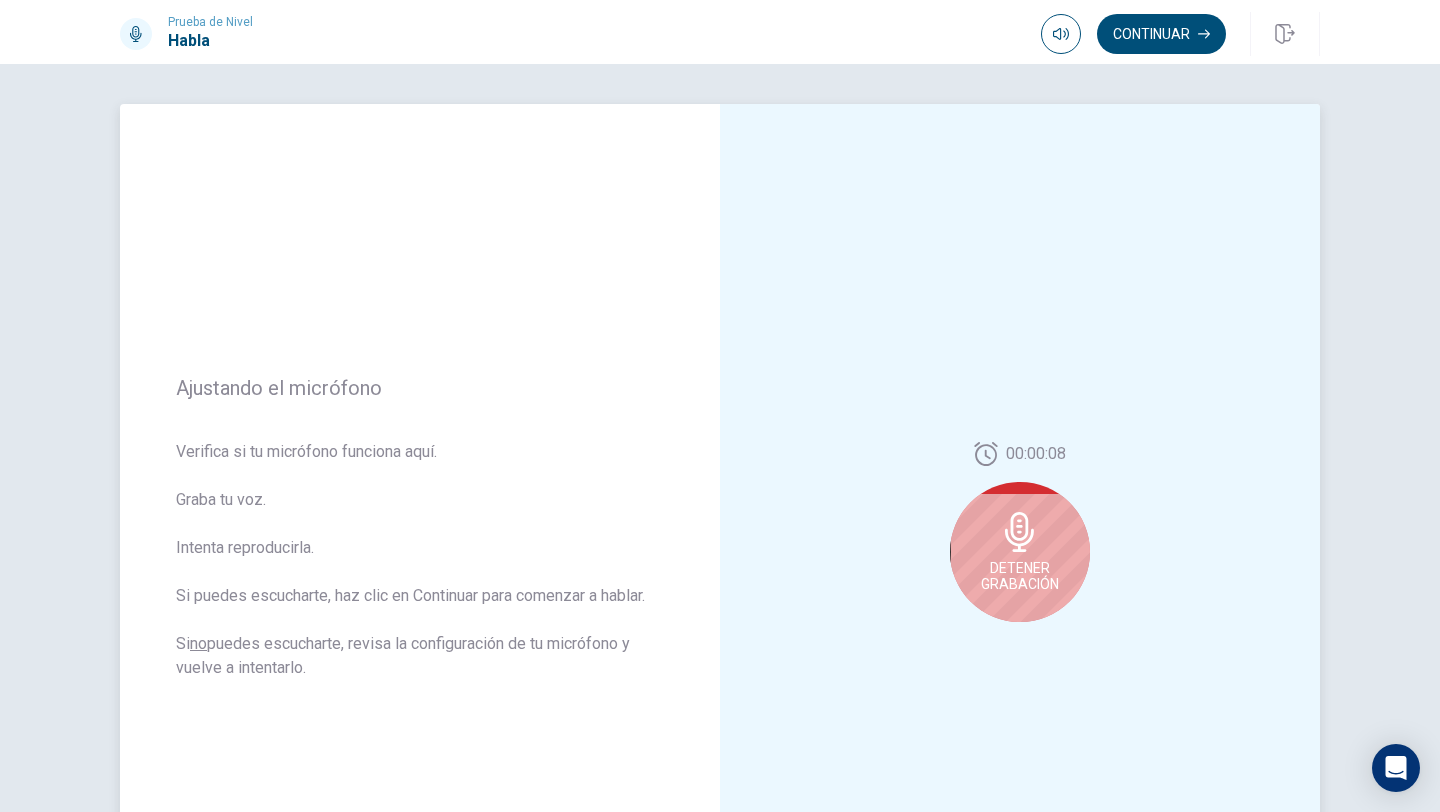 click on "Detener   Grabación" at bounding box center [1020, 552] 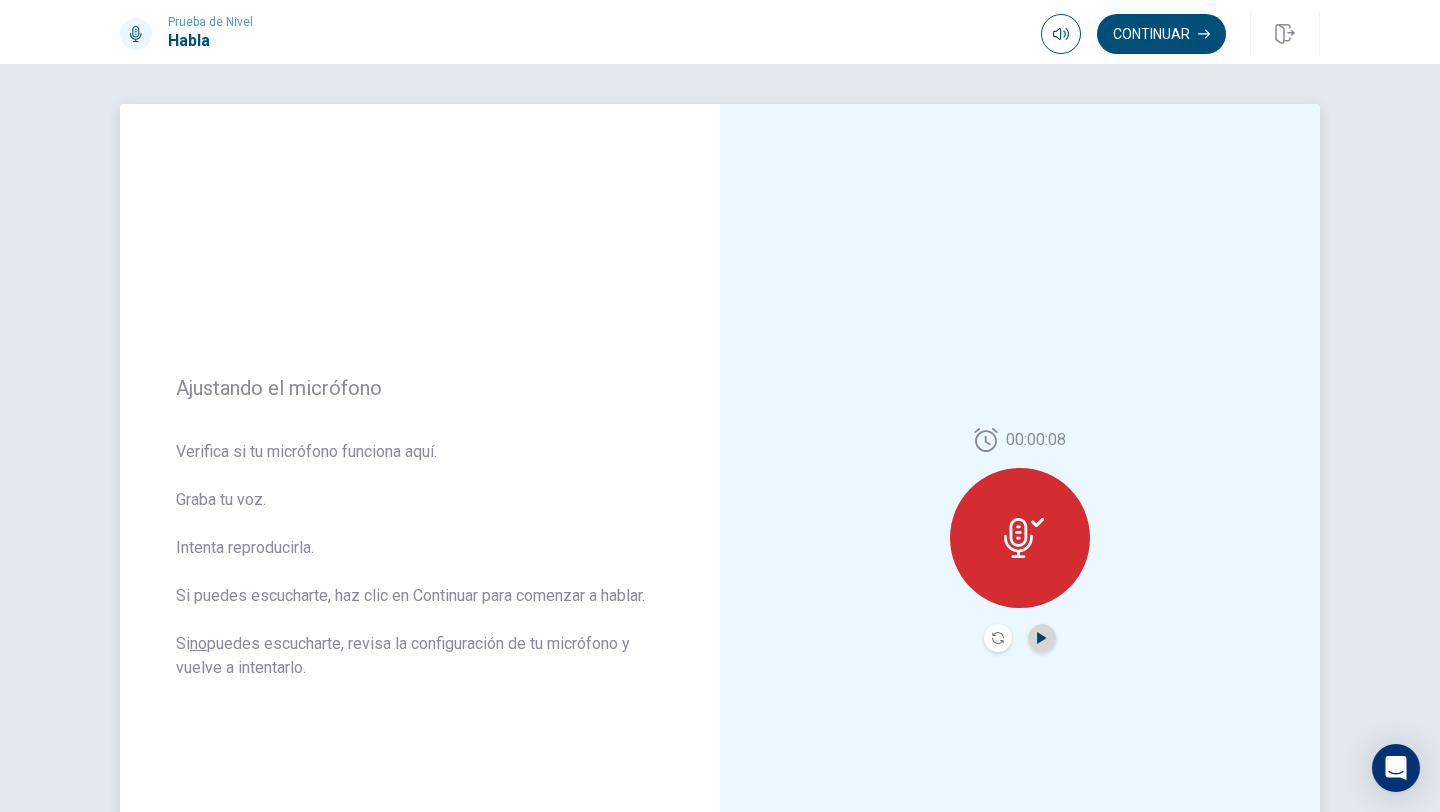 click 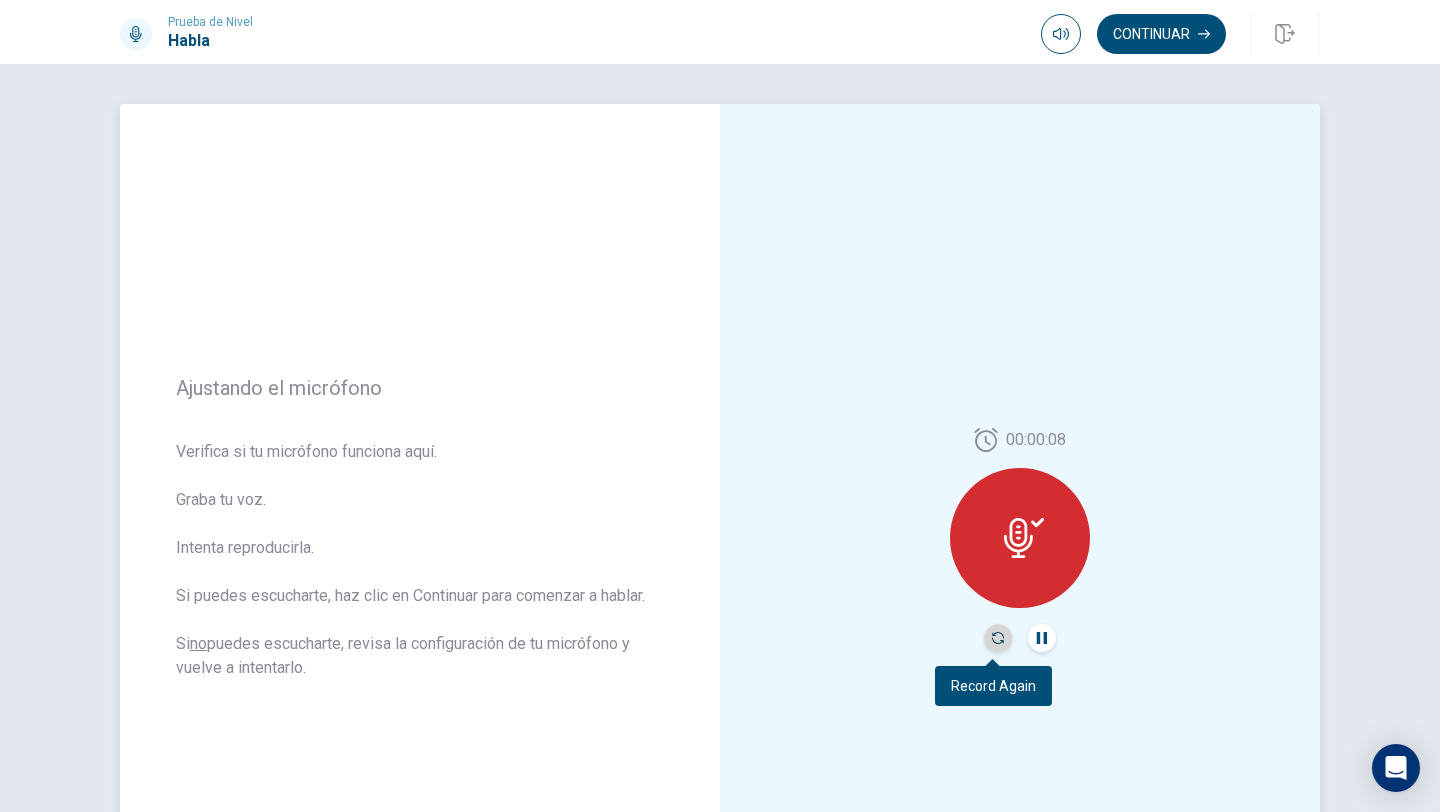 click 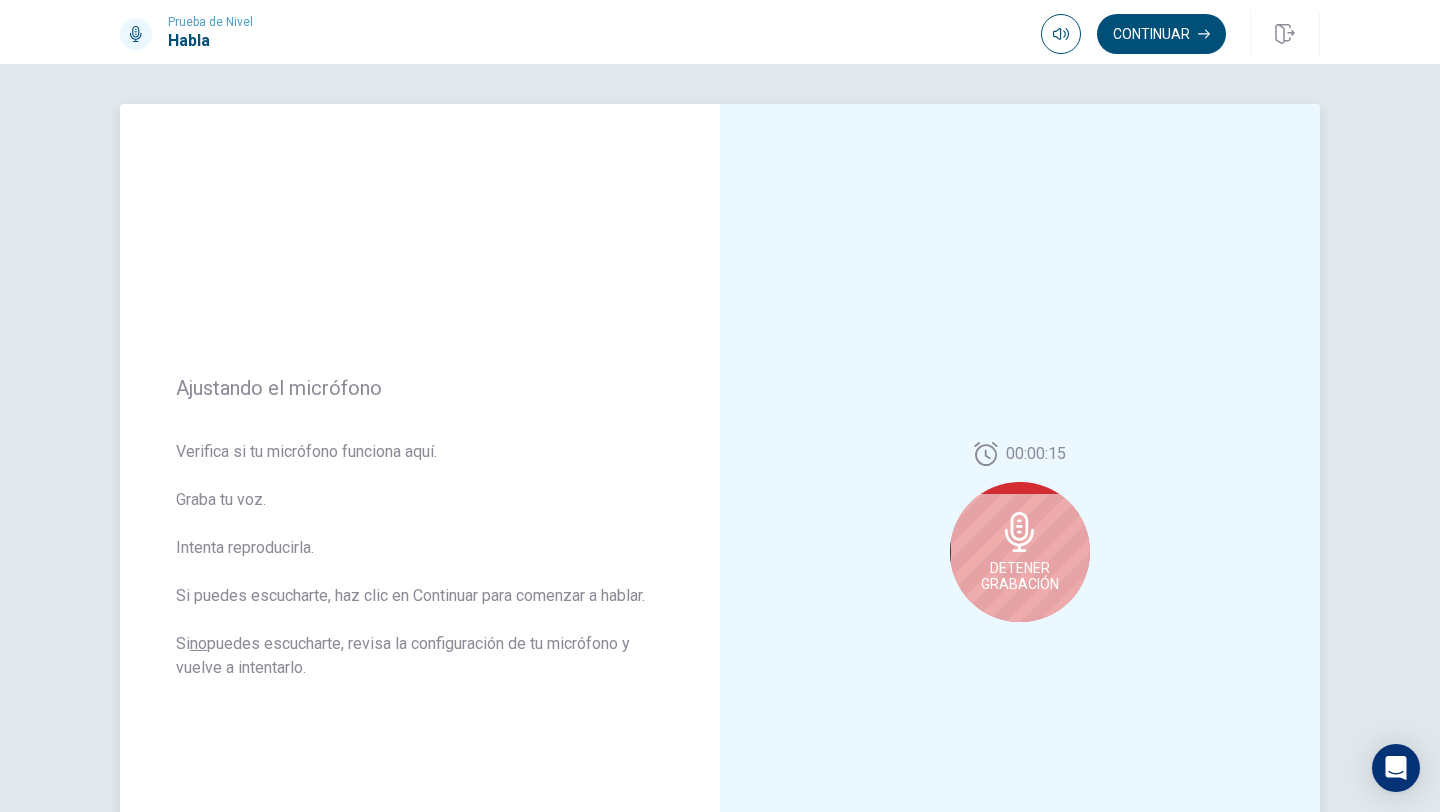 click on "Detener   Grabación" at bounding box center [1020, 576] 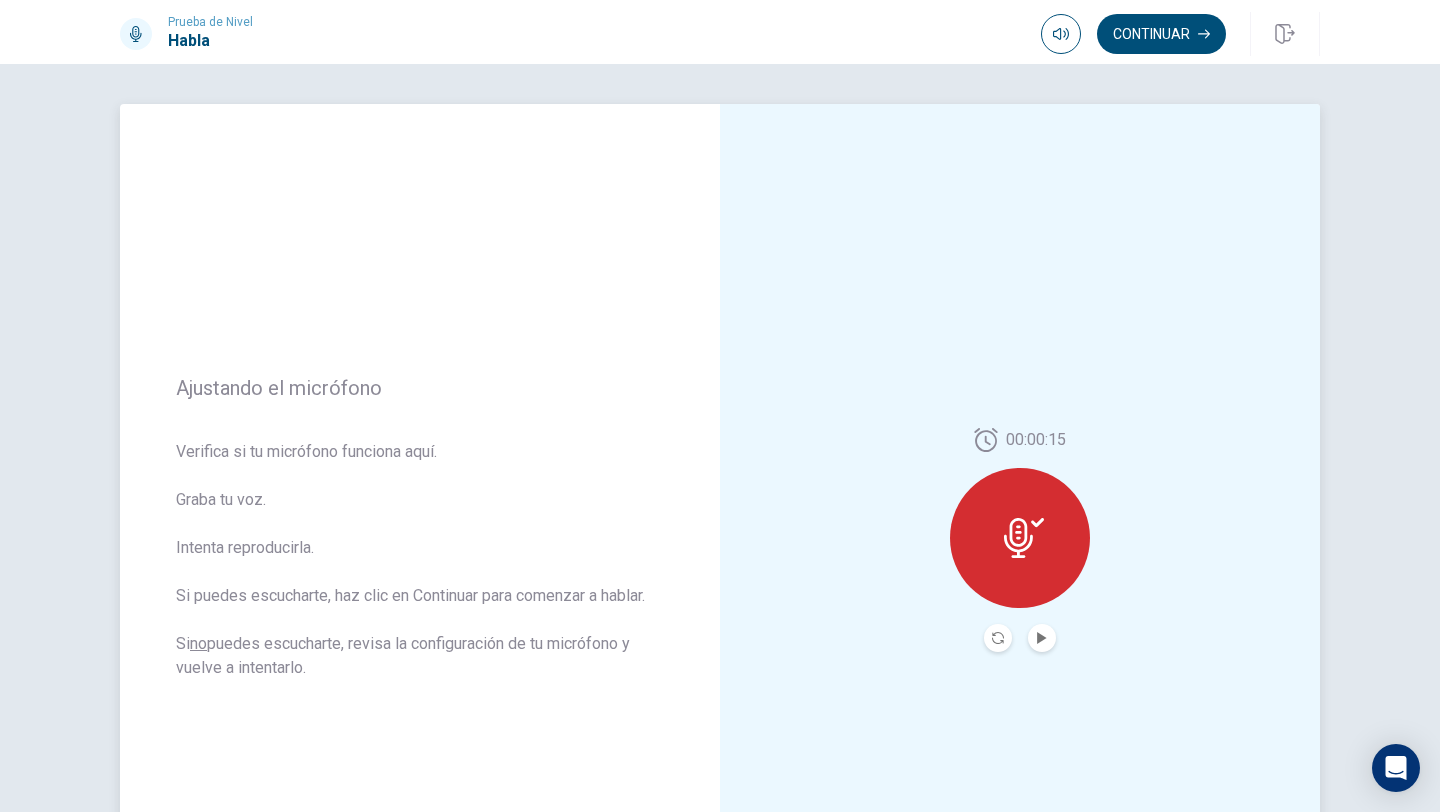 click at bounding box center (1020, 538) 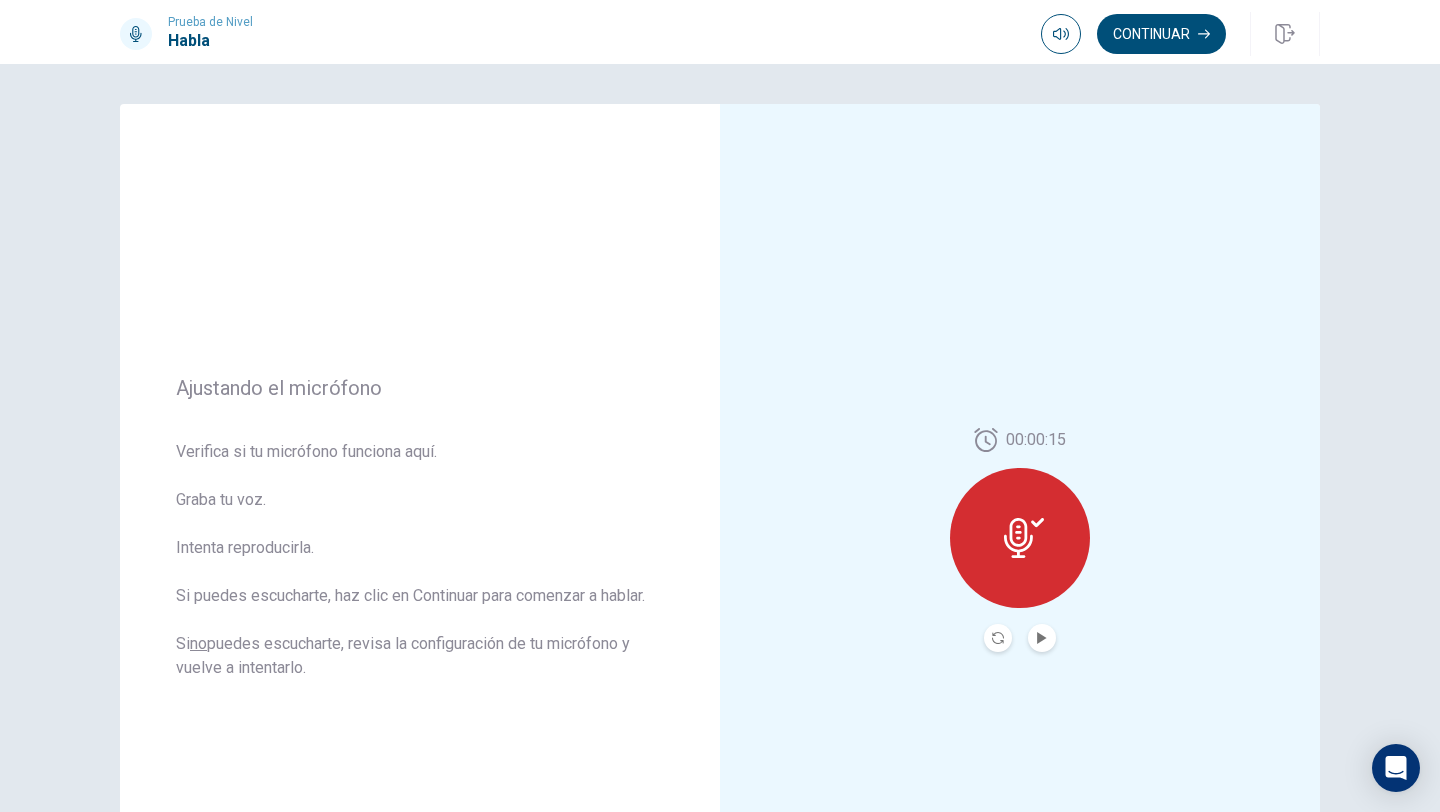 click at bounding box center (998, 638) 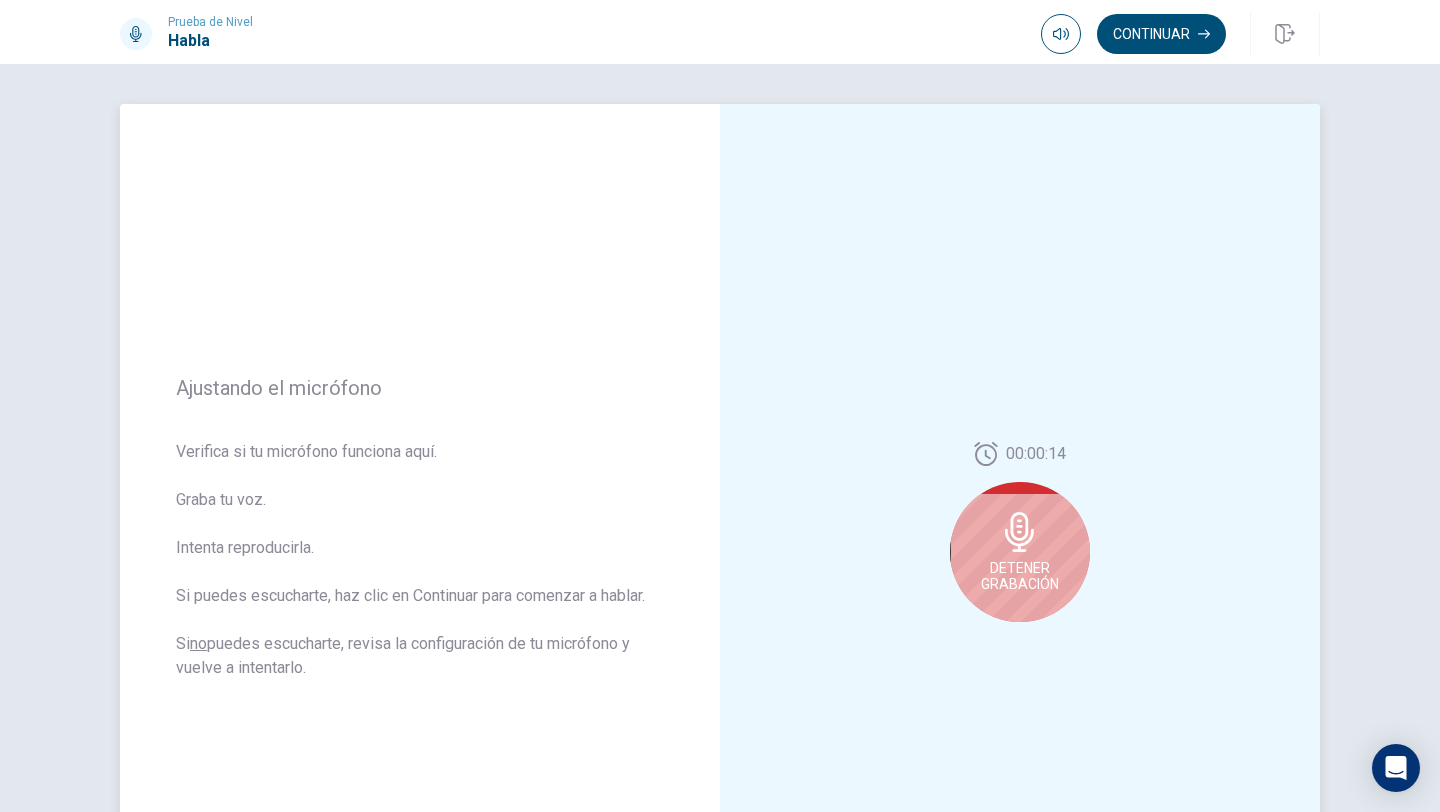 click 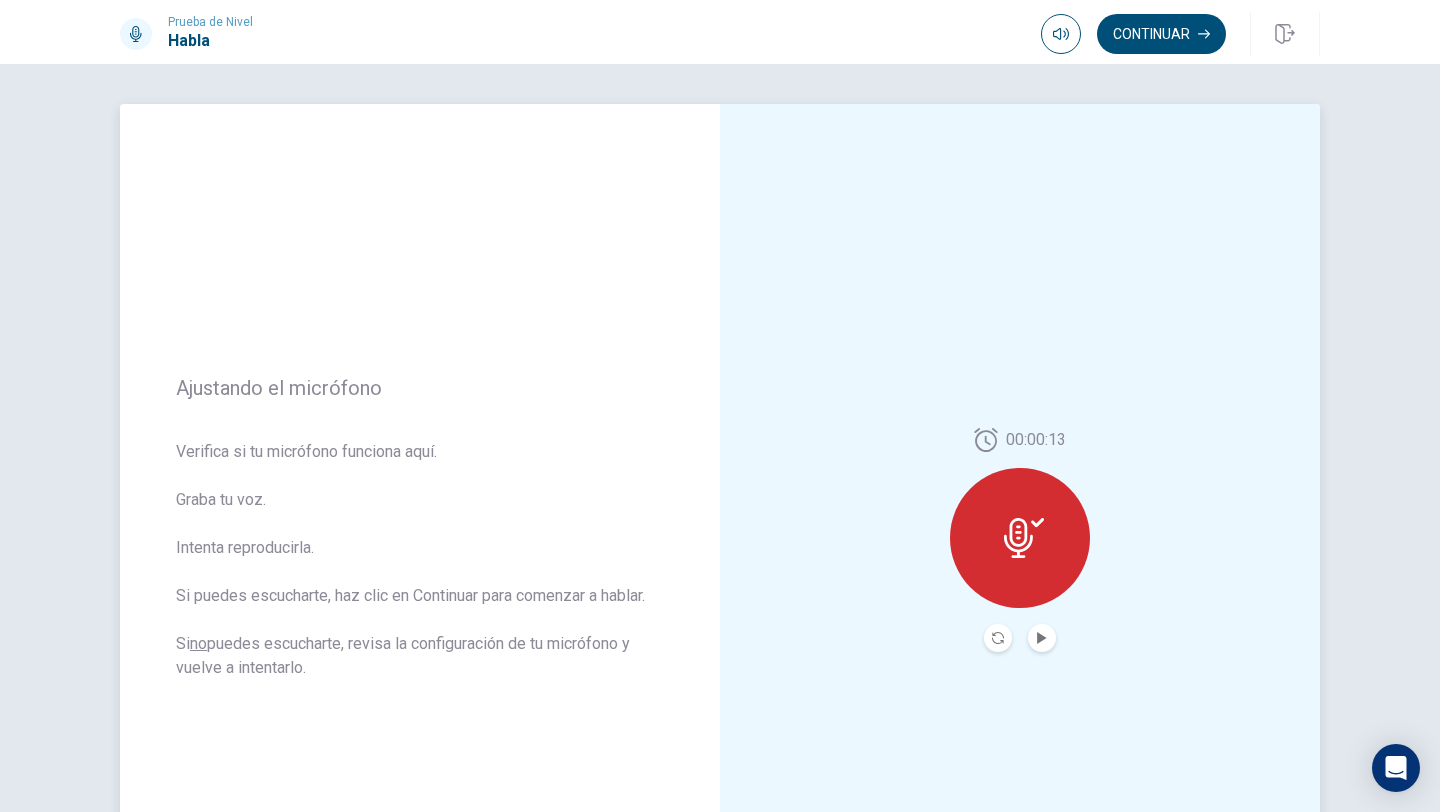 click at bounding box center [1042, 638] 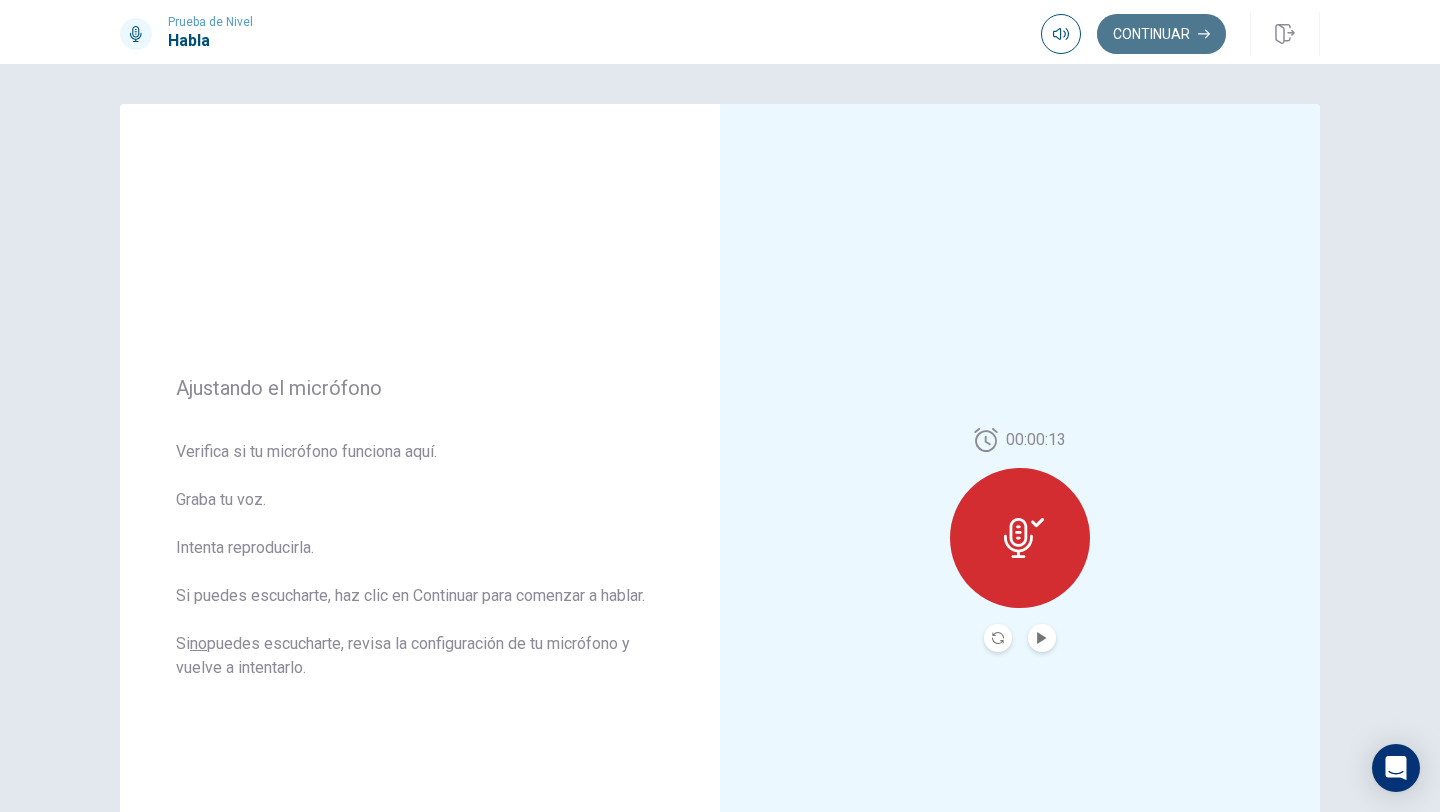 click on "Continuar" at bounding box center [1161, 34] 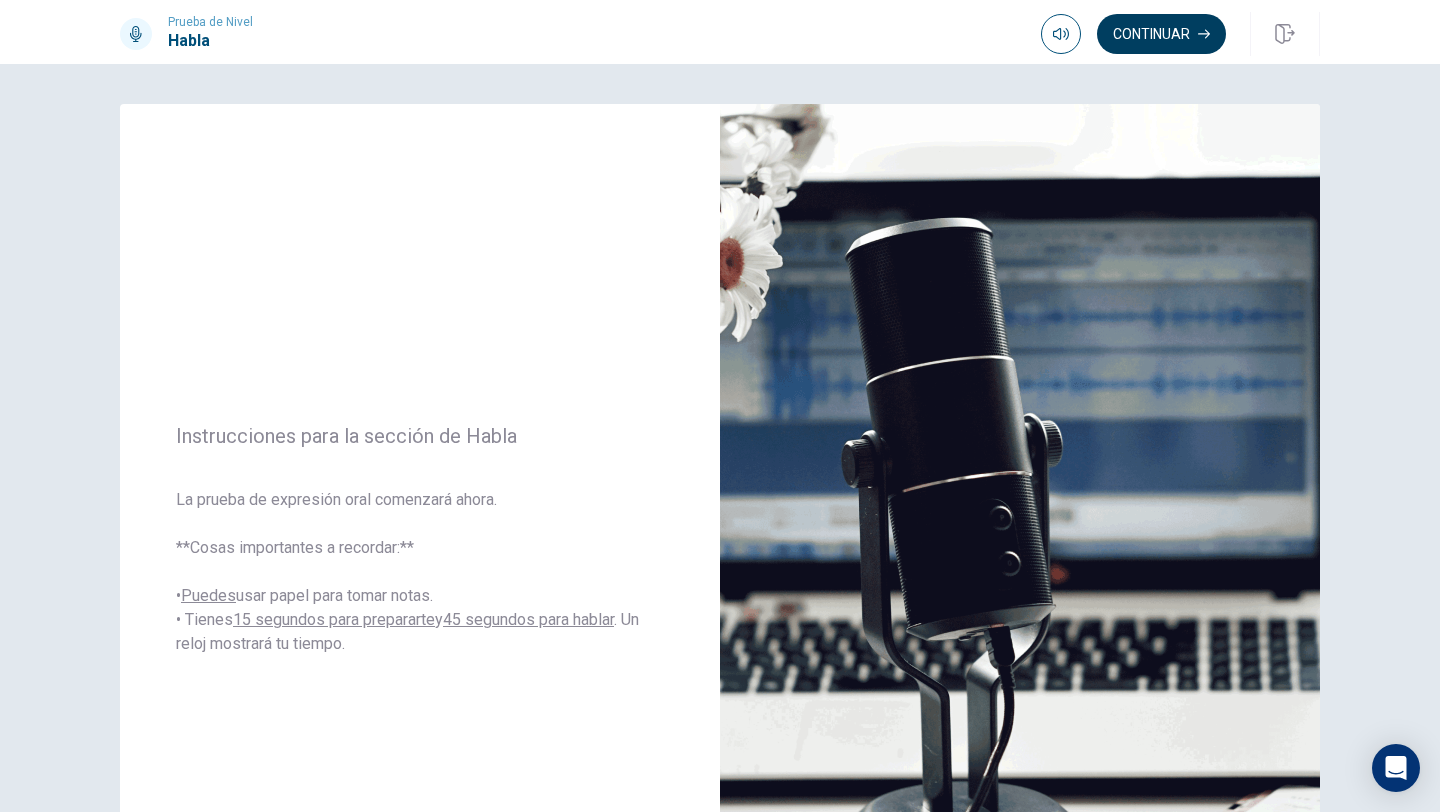 click on "Continuar" at bounding box center [1161, 34] 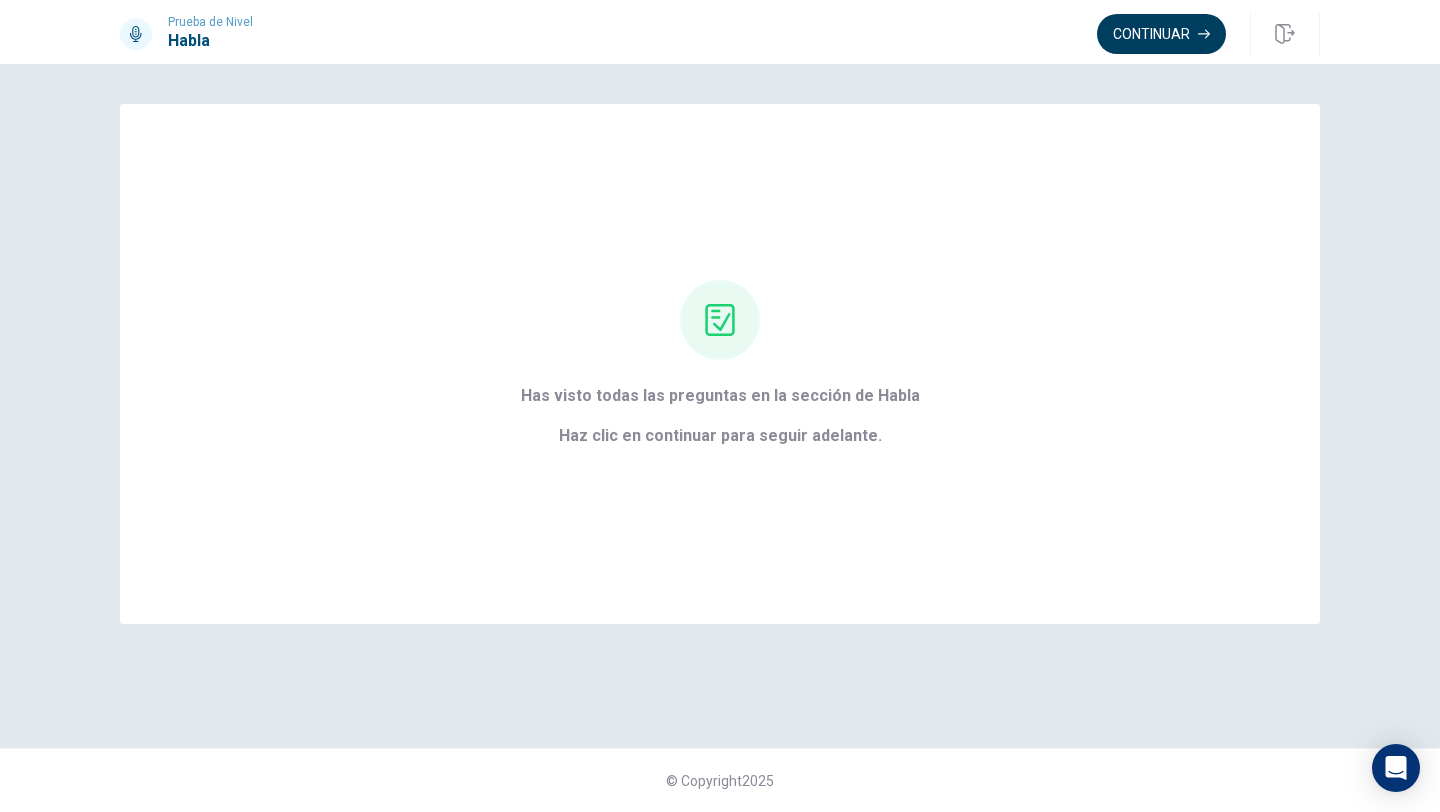 click on "Continuar" at bounding box center [1161, 34] 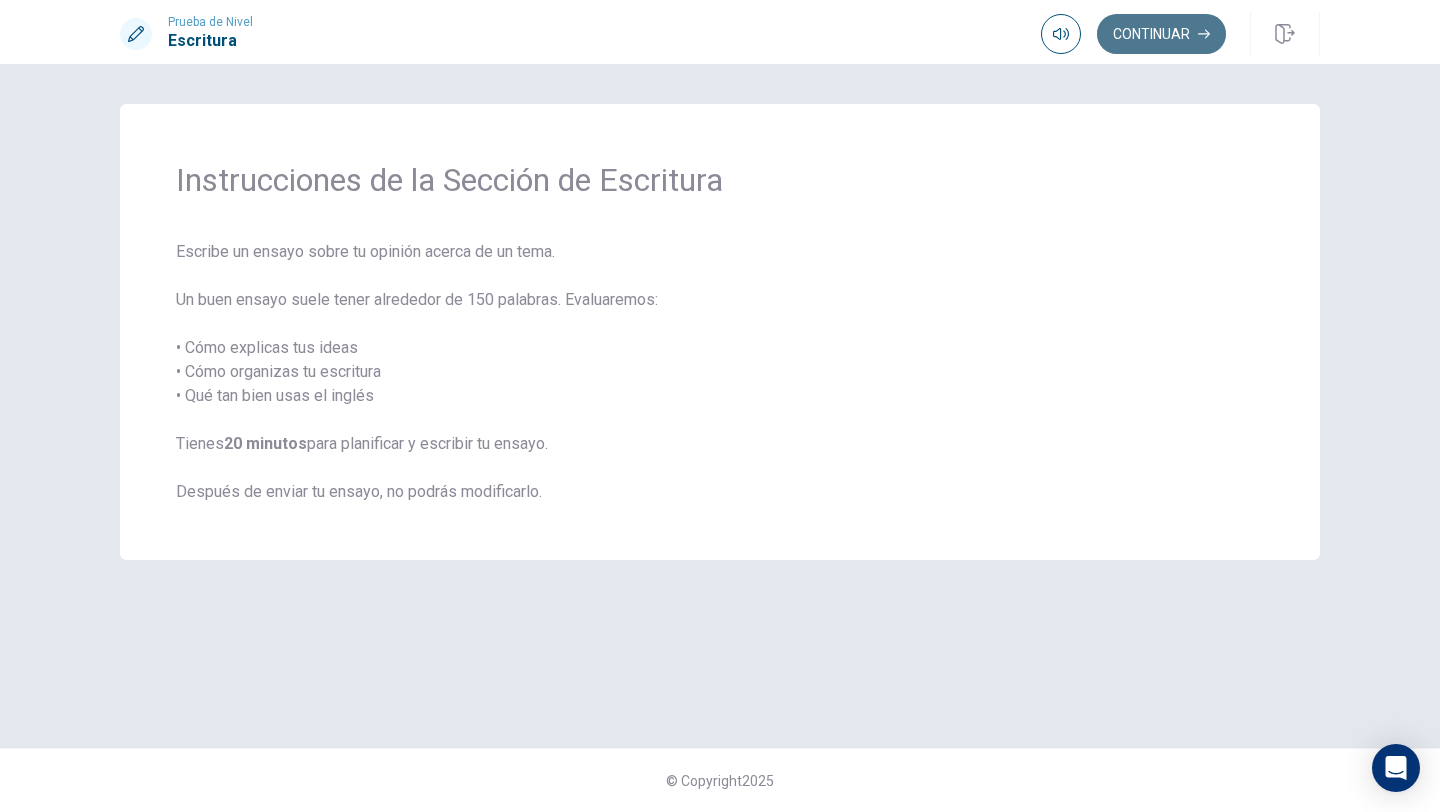 click on "Continuar" at bounding box center (1161, 34) 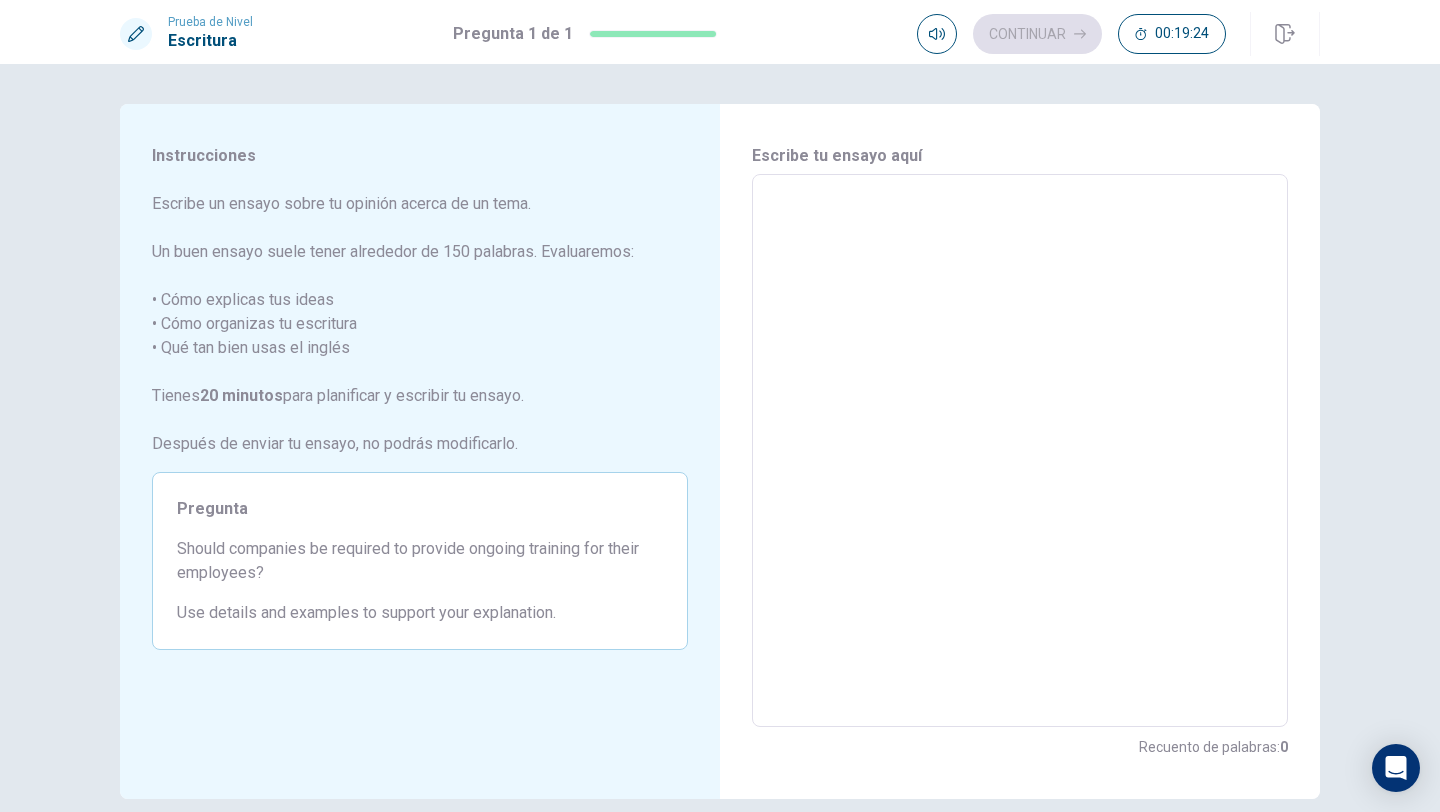 click at bounding box center (1020, 451) 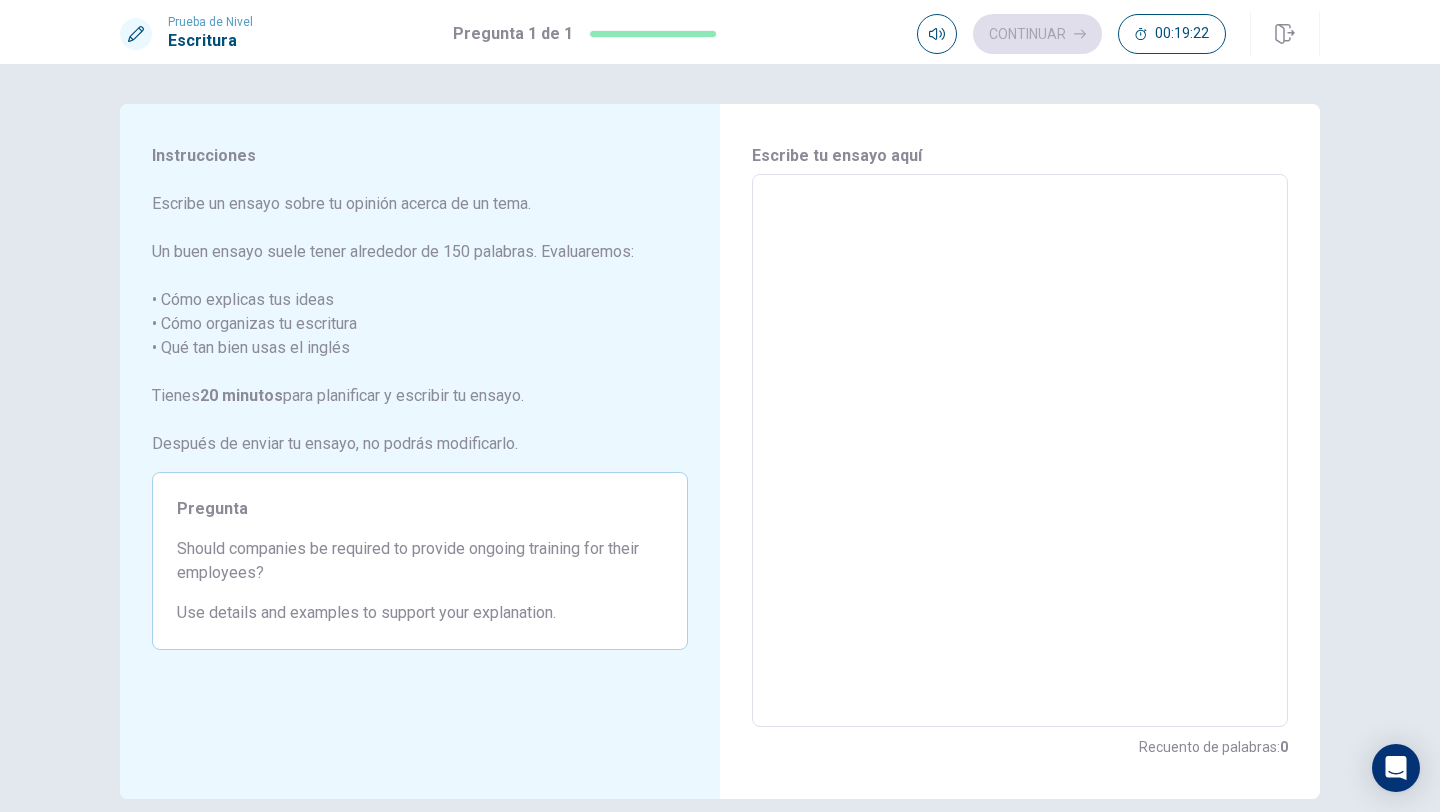type on "Y" 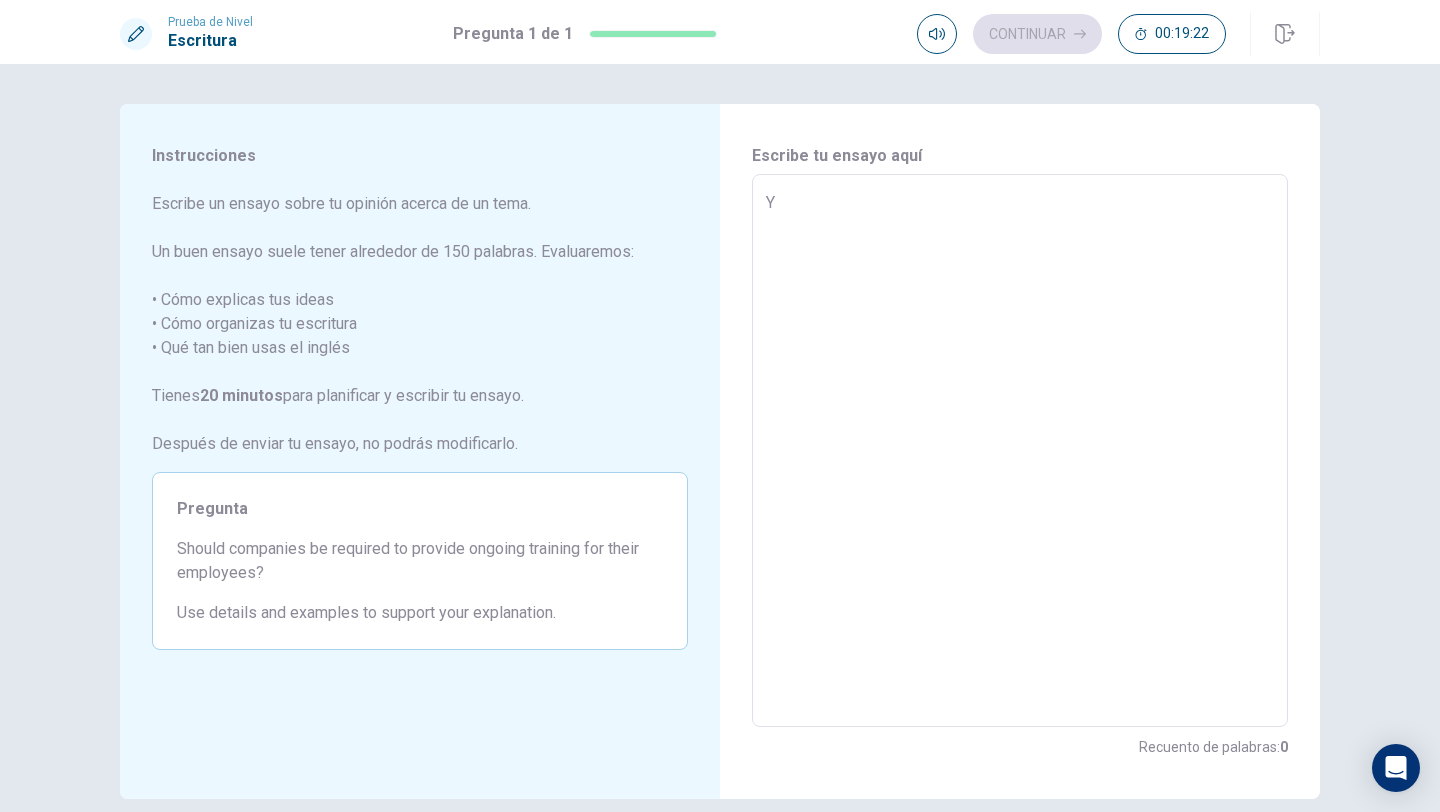 type on "x" 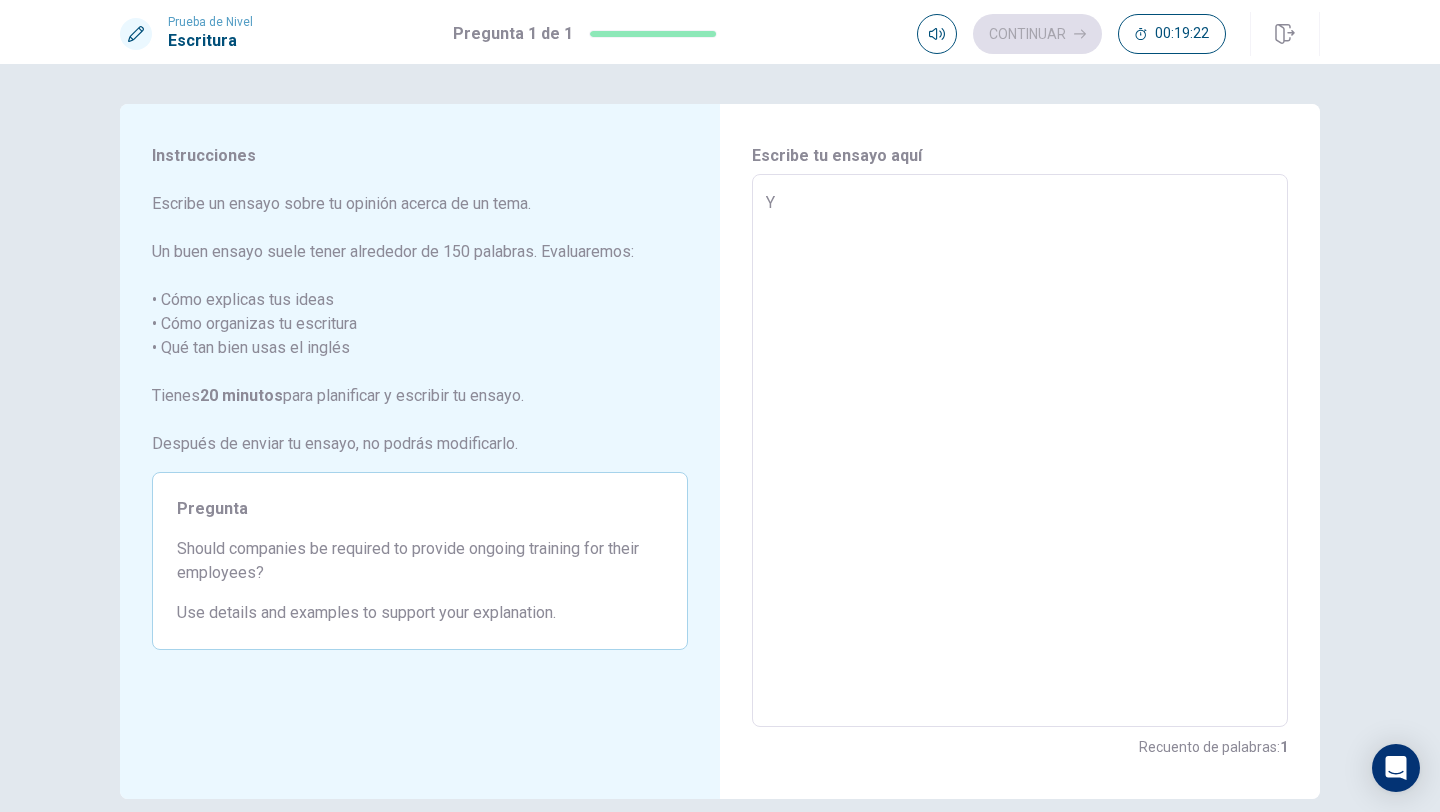 type on "Ye" 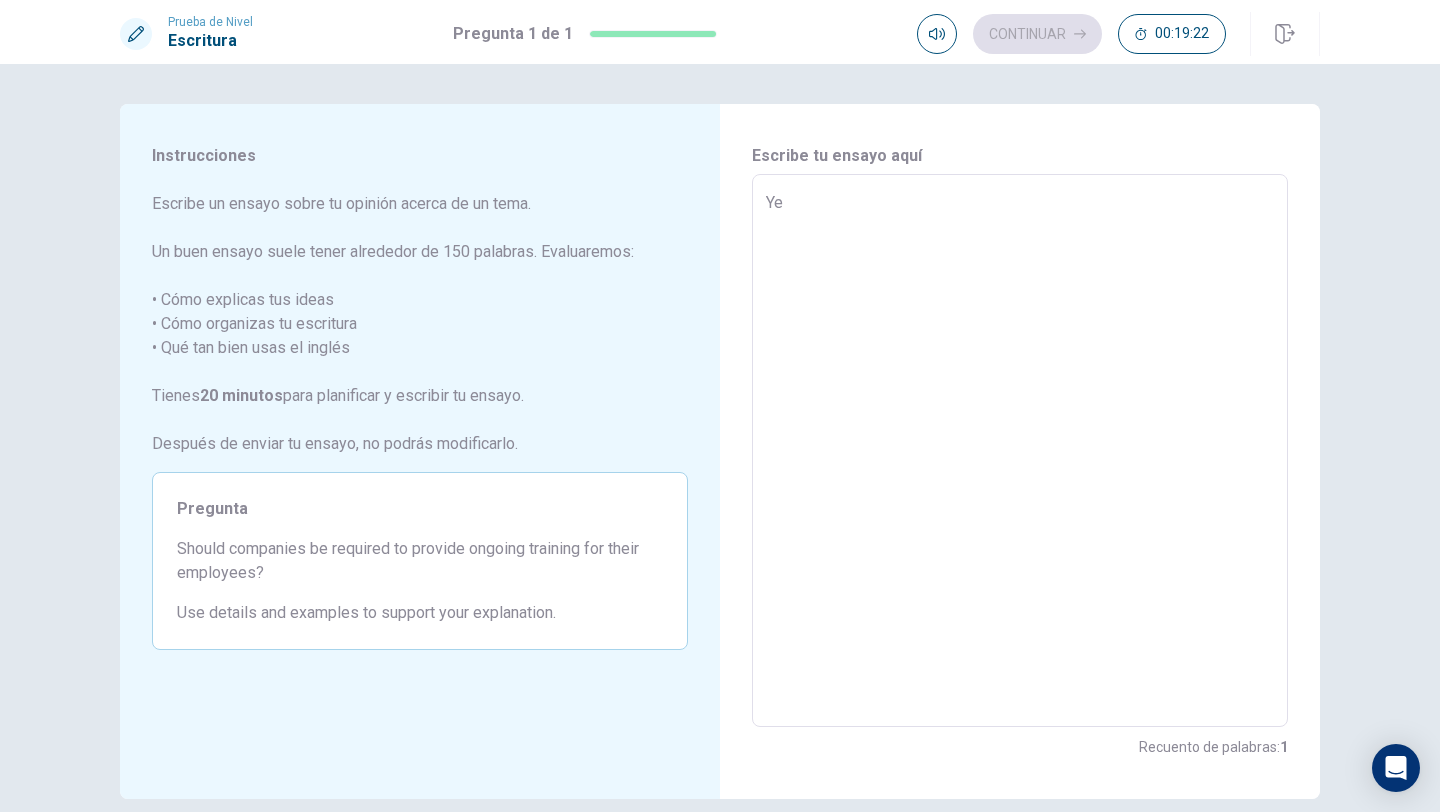 type on "x" 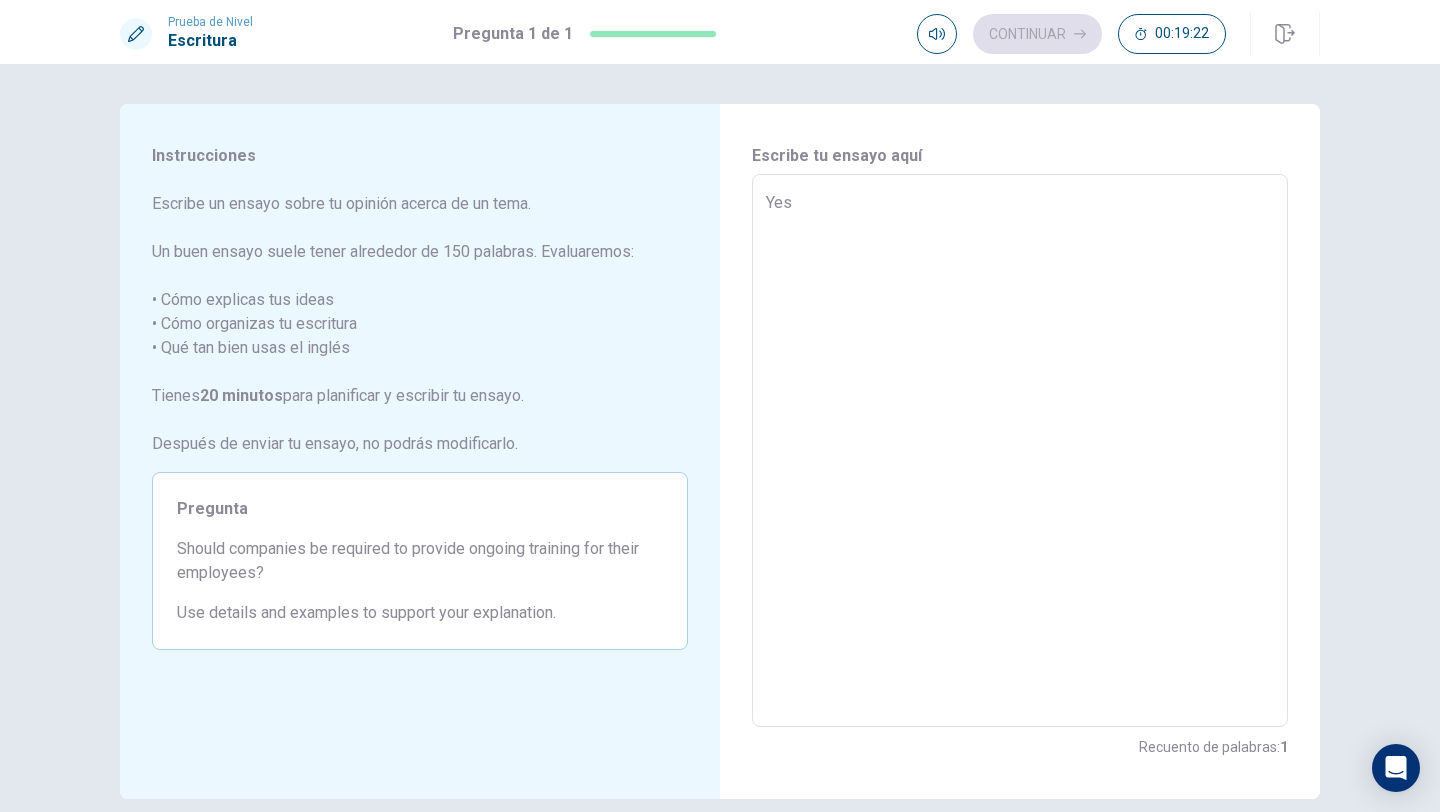 type on "x" 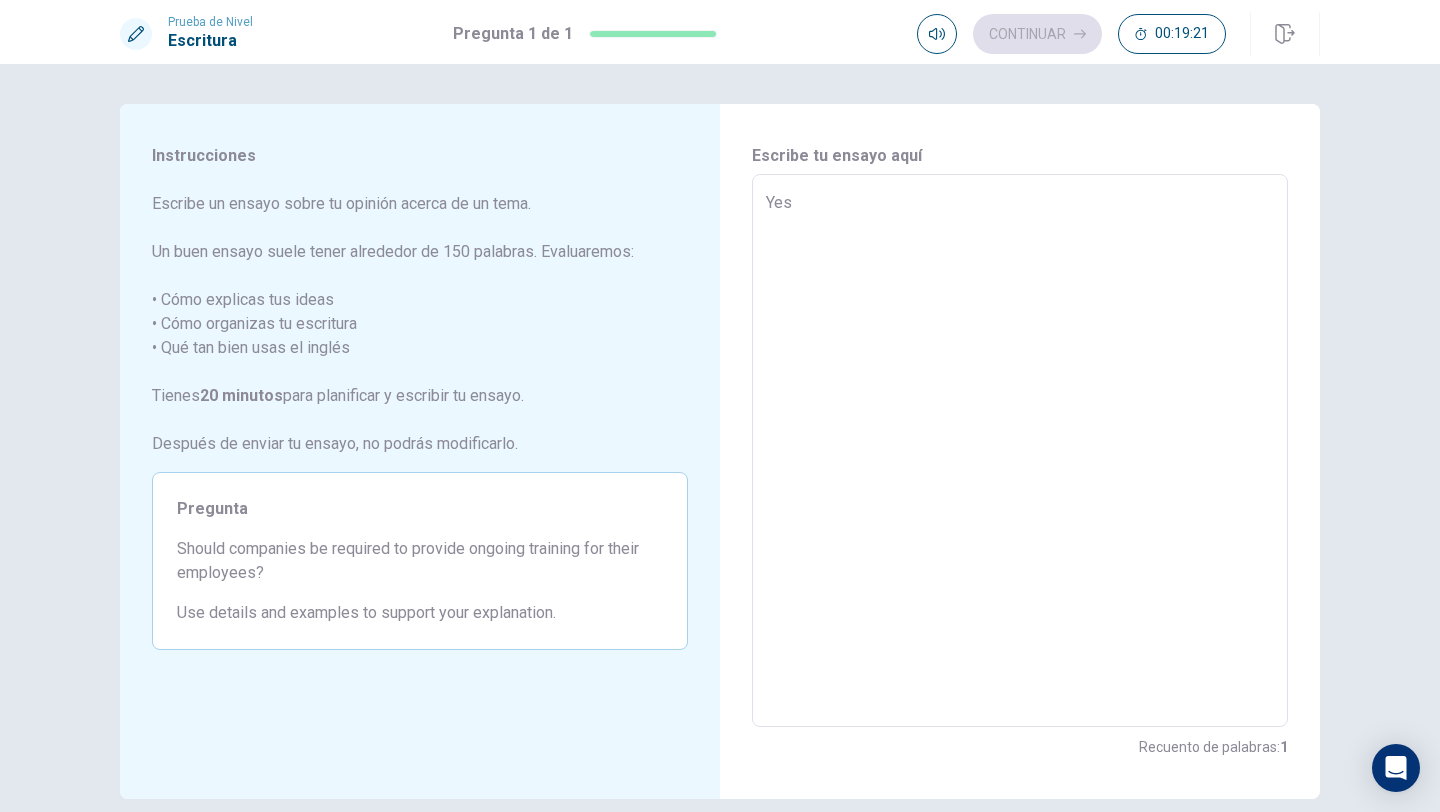 type on "Yes," 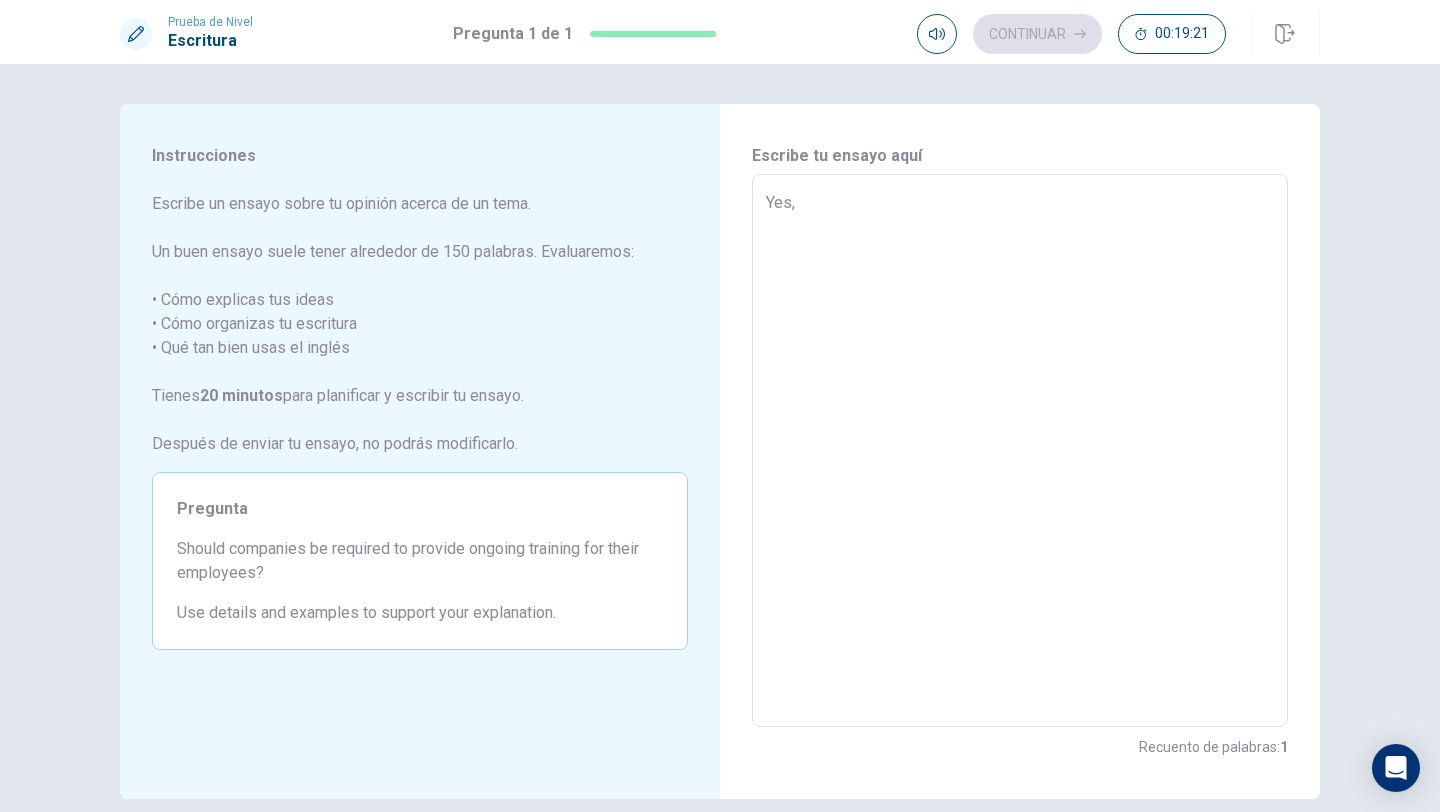 type on "x" 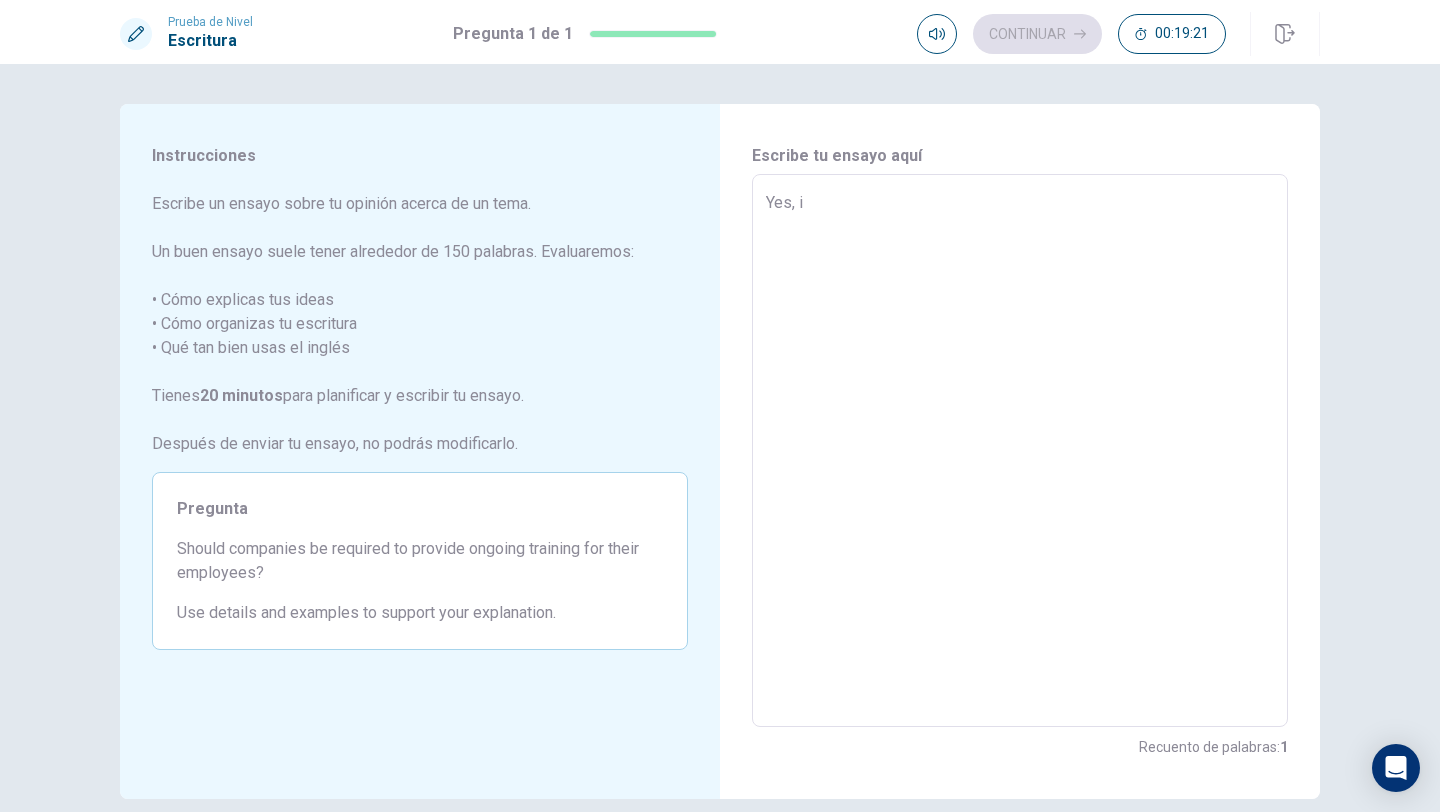 type on "x" 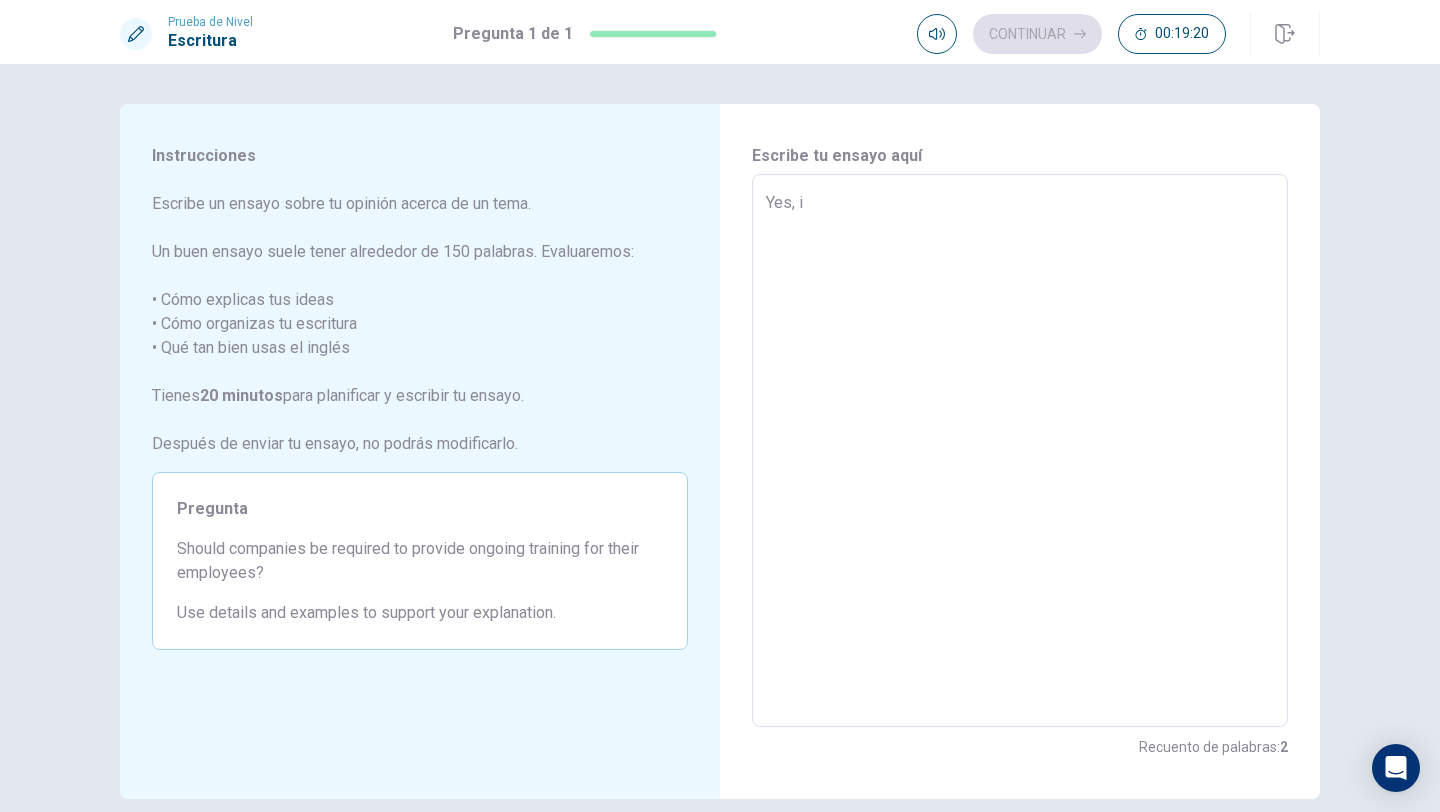 type on "Yes, i" 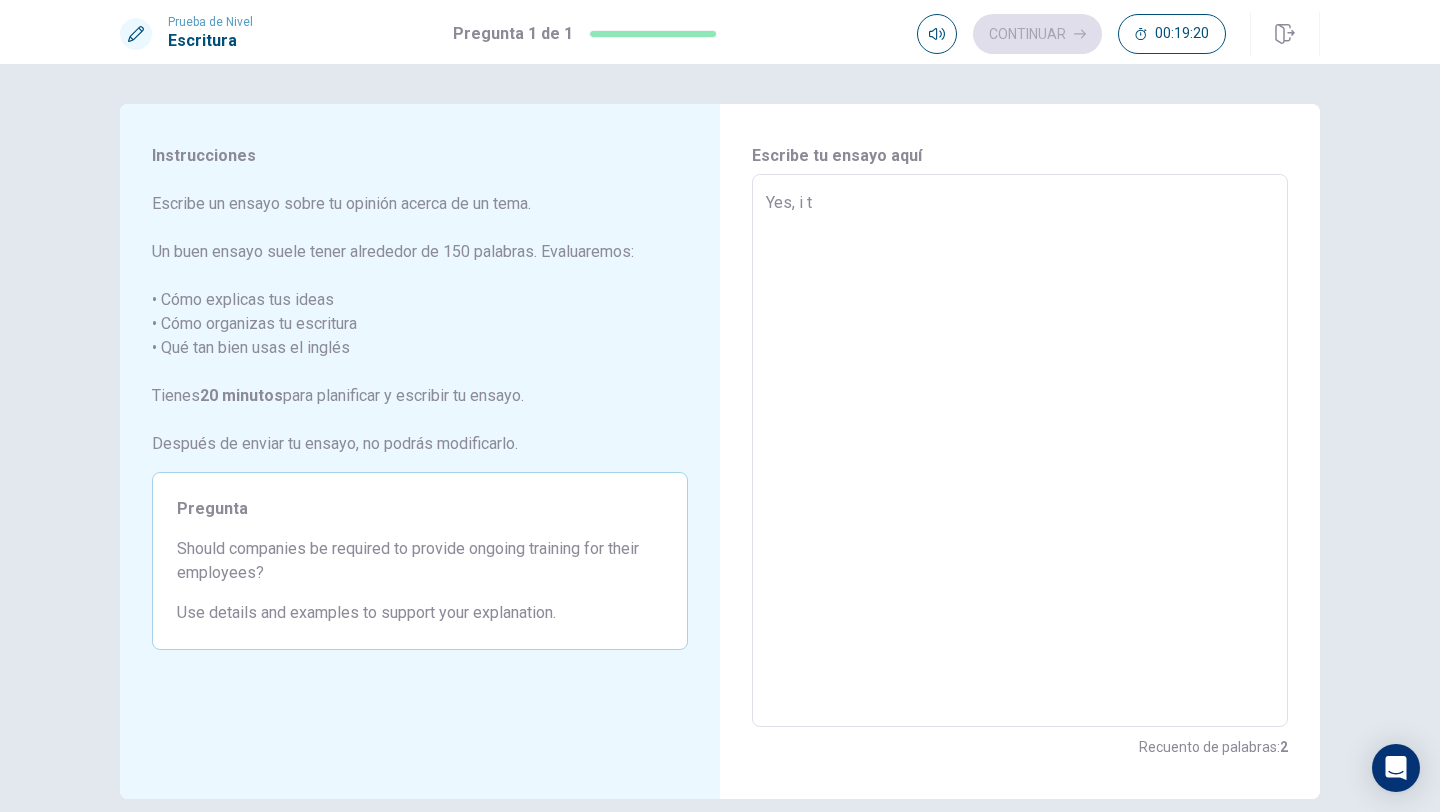 type on "x" 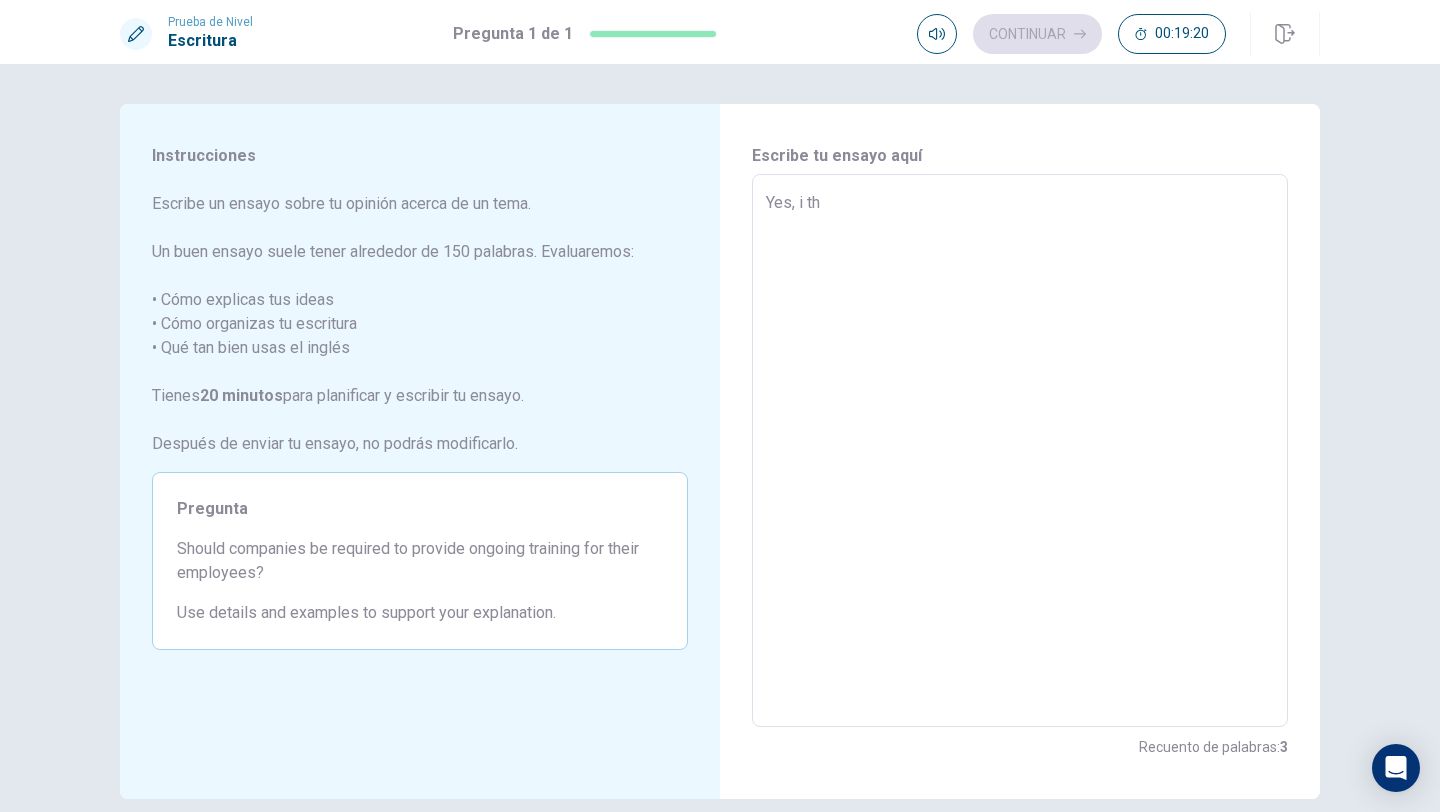 type on "Yes, i thi" 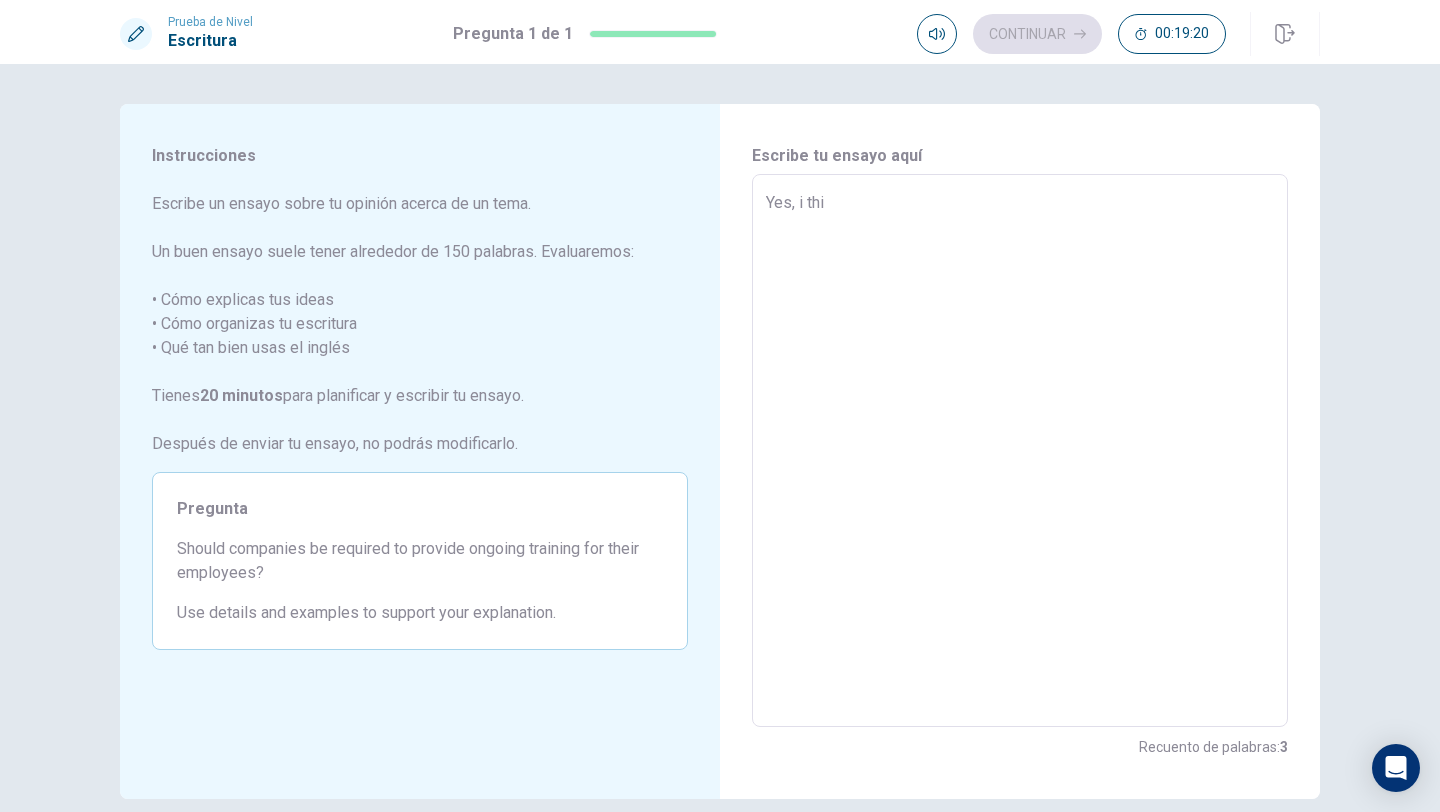 type on "x" 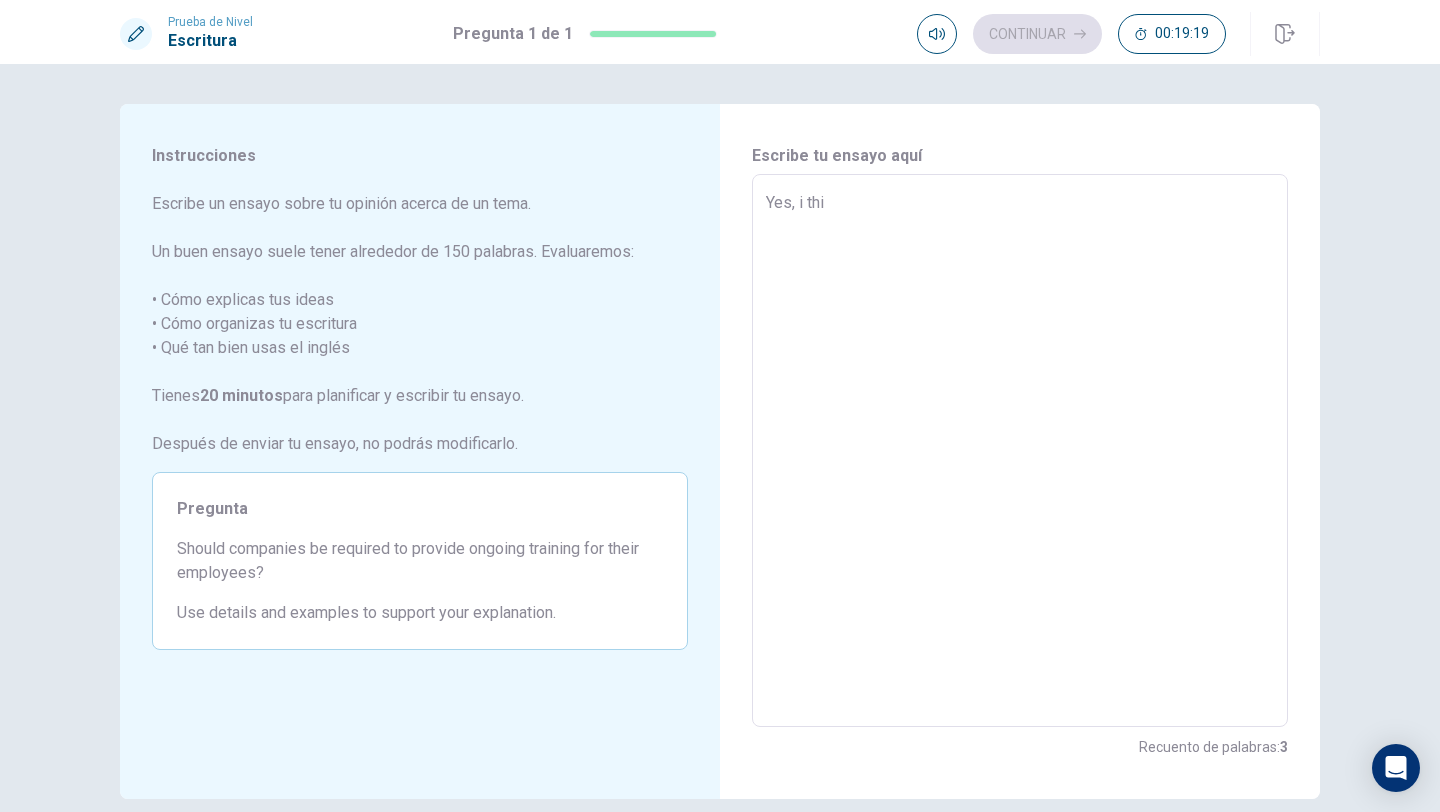 type on "Yes, i thin" 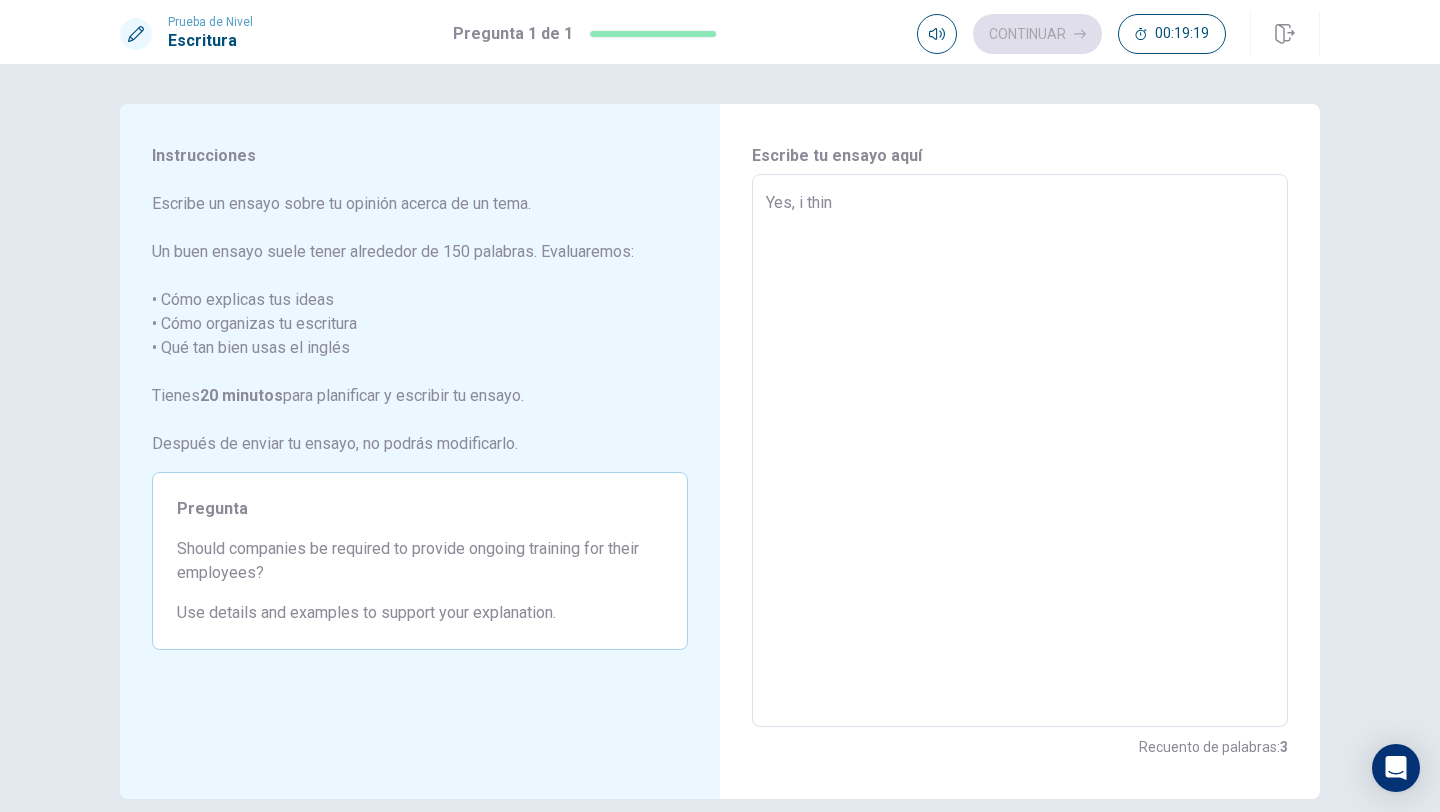 type on "x" 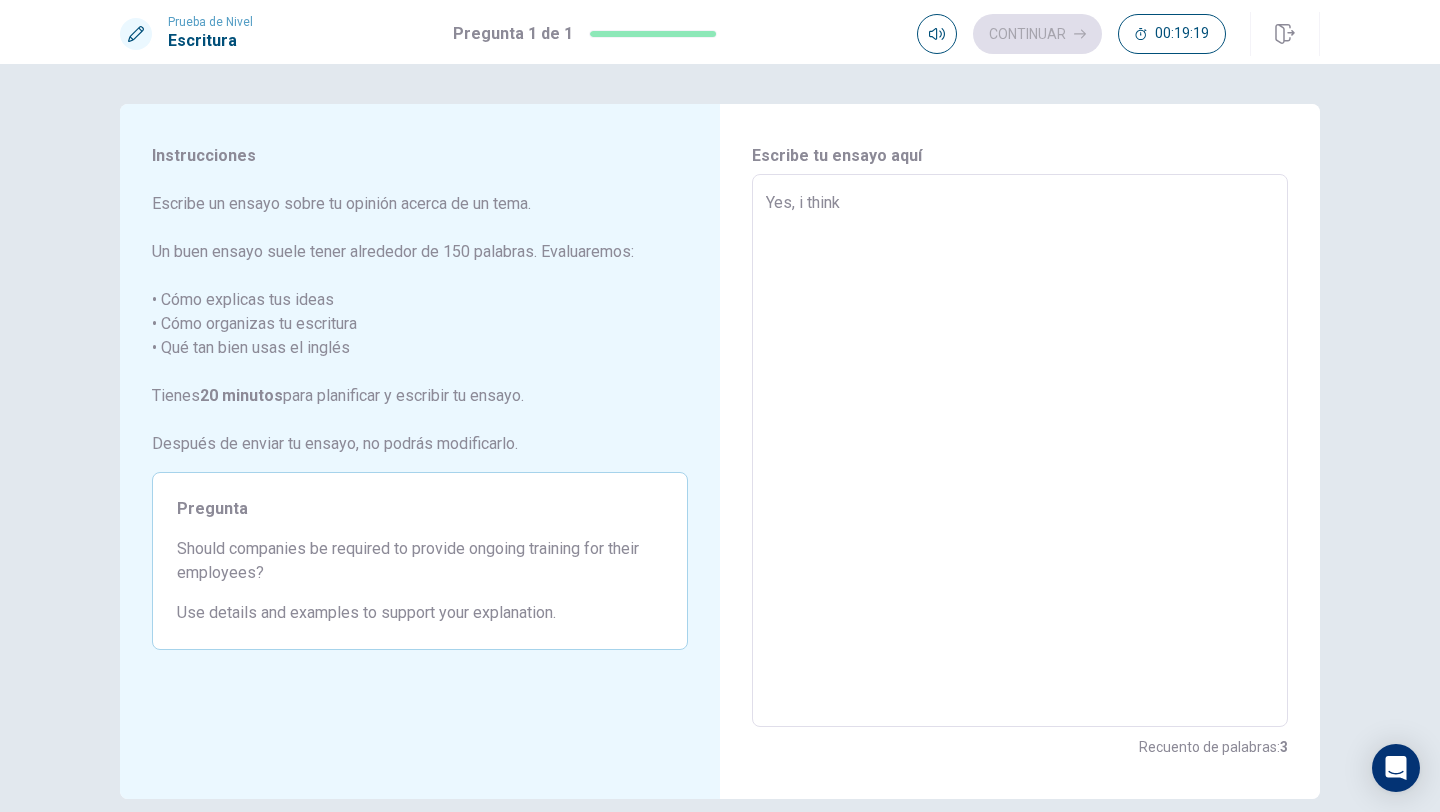 type on "x" 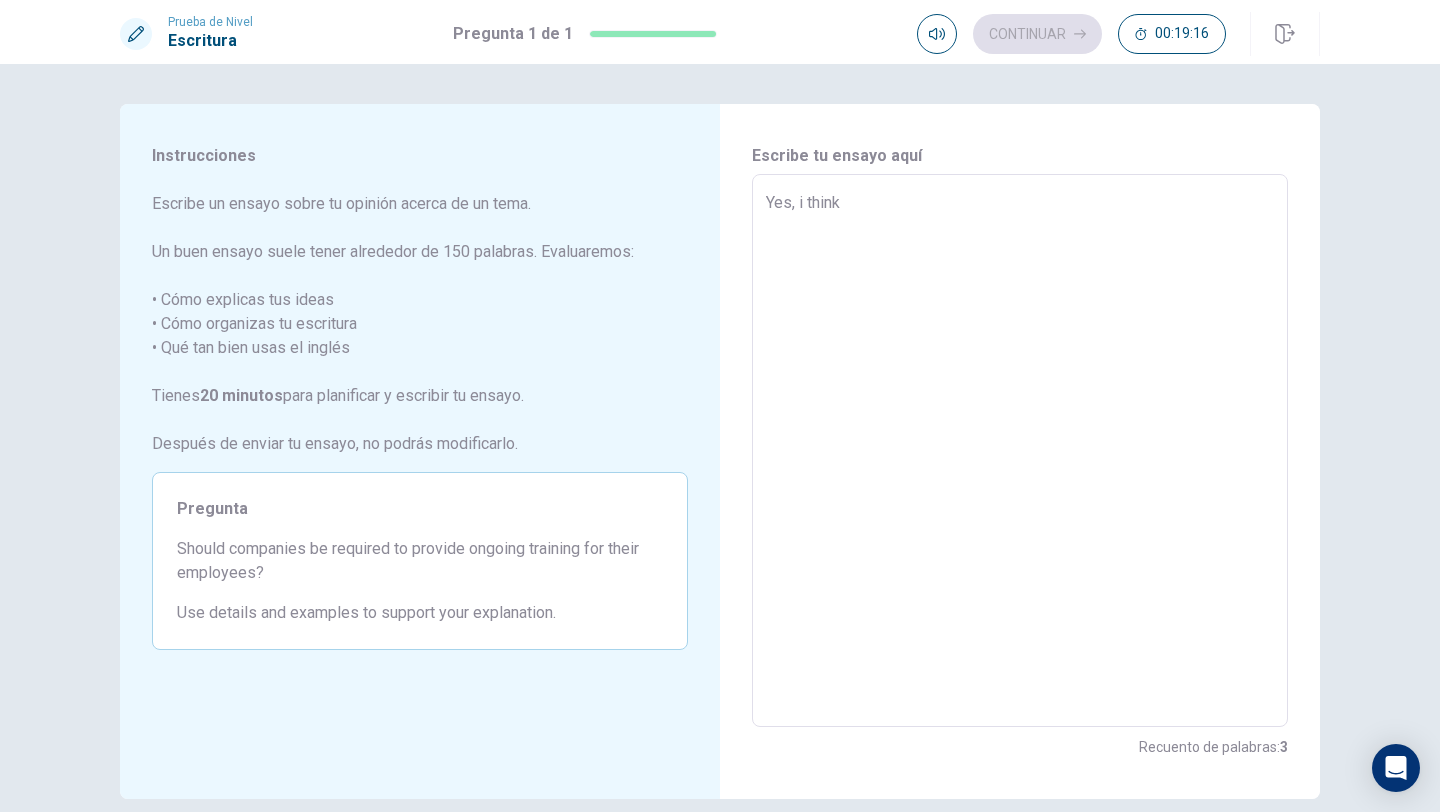 type on "x" 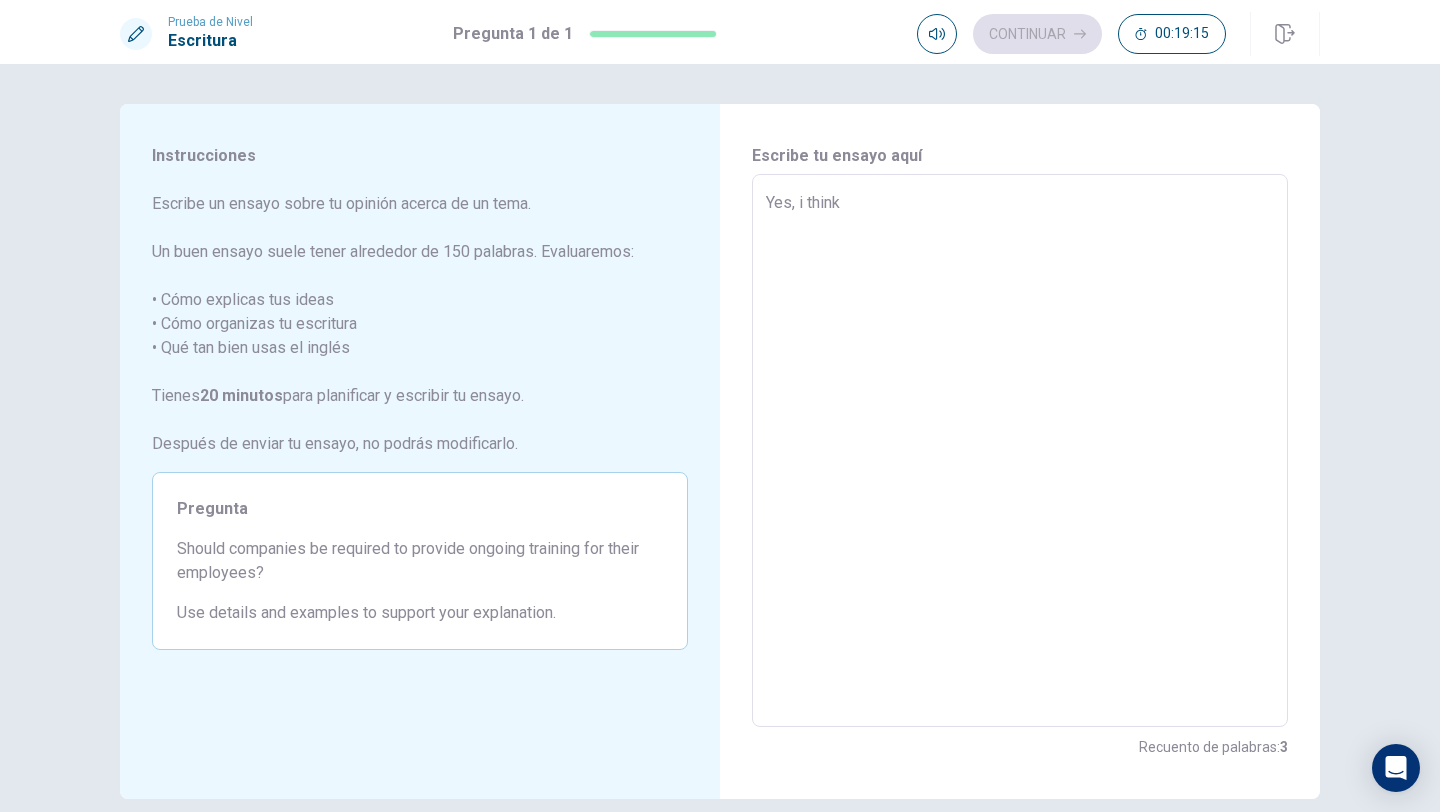 type on "Yes, i think t" 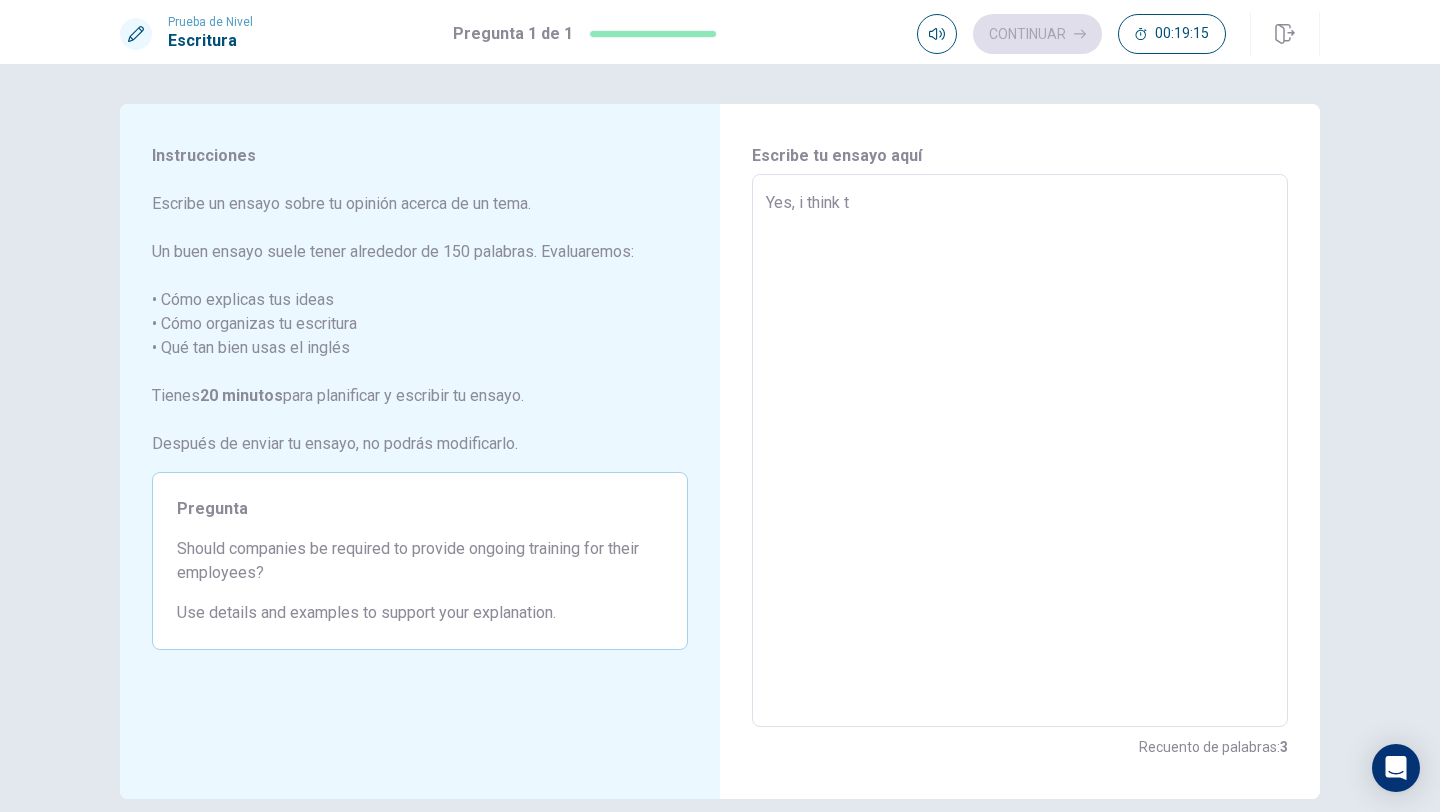 type on "x" 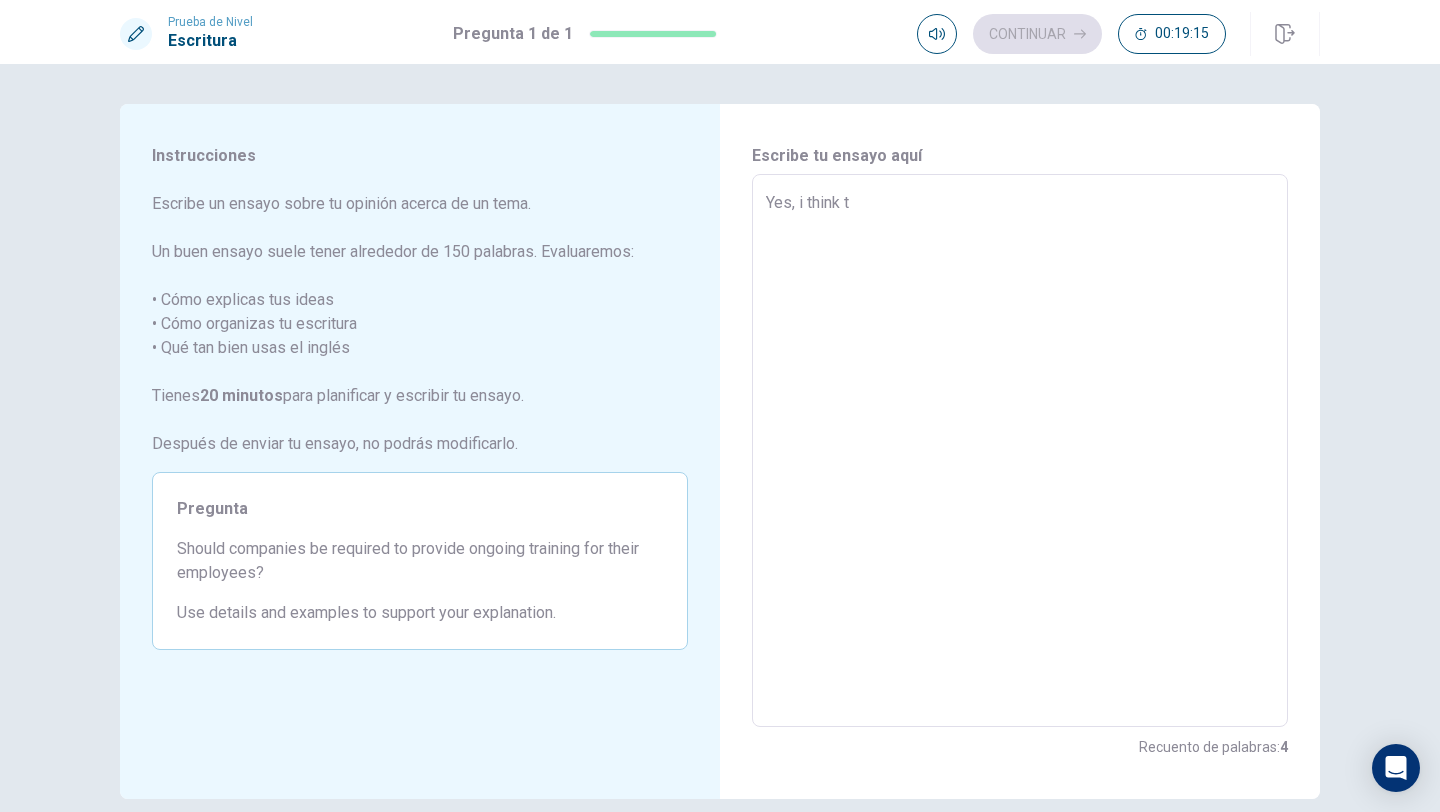 type on "Yes, i think te" 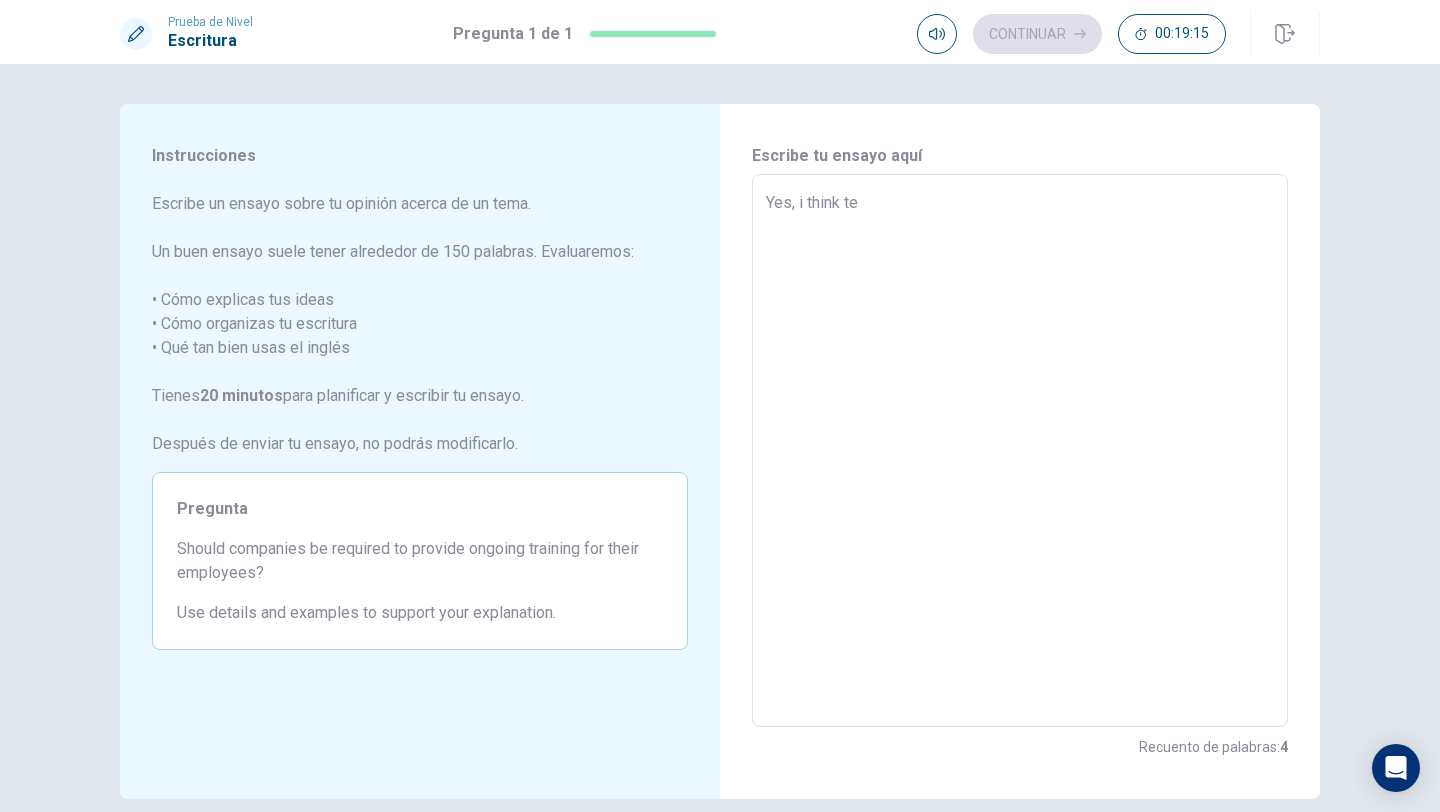 type on "x" 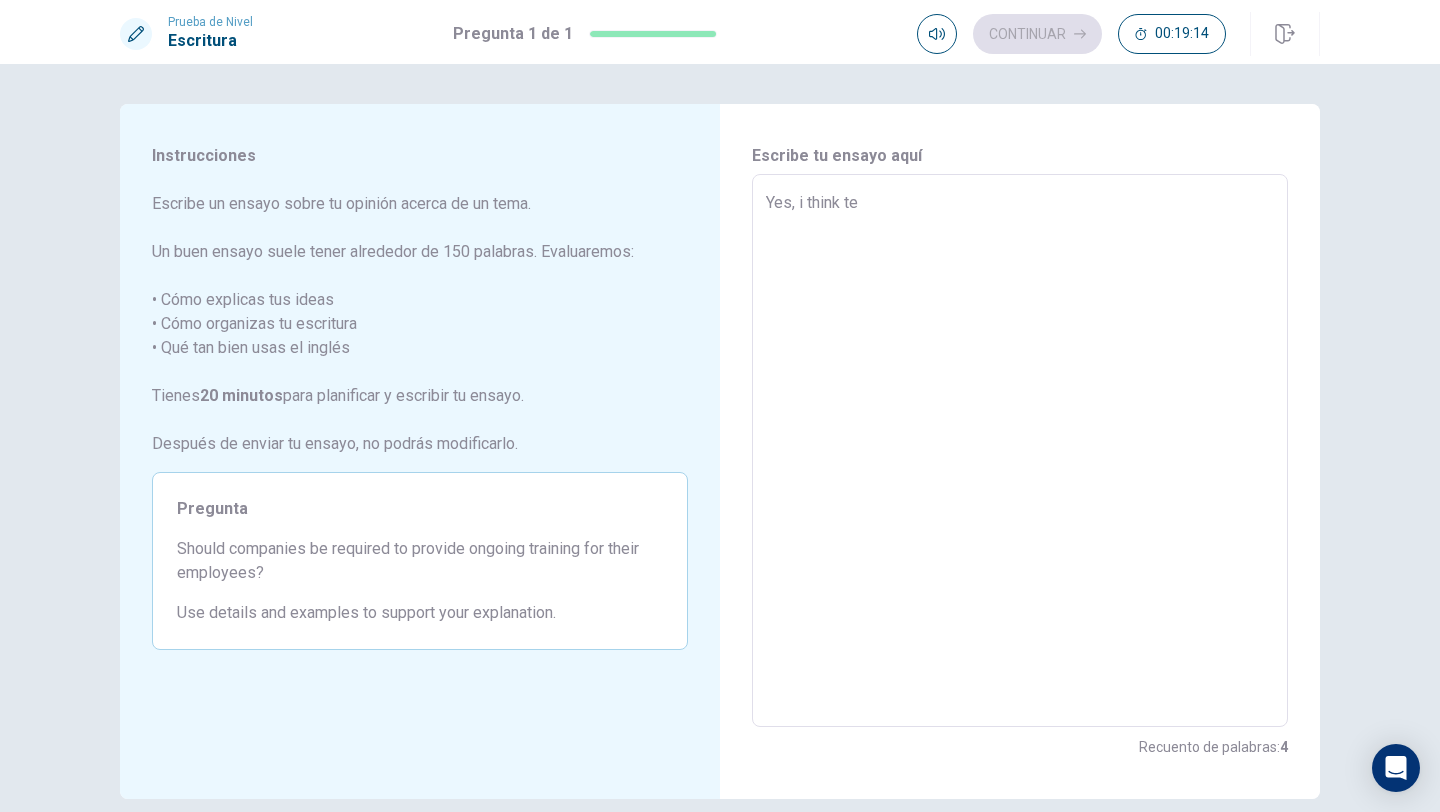 type on "Yes, i think t" 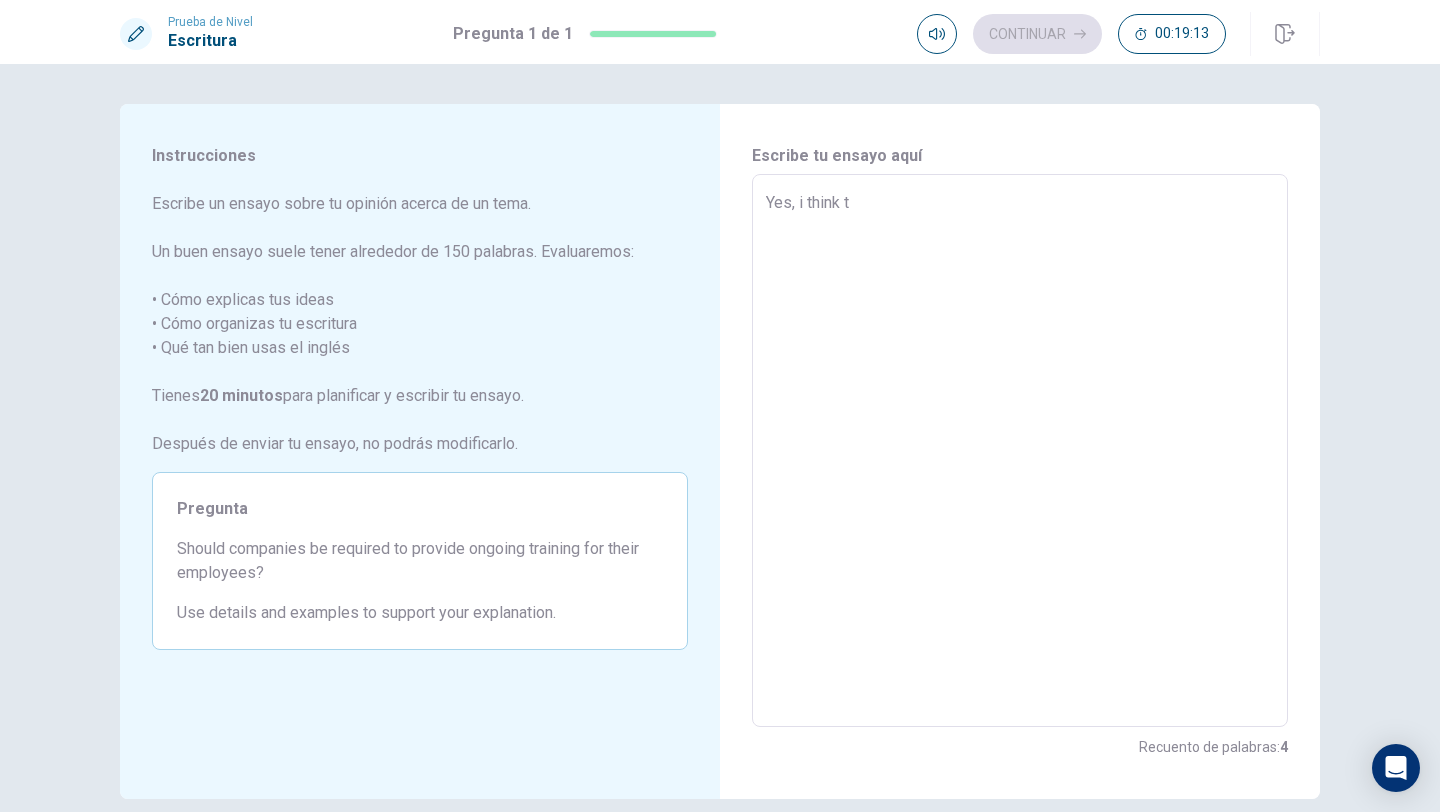 type on "x" 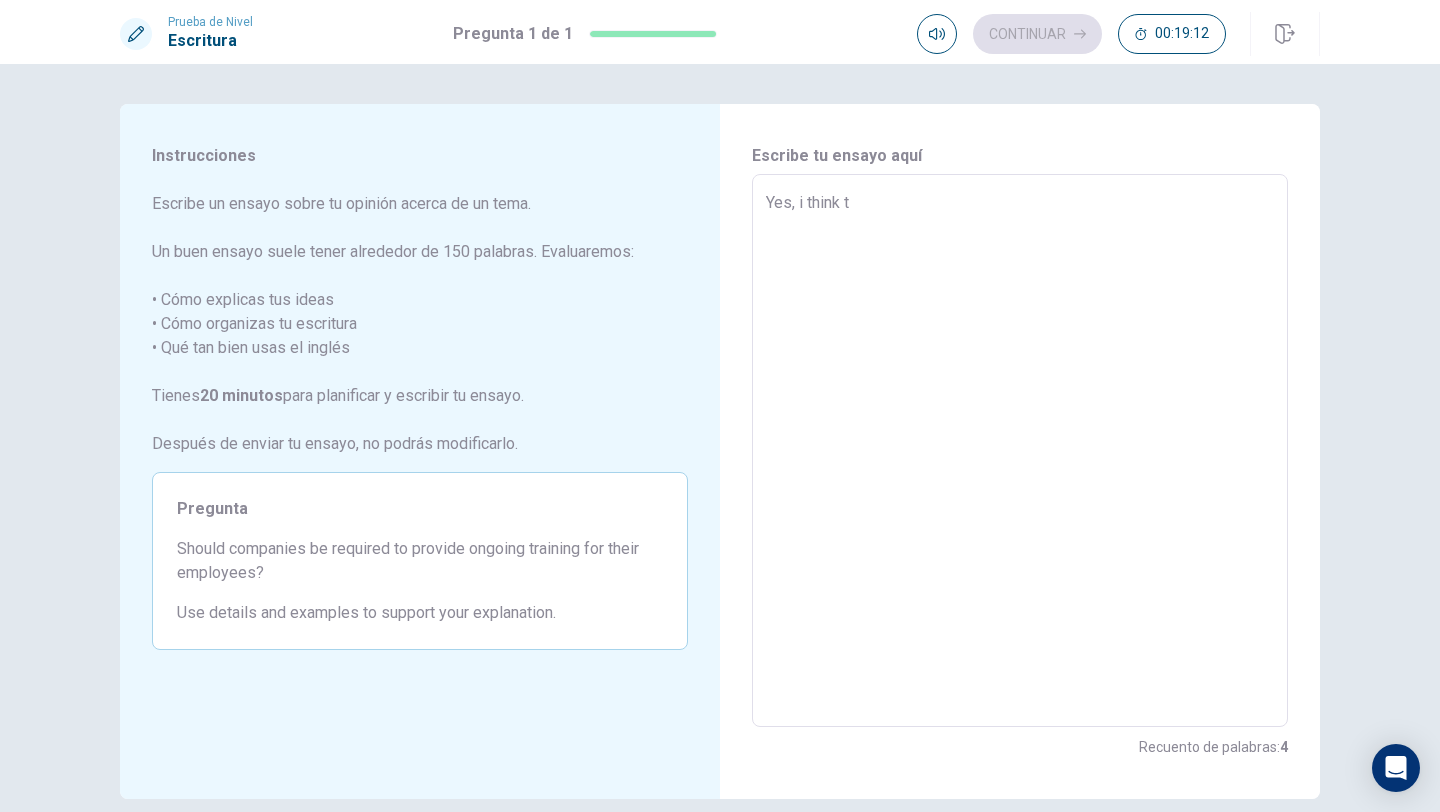 type on "Yes, i think" 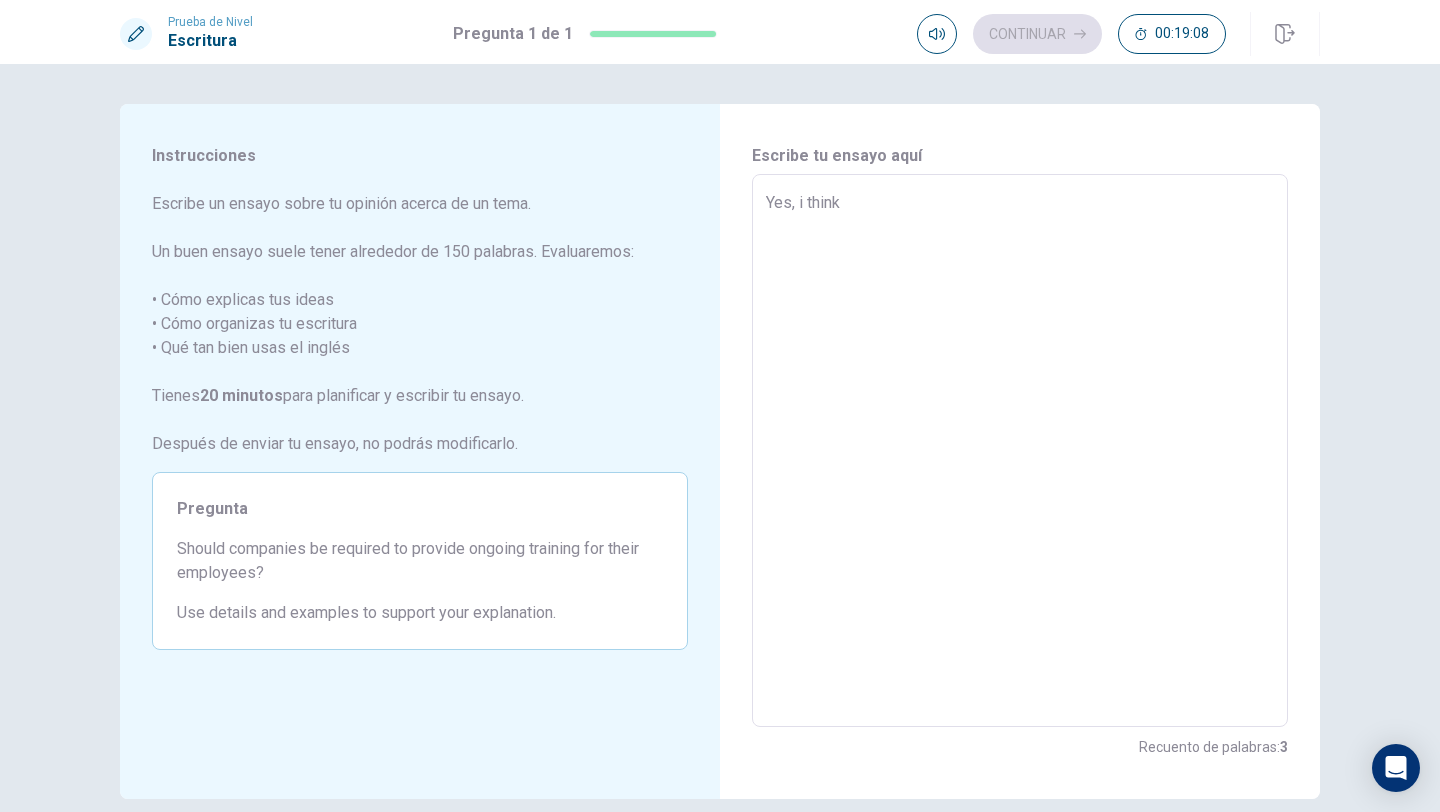 type on "x" 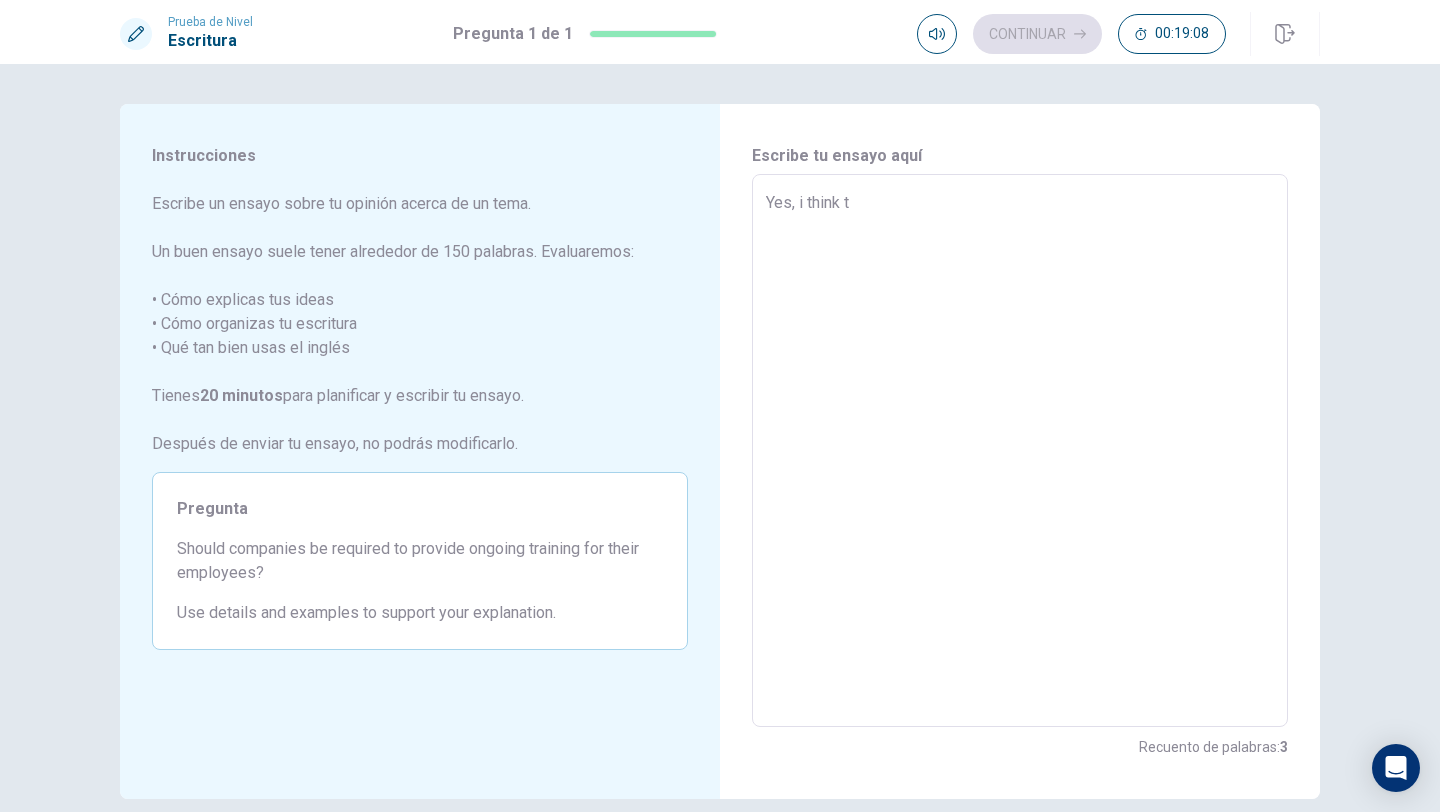 type on "x" 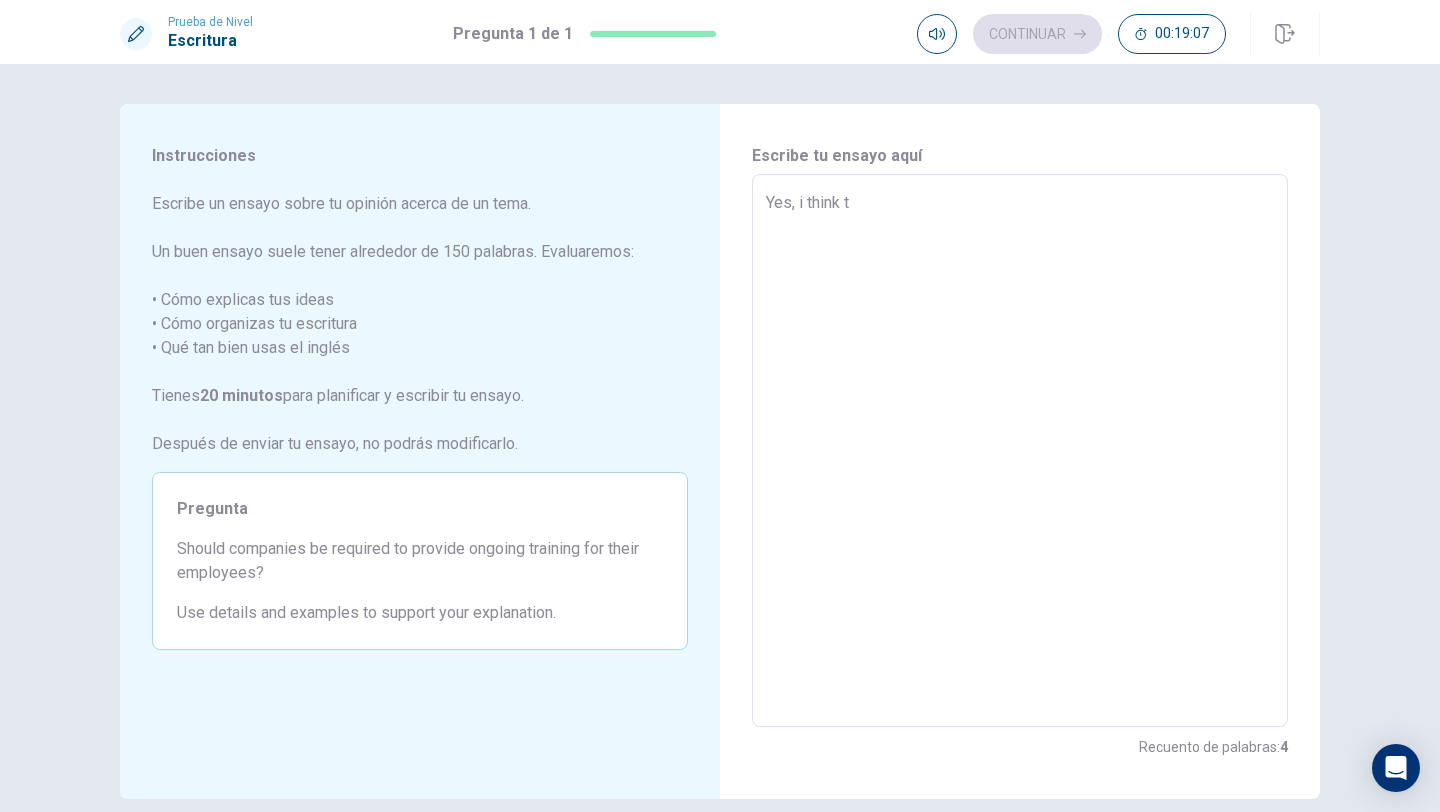 type on "Yes, i think th" 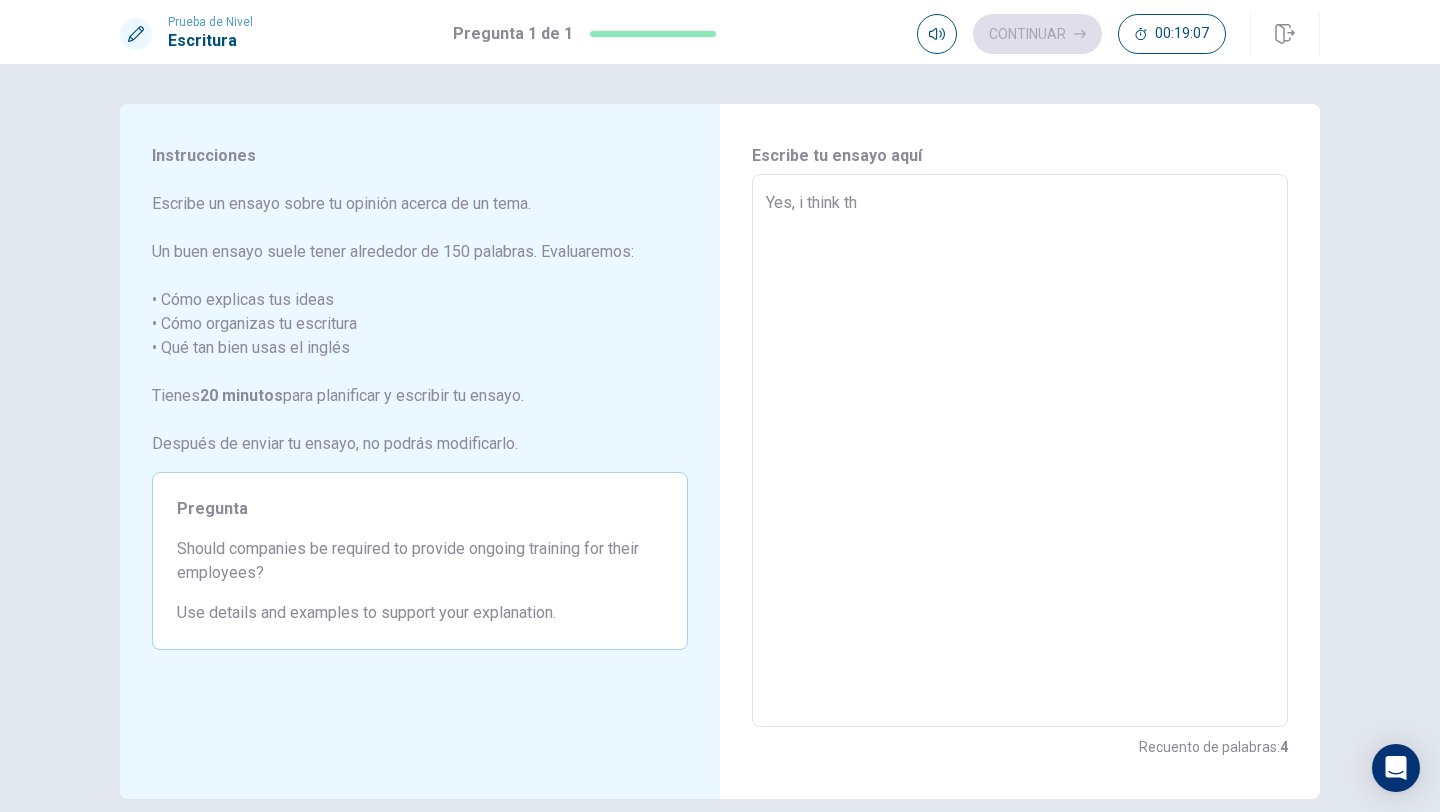 type on "x" 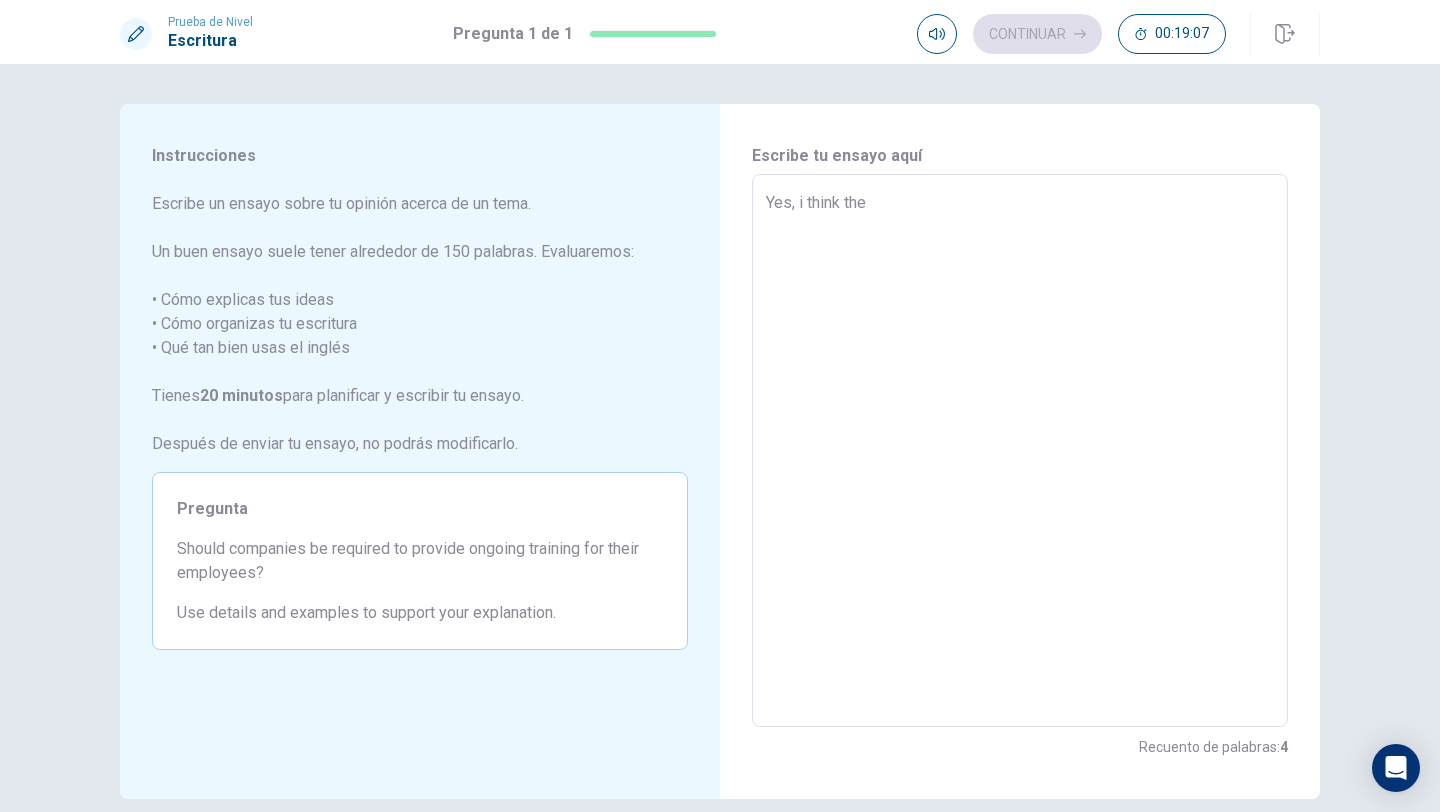 type on "x" 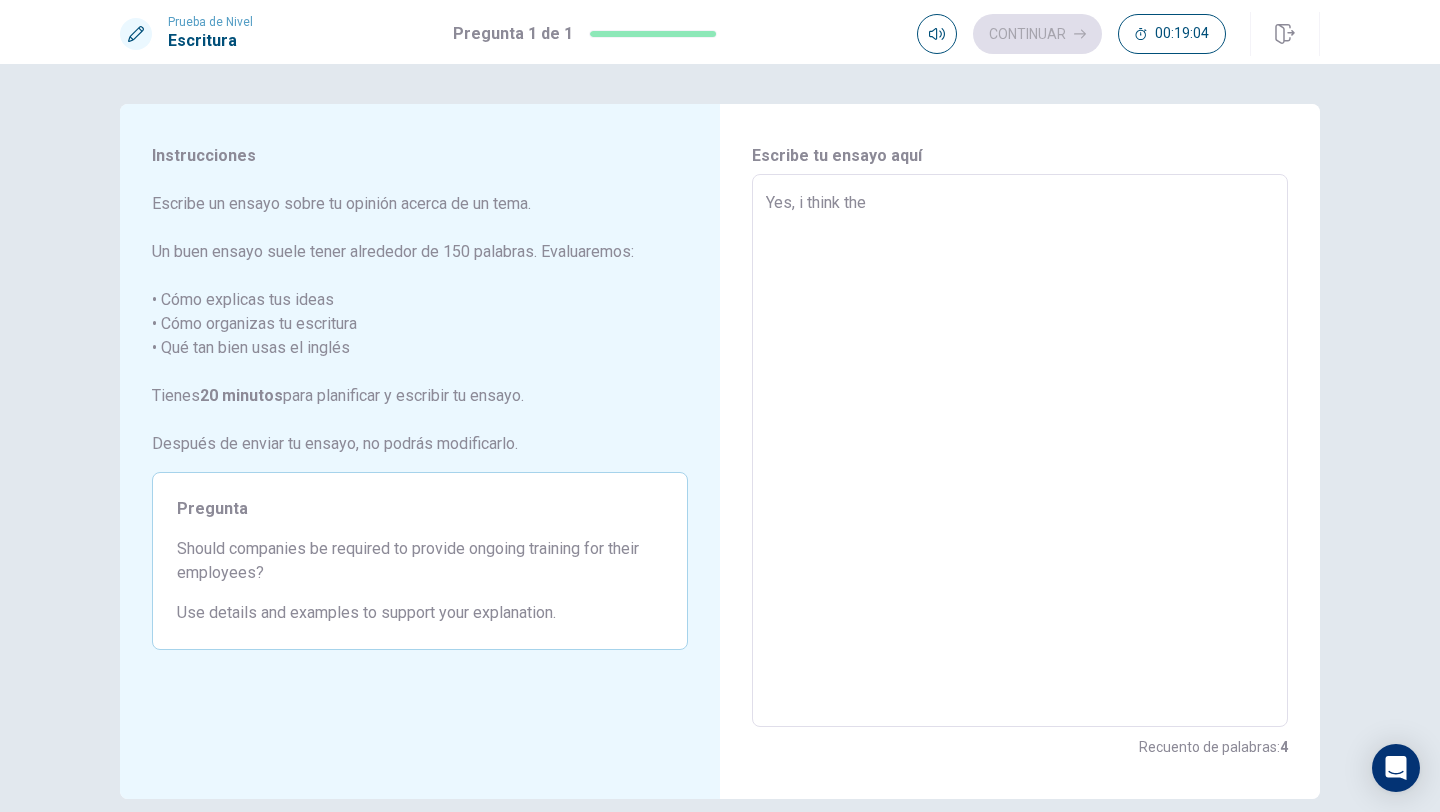 type on "x" 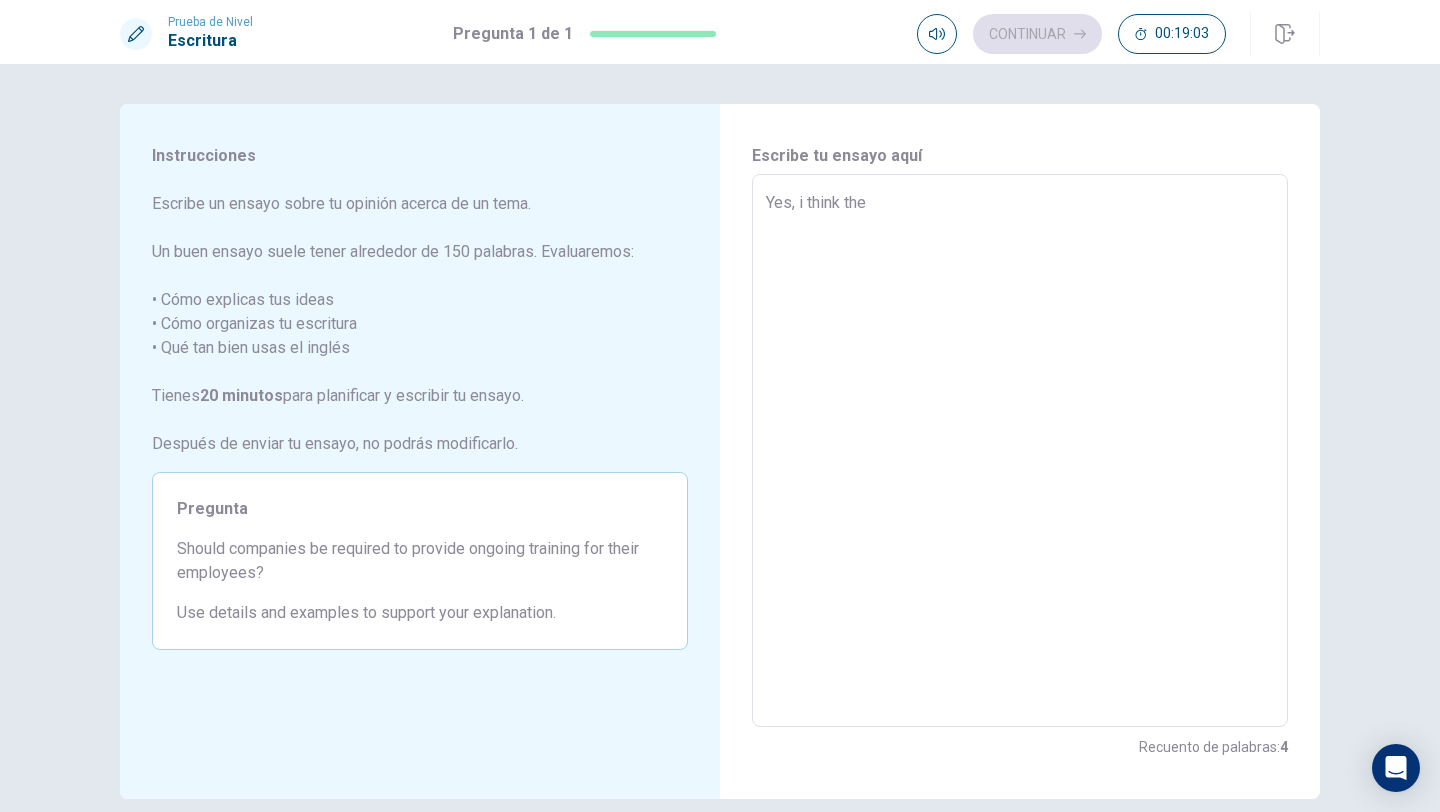type on "Yes, i think the c" 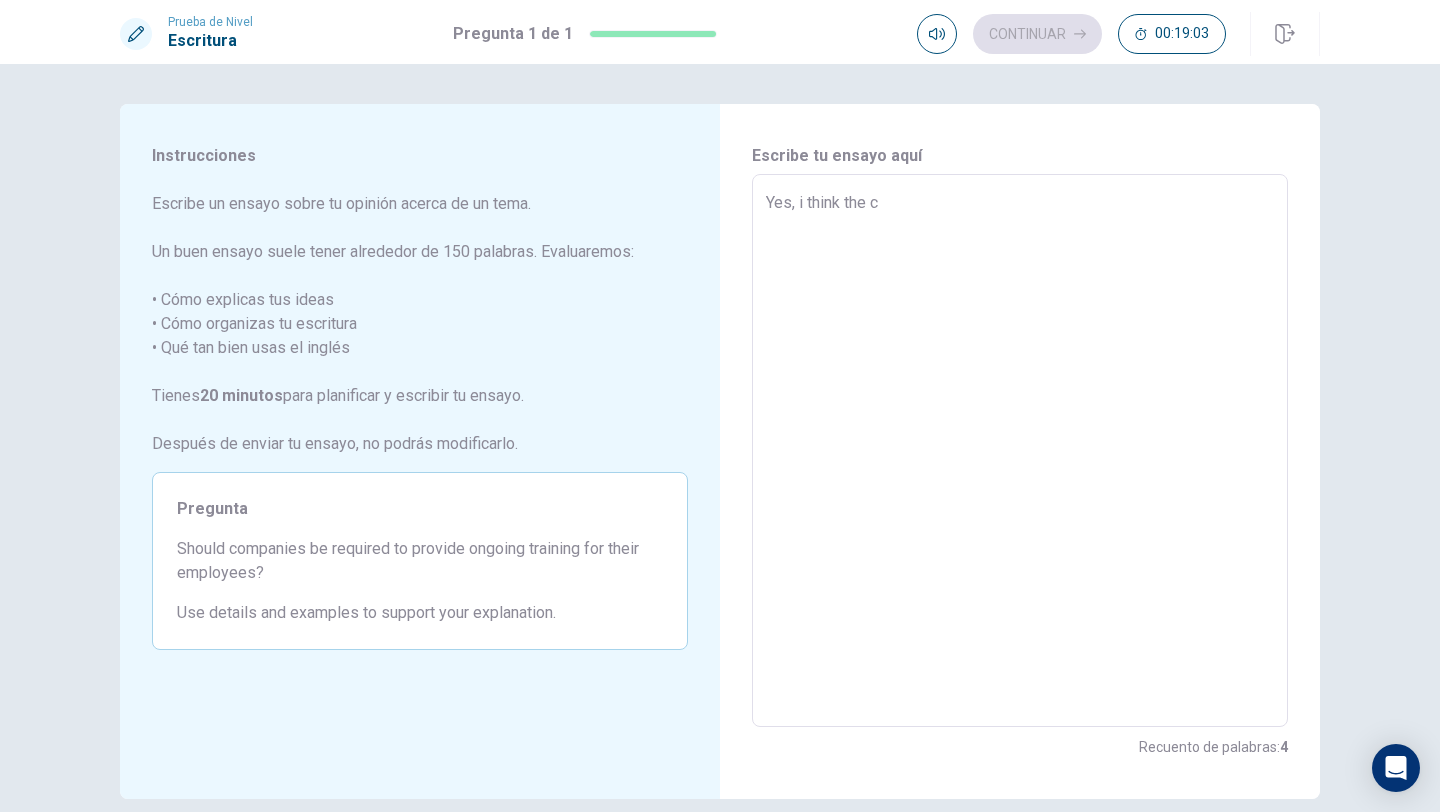 type on "x" 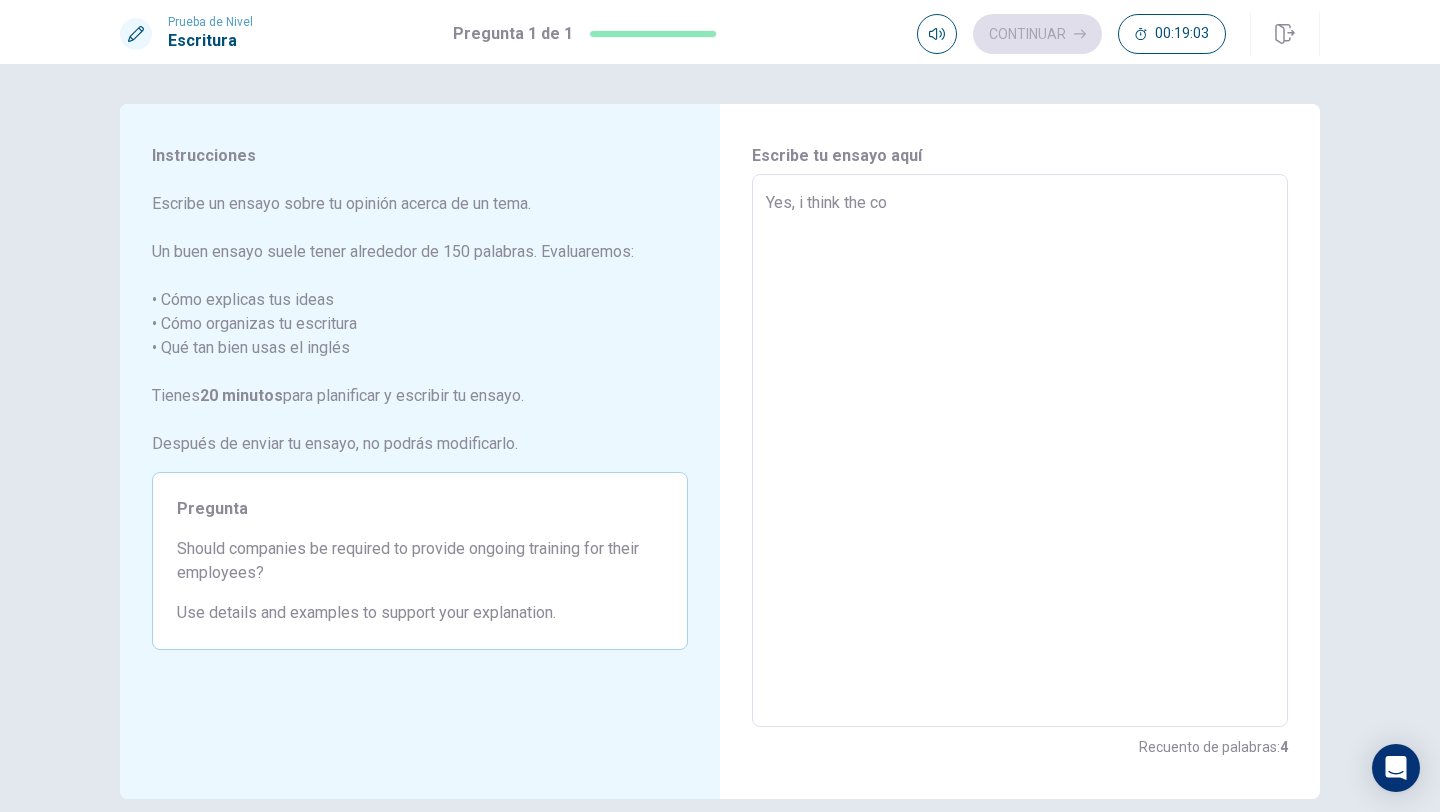 type on "x" 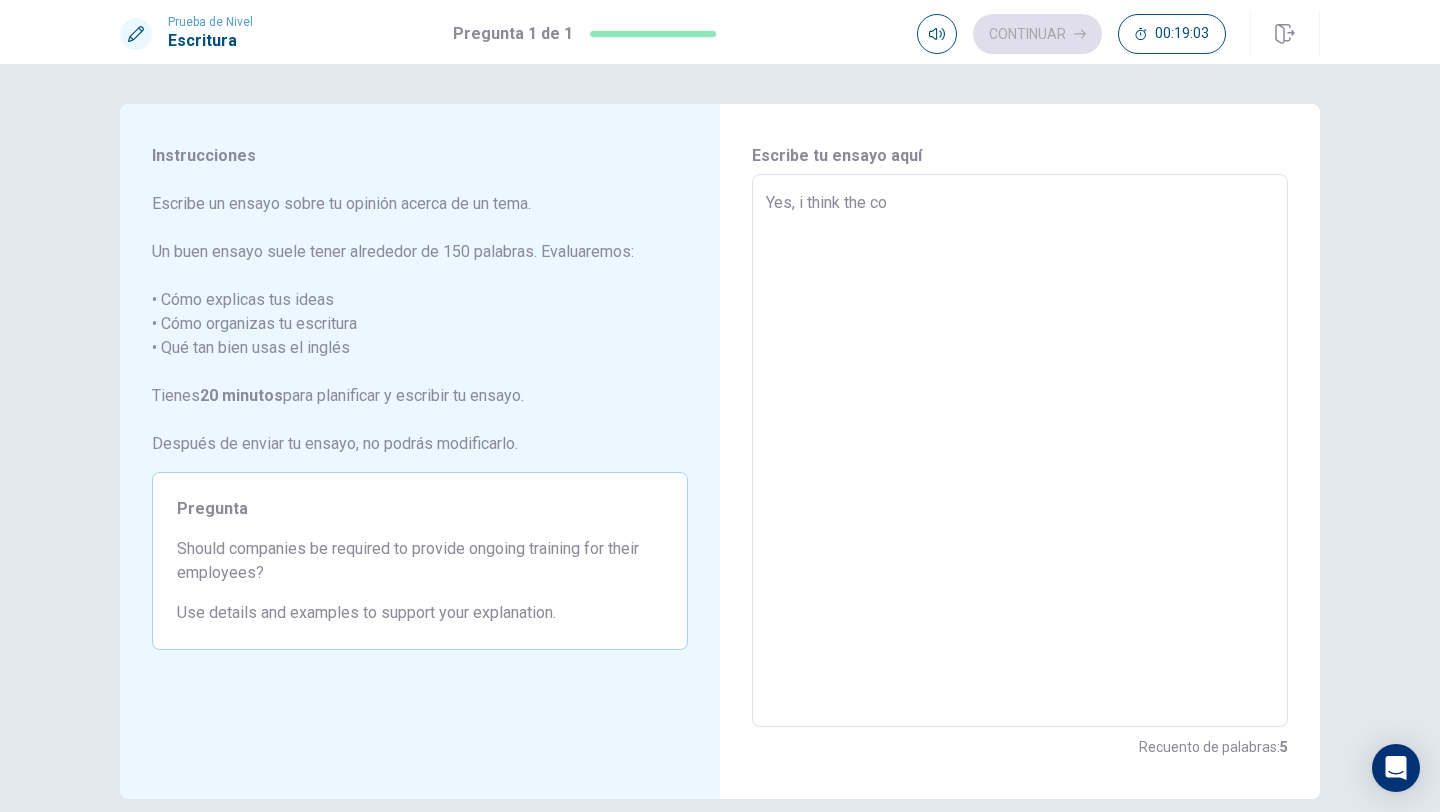 type on "Yes, i think the com" 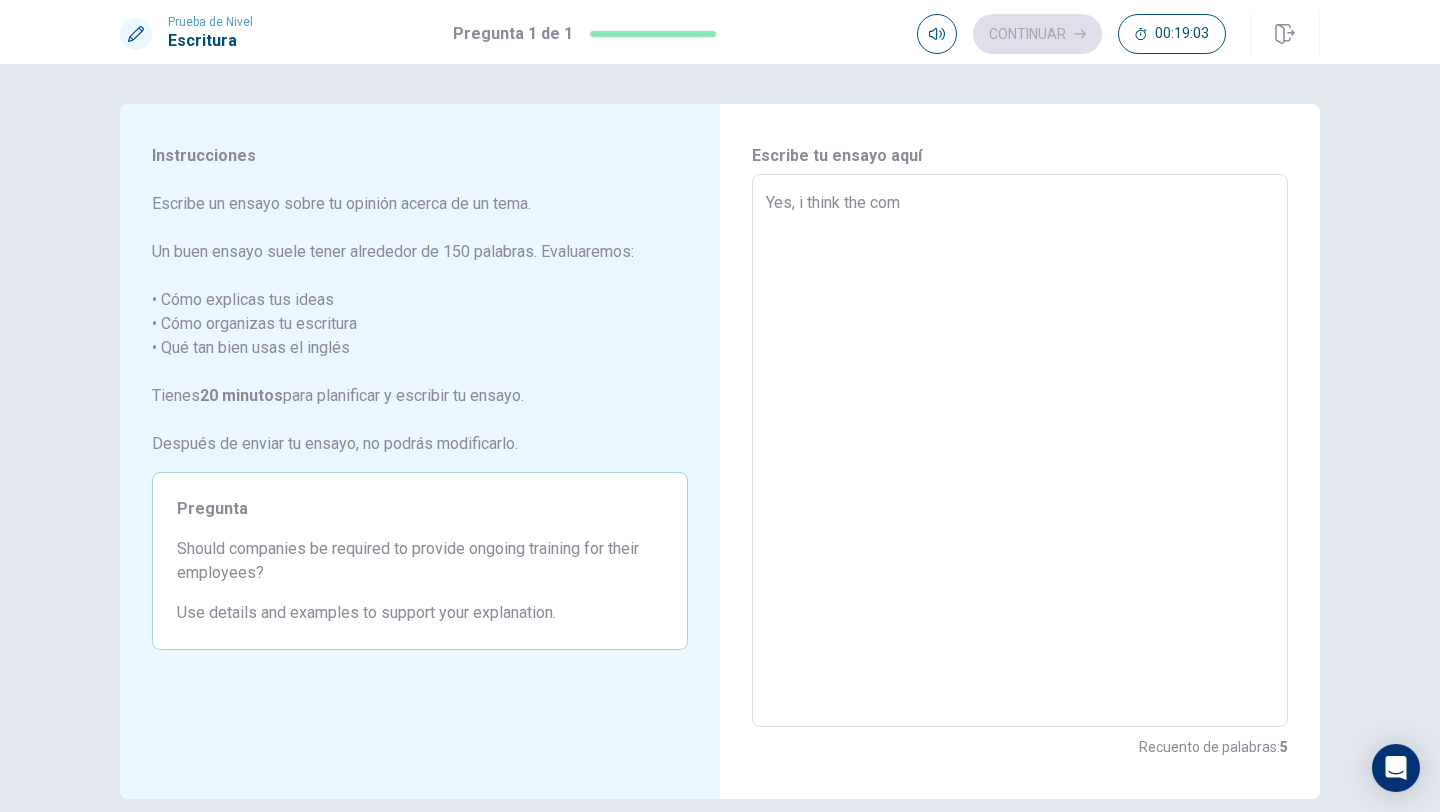 type on "x" 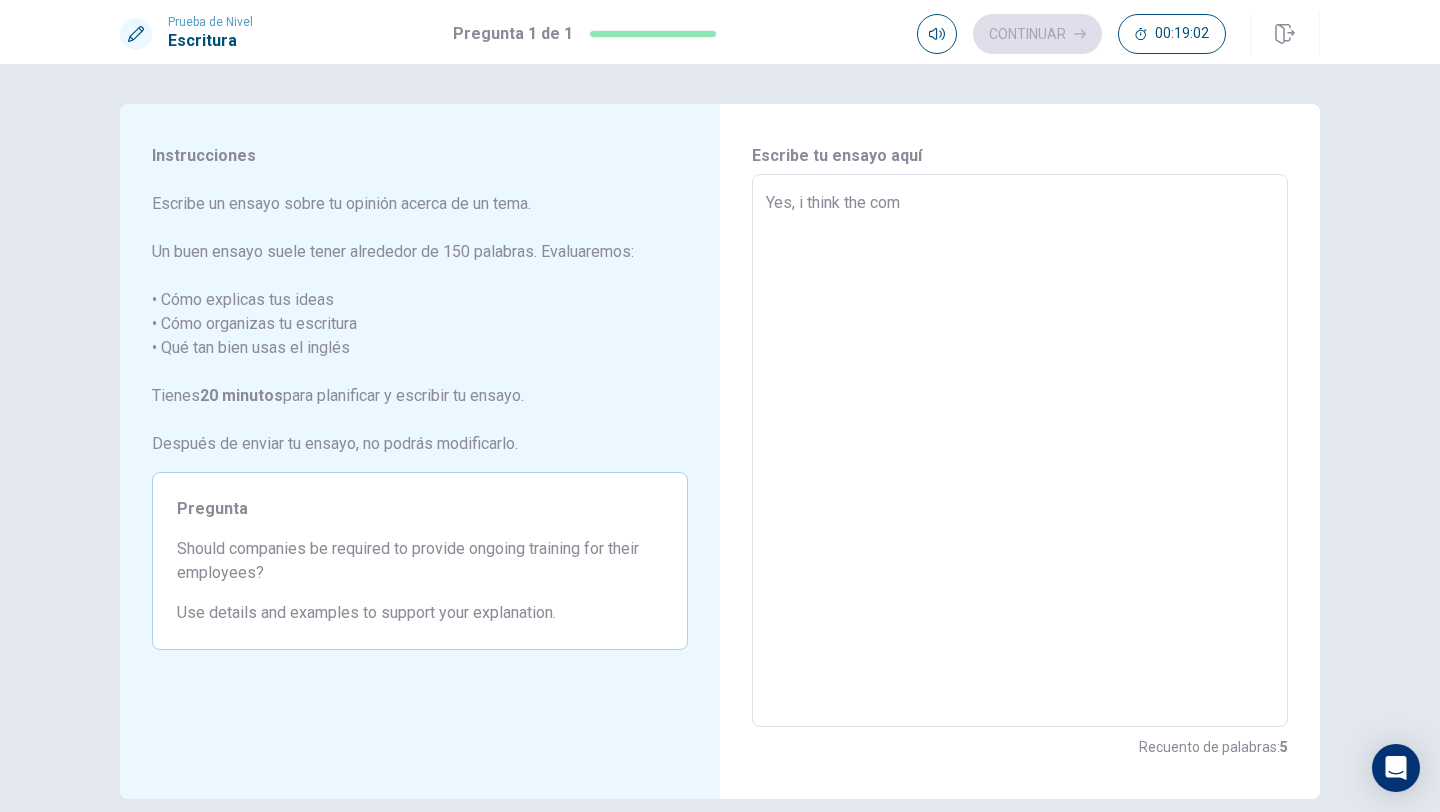 type on "Yes, i think the comp" 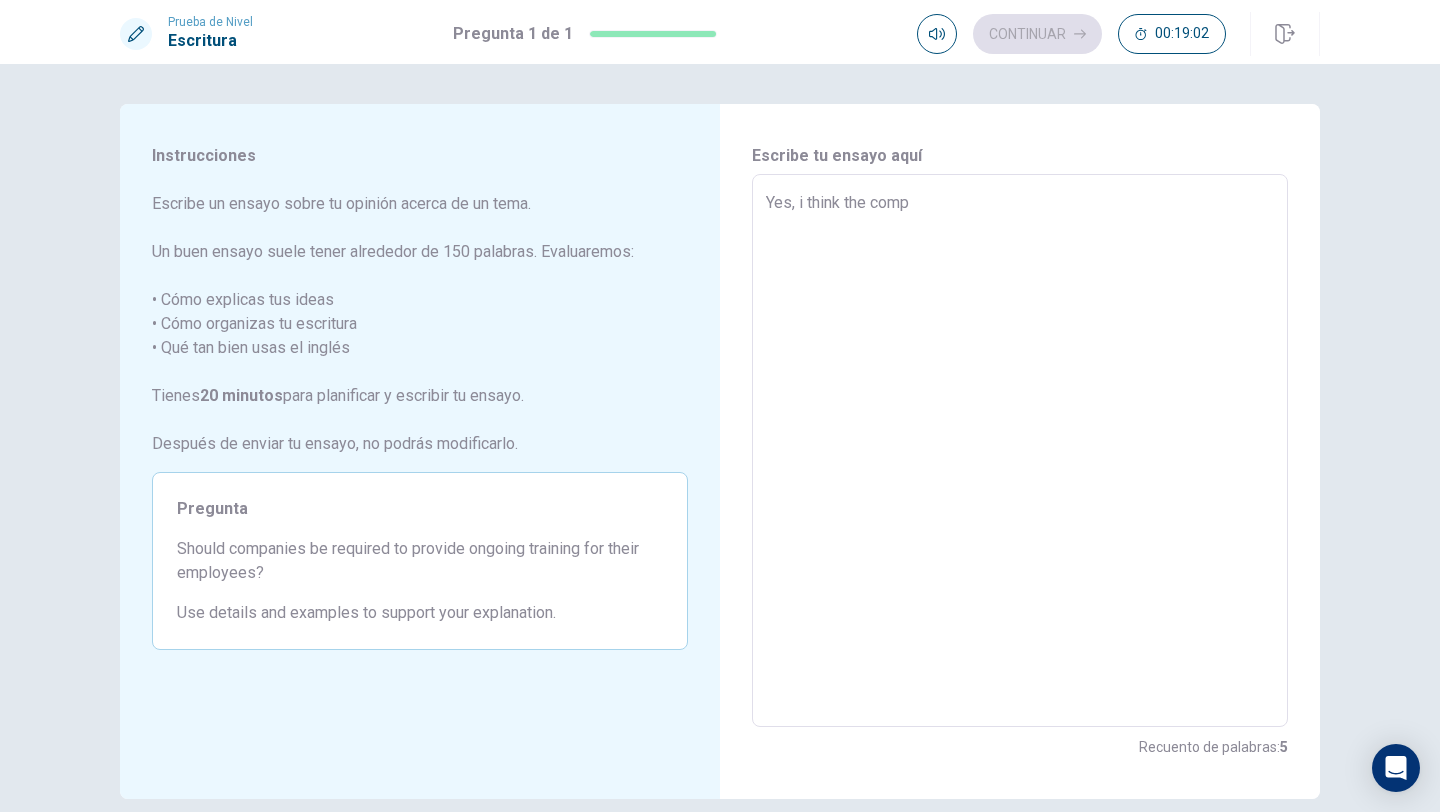 type on "x" 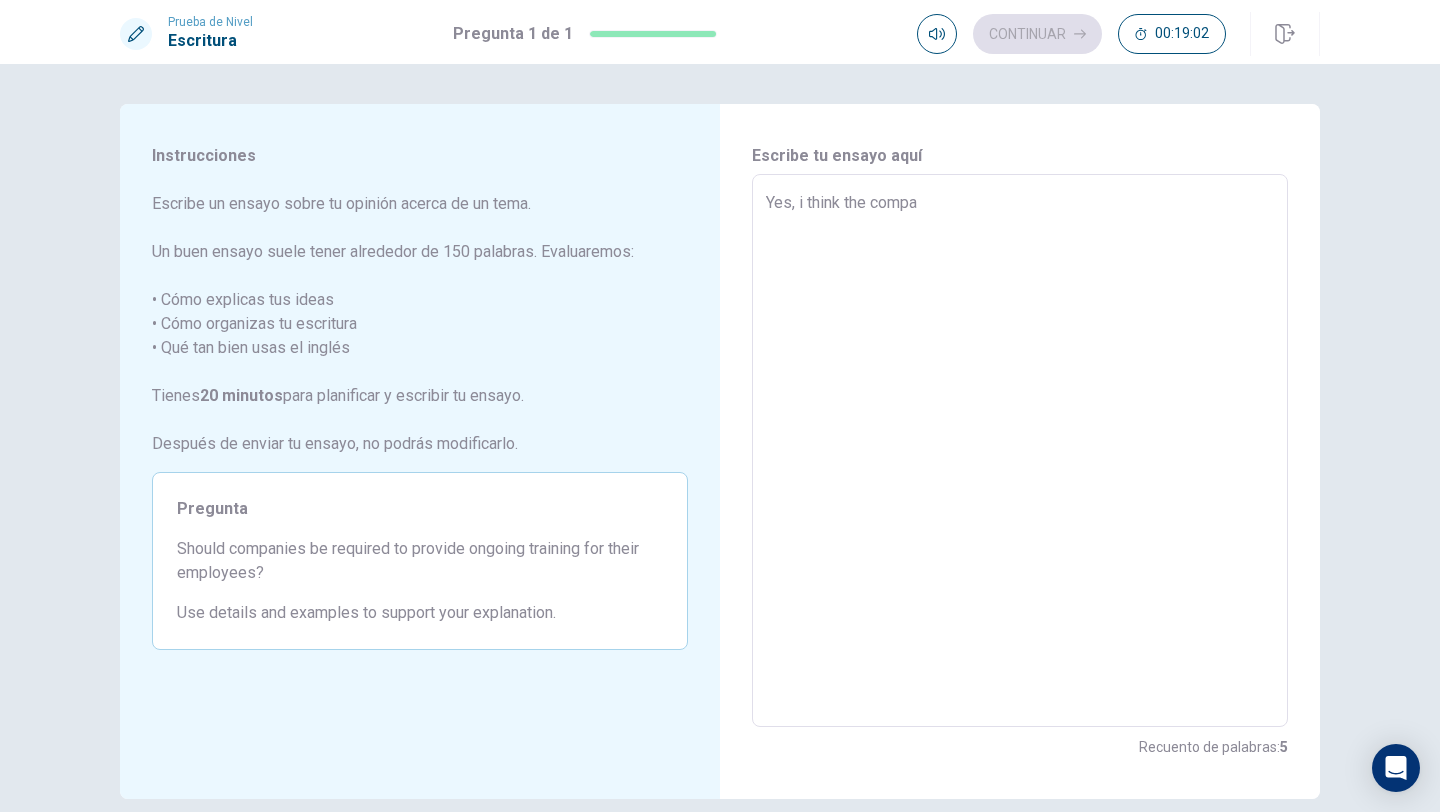 type on "x" 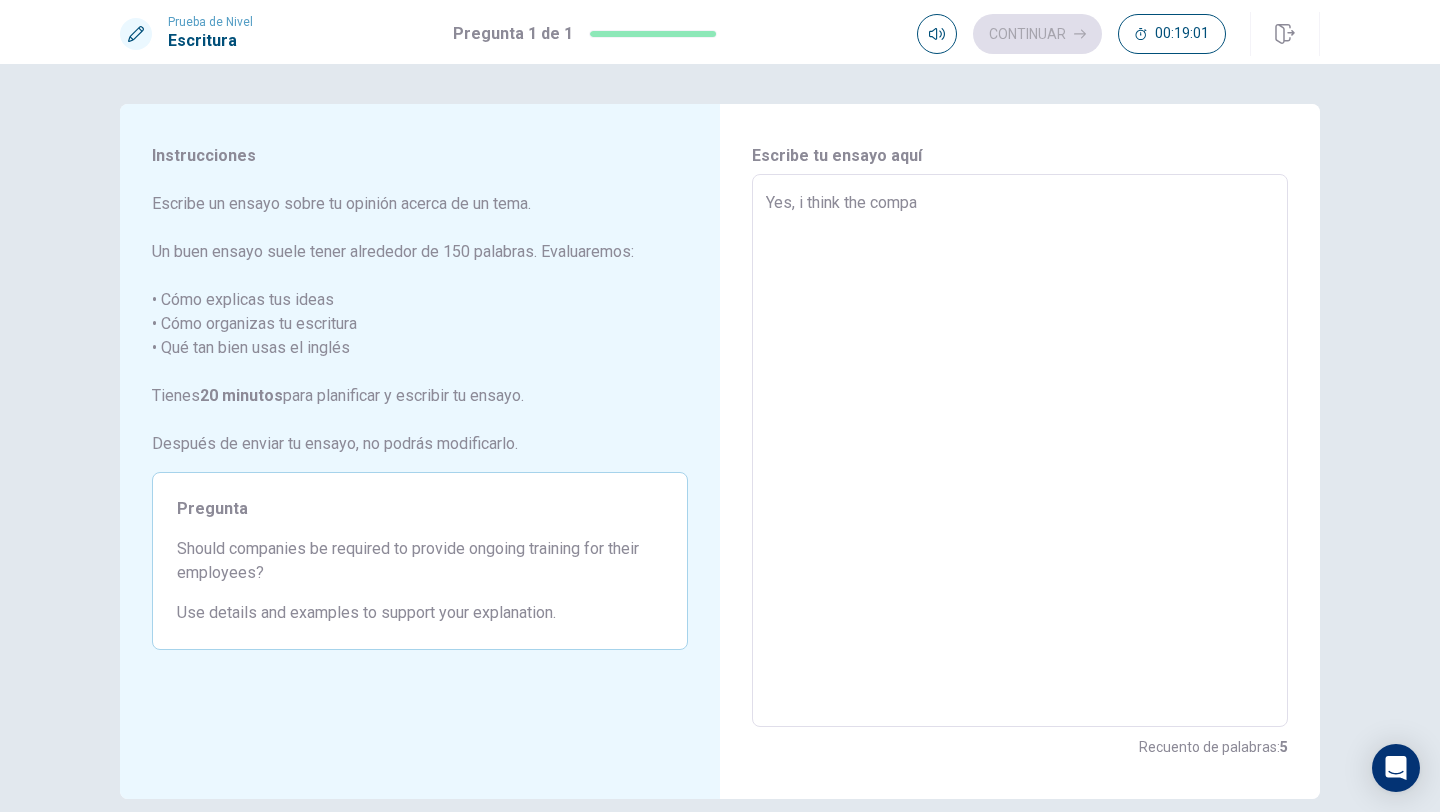 type on "Yes, i think the compan" 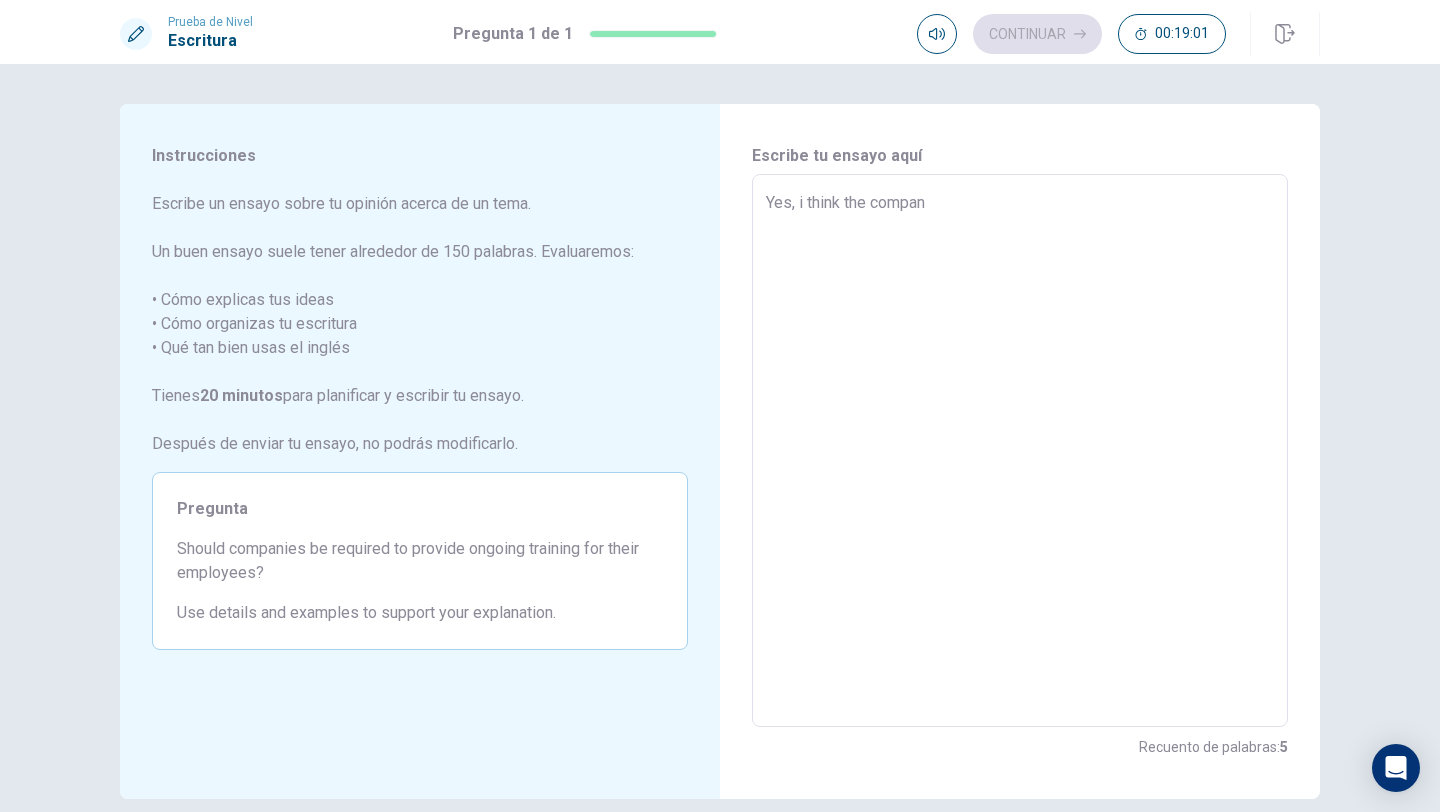 type on "x" 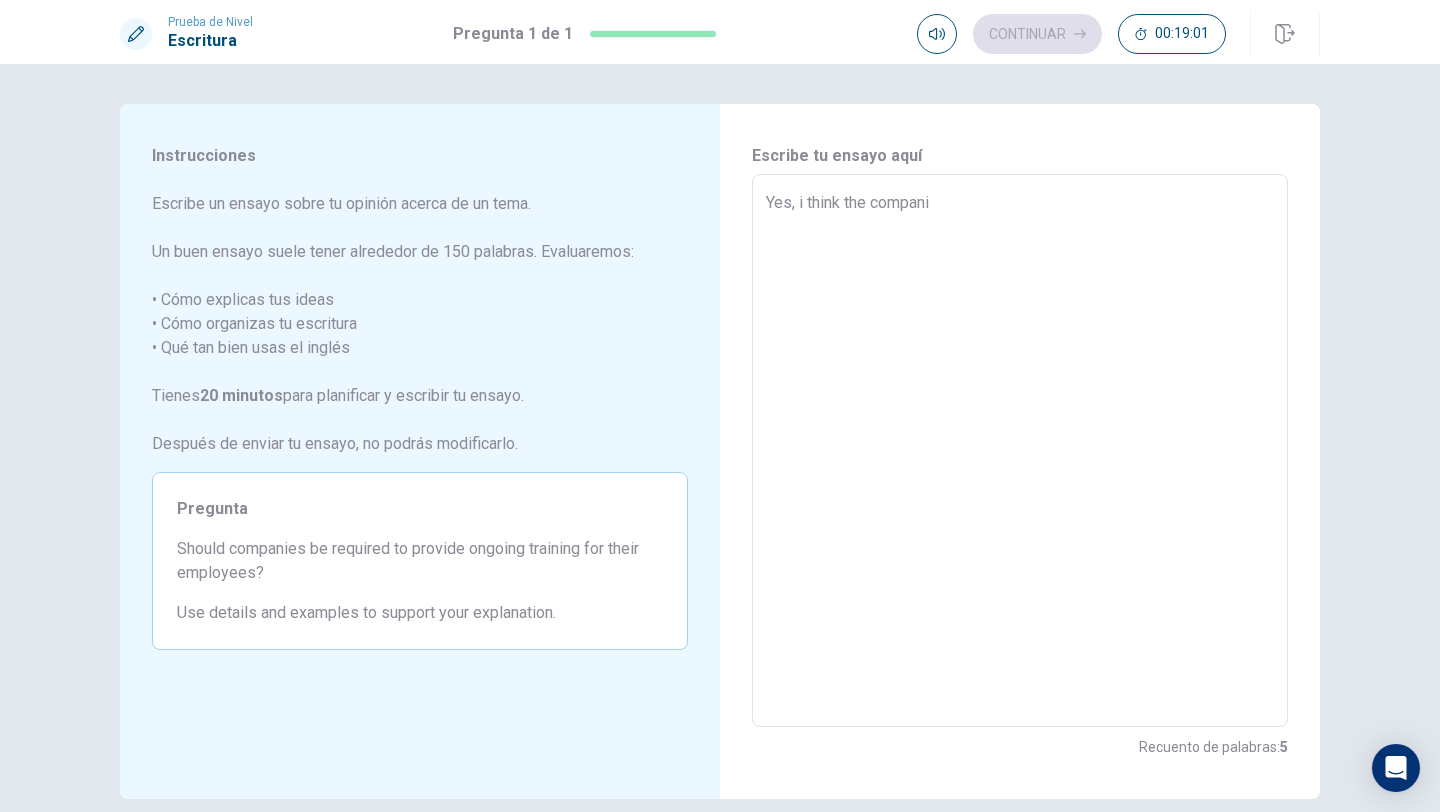 type on "x" 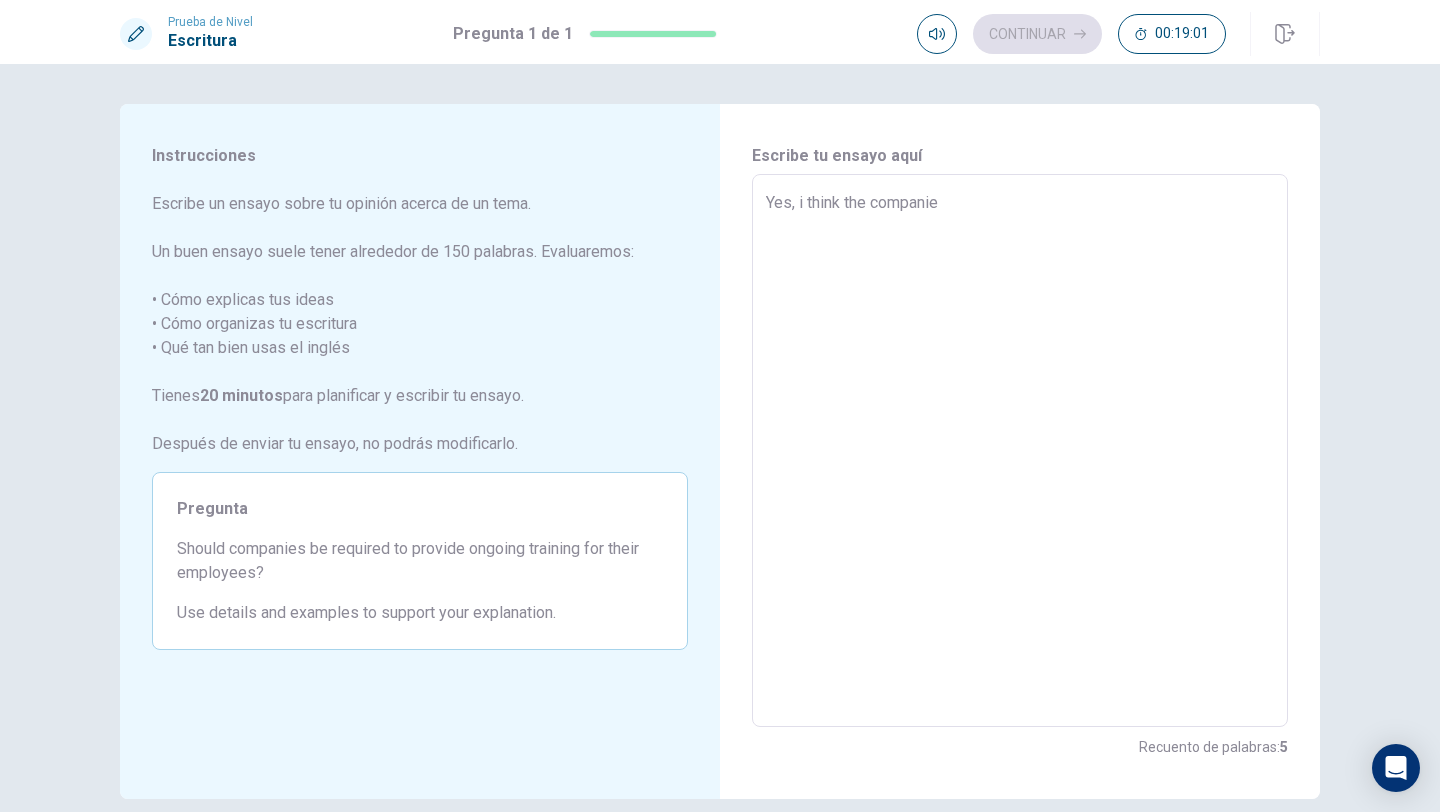 type on "x" 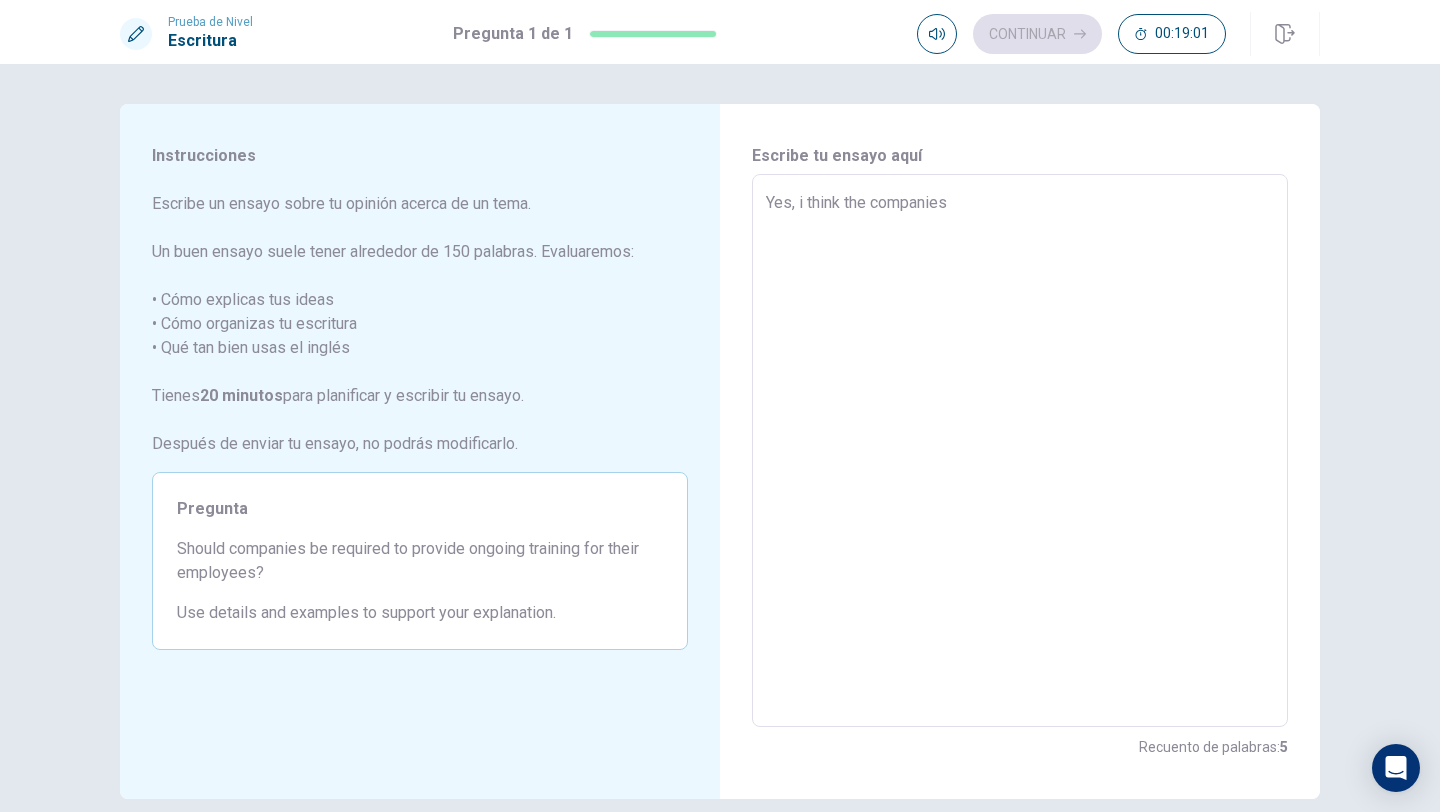 type on "x" 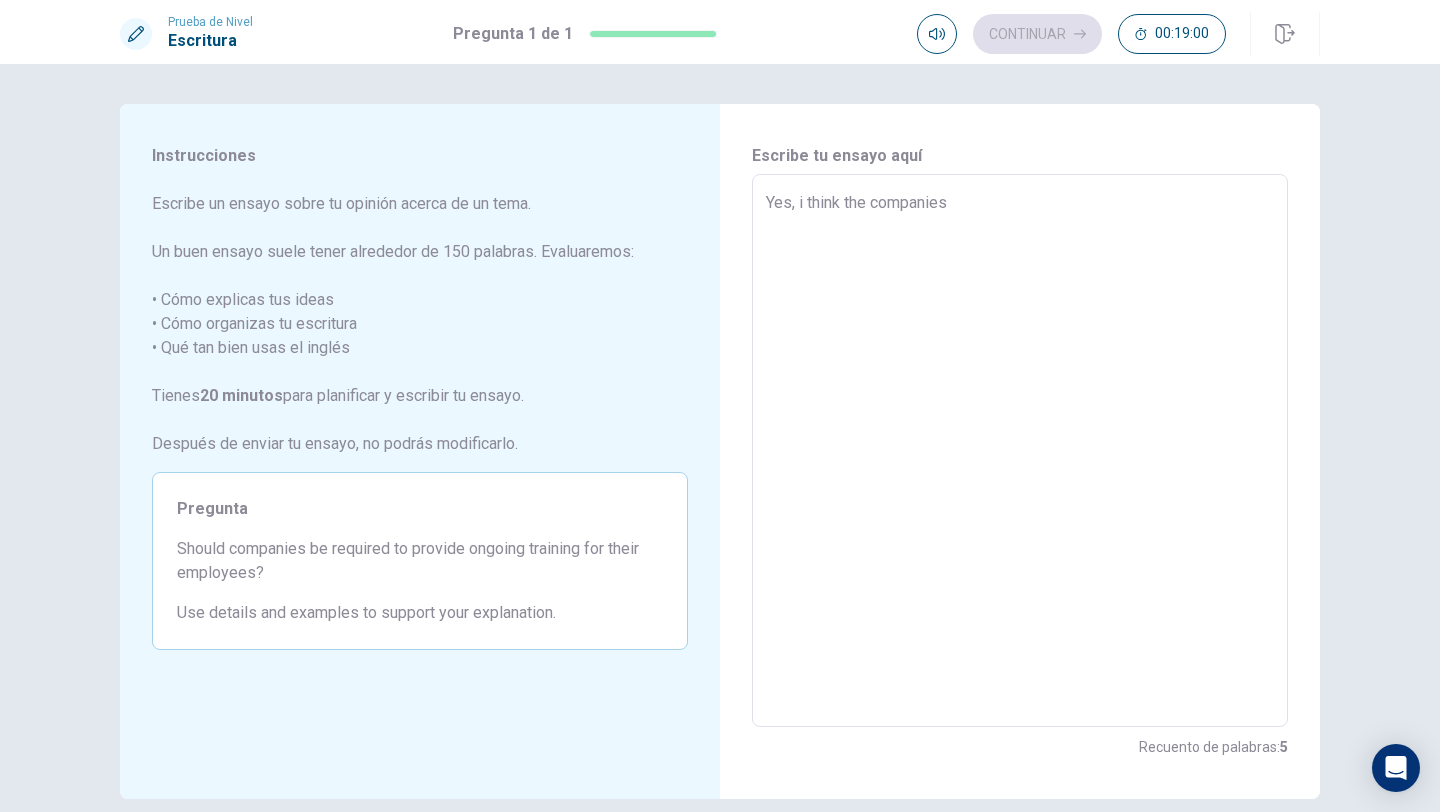 type on "Yes, i think the companies i" 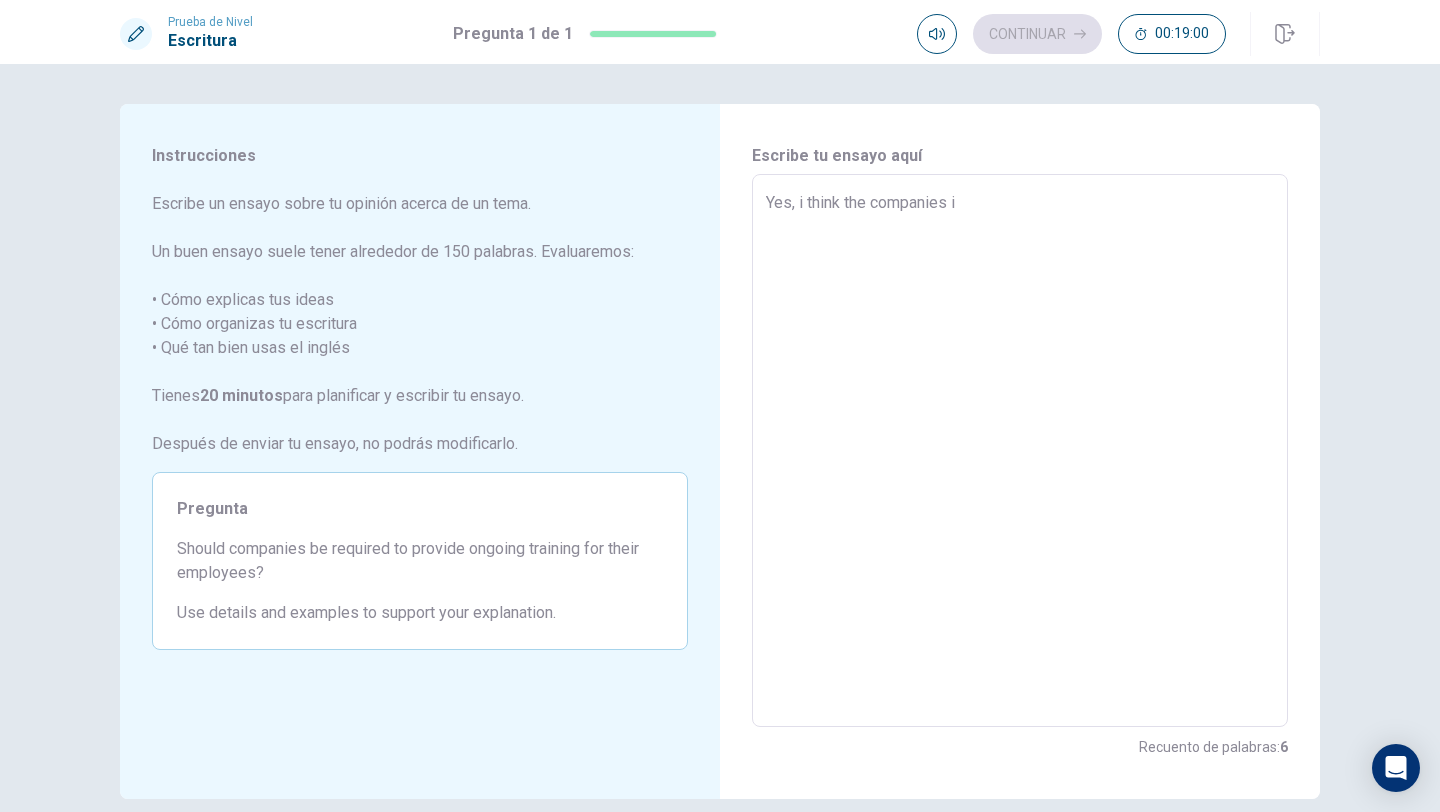 type on "x" 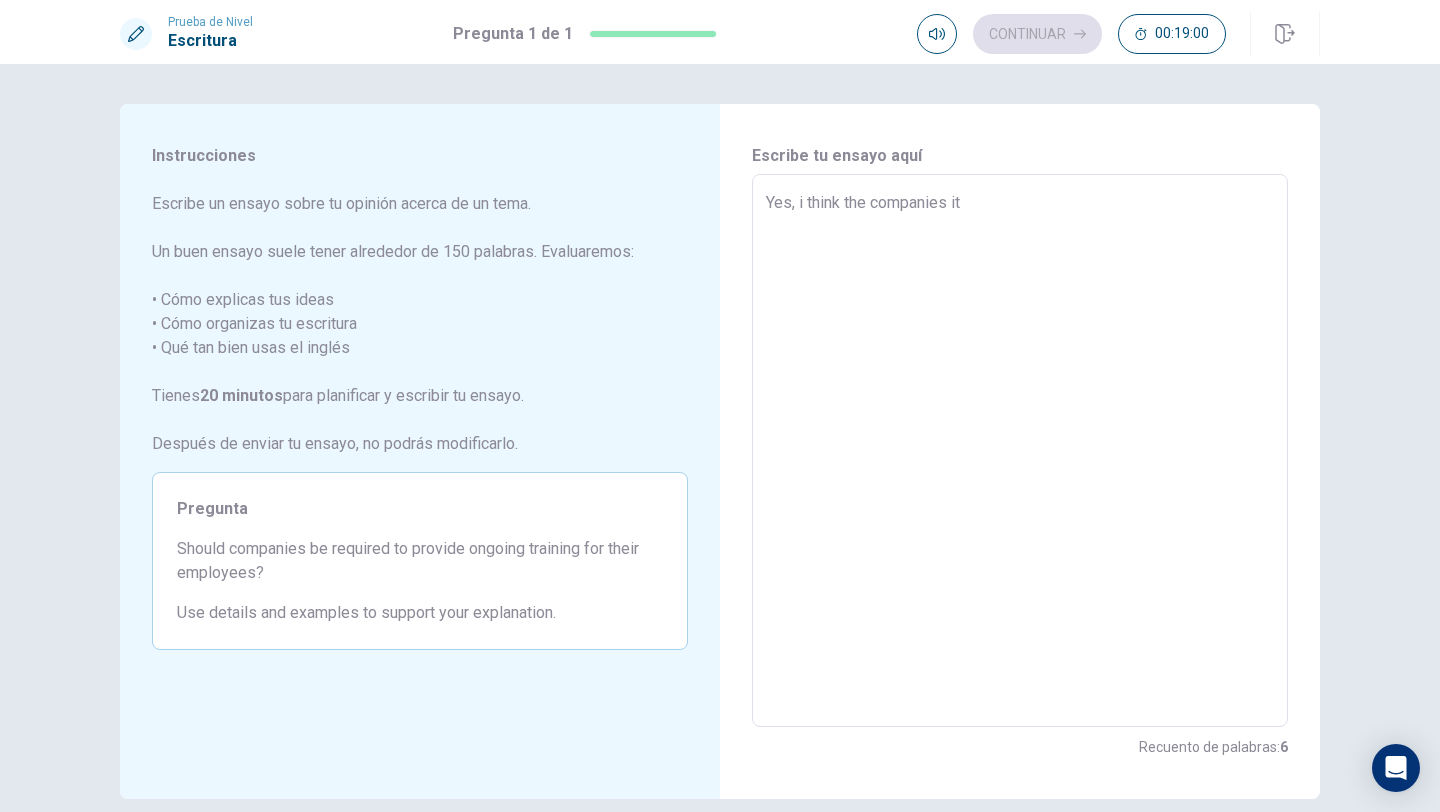type on "x" 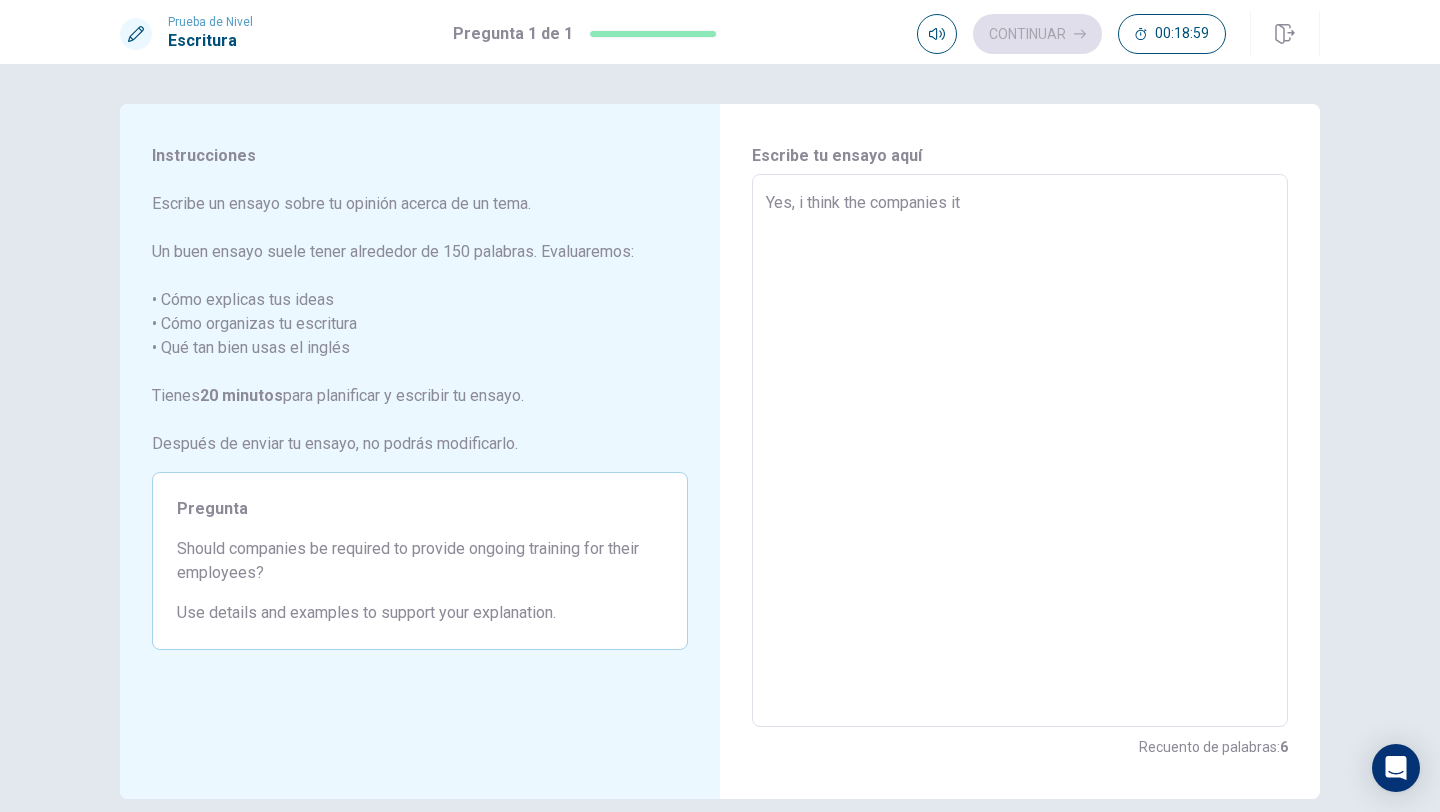 type on "Yes, i think the companies its" 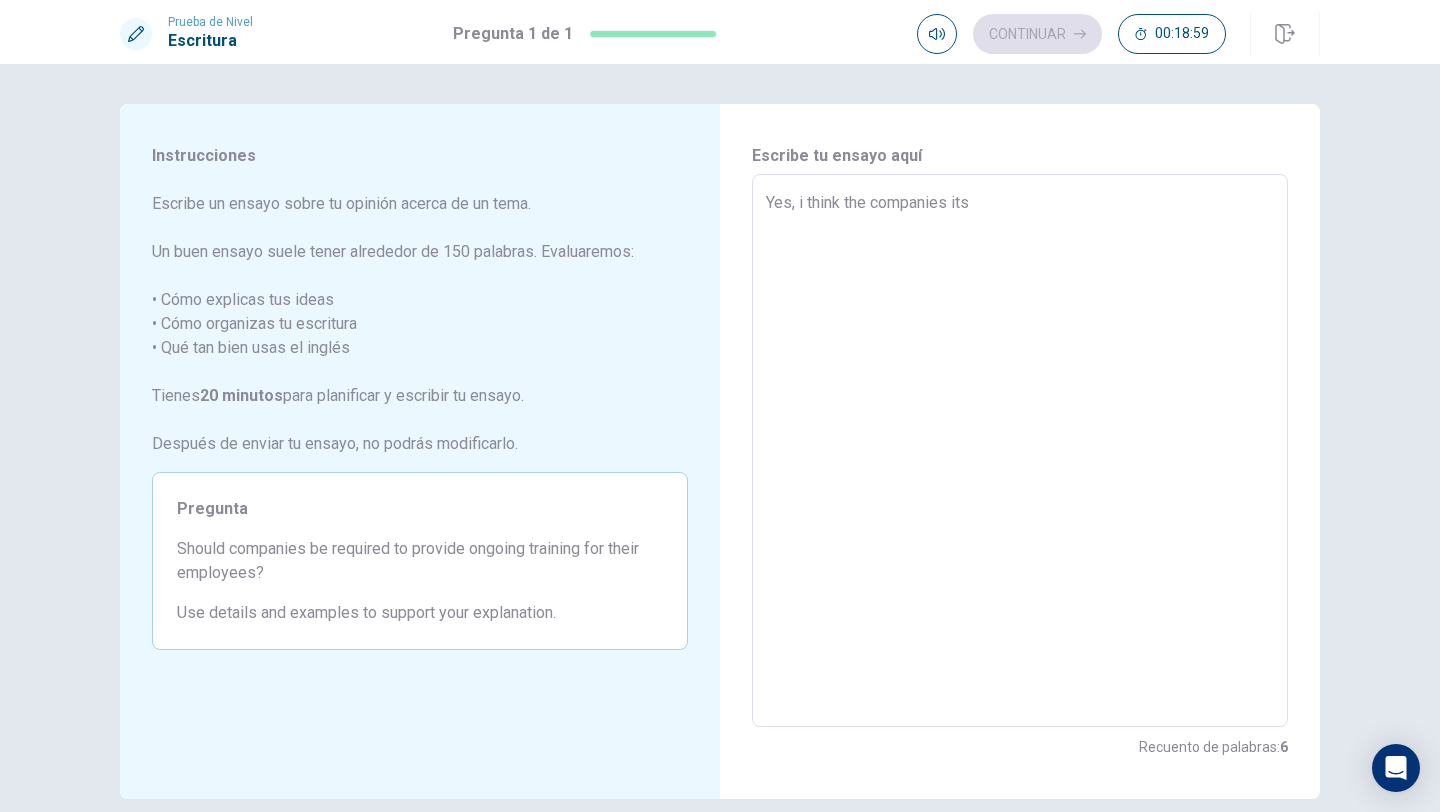 type on "x" 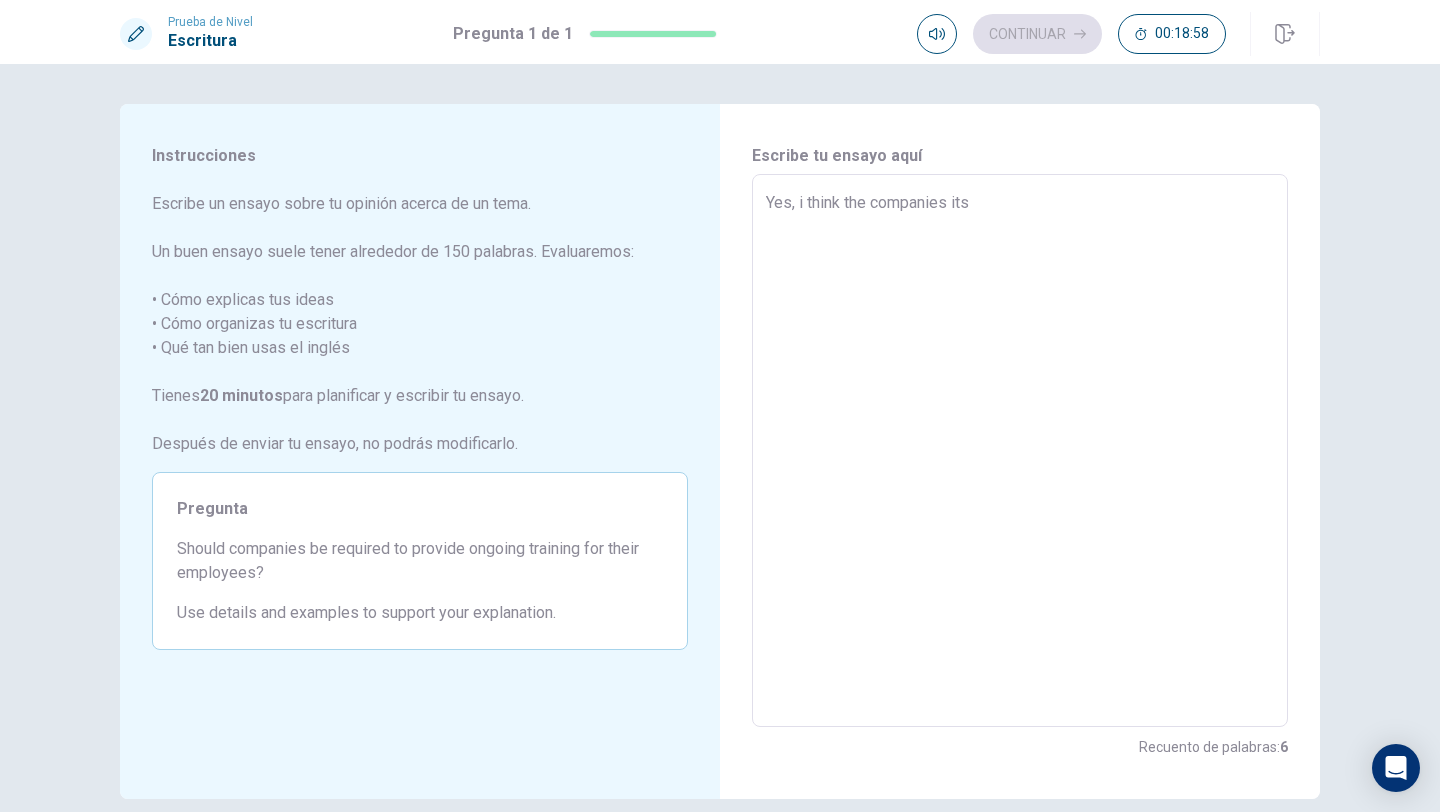type on "Yes, i think the companies its n" 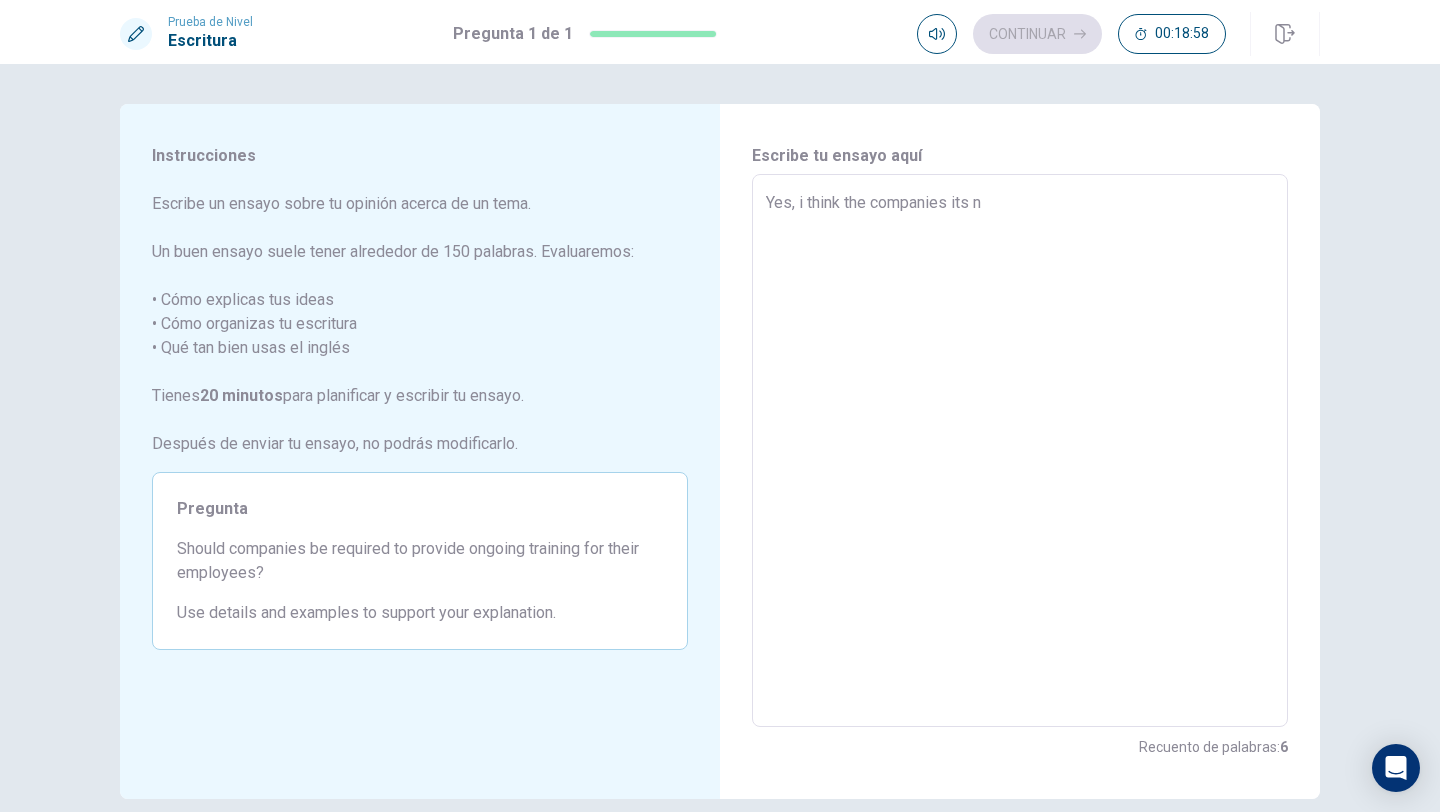 type on "x" 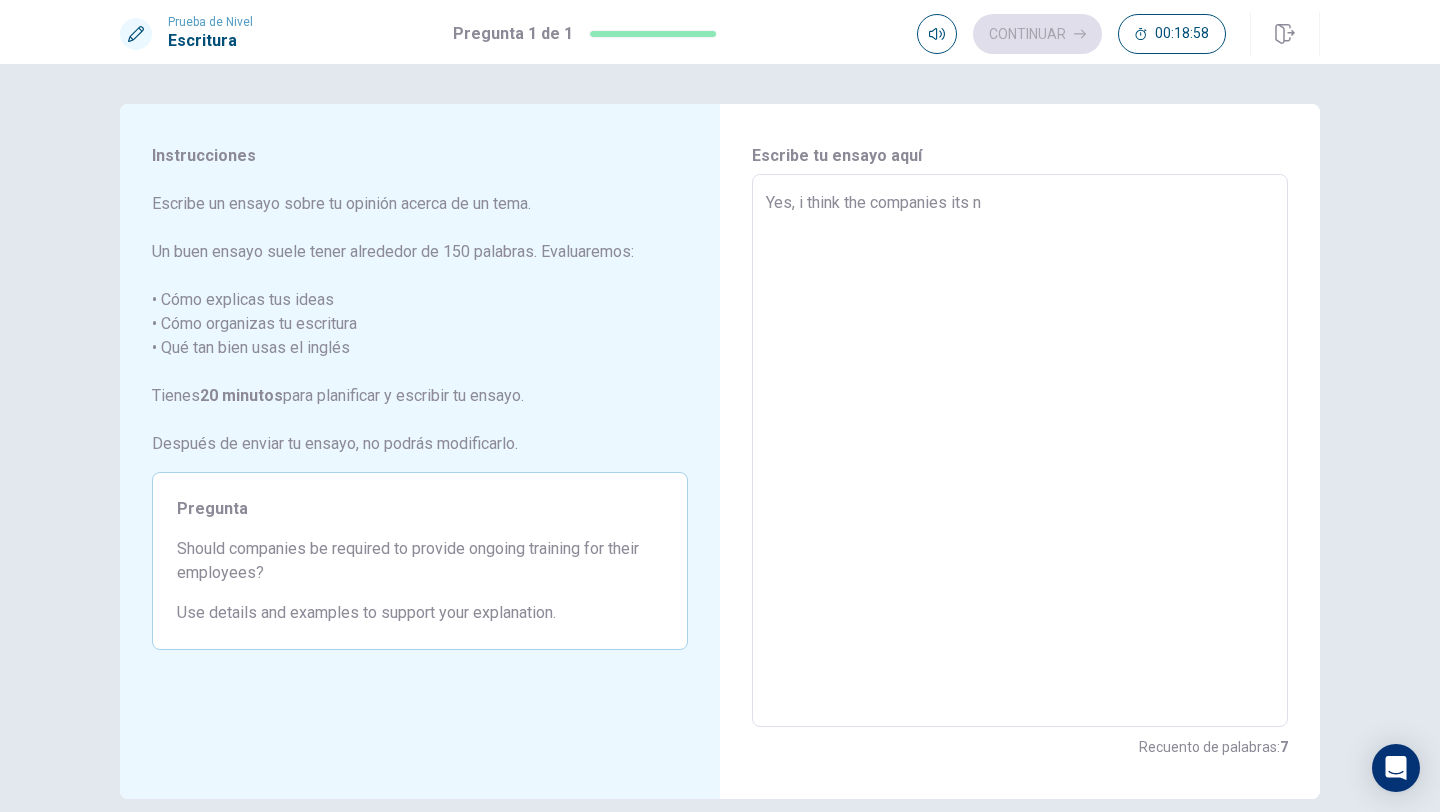 type on "Yes, i think the companies its ne" 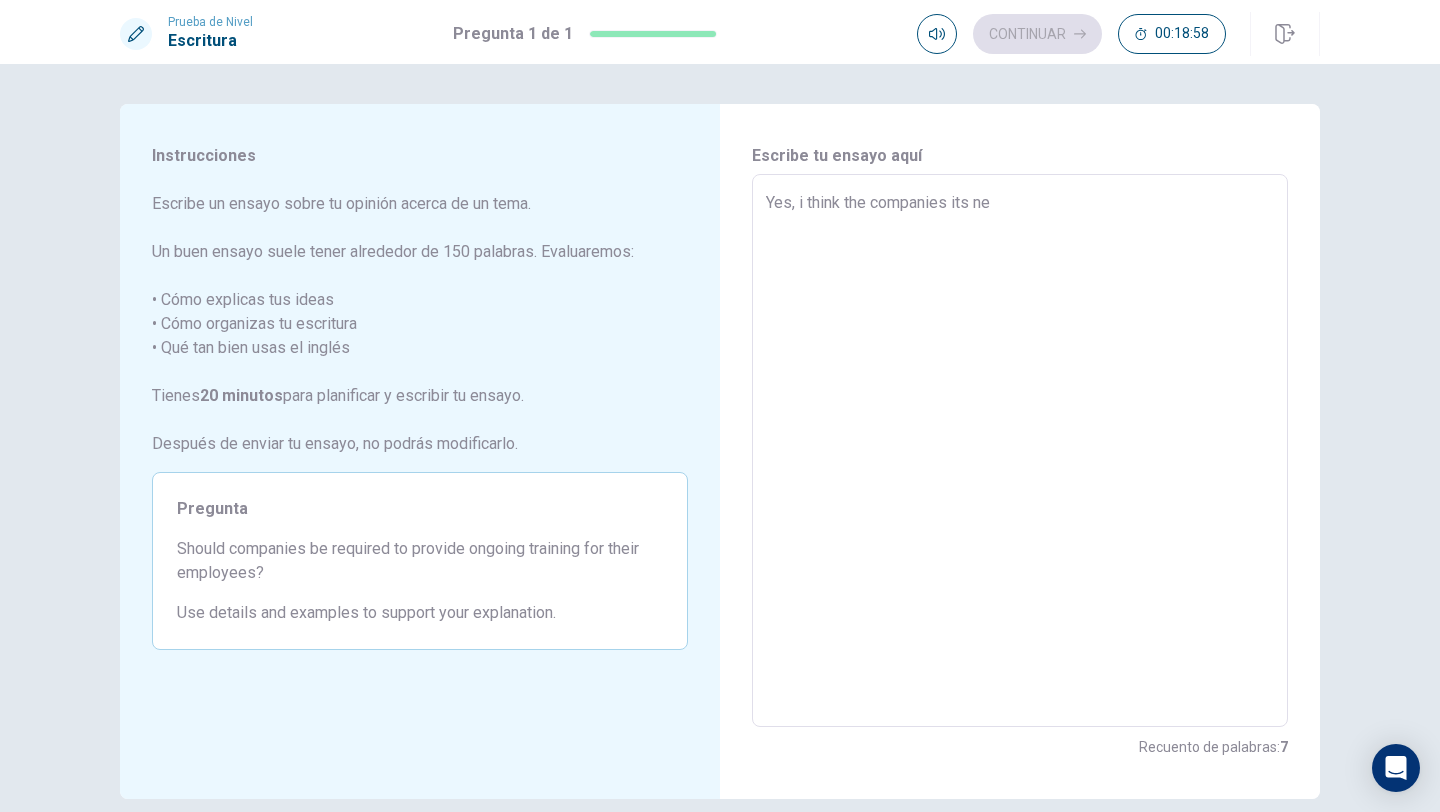type on "x" 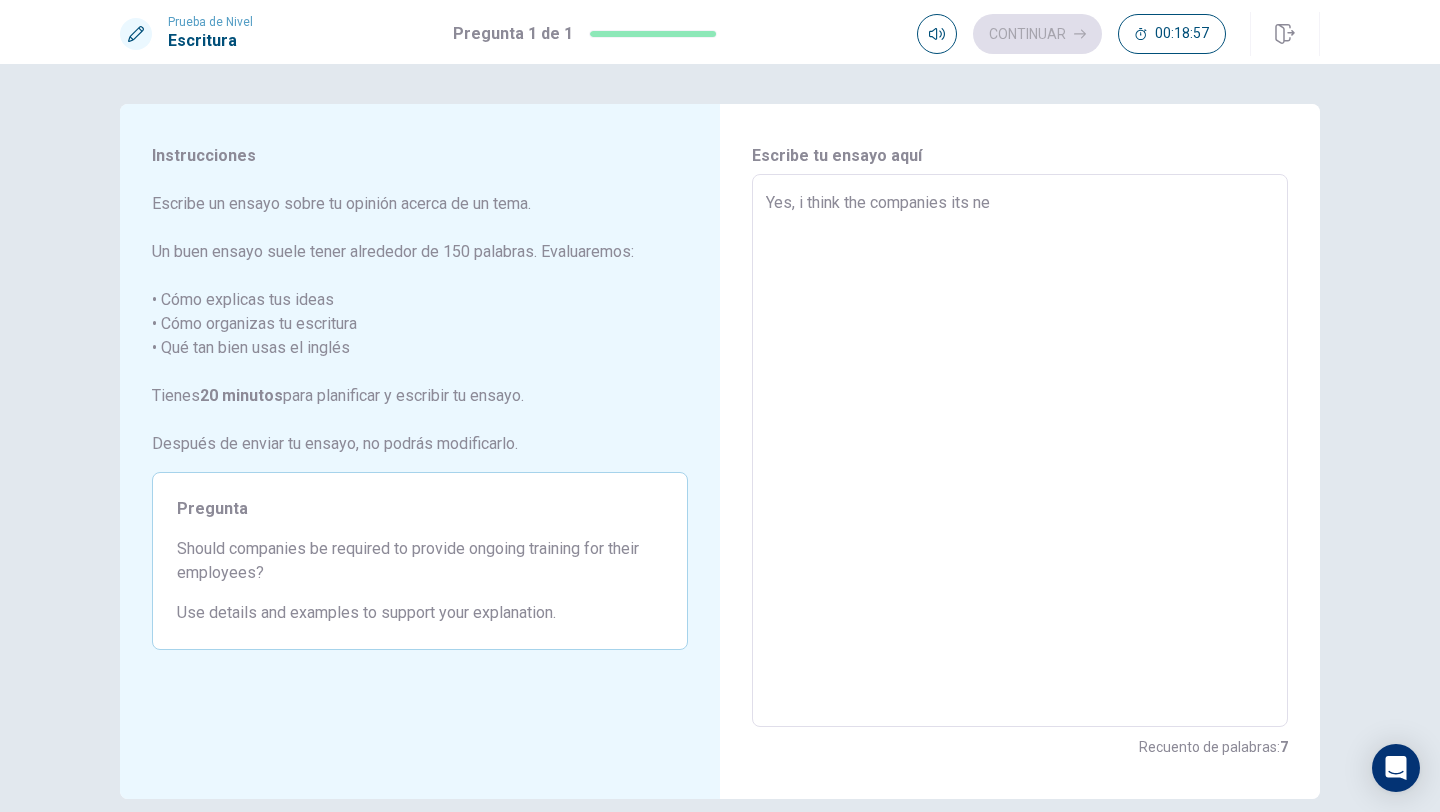type on "Yes, i think the companies its nec" 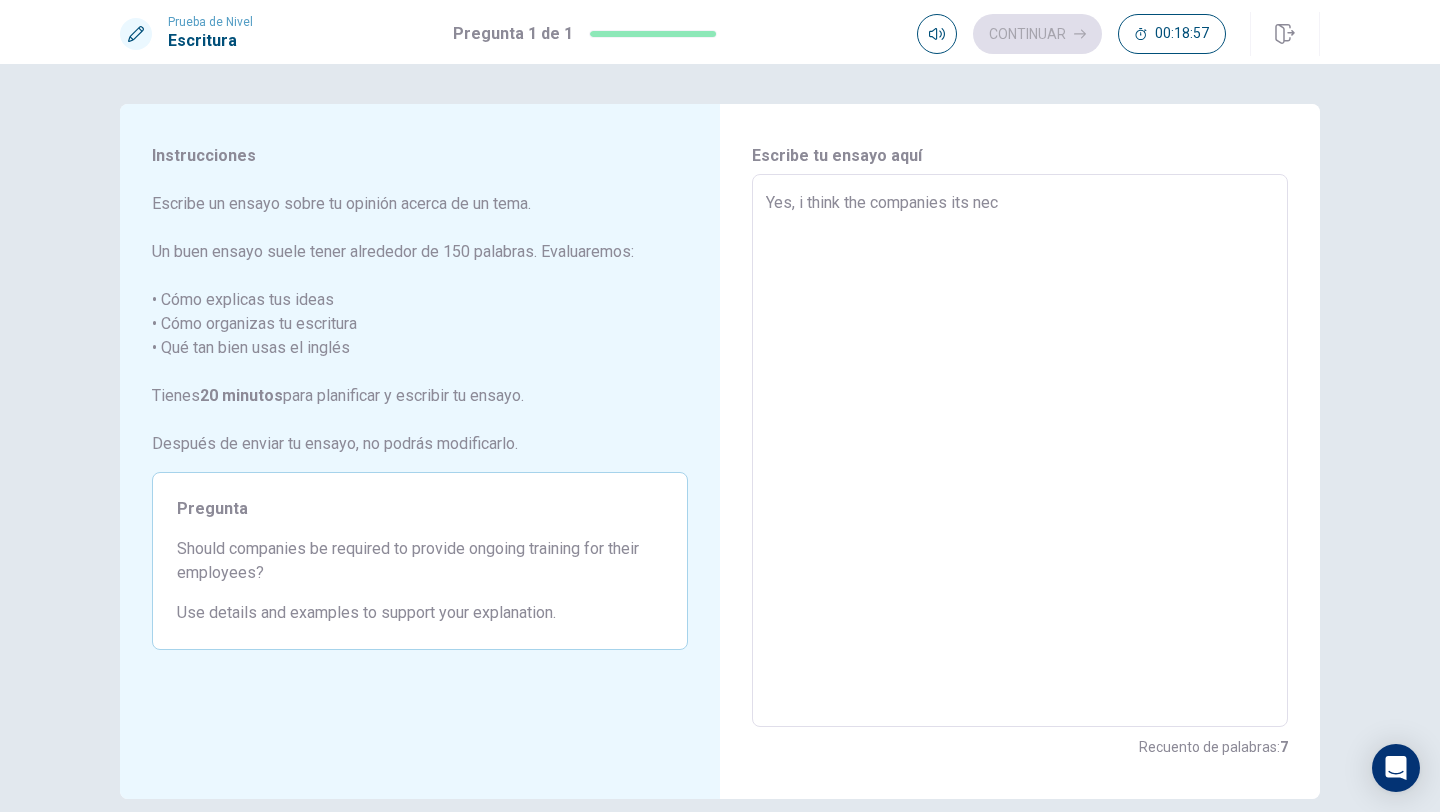 type on "x" 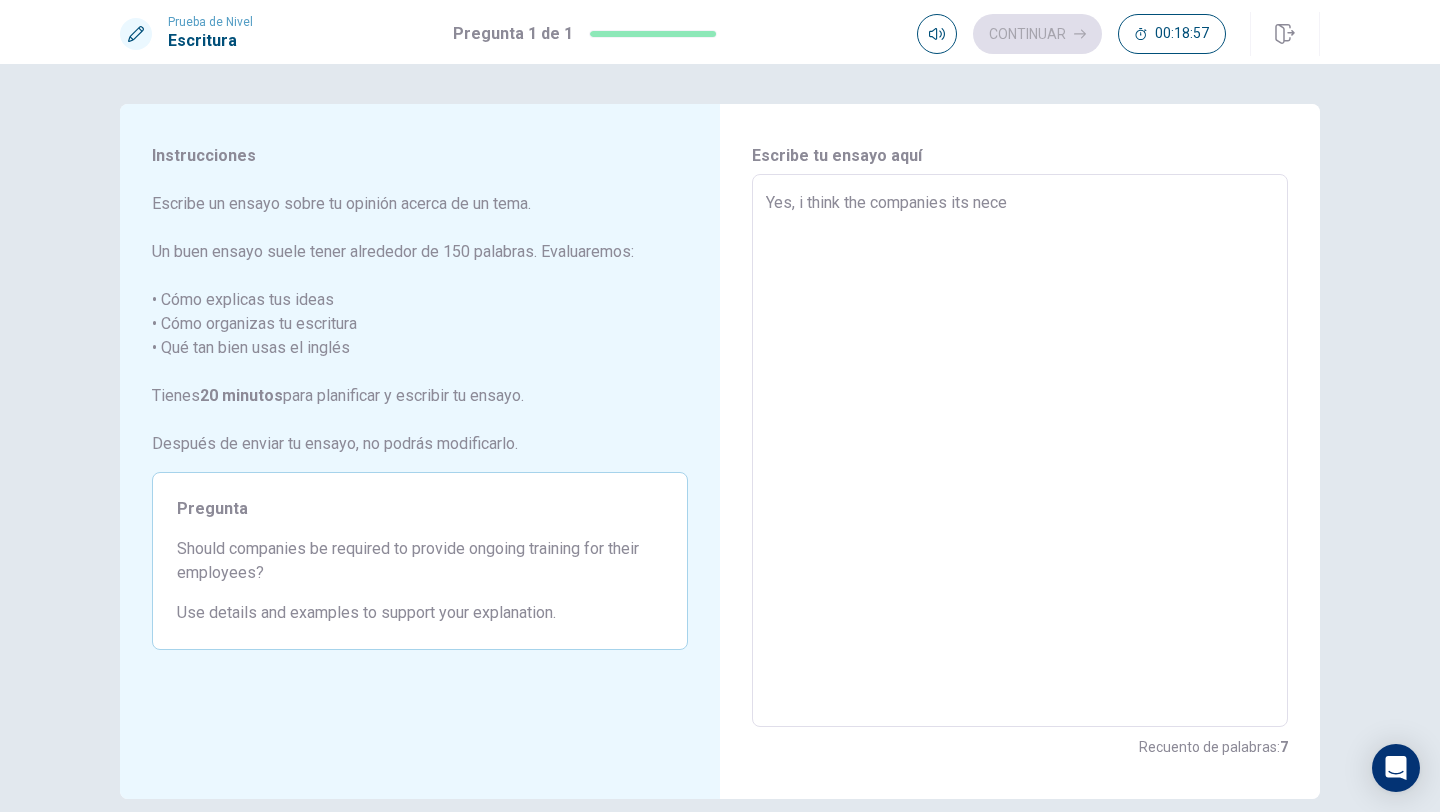 type on "x" 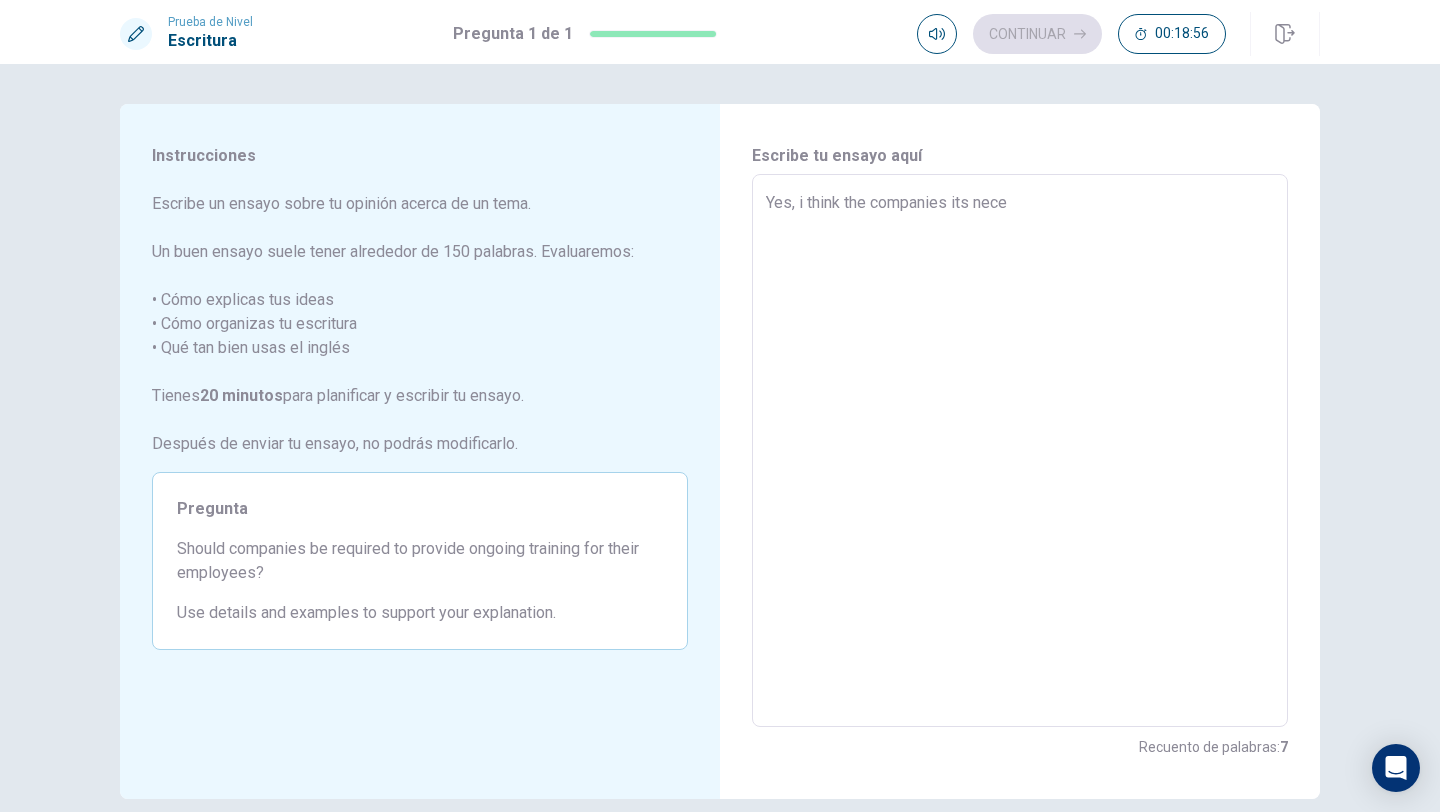 type on "Yes, i think the companies its neces" 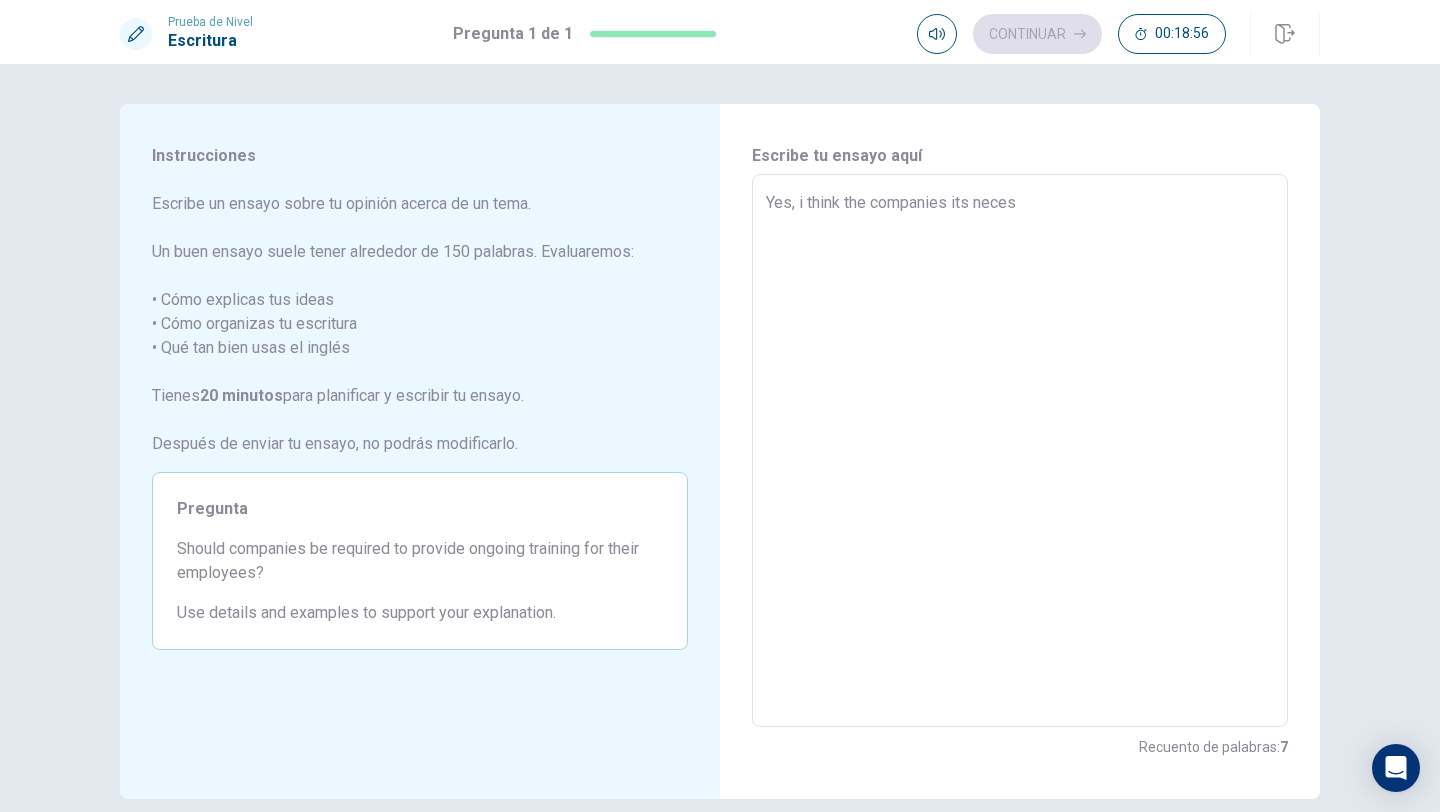 type on "x" 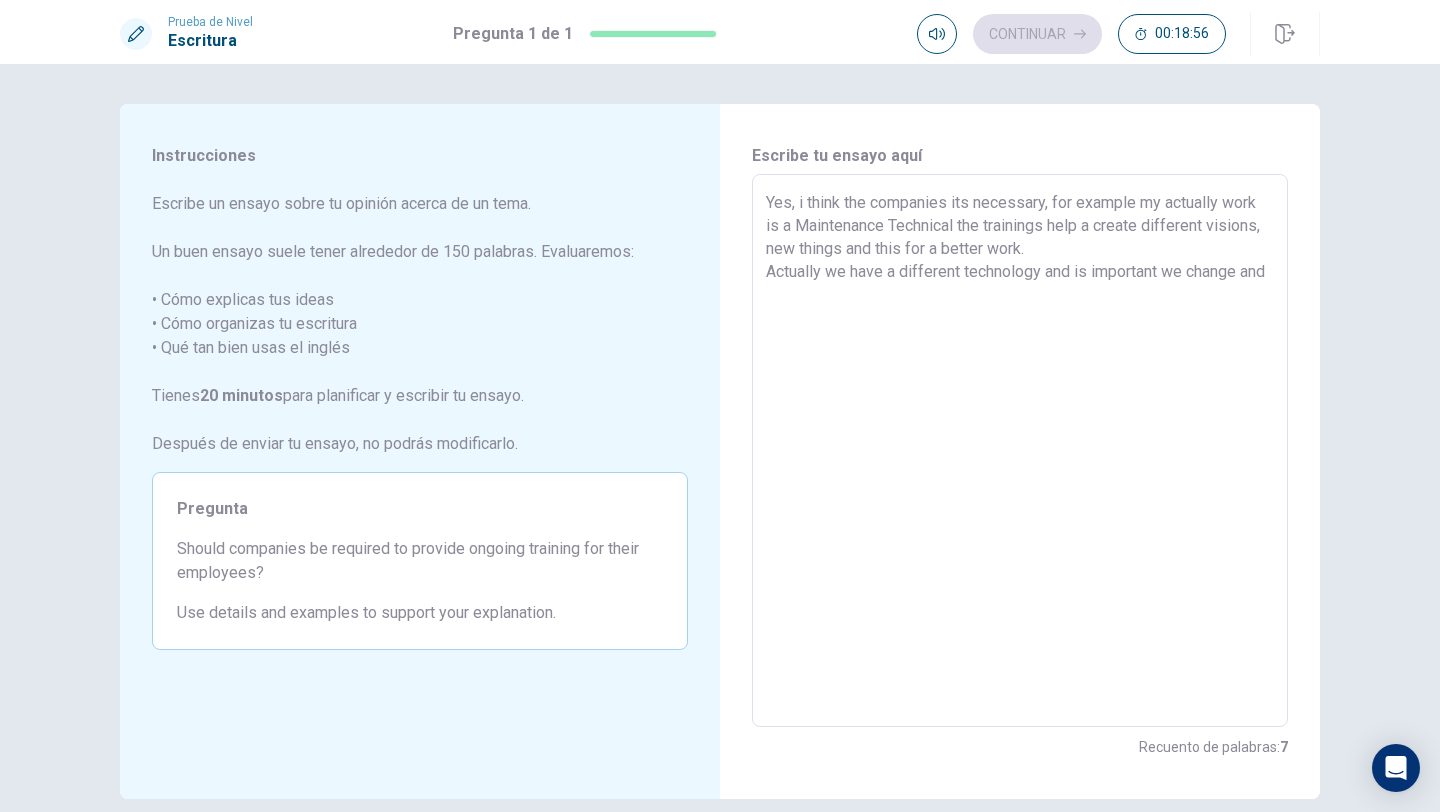 type on "x" 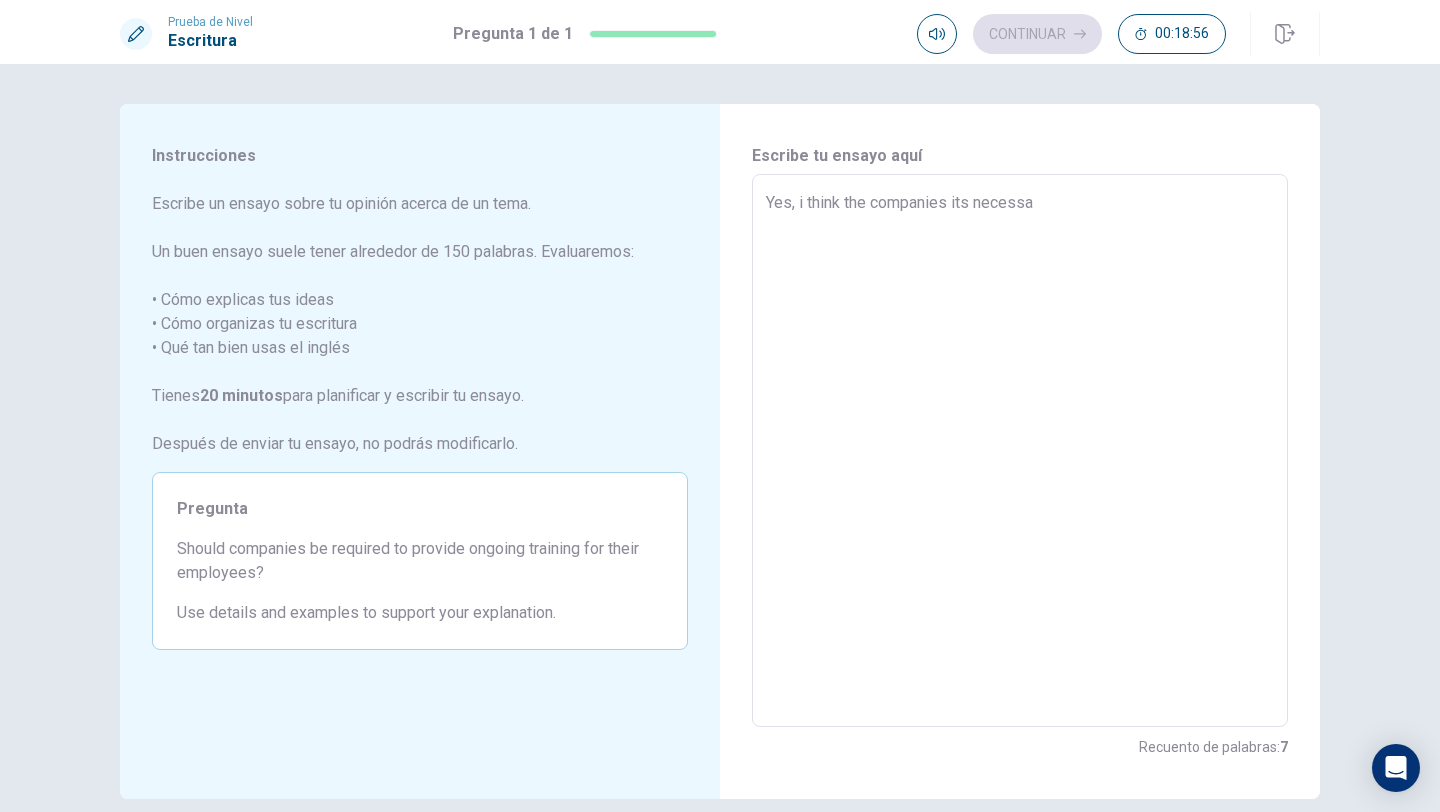 type on "x" 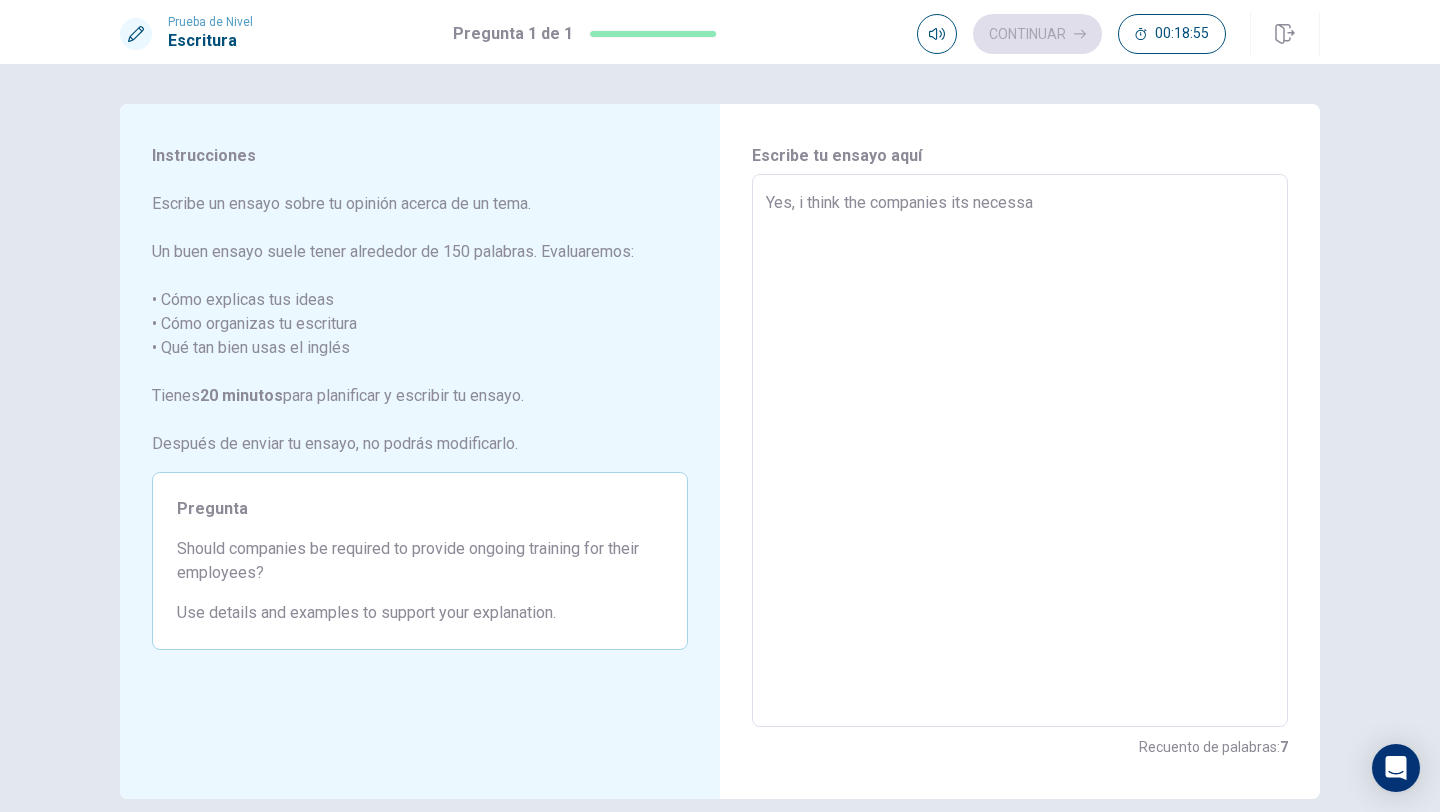 type on "Yes, i think the companies its necessar" 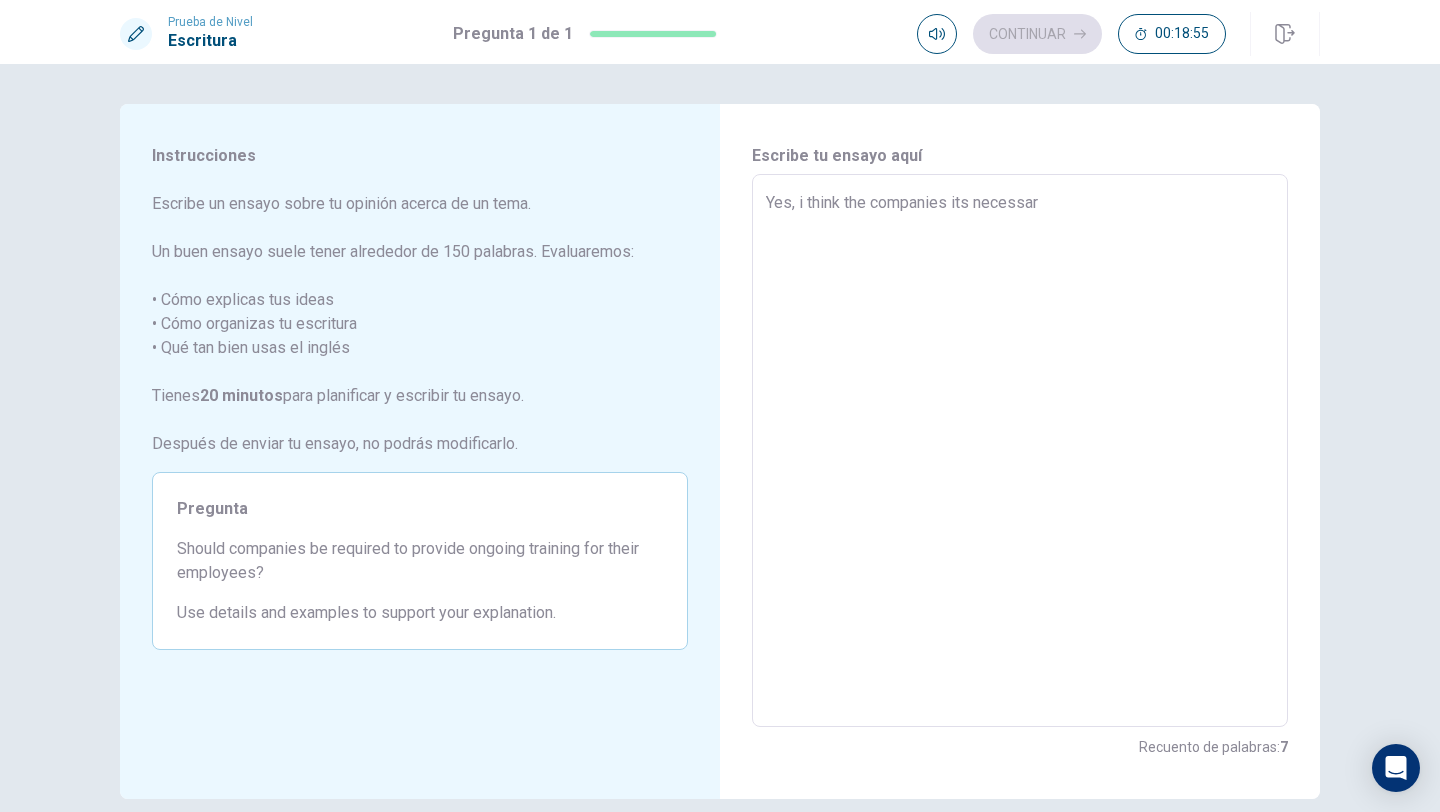 type on "x" 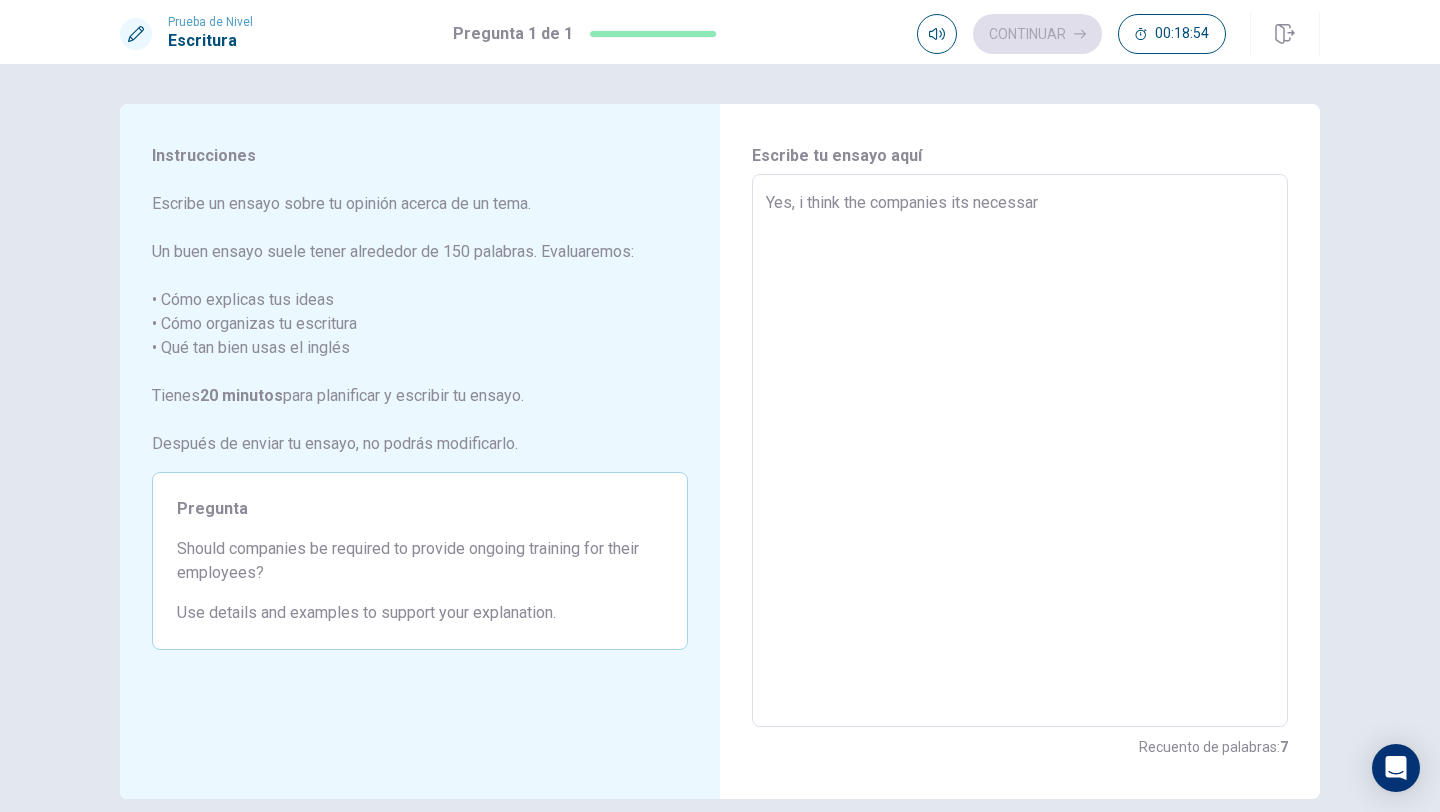 type on "Yes, i think the companies its necessary" 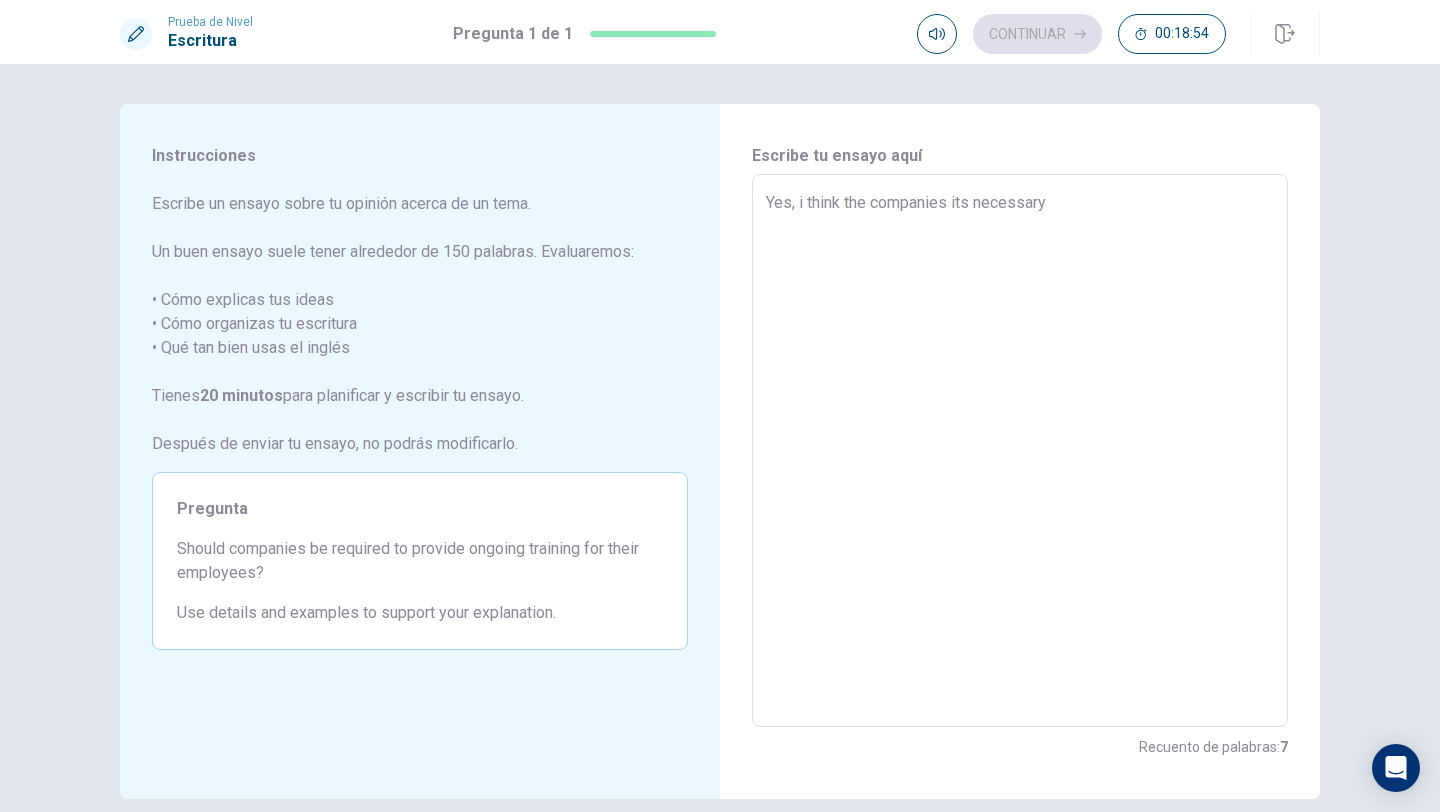 type on "x" 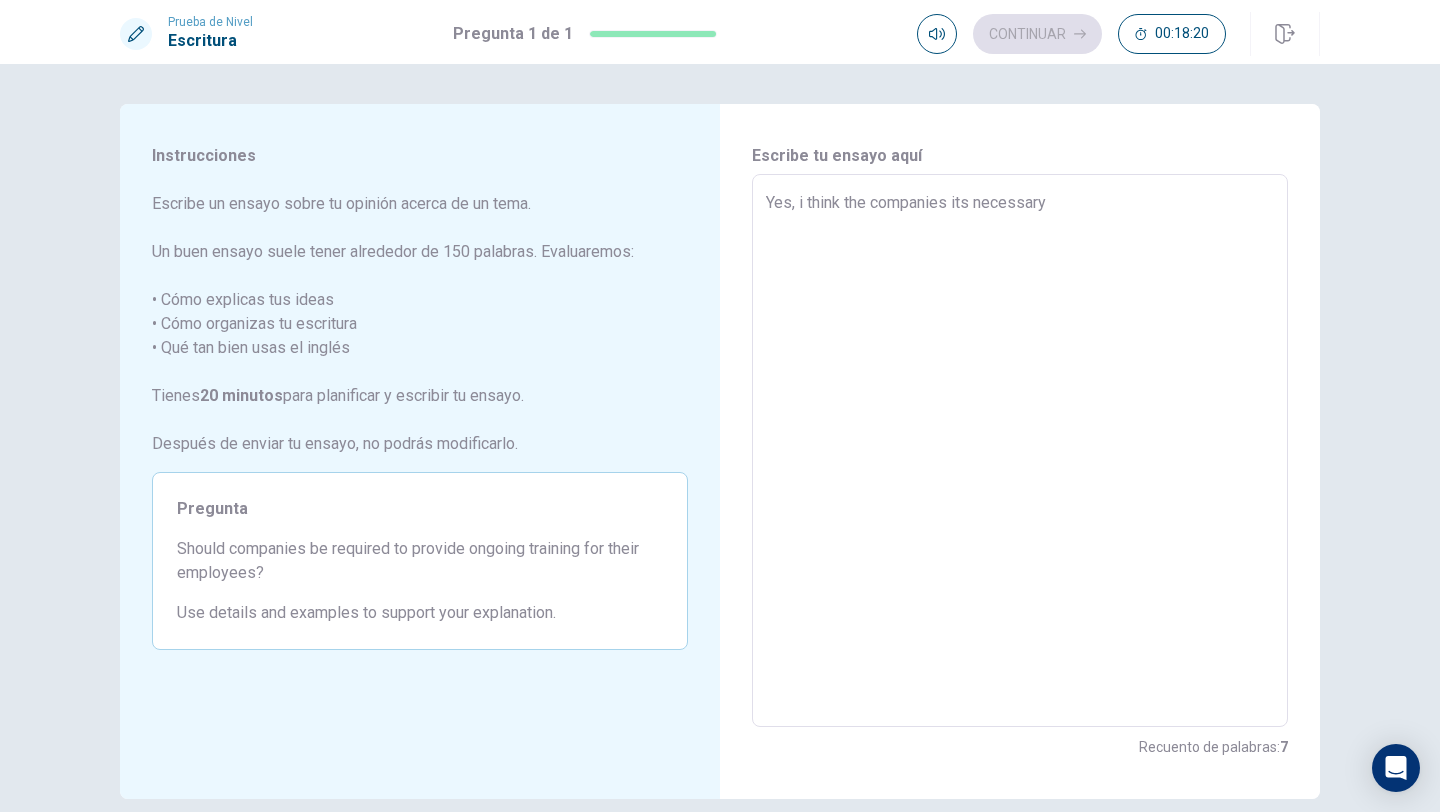 type on "x" 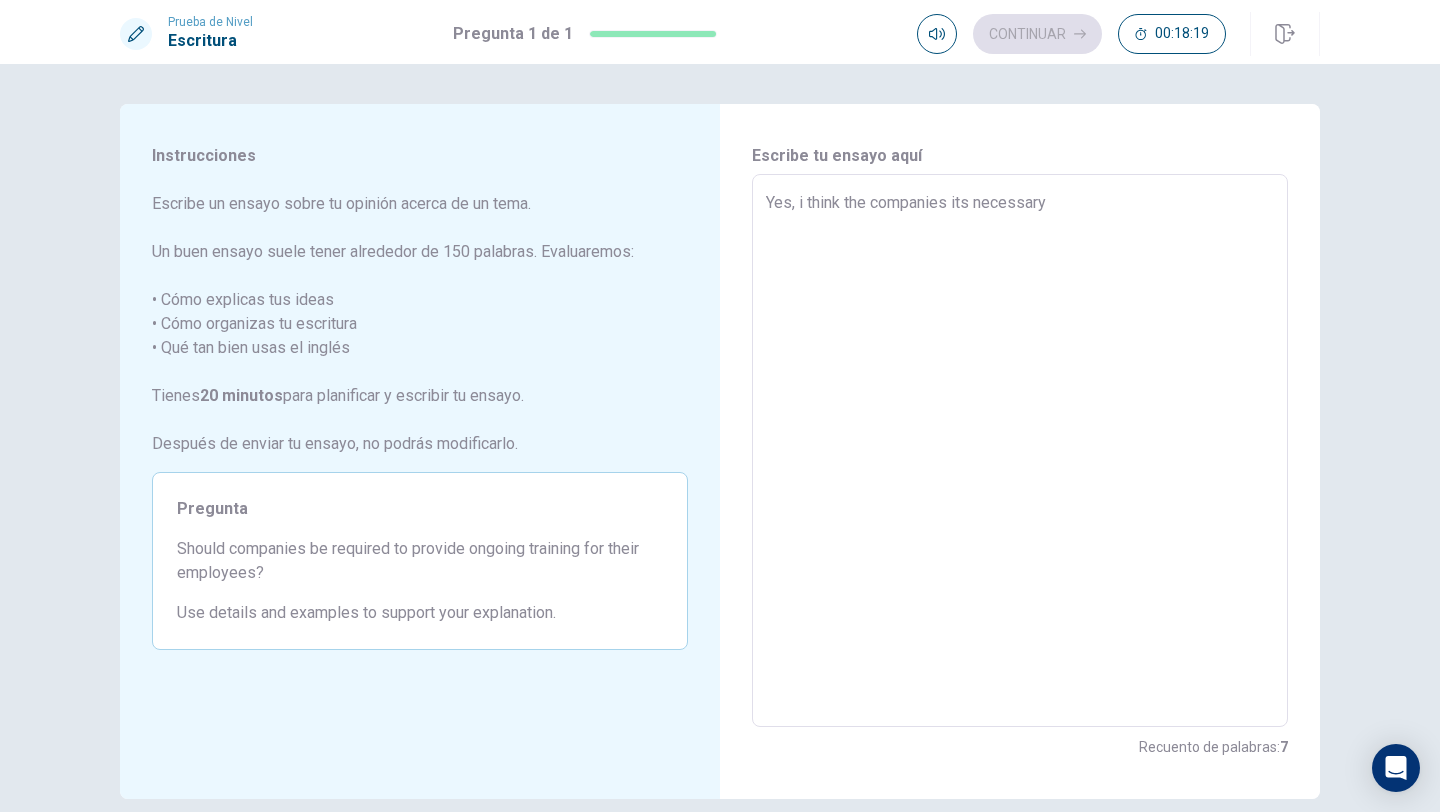 type on "Yes, i think the companies its necessary," 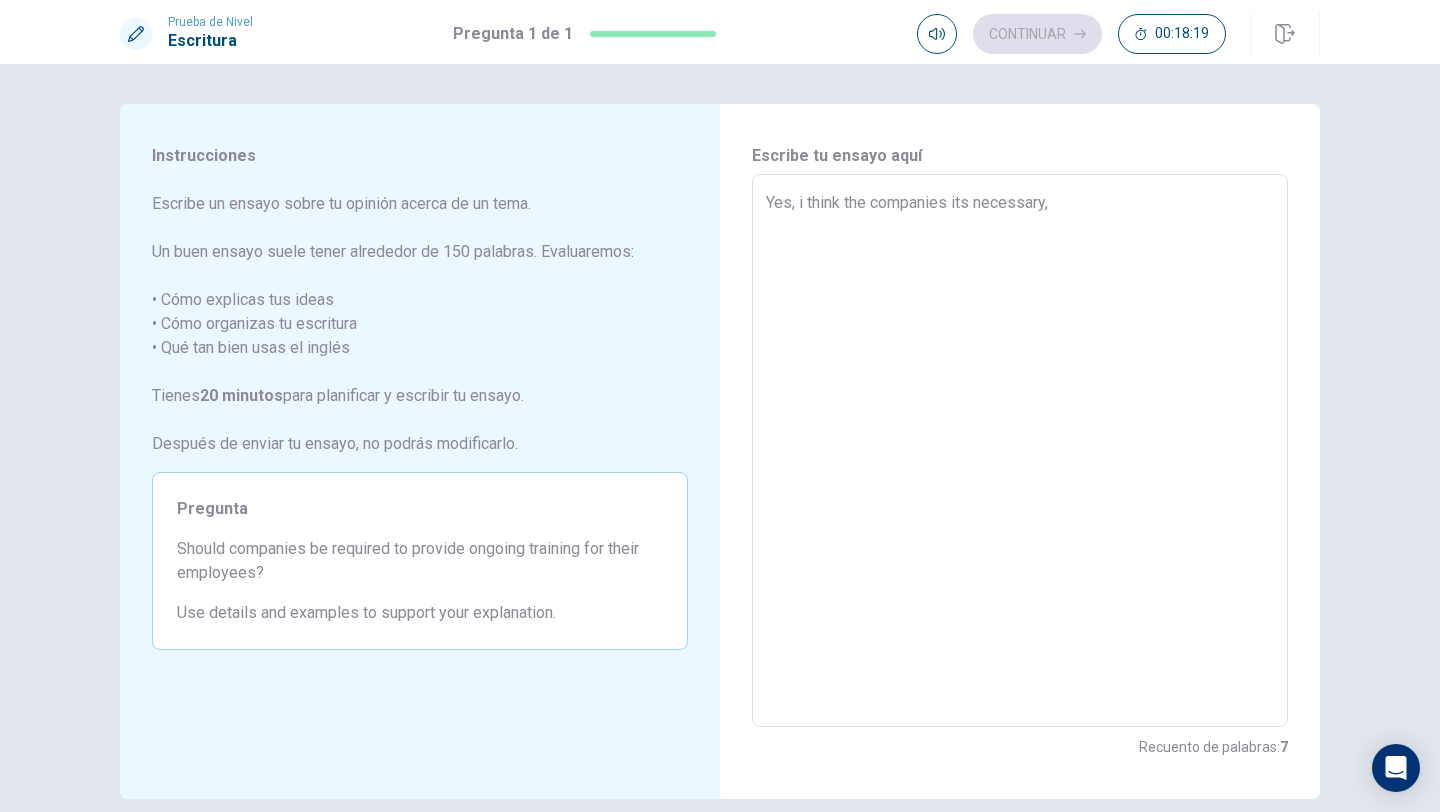 type on "x" 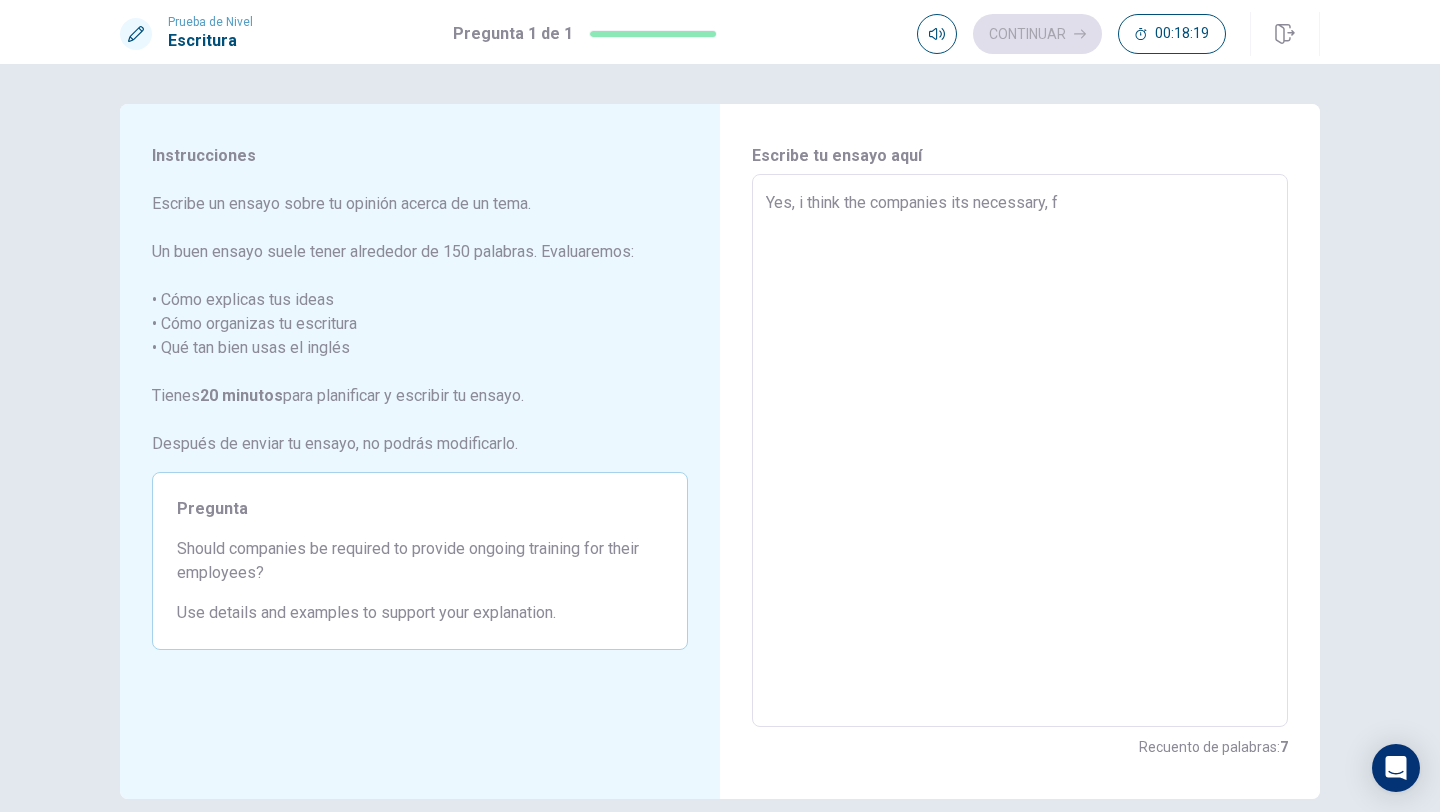 type on "x" 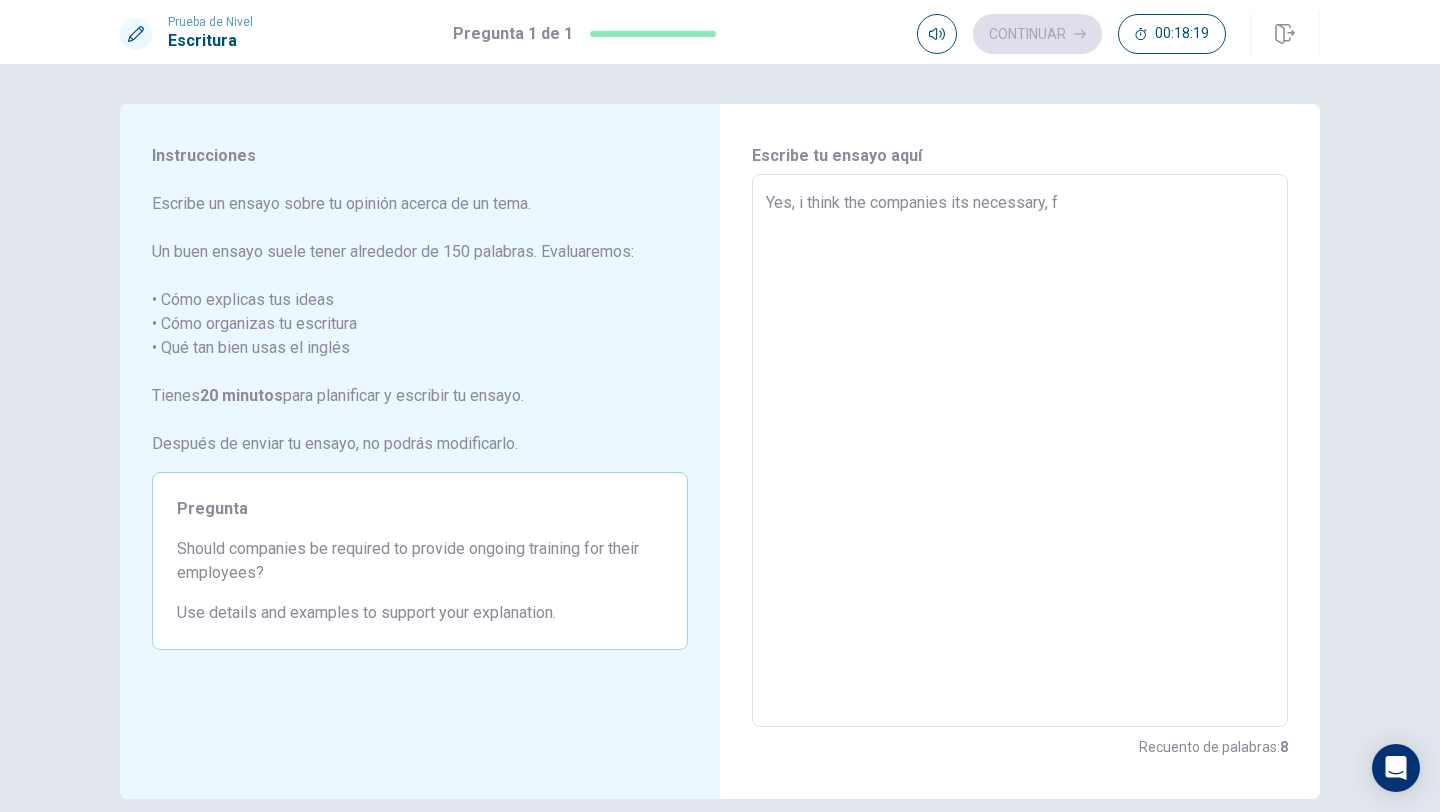 type on "Yes, i think the companies its necessary, fo" 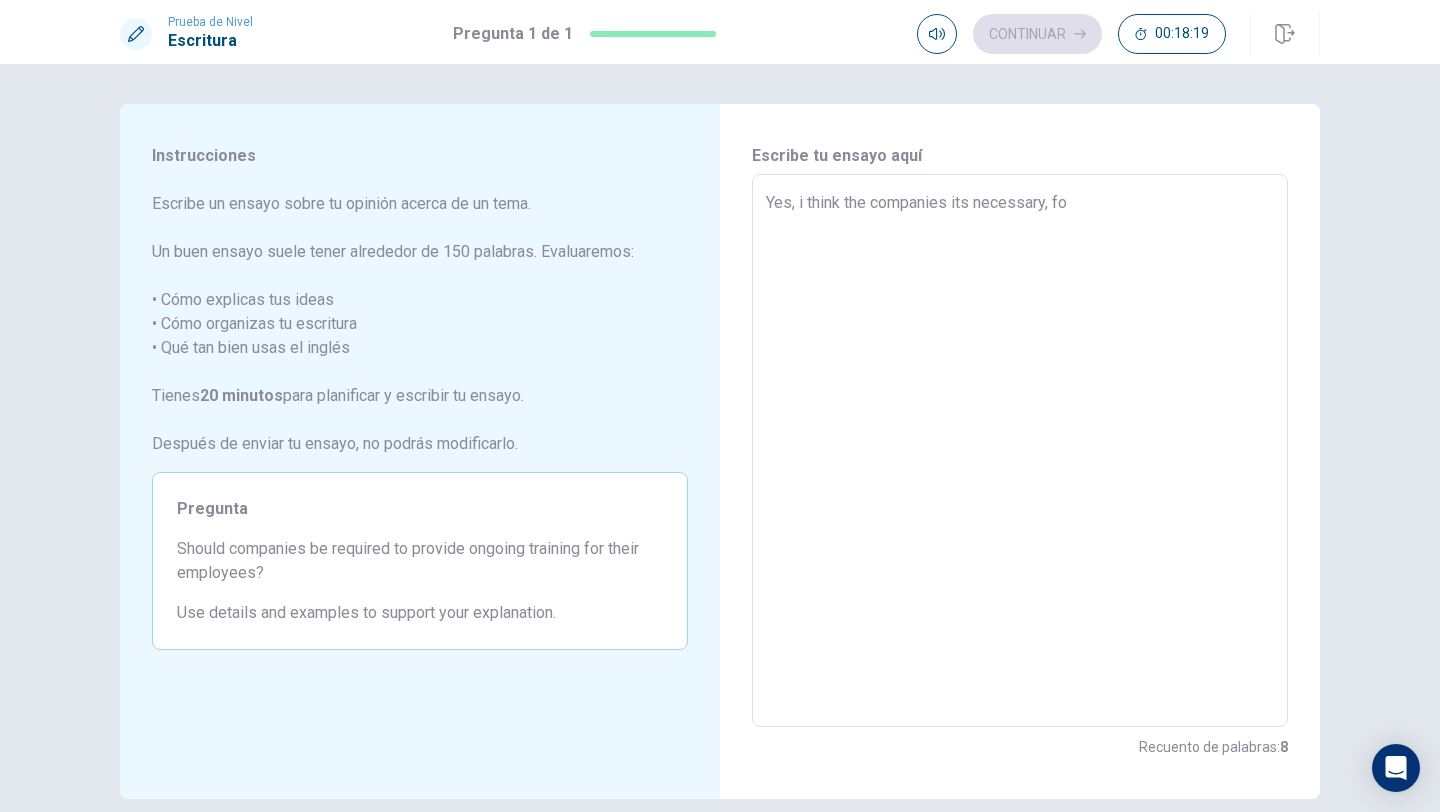 type on "x" 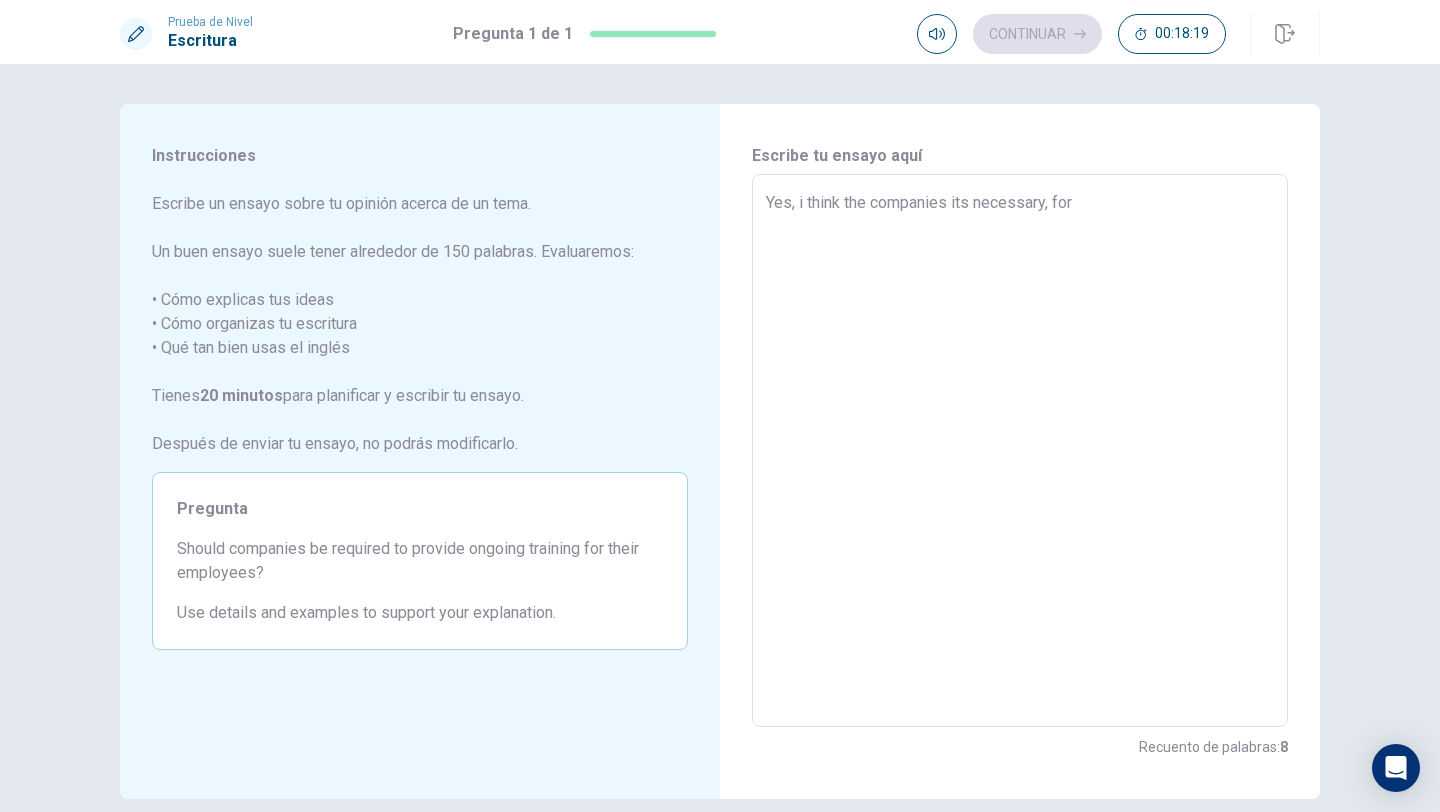 type on "x" 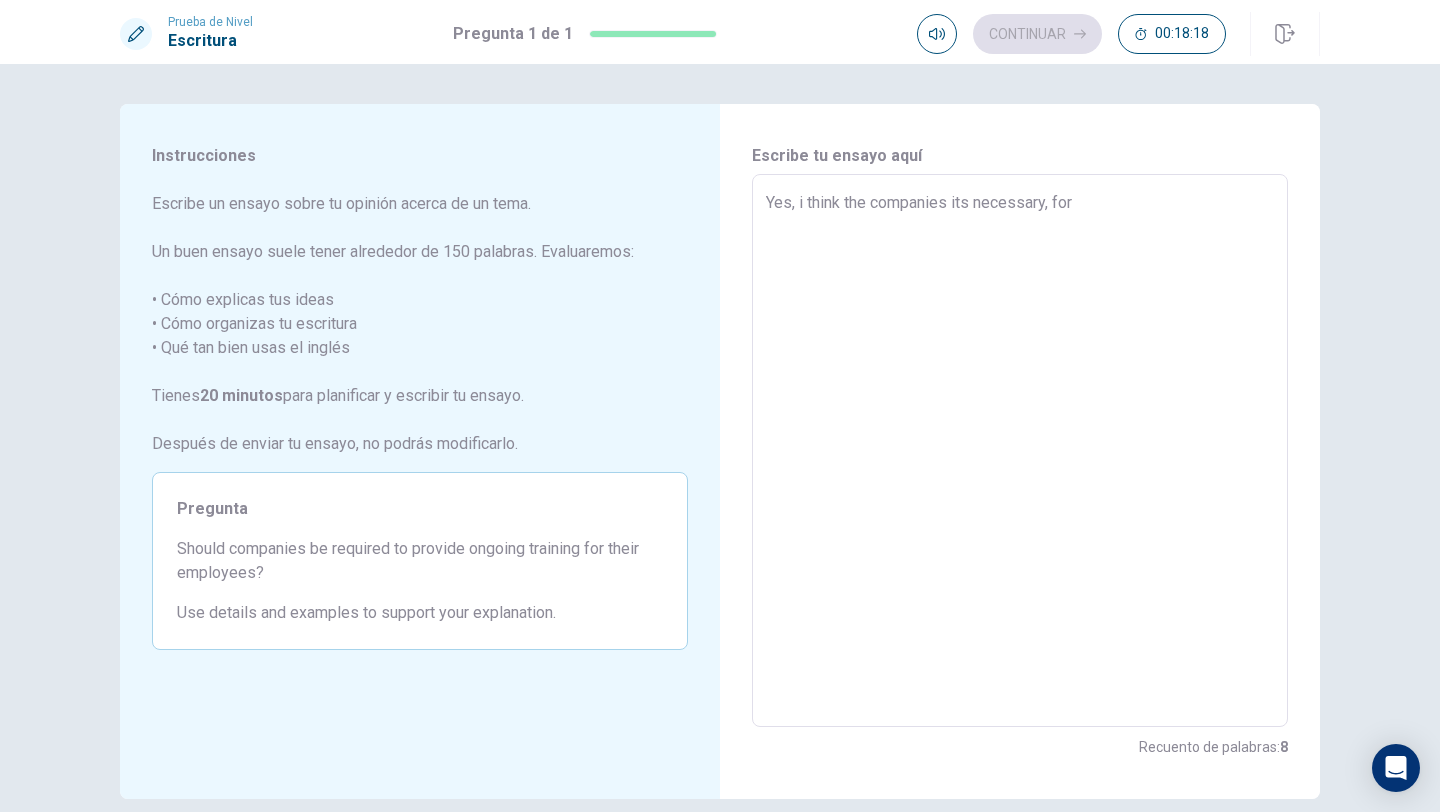 type on "Yes, i think the companies its necessary, for" 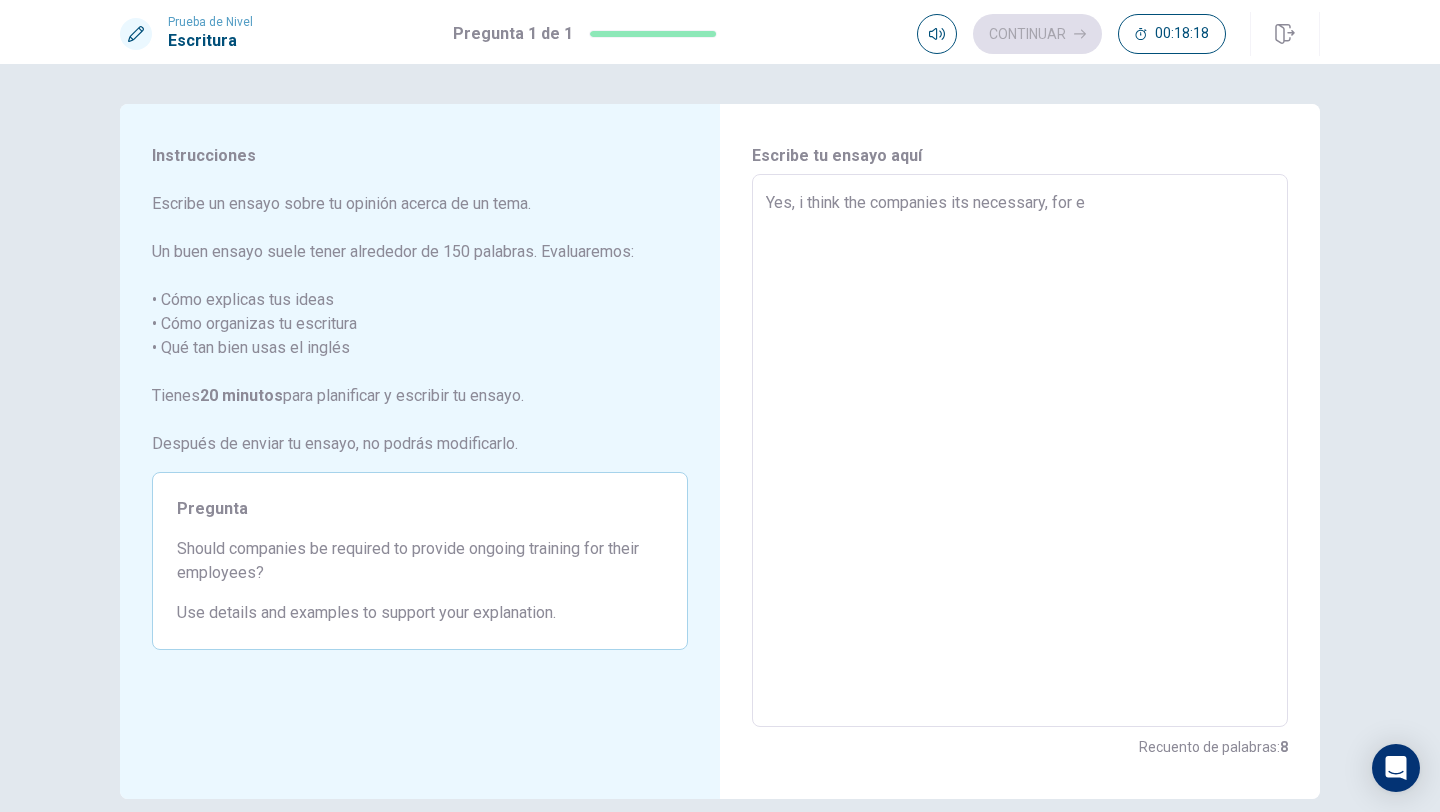 type on "x" 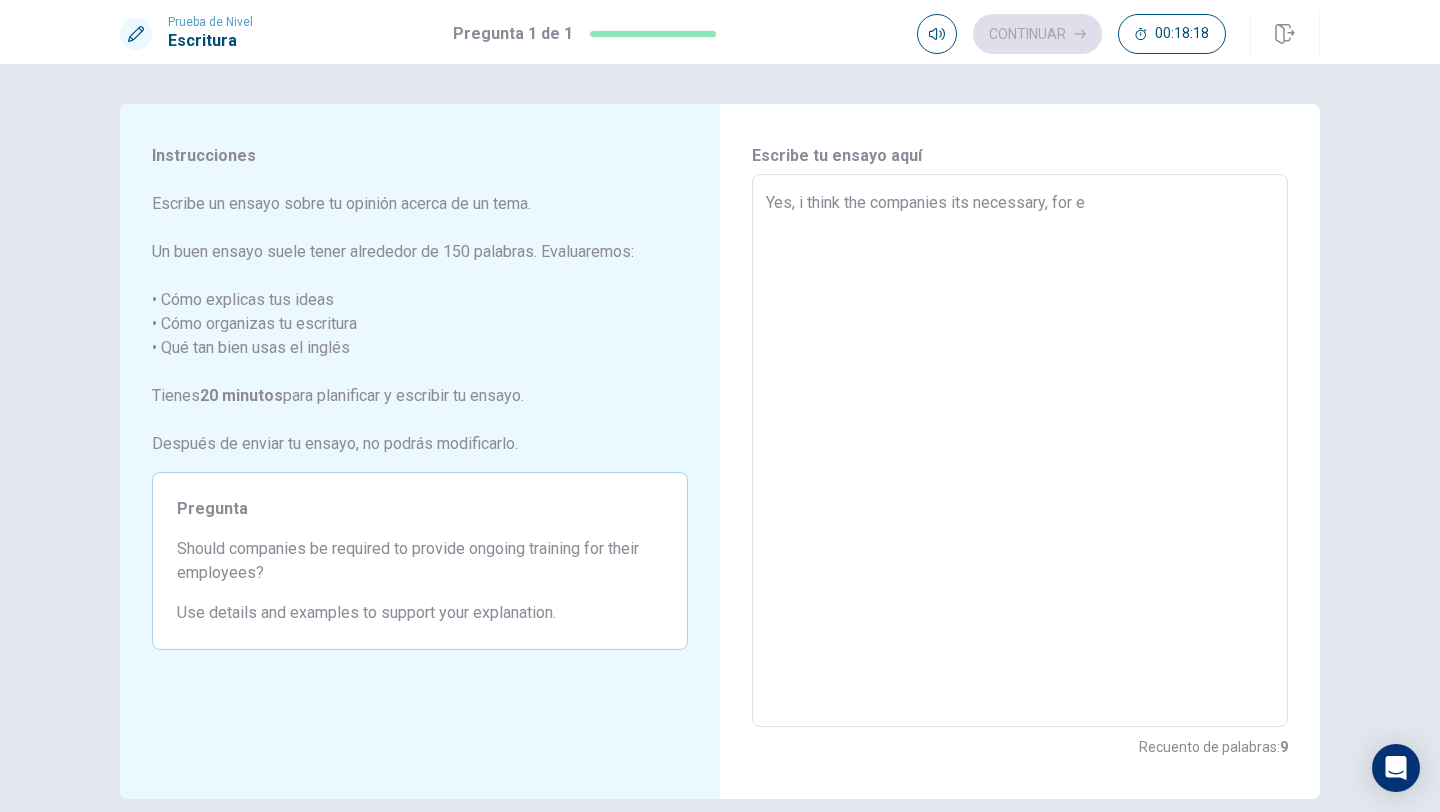 type on "Yes, i think the companies its necessary, for ex" 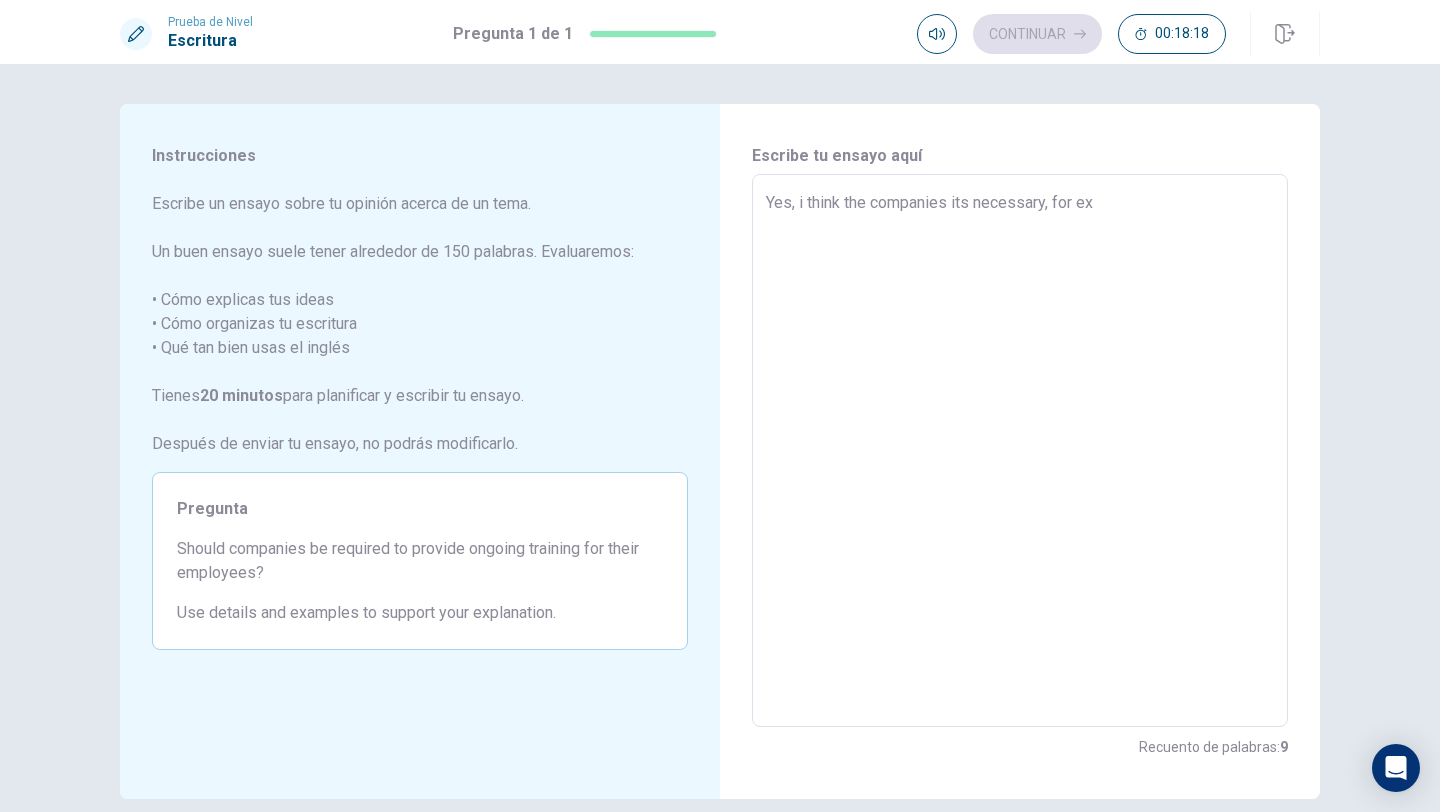type on "x" 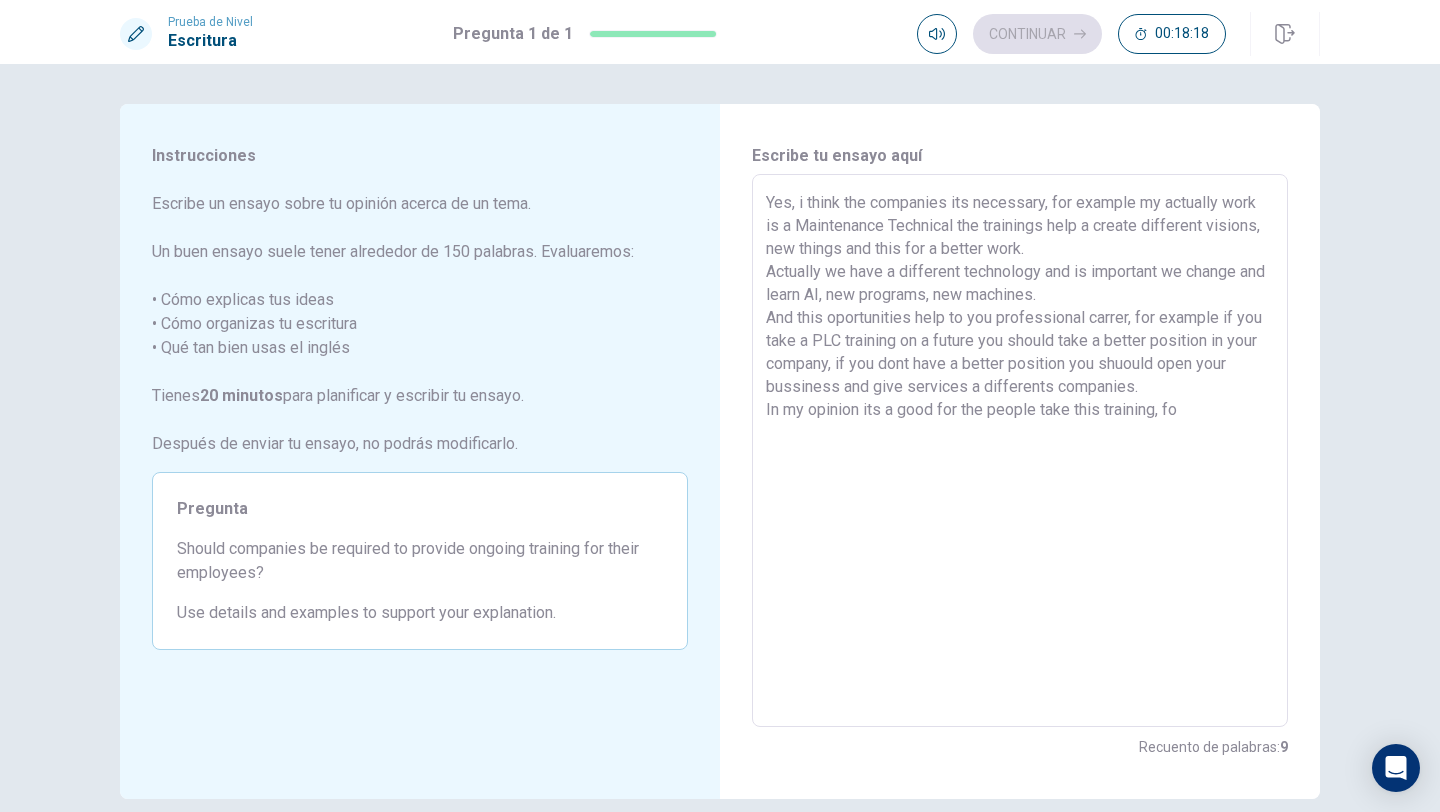 type on "x" 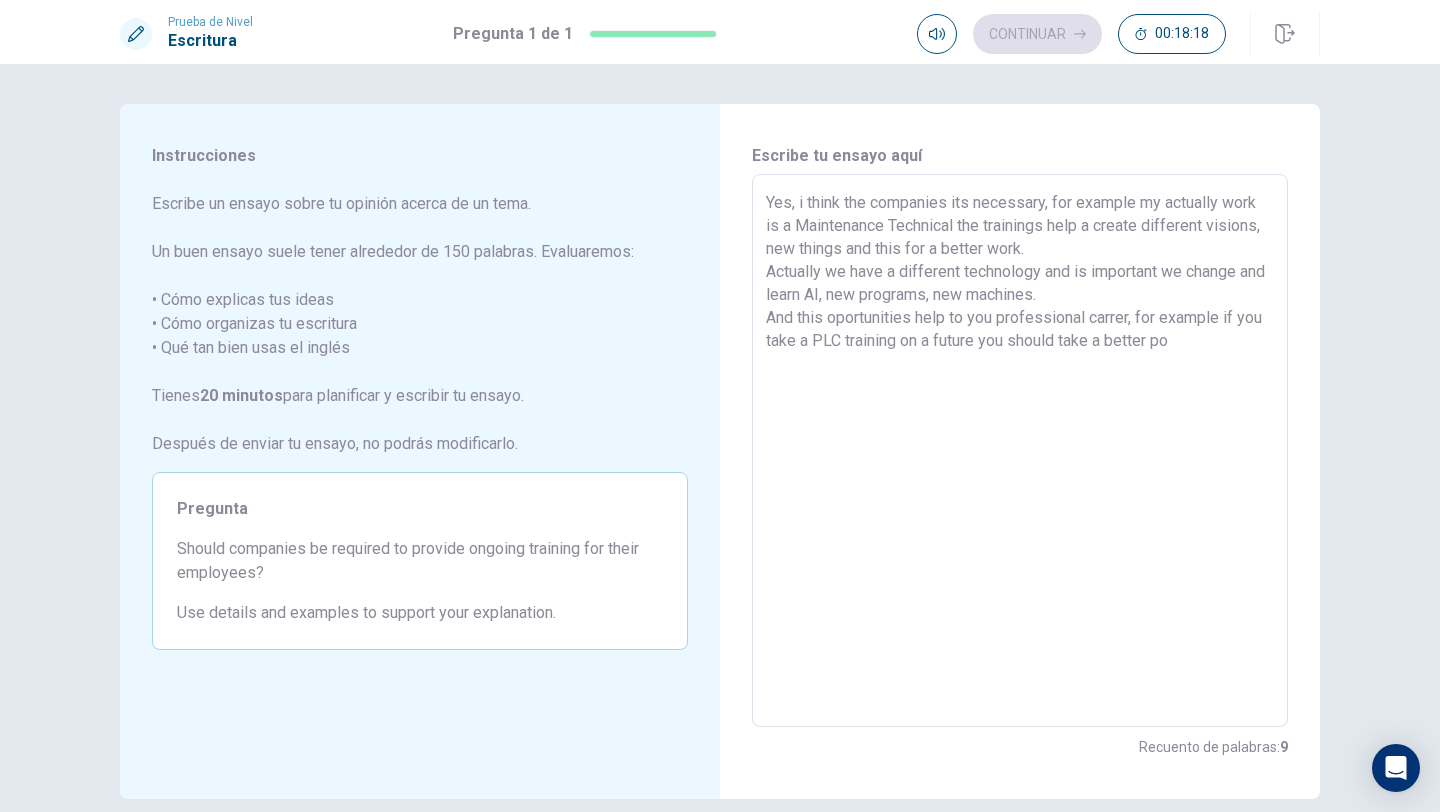 type on "x" 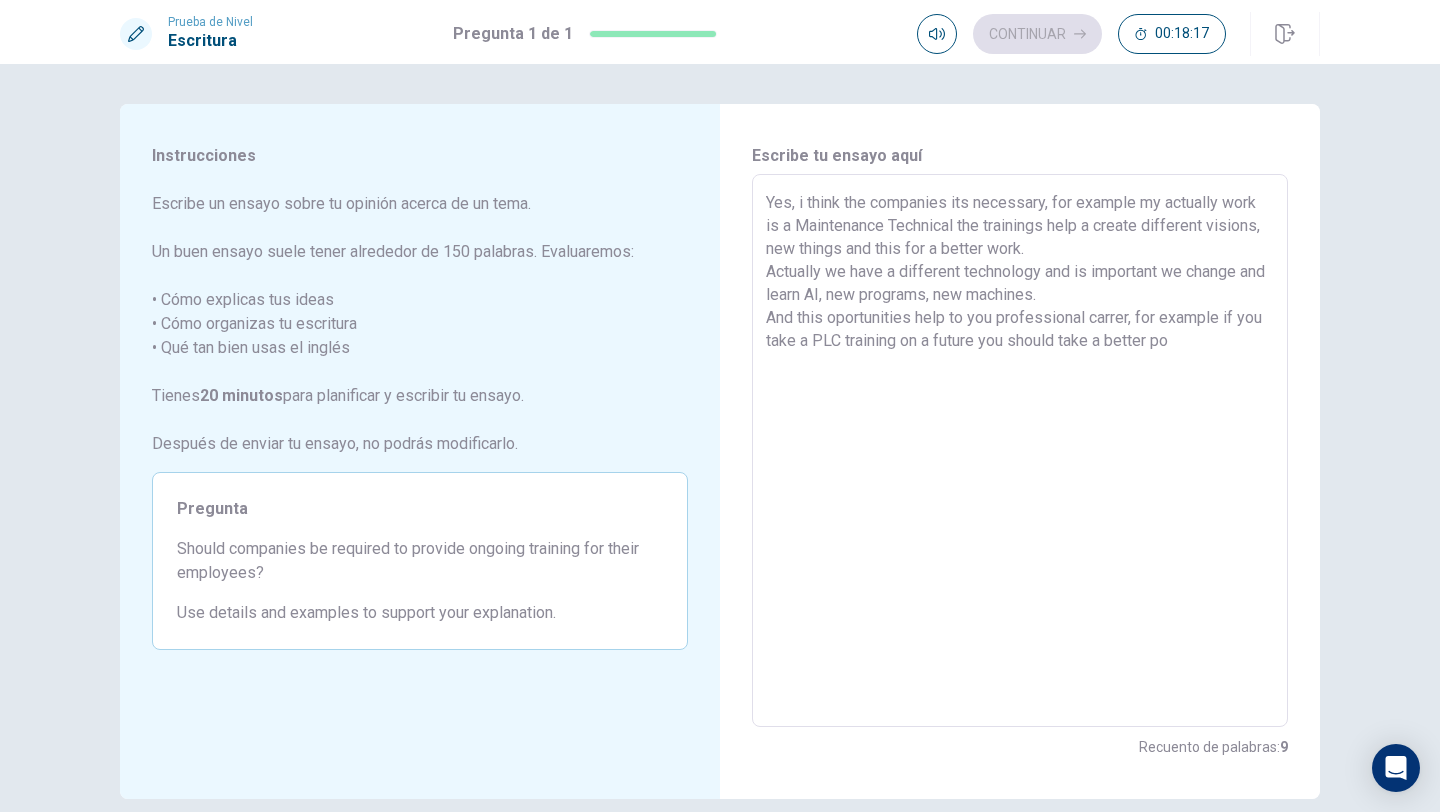 type on "Yes, i think the companies its necessary, for example my actually work is a Maintenance Technical the trainings help a create different visions, new things and this for a better work.
Actually we have a different technology and is important we change and learn AI, new programs, new machines.
And this oportunities help to you professional carrer, for example if you take a PLC training on a future you should take a better position in your company, if you dont have a better position you shuould open your bussiness and give services a differents companies.
In my opinion its a good for the people take this training, fo" 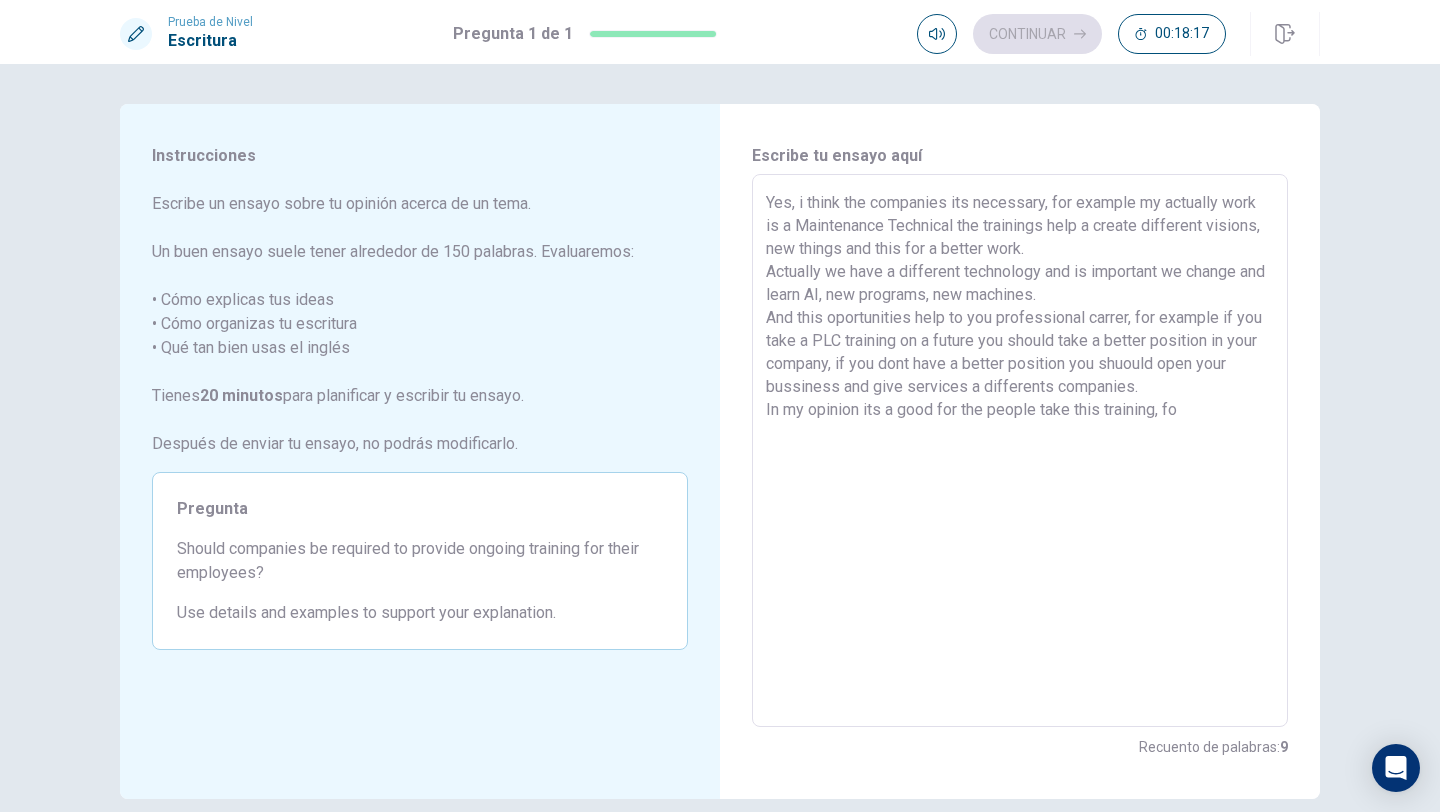 type on "x" 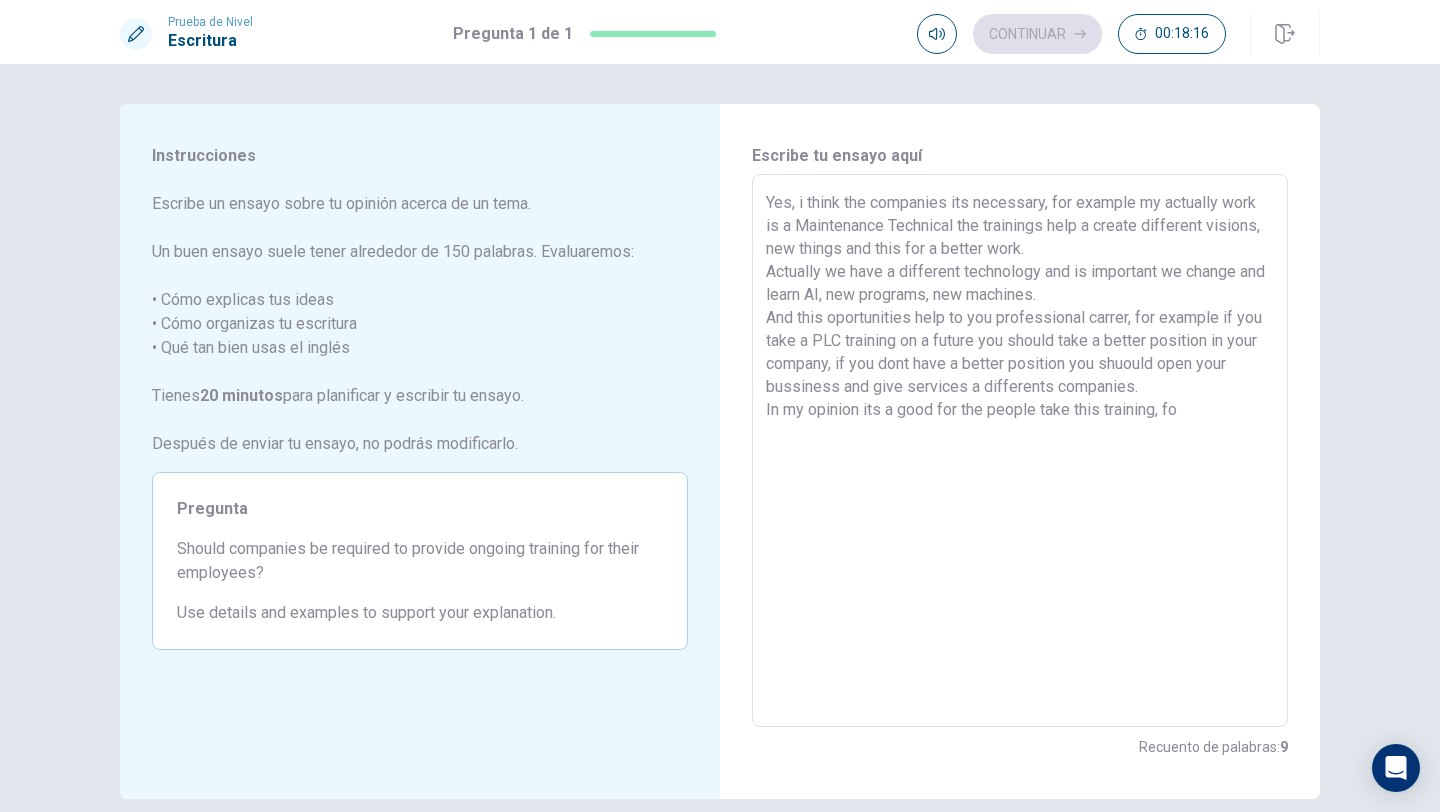 type on "Yes, i think the companies its necessary, for example my actually work is a Maintenance Technical the trainings help a create different visions, new things and this for a better work.
Actually we have a different technology and is important we change and learn AI, new programs, new machines.
And this oportunities help to you professional carrer, for example if you take a PLC training on a future you should take a better position in your company, if you dont have a better position you shuould open your bussiness and give services a differents companies.
This training help be careful yourself and careful be your team.
In my opinion its a good for the people take this training and all the companies should give a differents training so this training help the companie.
Use a EPP its a best train" 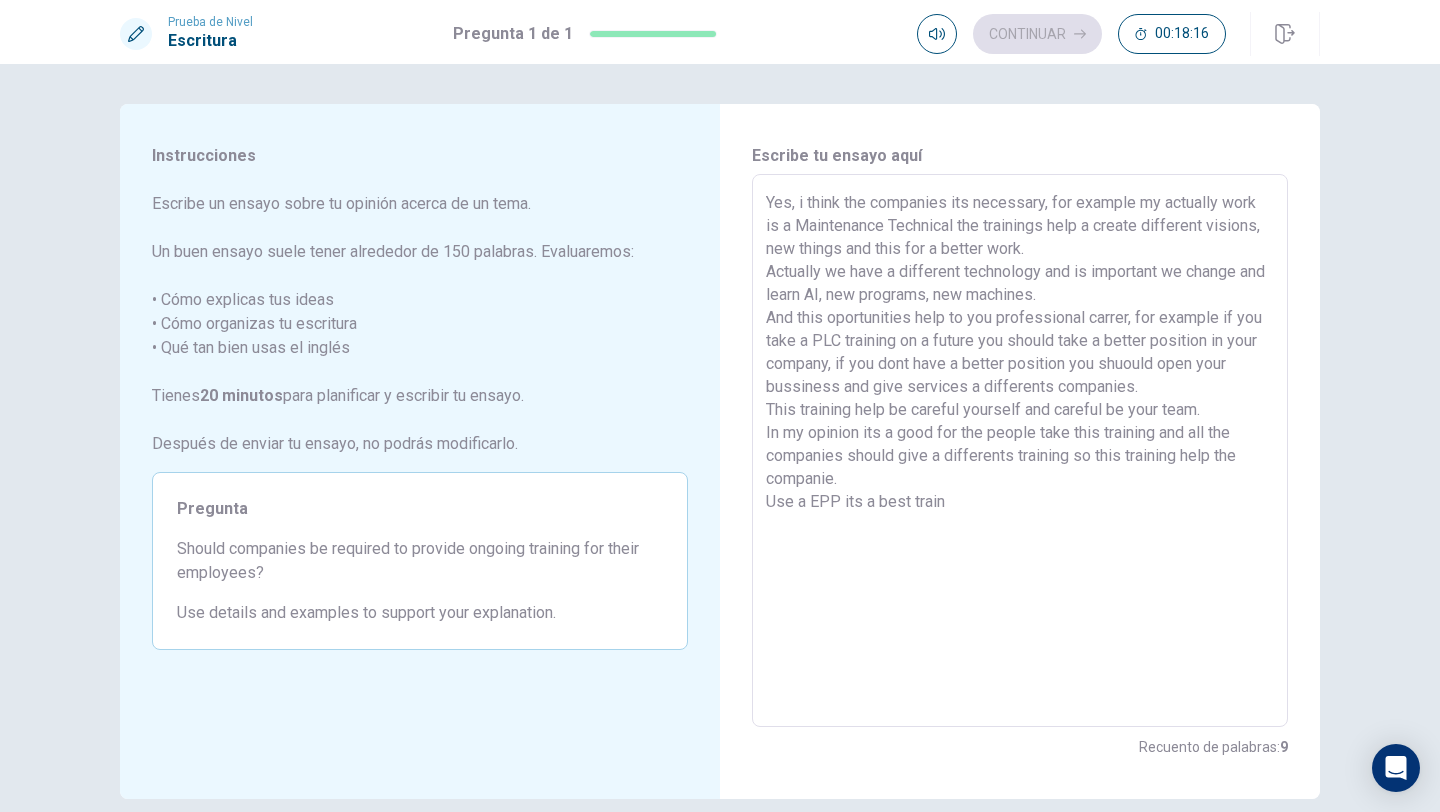 type on "x" 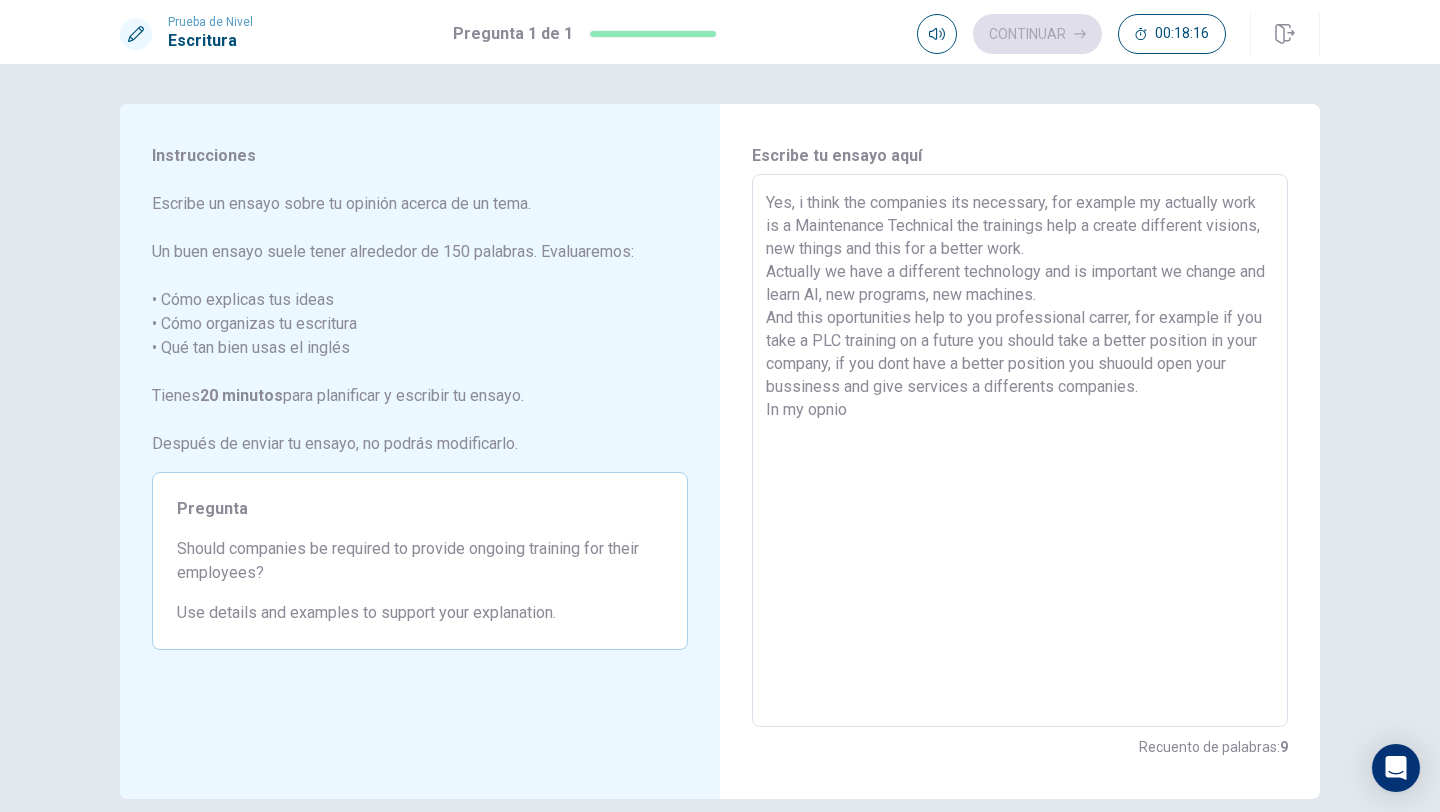 type on "x" 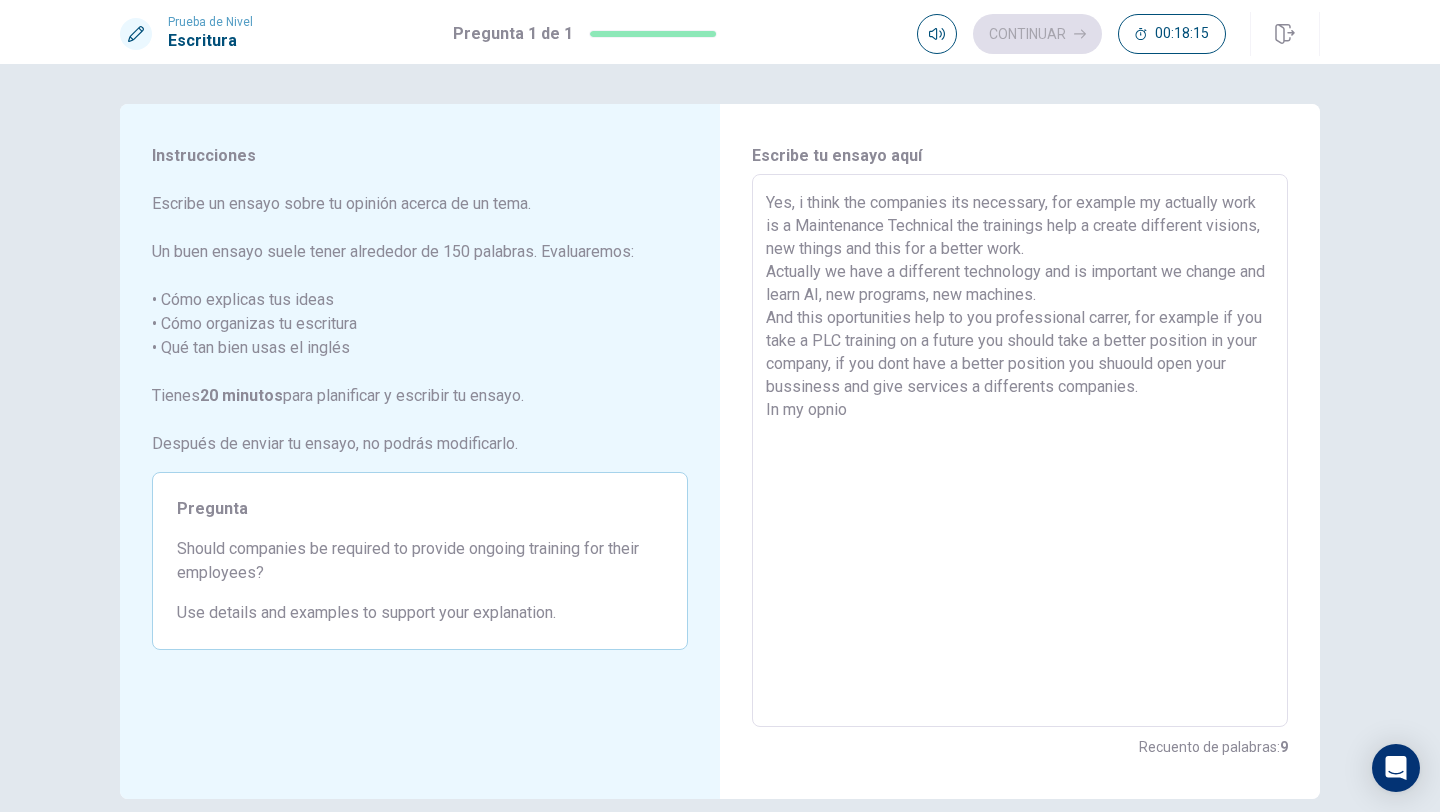 type on "Yes, i think the companies its necessary, for example my actually work is a Maintenance Technical the trainings help a create different visions, new things and this for a better work.
Actually we have a different technology and is important we change and learn AI, new programs, new machines.
And this oportunities help to you professional carrer, for example if you take a PLC training on a future you should take a better position in your company, if you dont have a better position you shuould open your bussiness and give services a differents companies.
This training help be careful yourself and careful be your teammIn my opinion its a good for the people take this training." 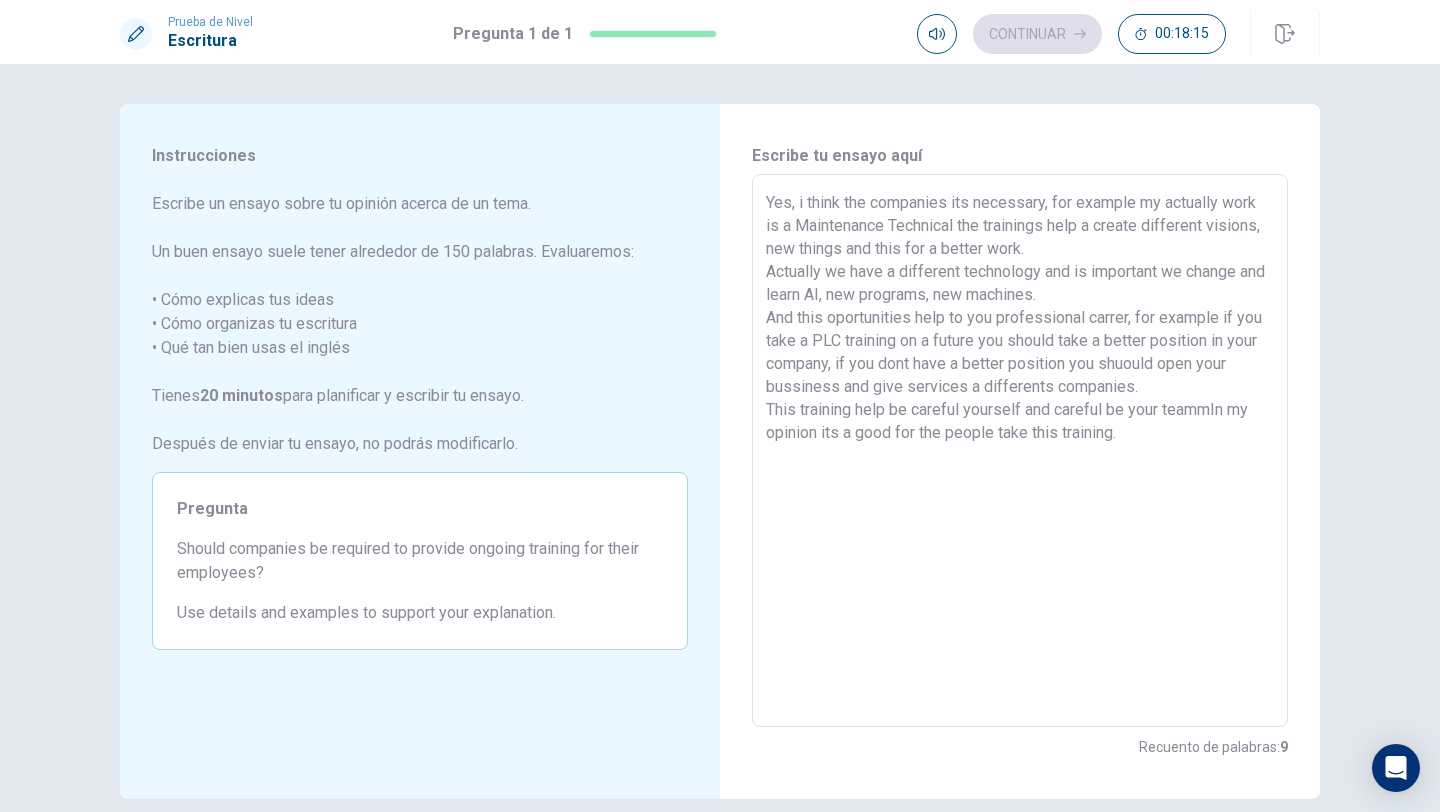 type on "x" 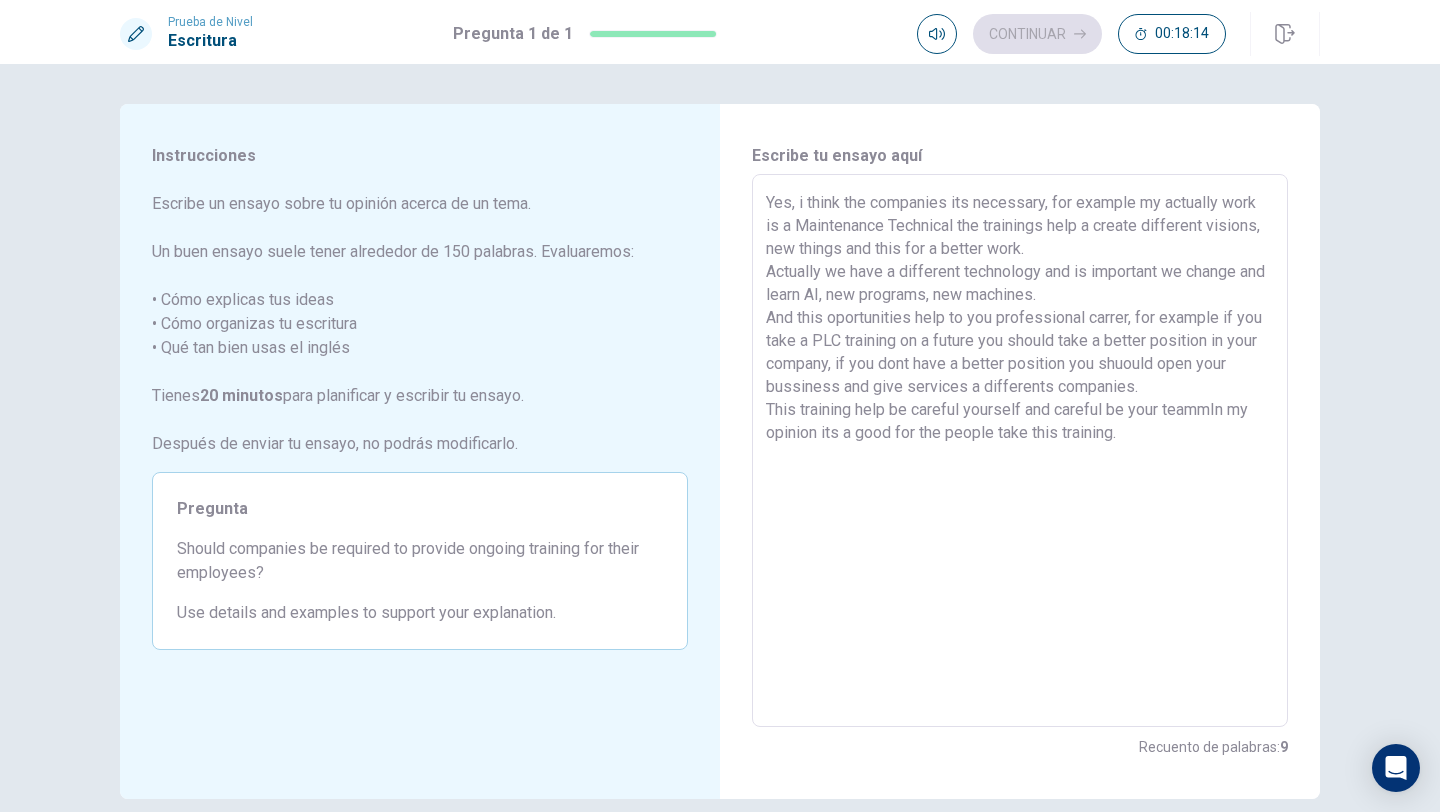 type on "Yes, i think the companies its necessary, for example my actually work is a Maintenance Technical the trainings help a create different visions, new things and this for a better work.
Actually we have a different technology and is important we change and learn AI, new programs, new machines.
And this oportunities help to you professional carrer, for example if you take a PLC training on a future you should take a better position in your company, if you dont have a better position you shuould open your bussiness and give services a differents companies.
In my opnio" 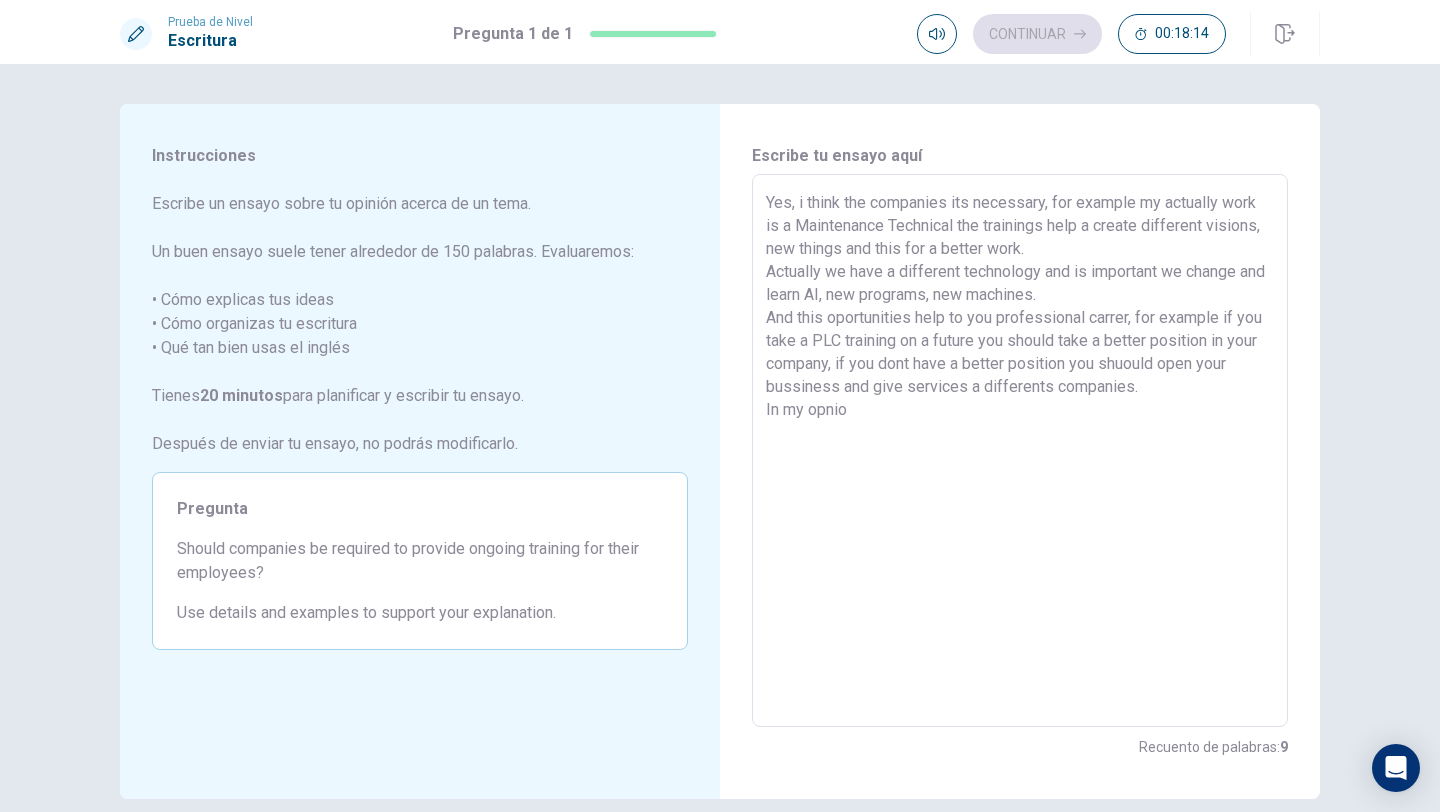 type on "x" 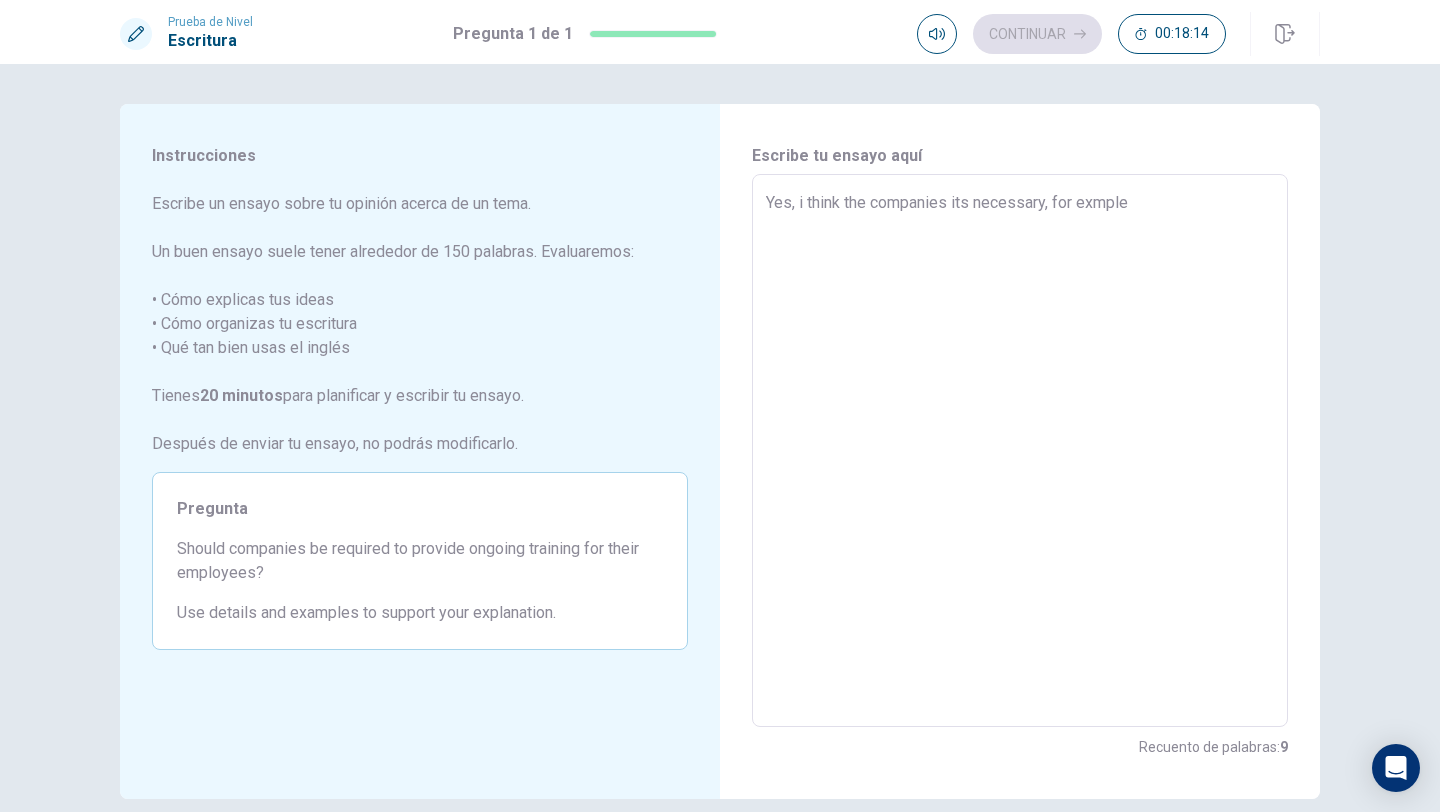 type on "x" 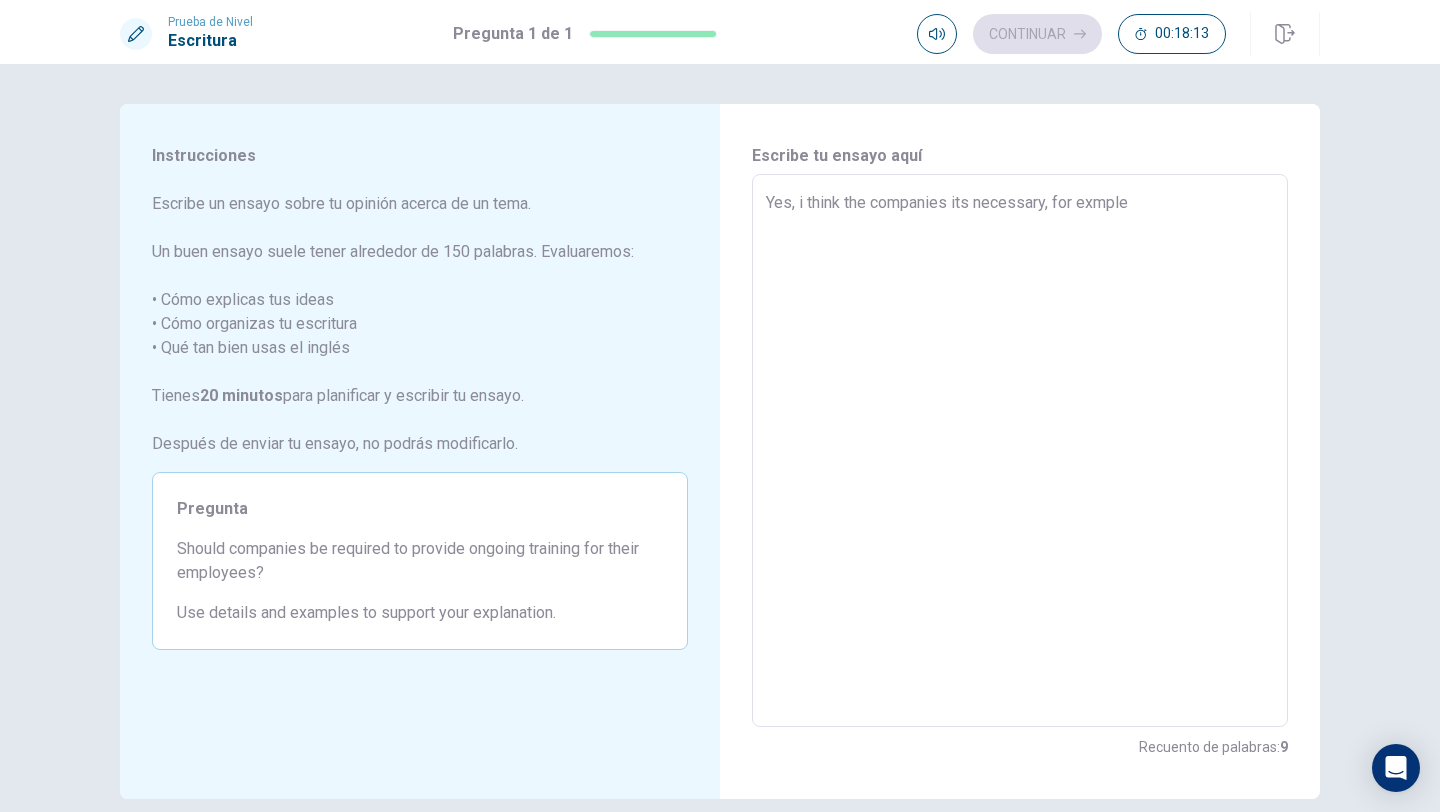type on "Yes, i think the companies its necessary, for example my actually work is a Maintenance Technical the trainings help a create different visions, new things and this for a better work.
Actually we have a different technology and is important we change and learn AI, new programs, new machines.
And this oportunities help to you professional carrer, for example if you take a PLC training on a future you should take a better position in your company, if you dont have a better position you shuould open your bussiness and give services a differents companies.
In my opnio" 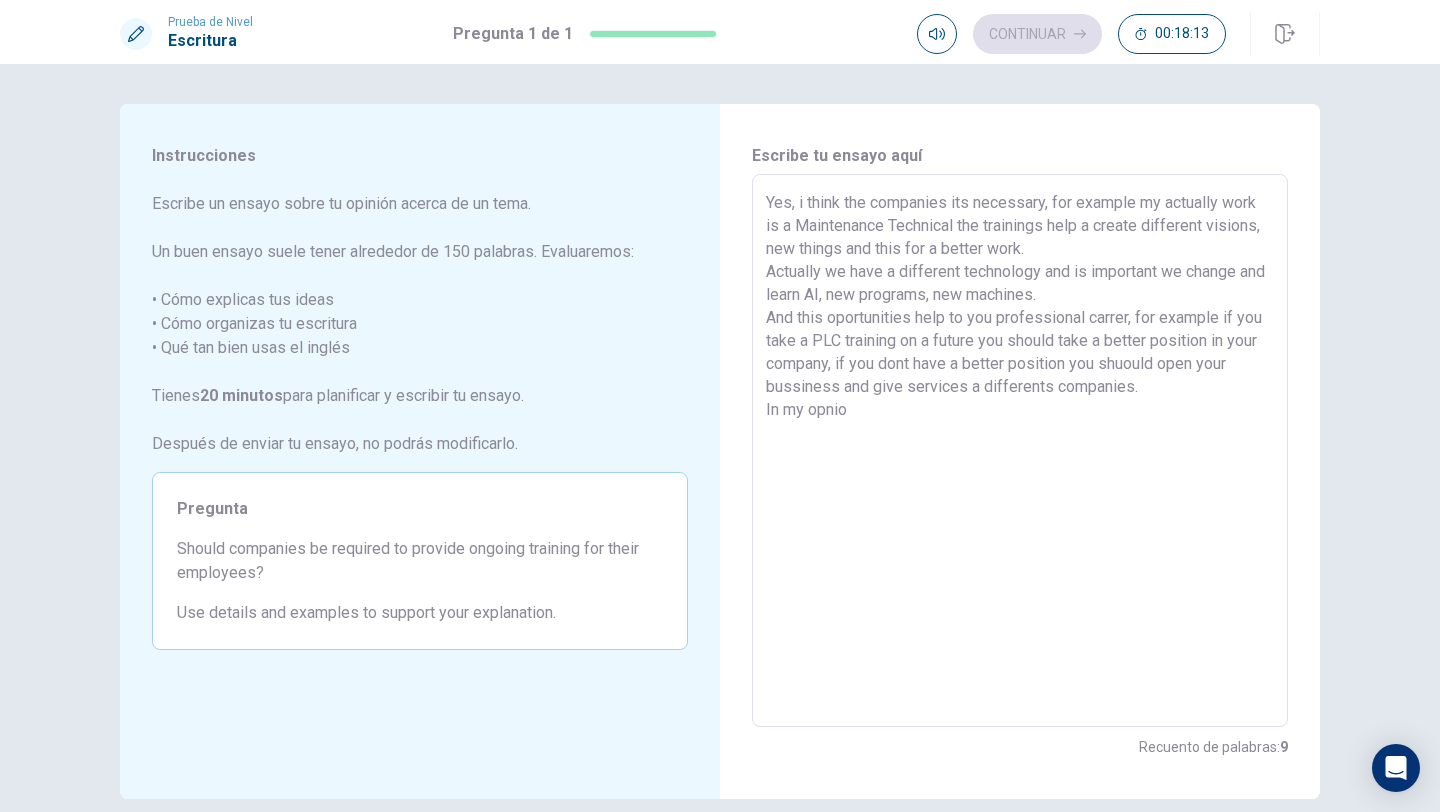 type on "x" 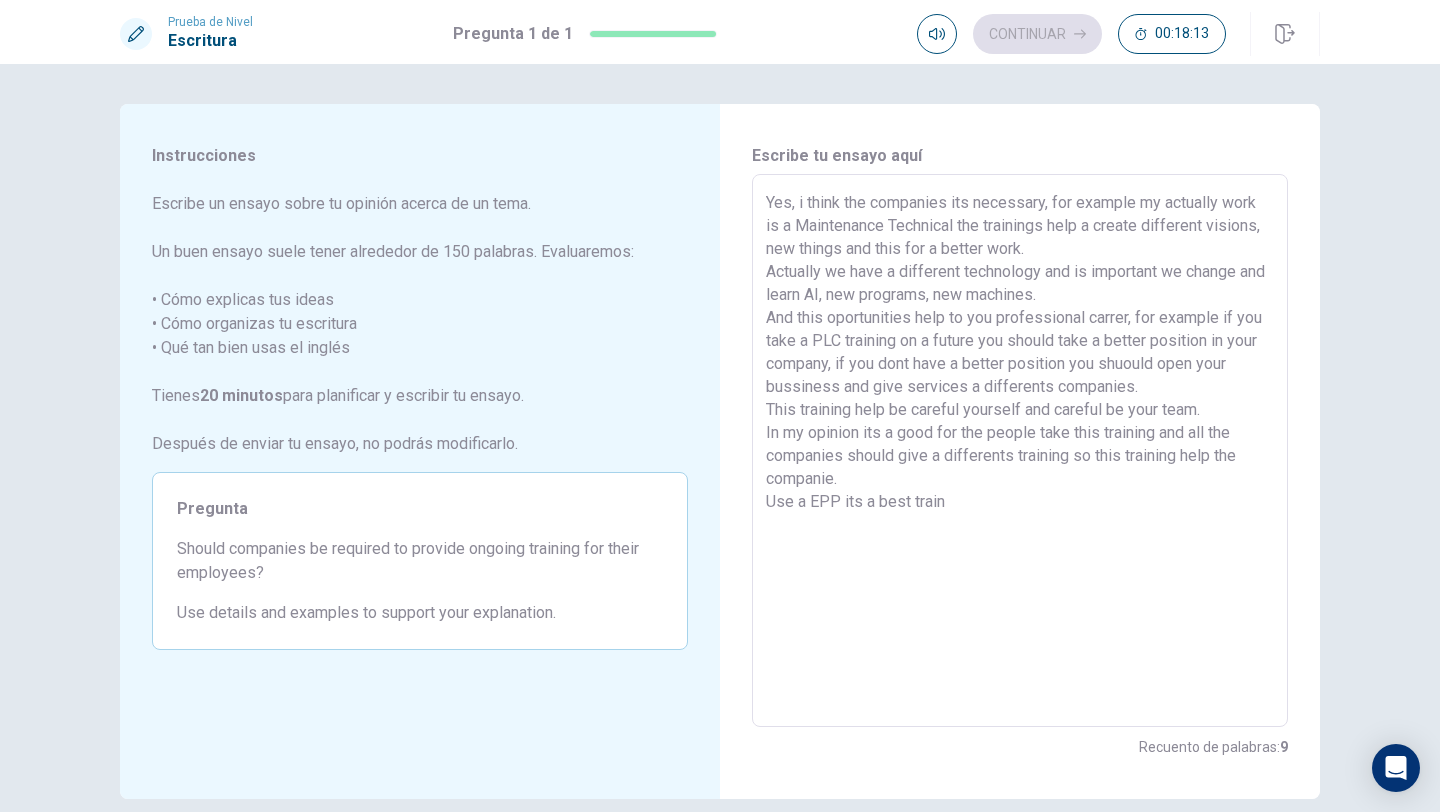type on "x" 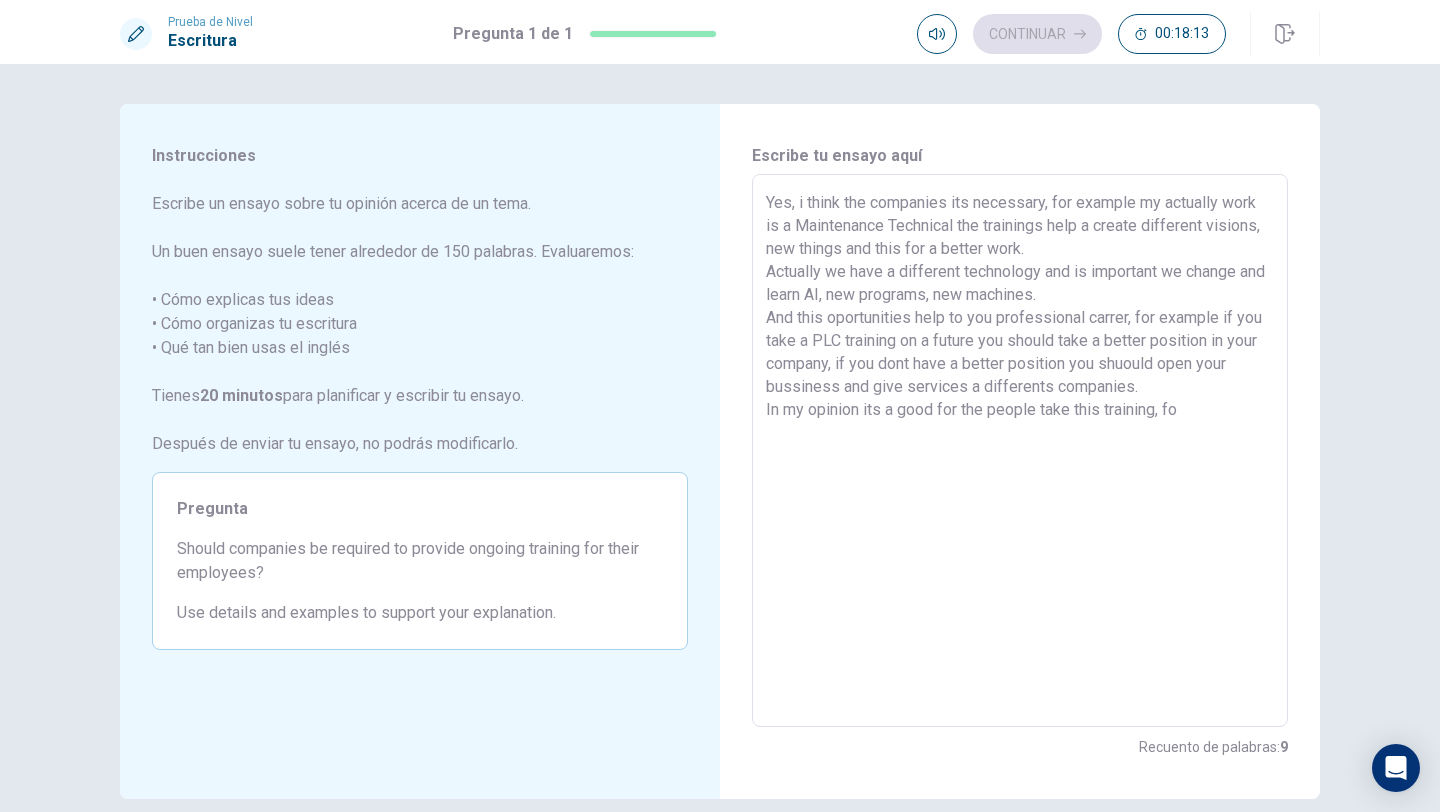 type on "x" 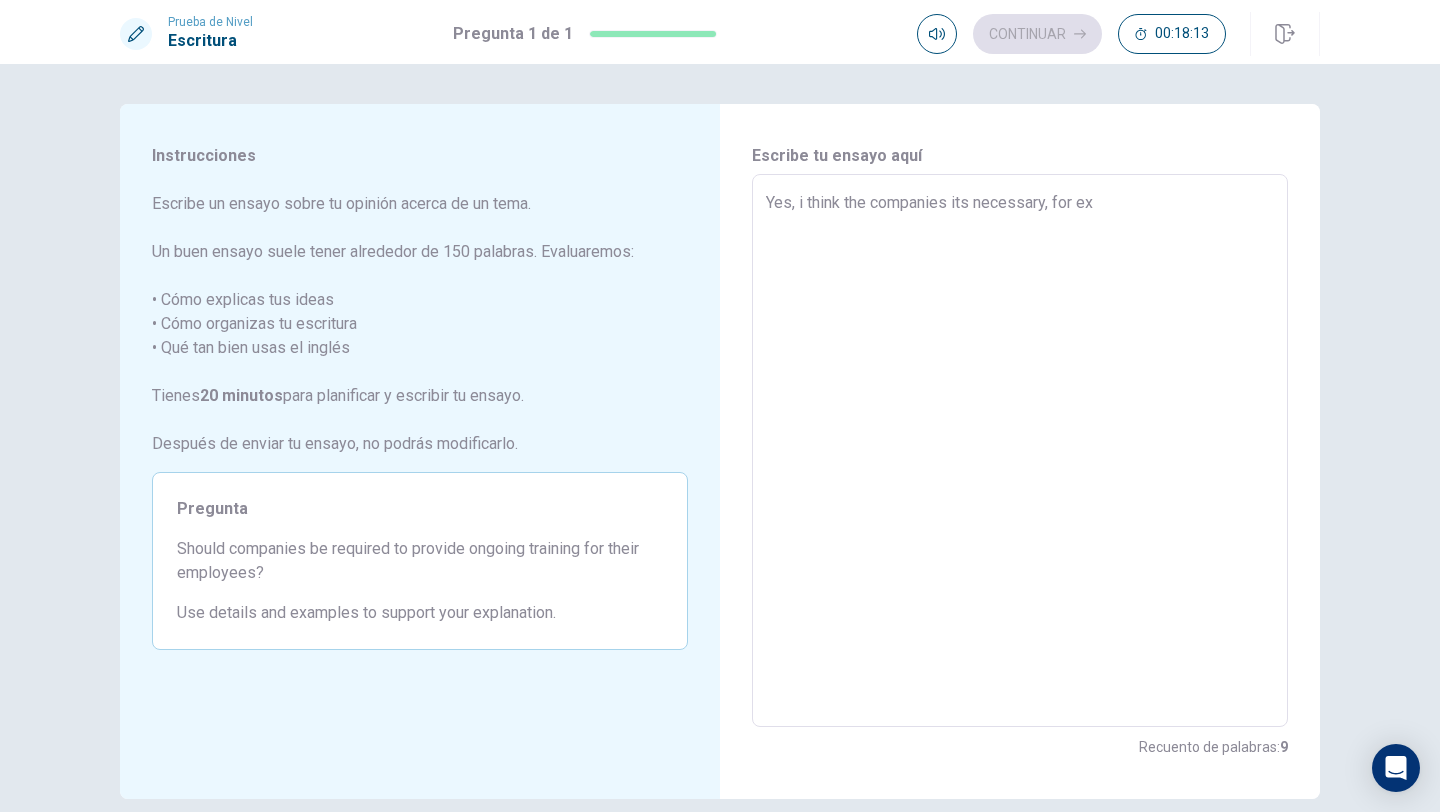 type on "x" 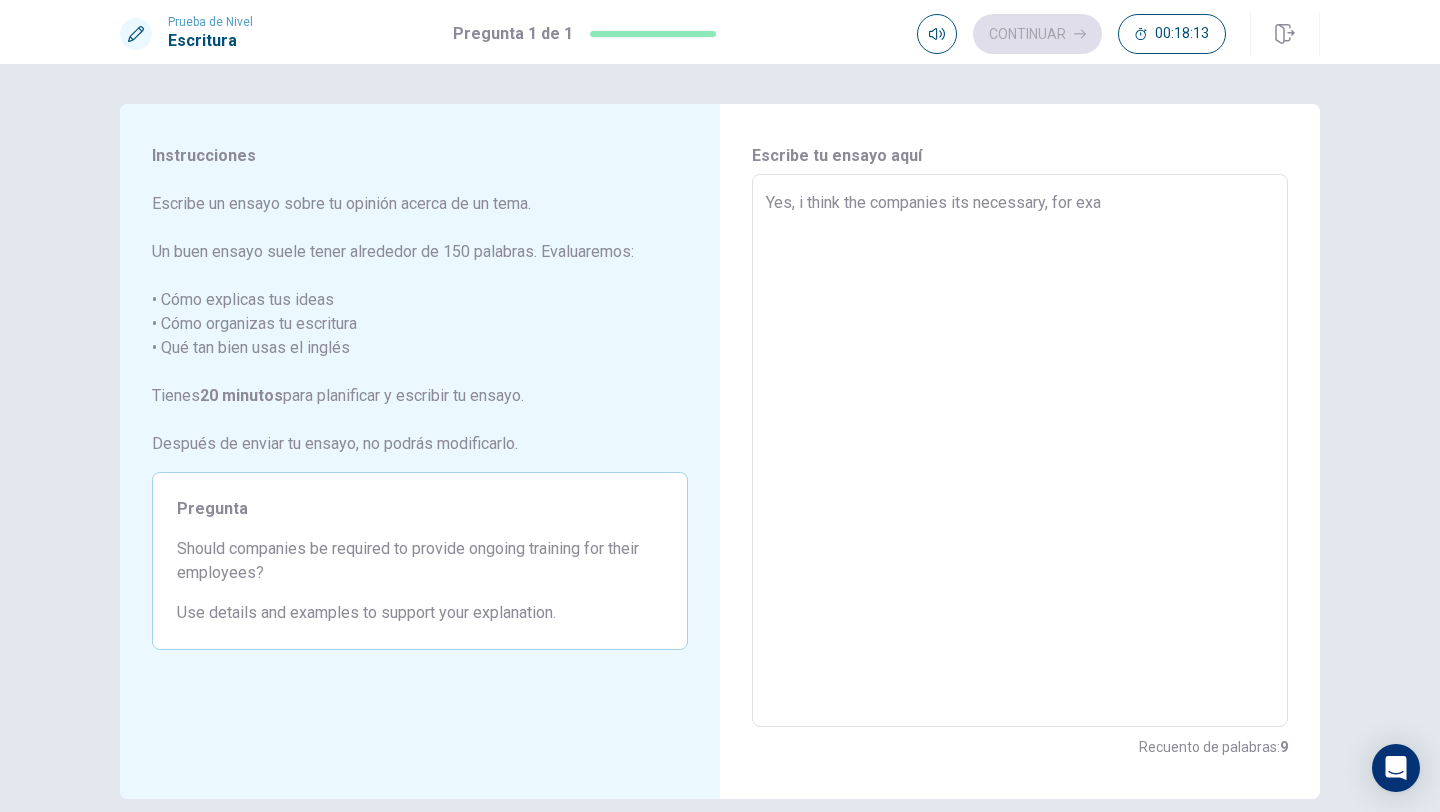 type on "x" 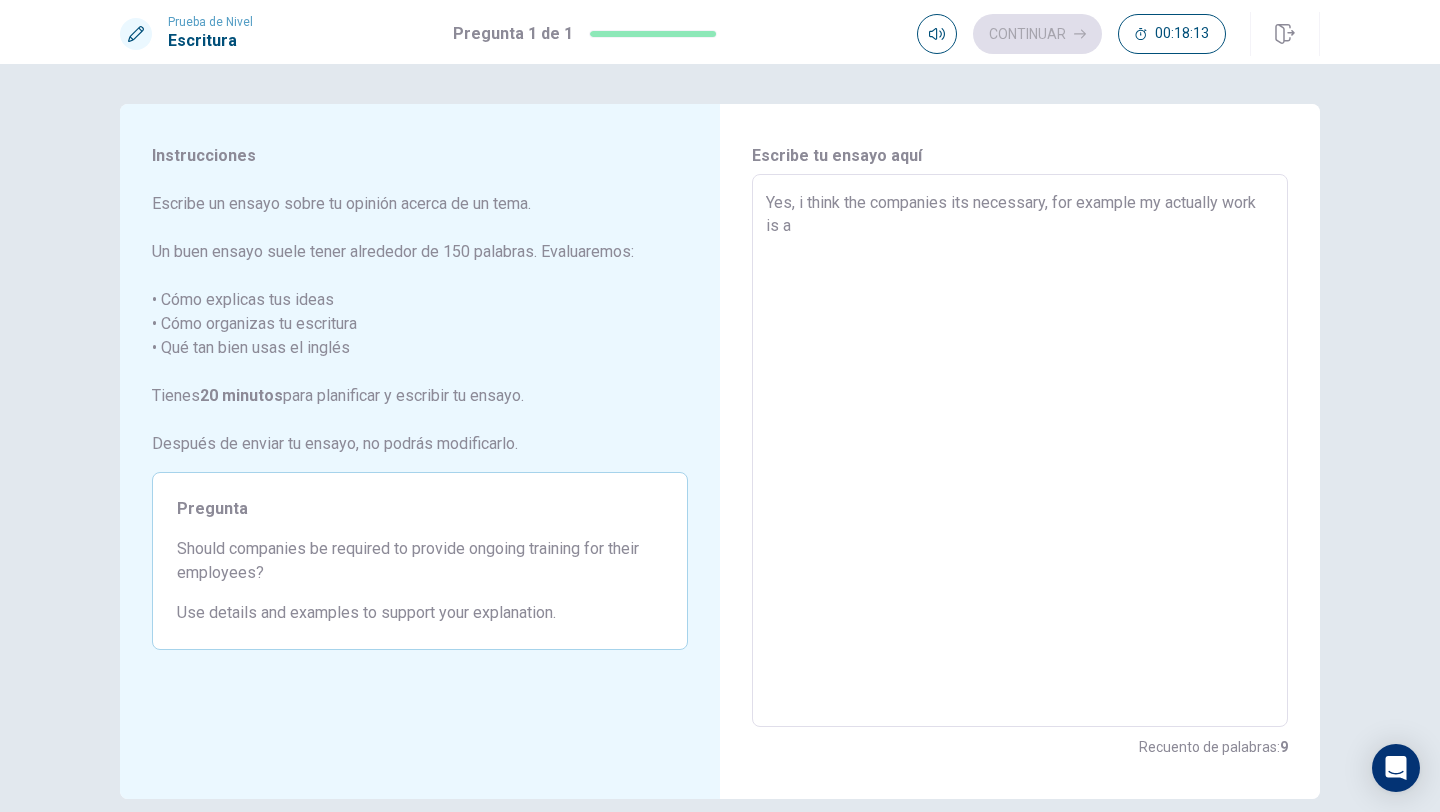 type on "x" 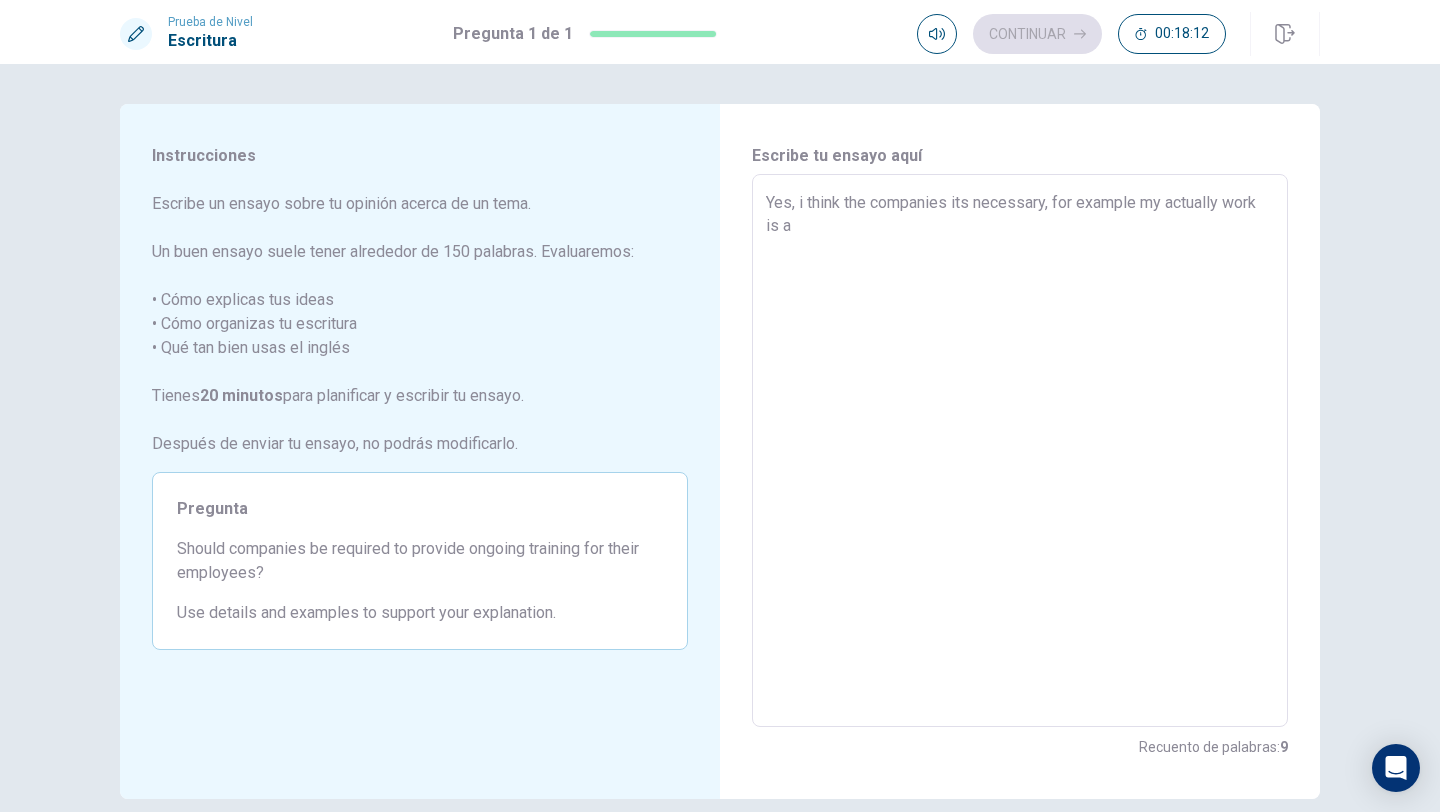 type on "Yes, i think the companies its necessary, for examp" 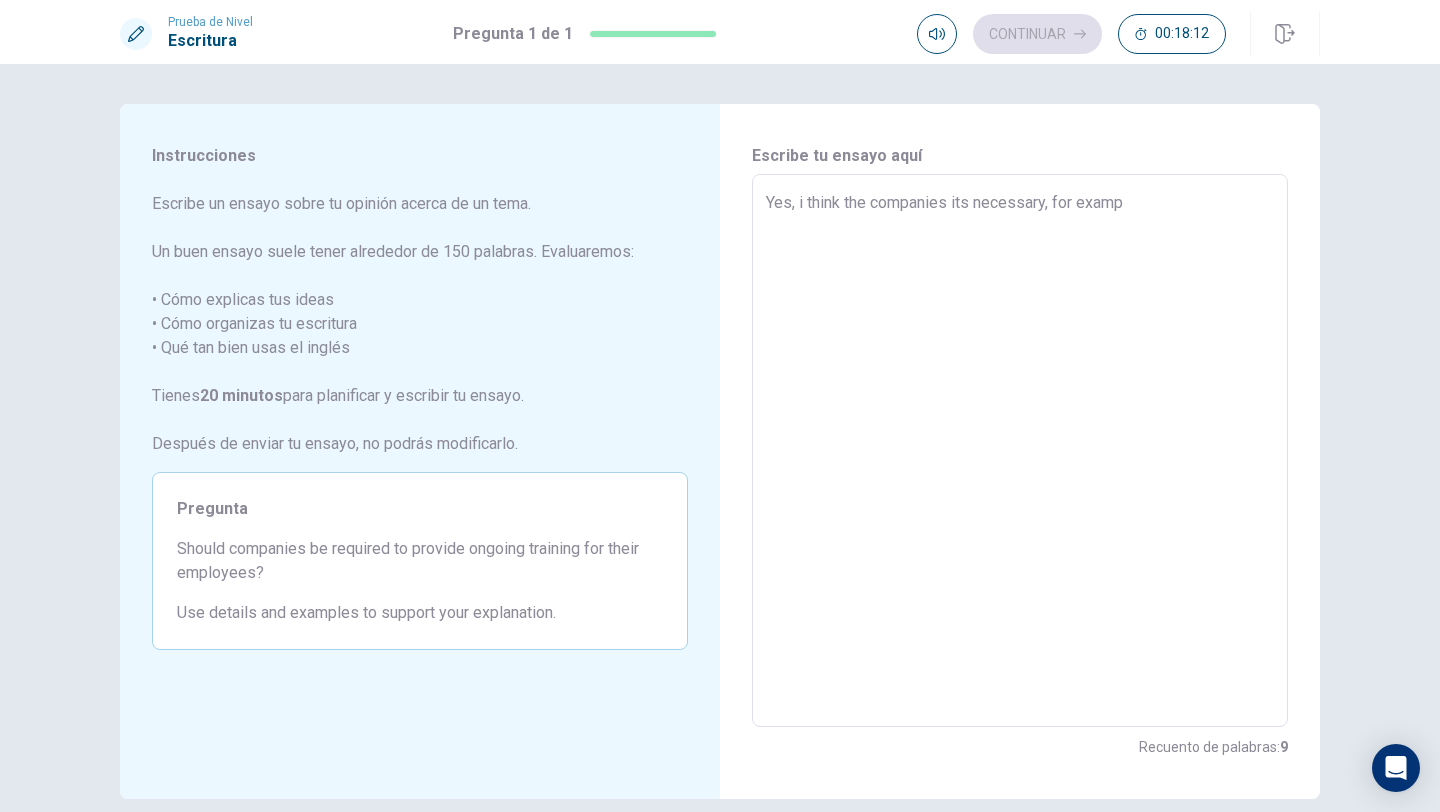 type on "x" 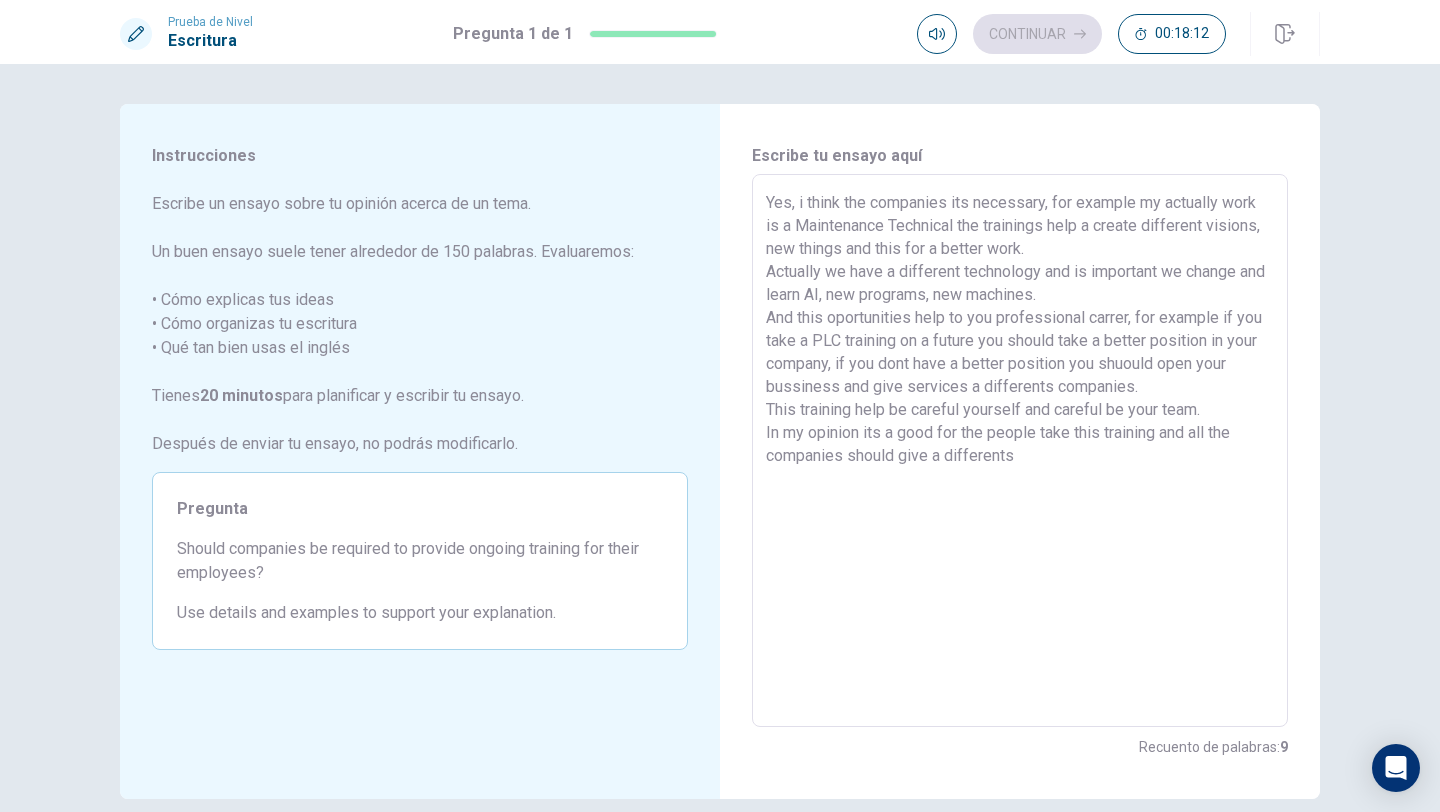 type on "x" 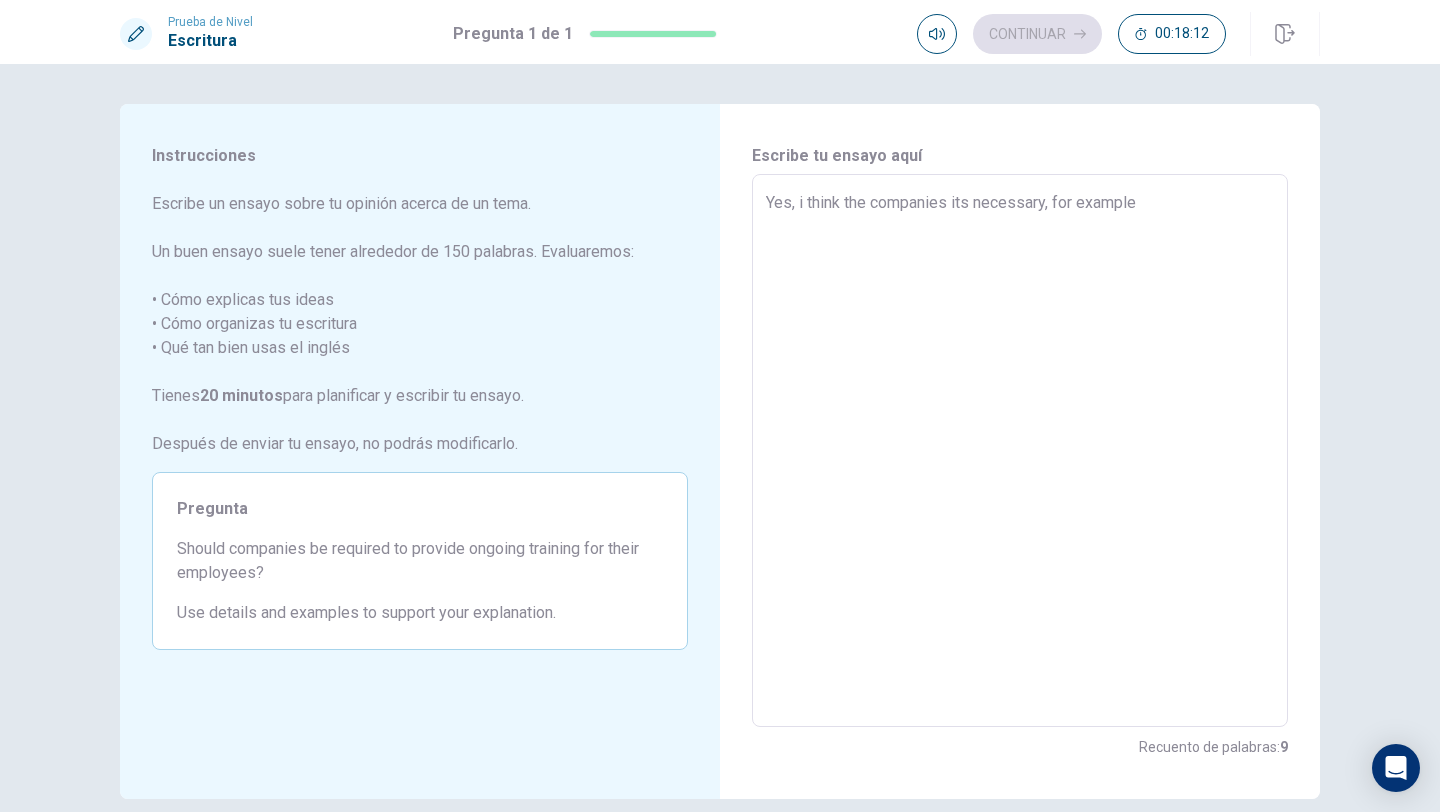 type on "x" 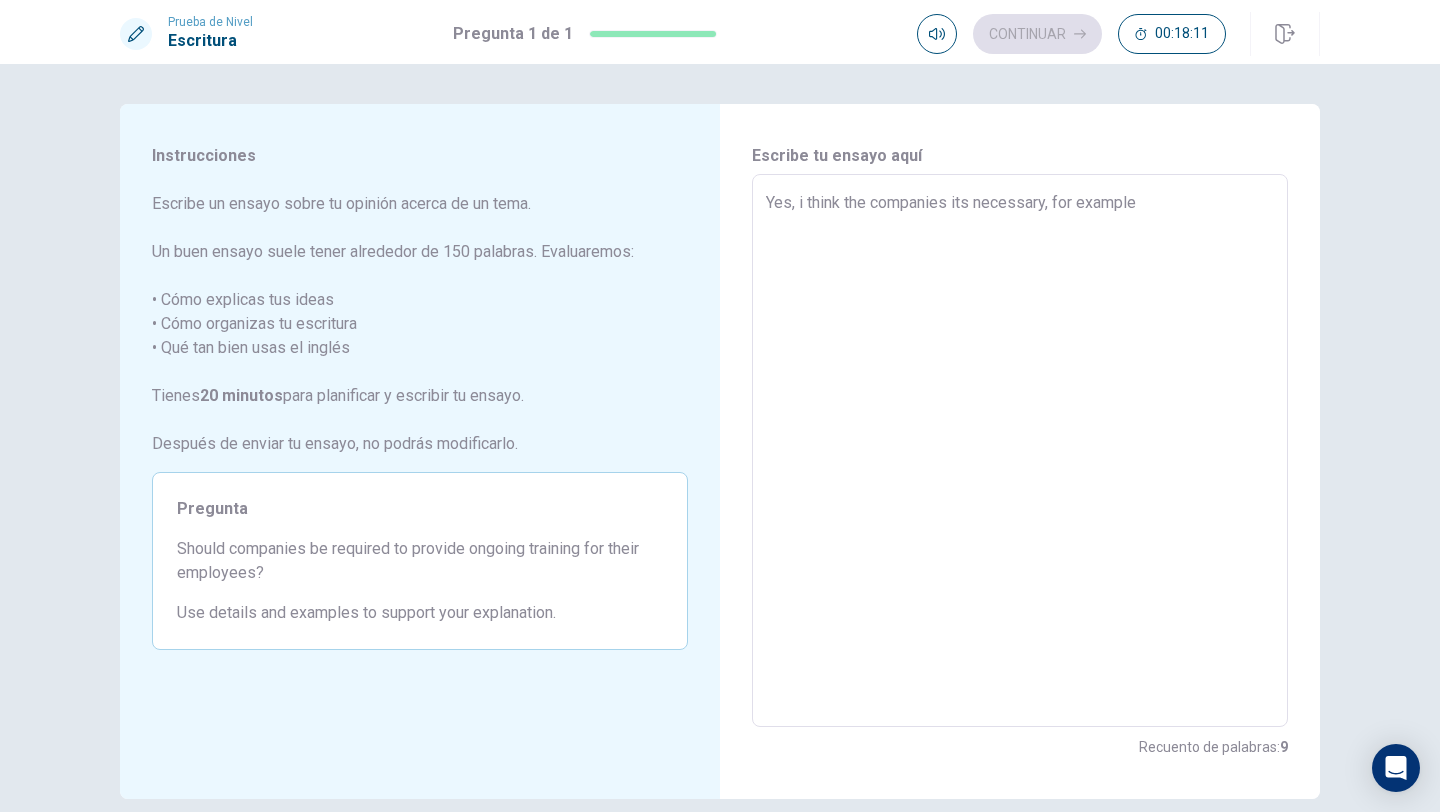 type on "Yes, i think the companies its necessary, for example" 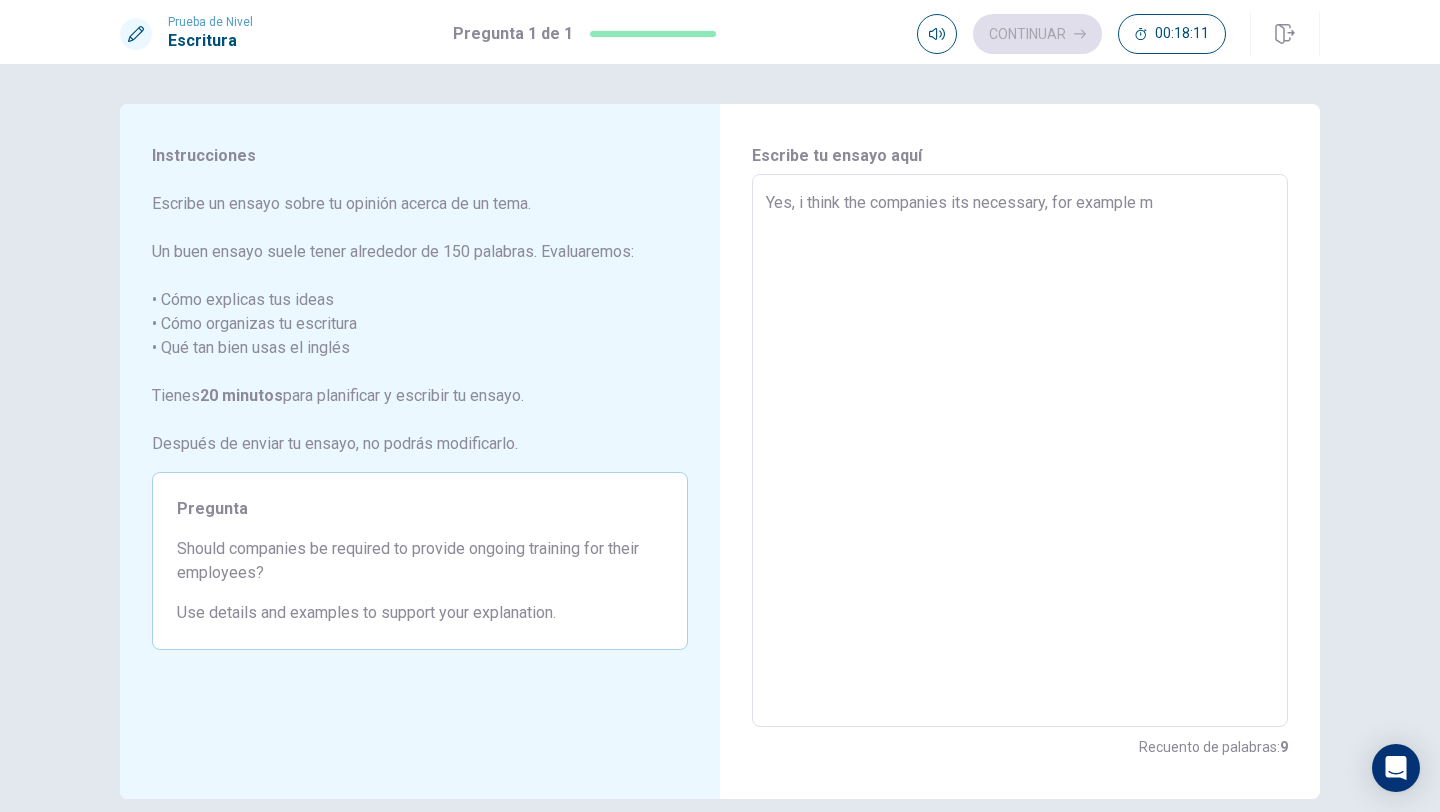 type on "x" 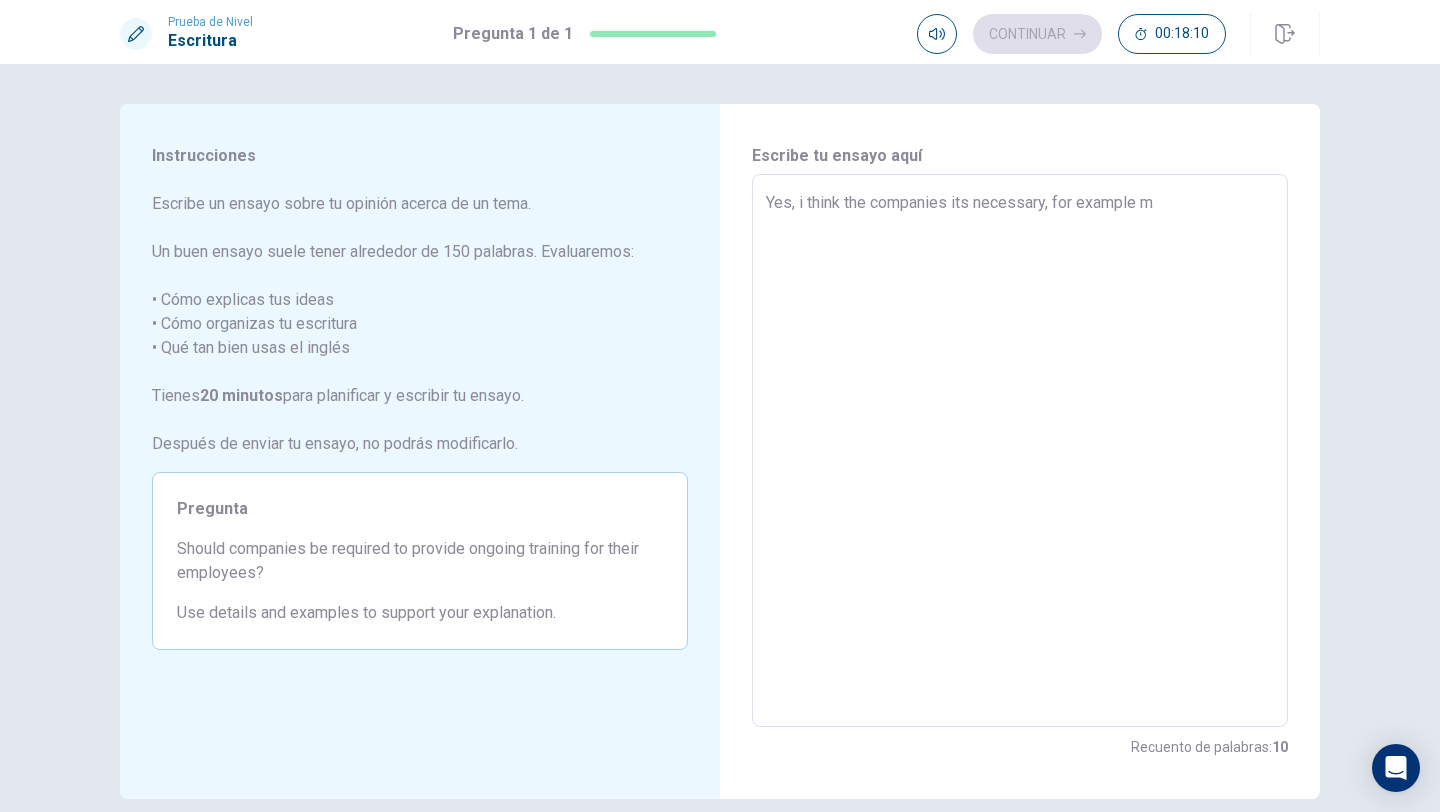 type on "Yes, i think the companies its necessary, for example my actually work is a Maintenance Technical the trainings help a create different visions, new things and this for a better work.
Actually we have a different technology and is important we change and learn AI, new programs, new machines.
And this oportunities help to you professional carrer, for example if you take a PLC training on a future you should take a bette" 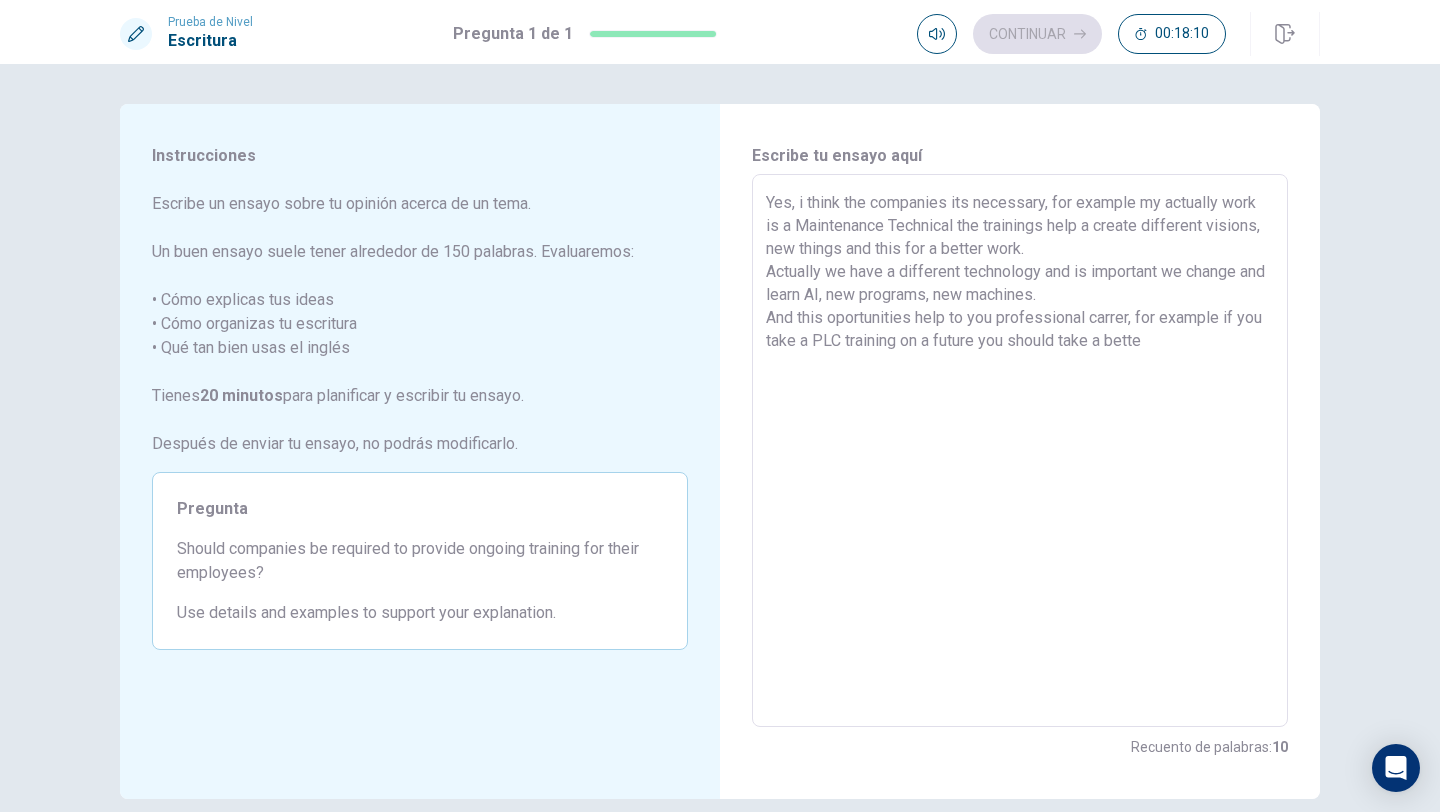 type on "x" 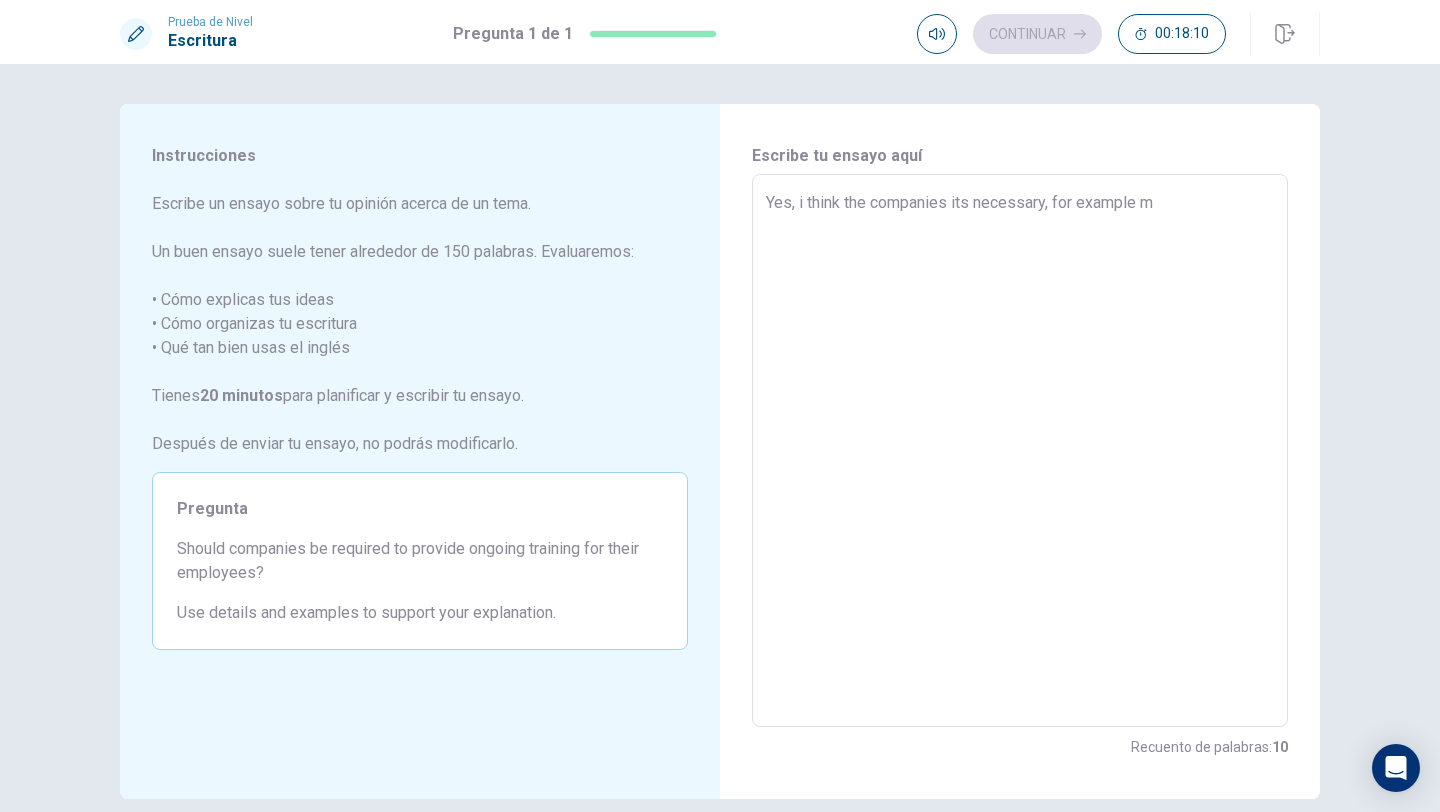type on "x" 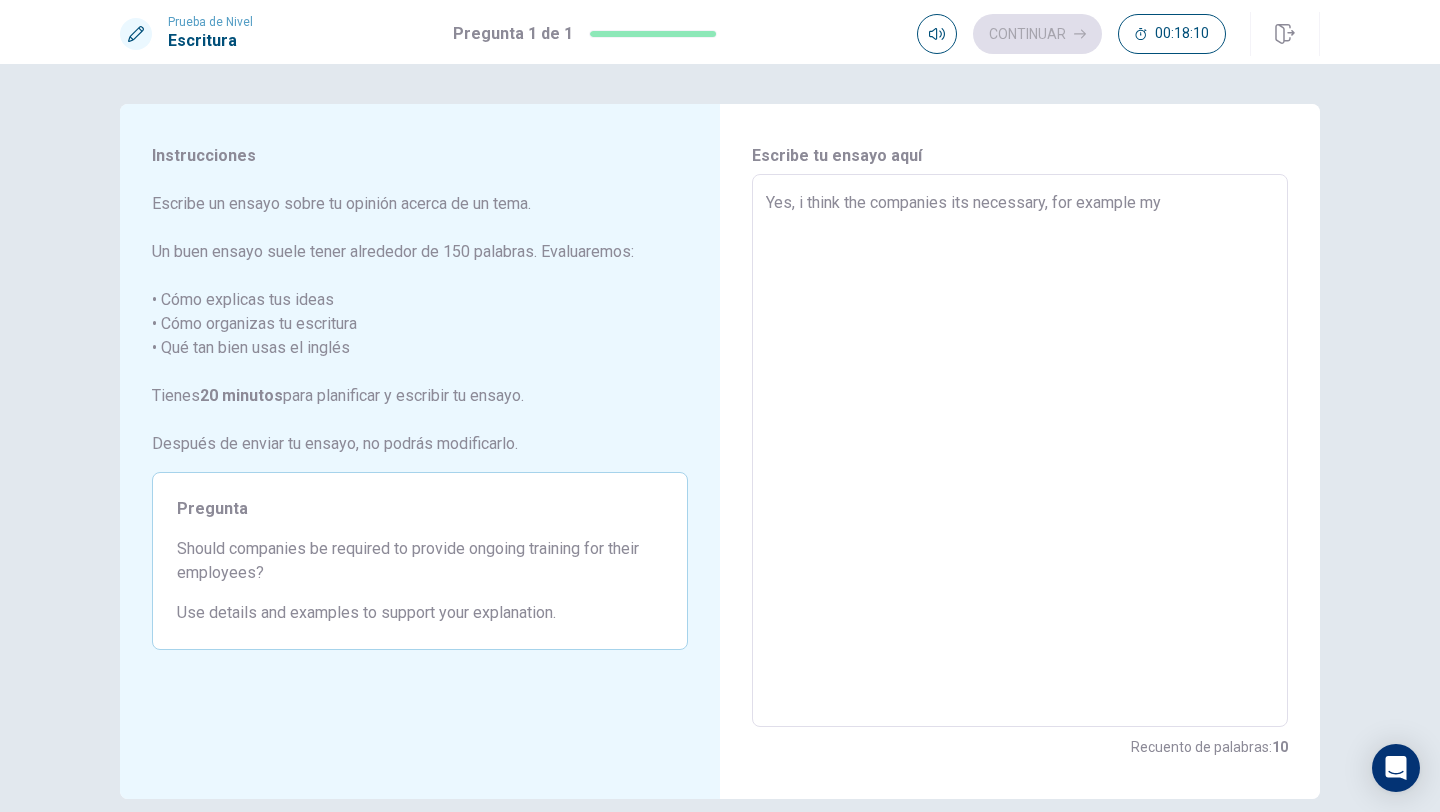 type on "x" 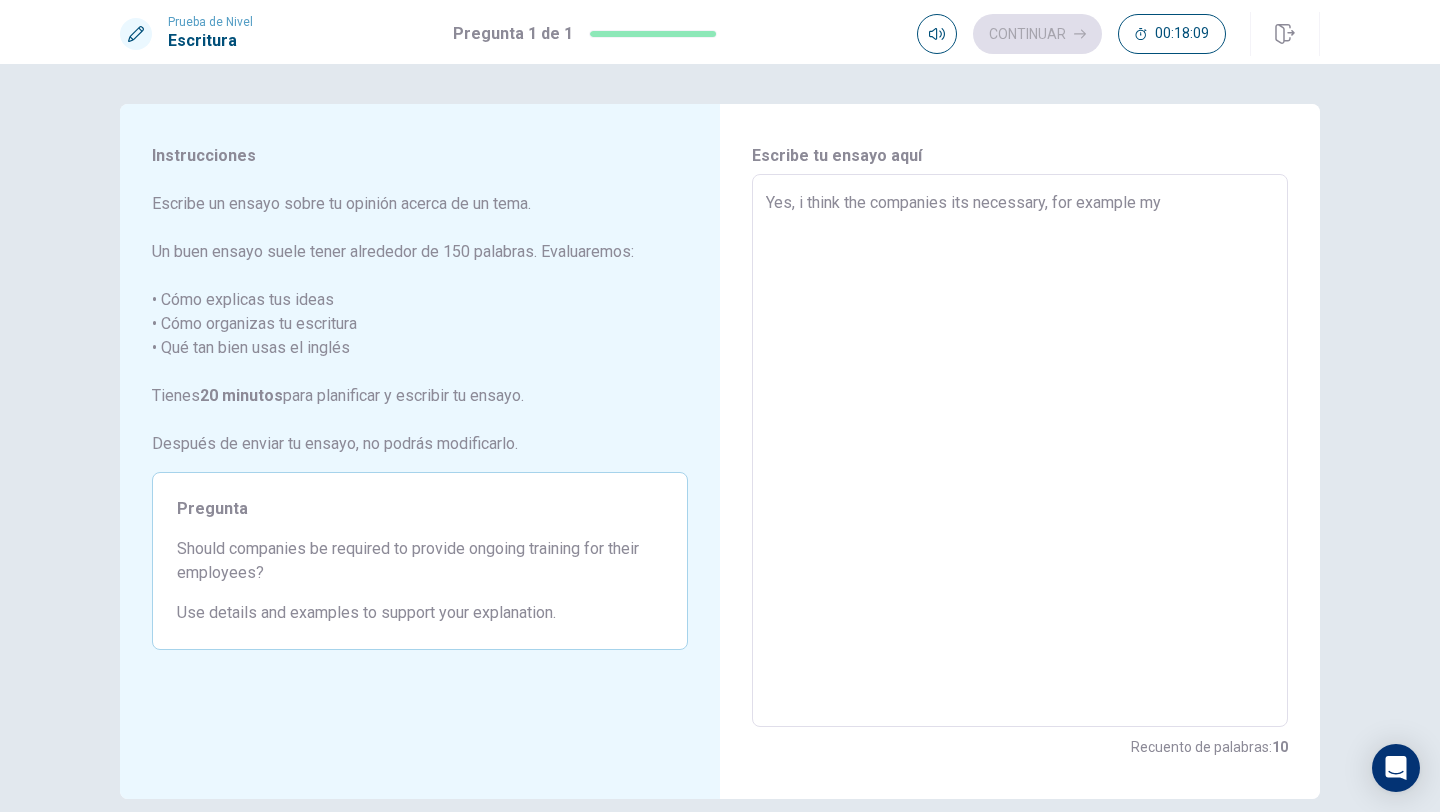 type on "Yes, i think the companies its necessary, for example my" 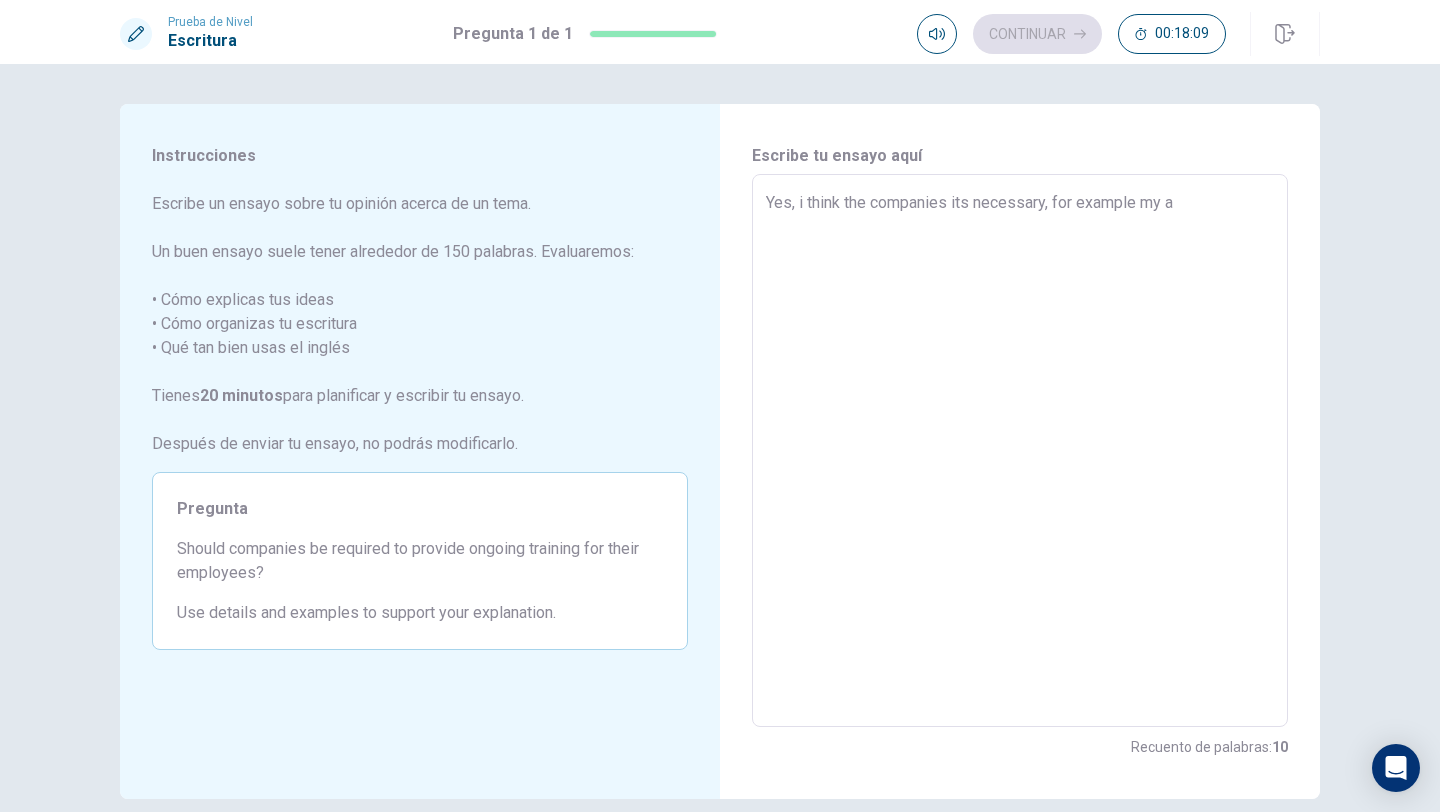 type on "x" 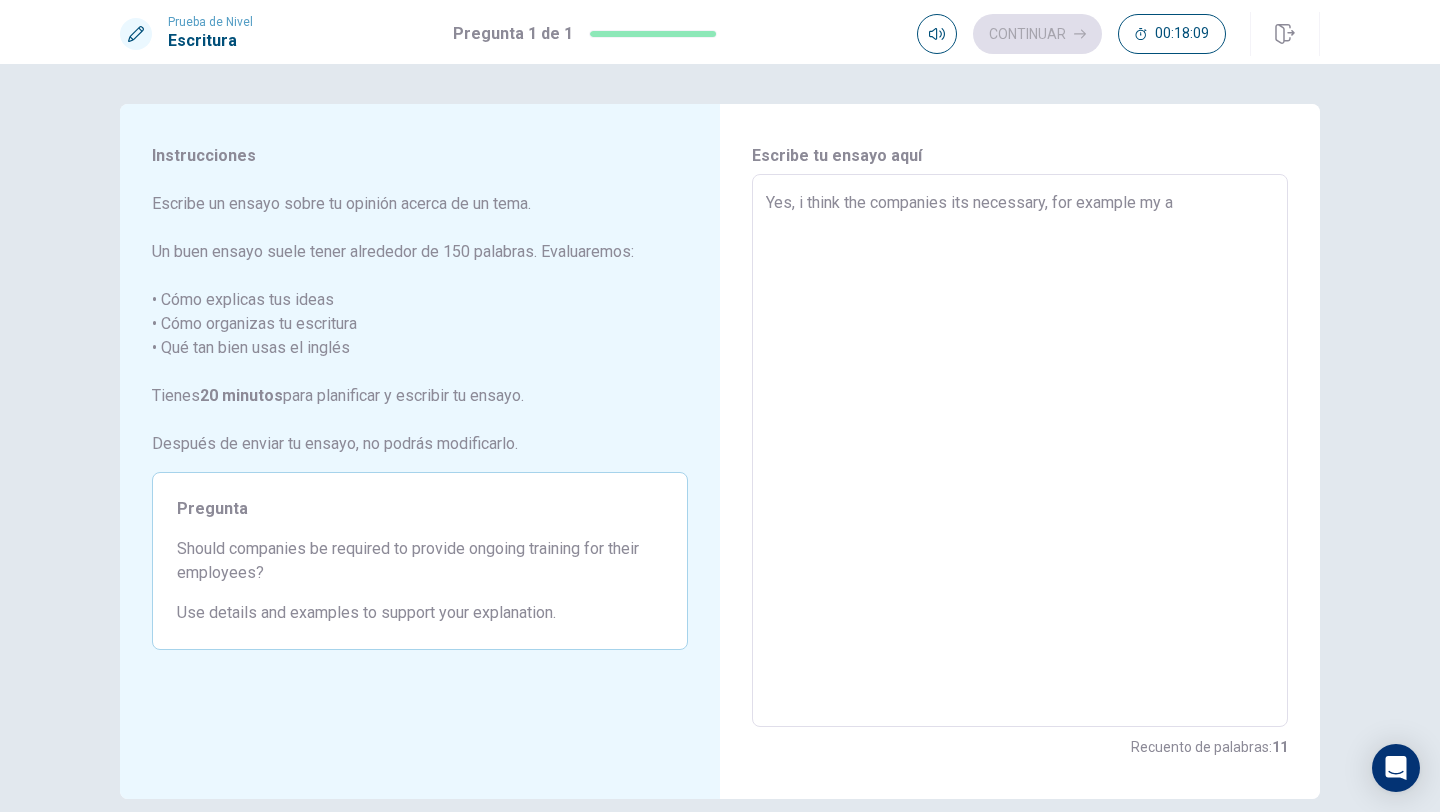 type on "Yes, i think the companies its necessary, for example my at" 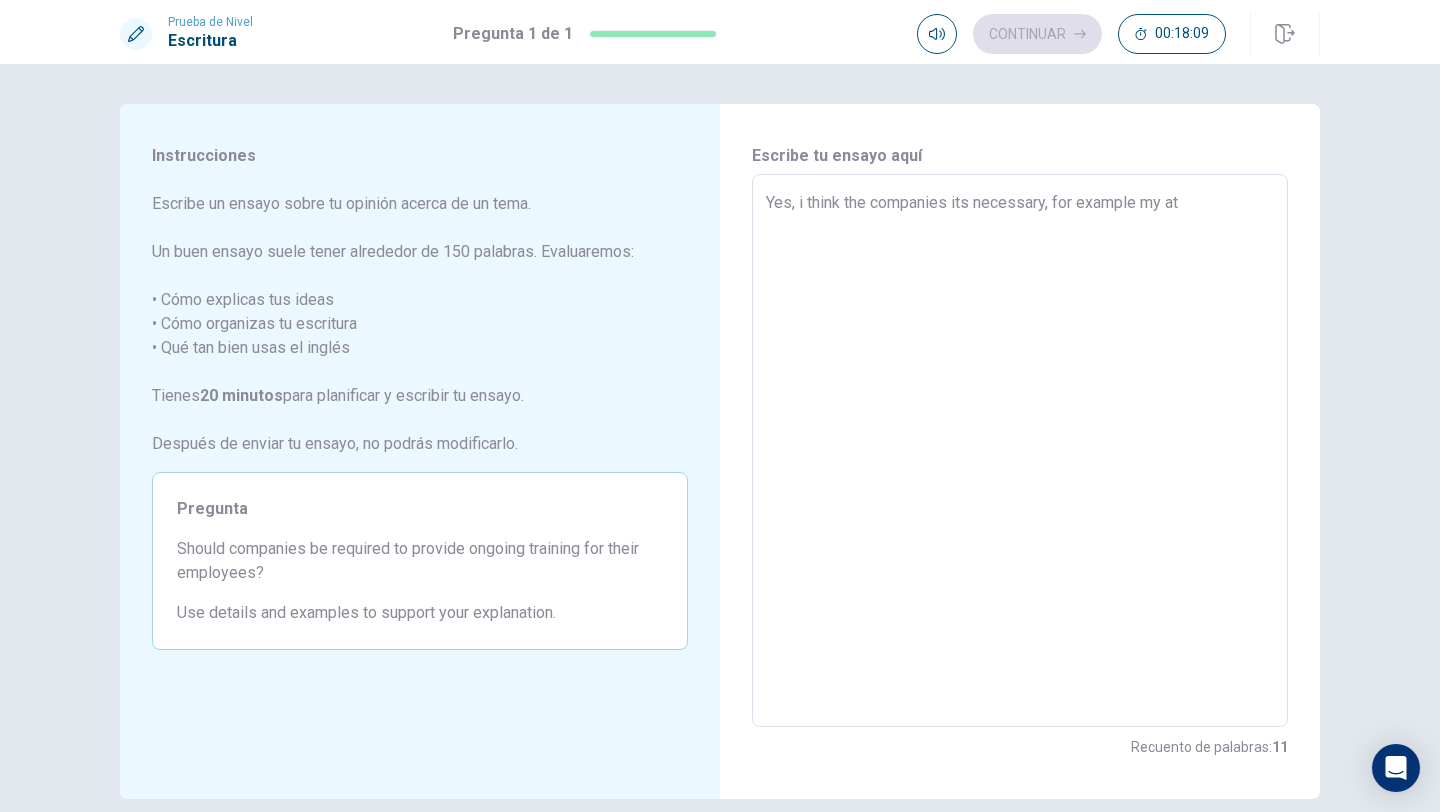 type on "x" 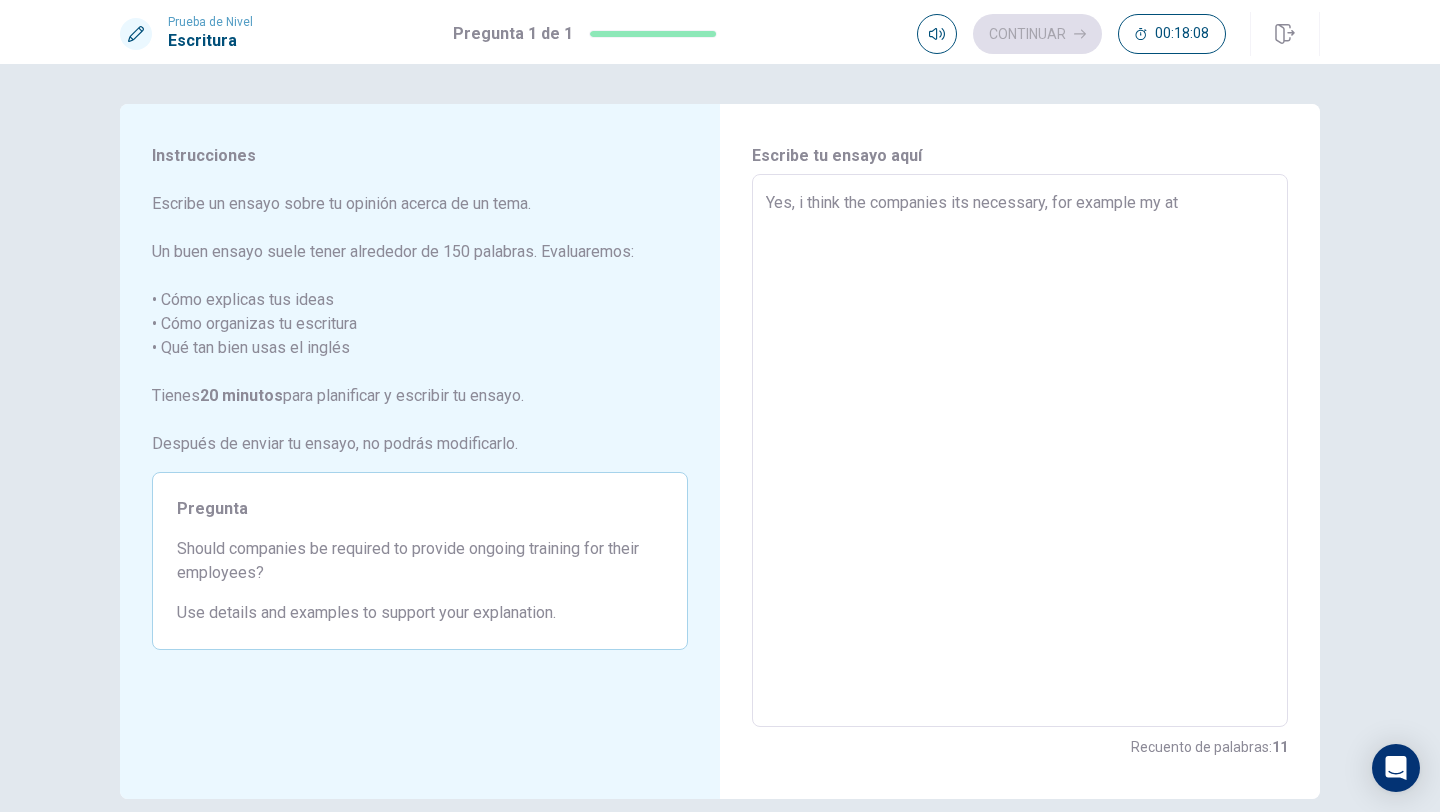 type on "Yes, i think the companies its necessary, for example my a" 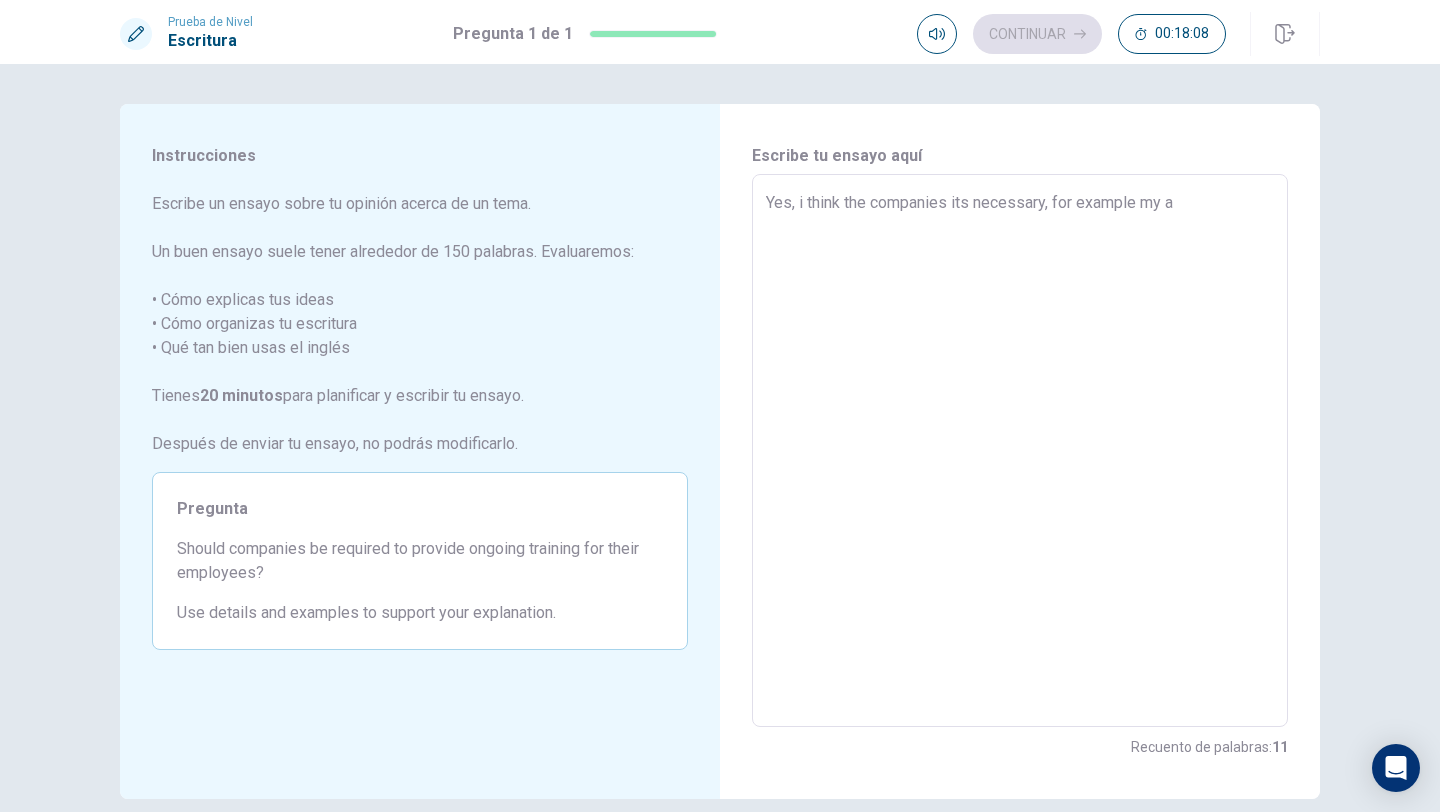 type on "x" 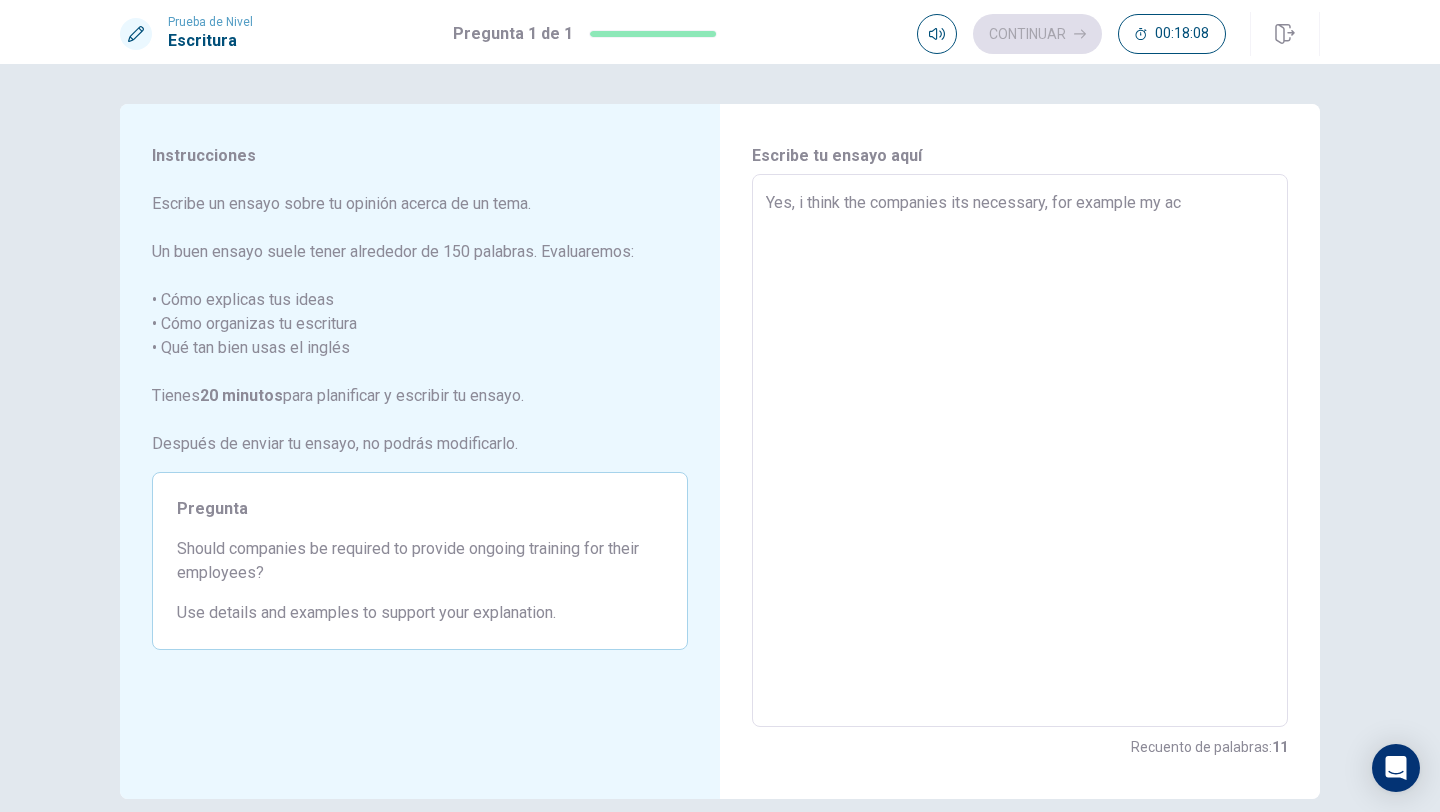 type on "Yes, i think the companies its necessary, for example my act" 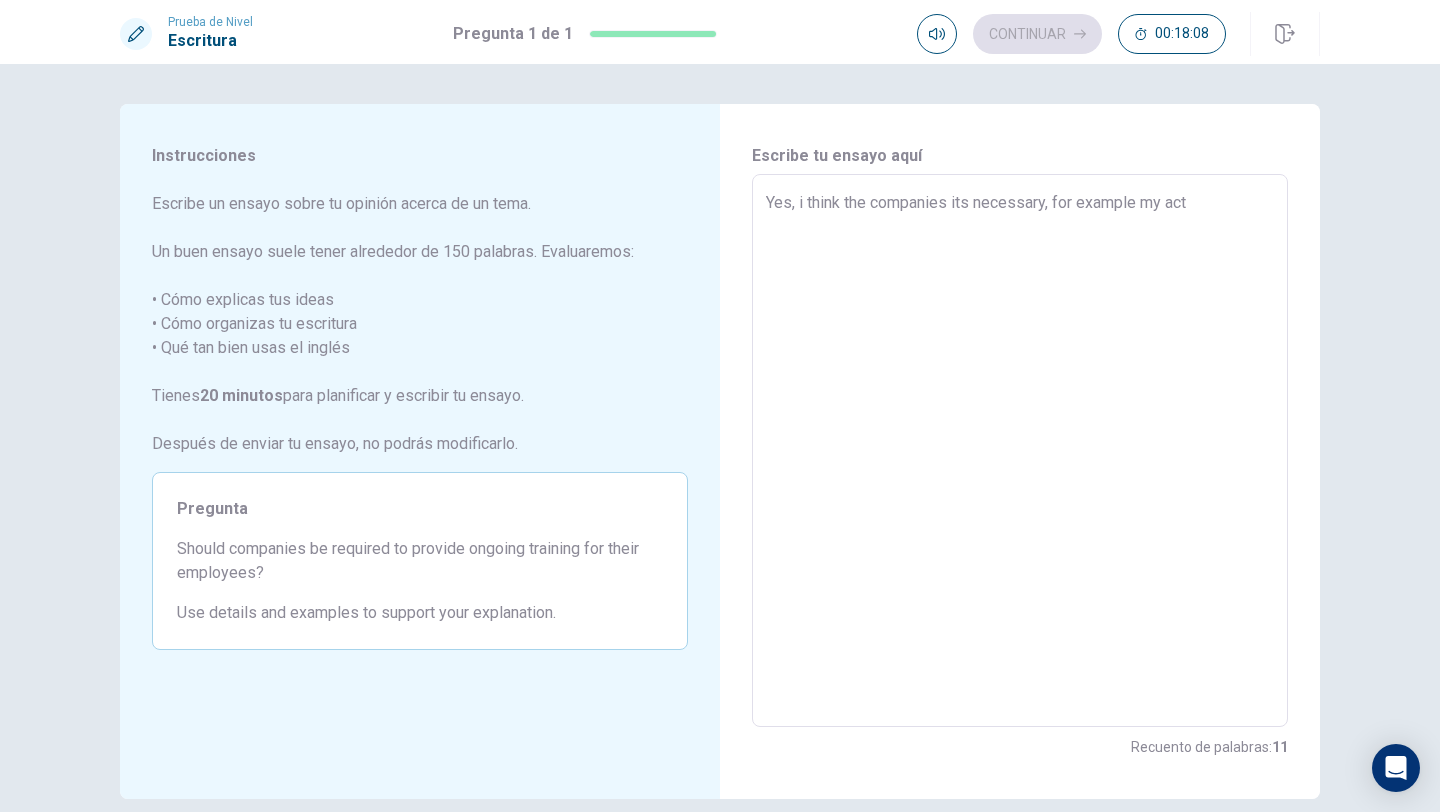 type on "x" 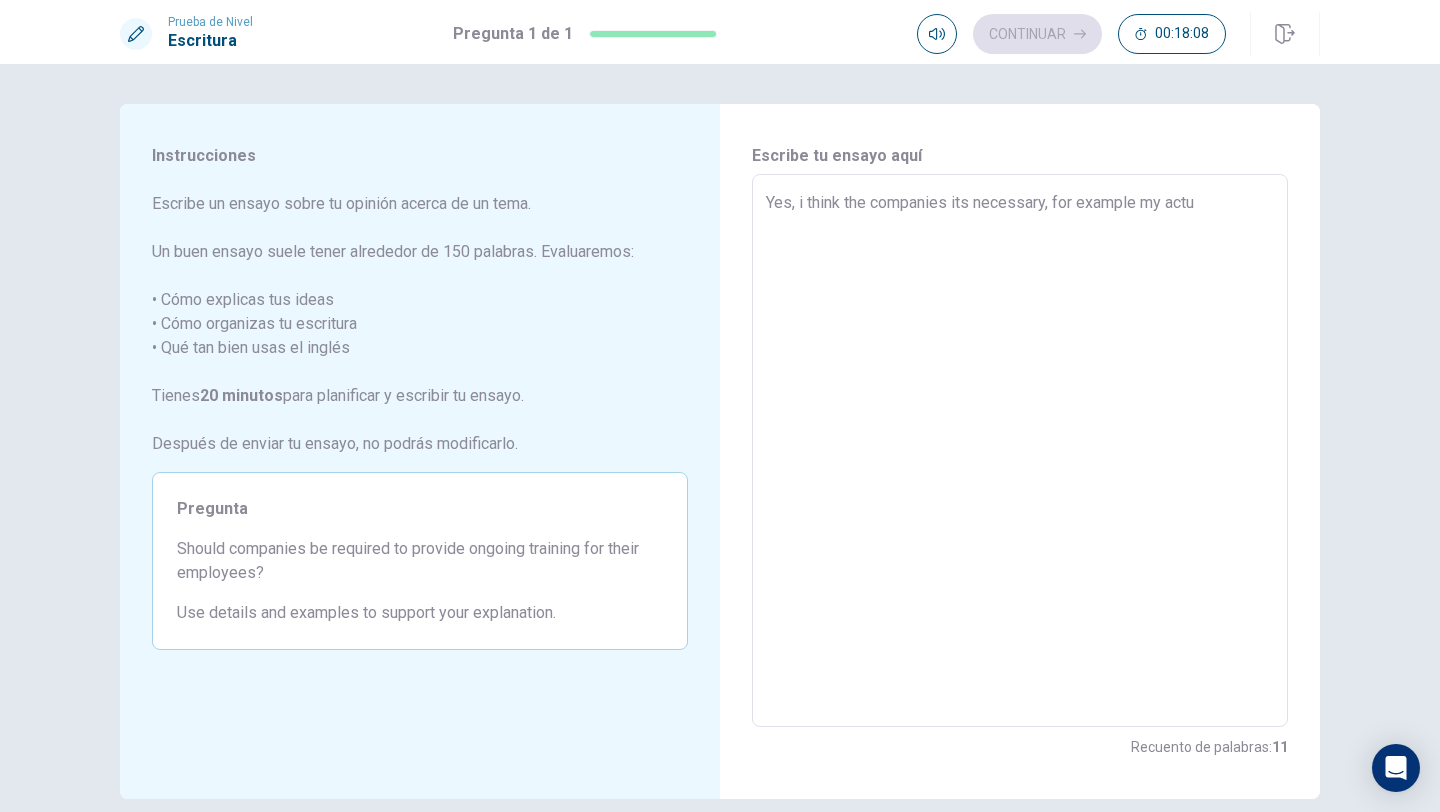 type on "x" 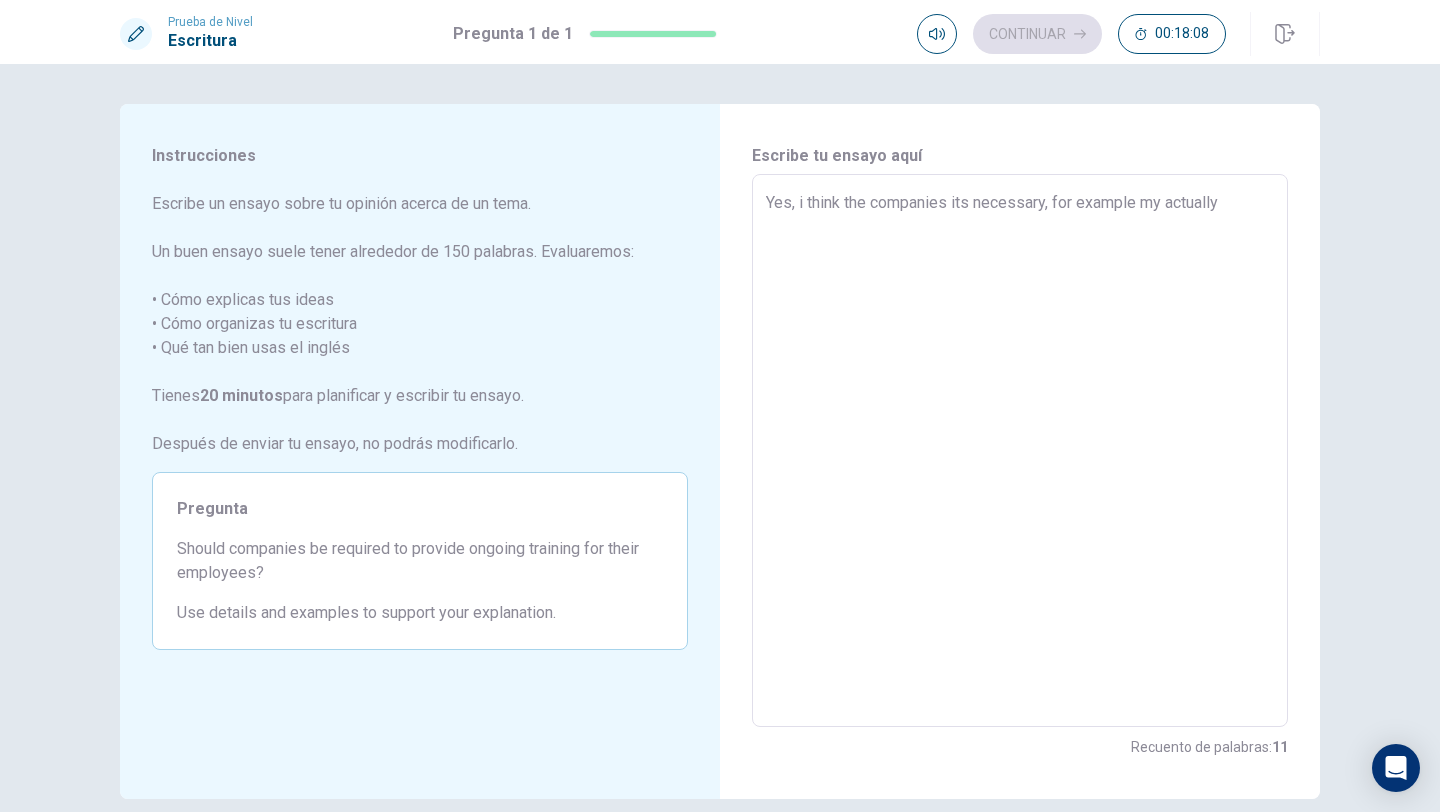 type on "x" 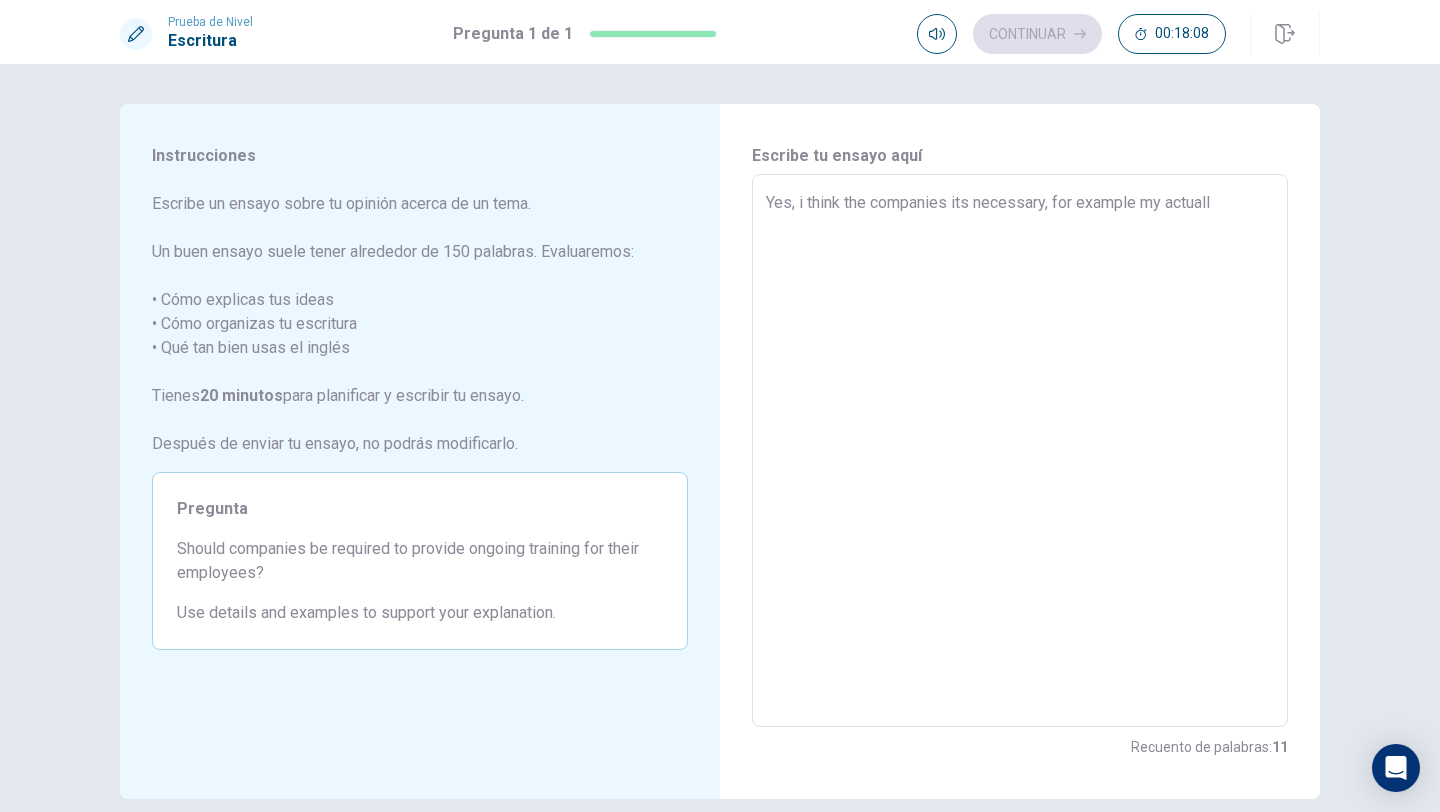 type on "x" 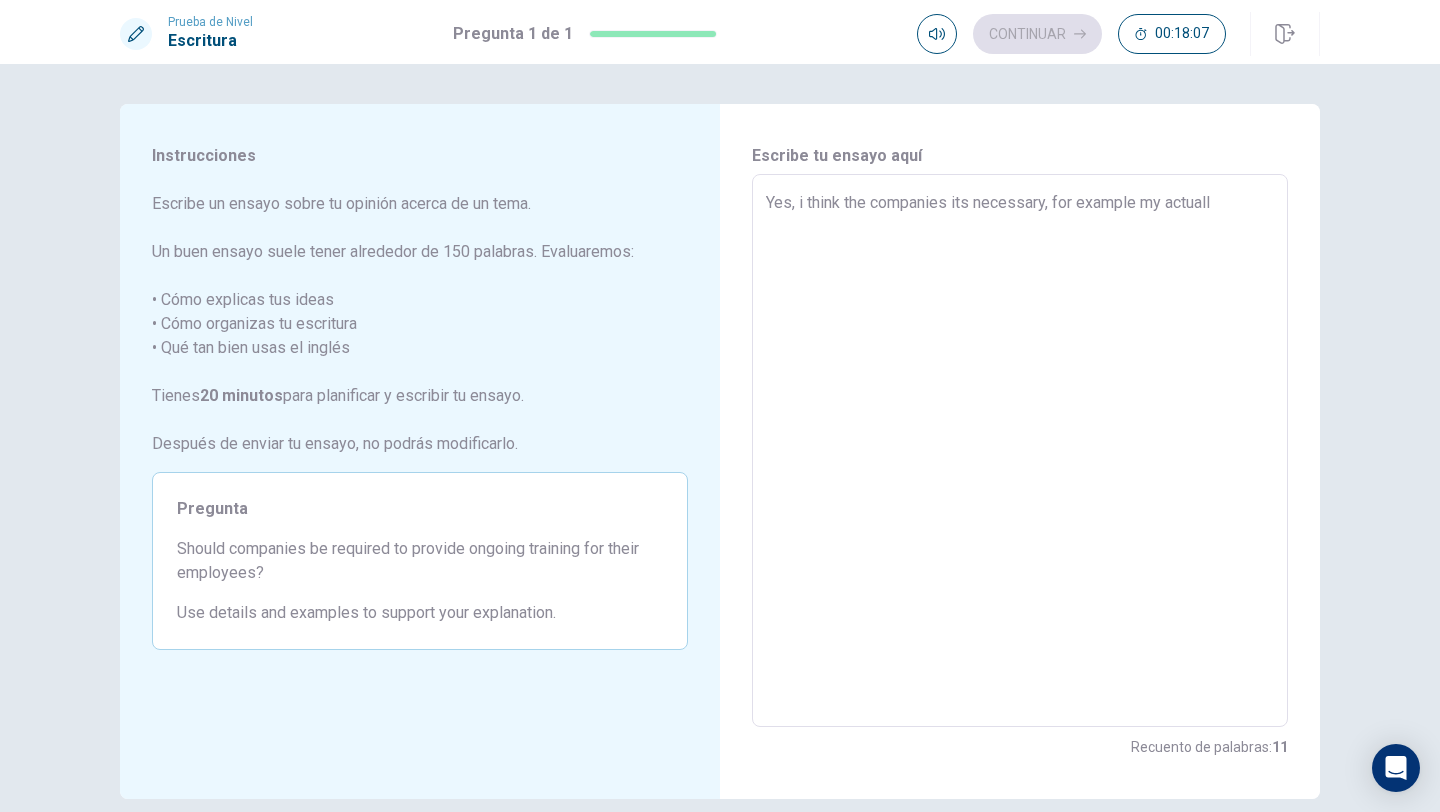 type on "Yes, i think the companies its necessary, for example my actuallt" 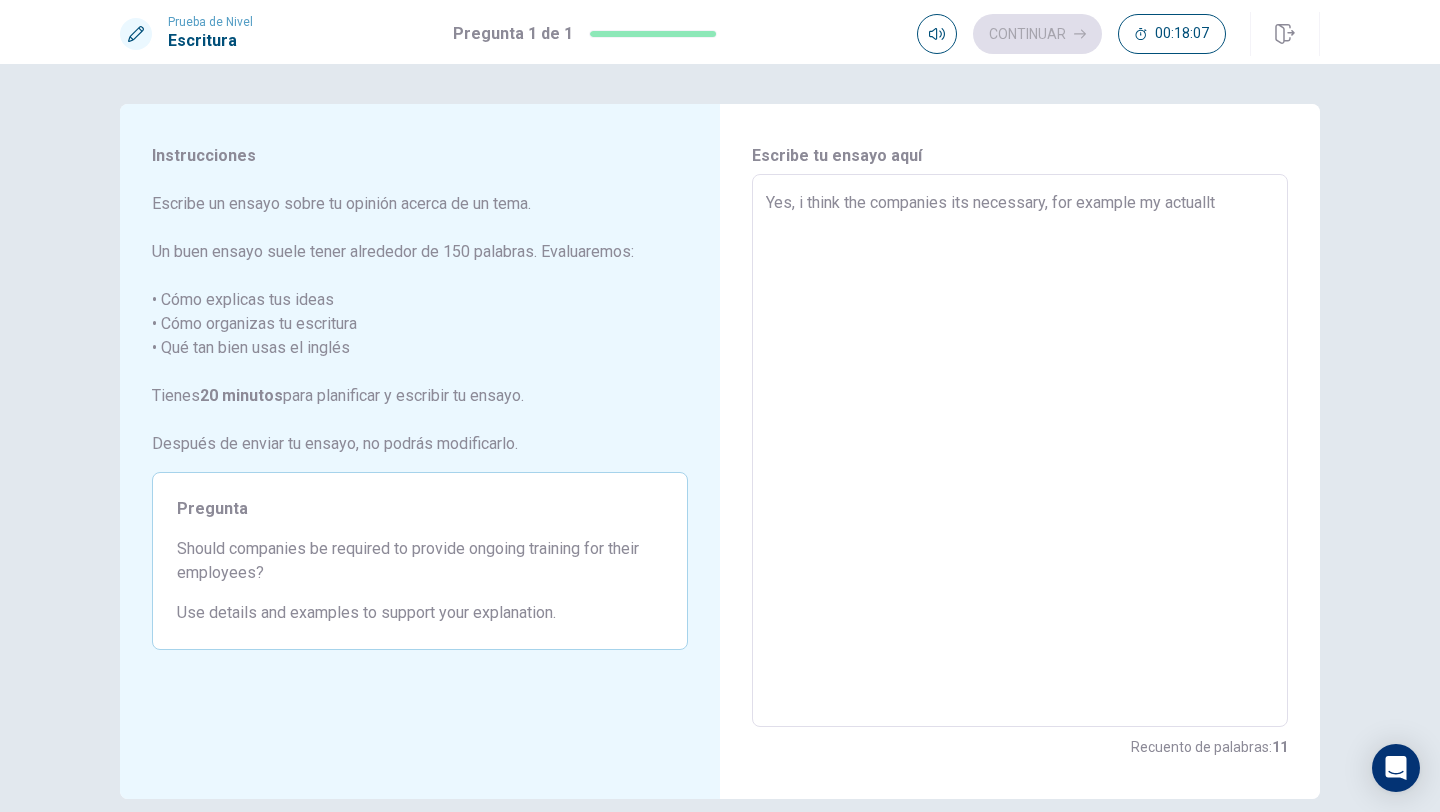 type on "x" 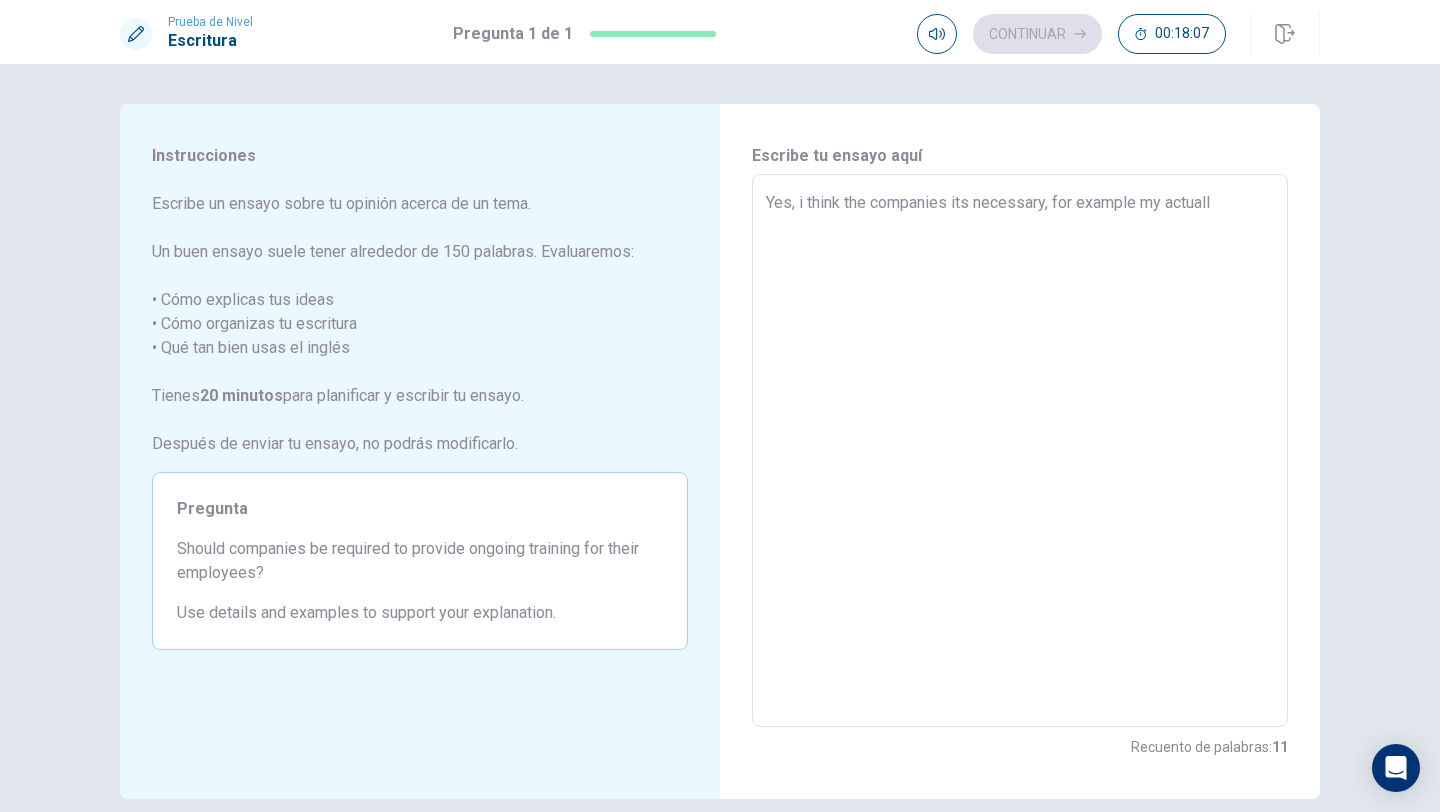 type on "x" 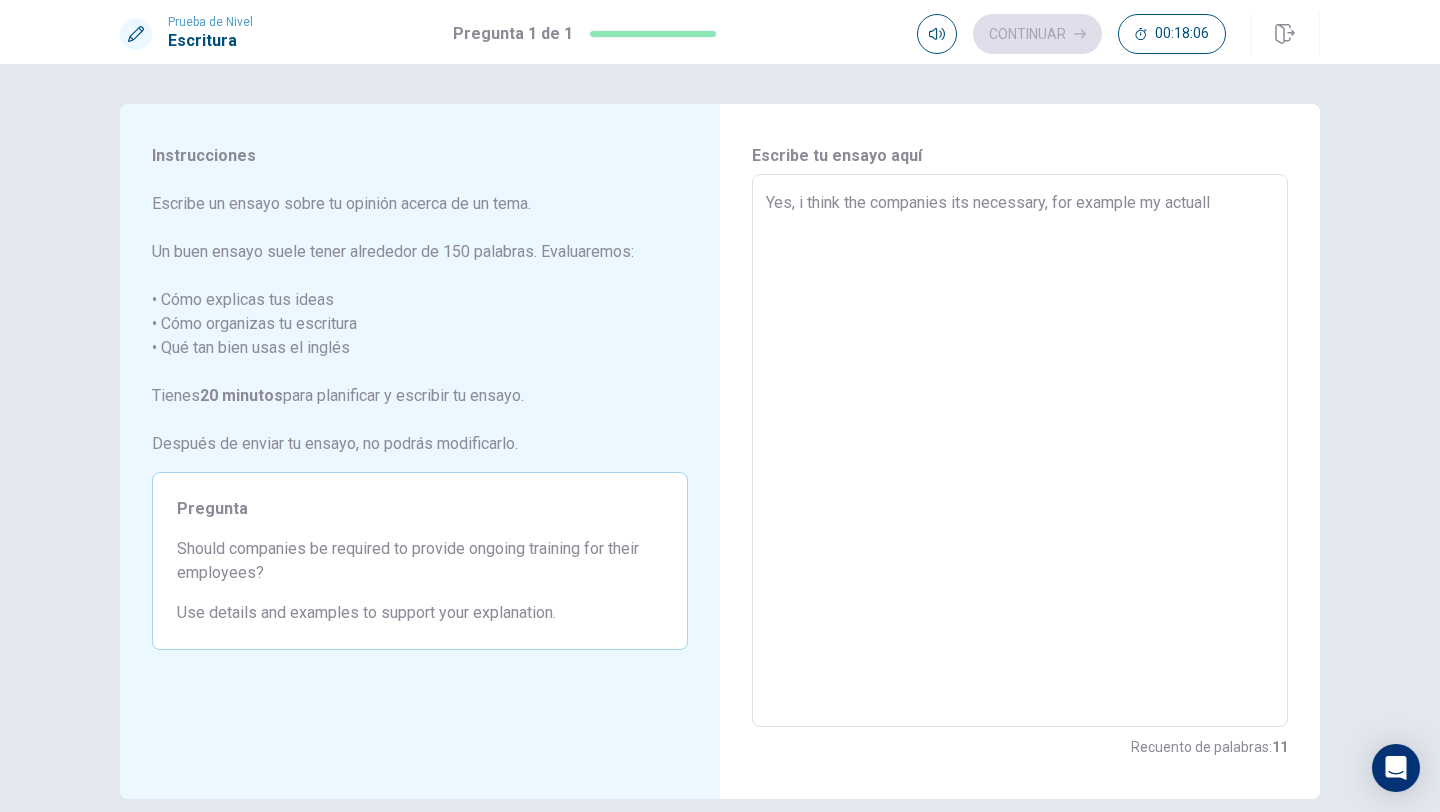 type on "Yes, i think the companies its necessary, for example my actually" 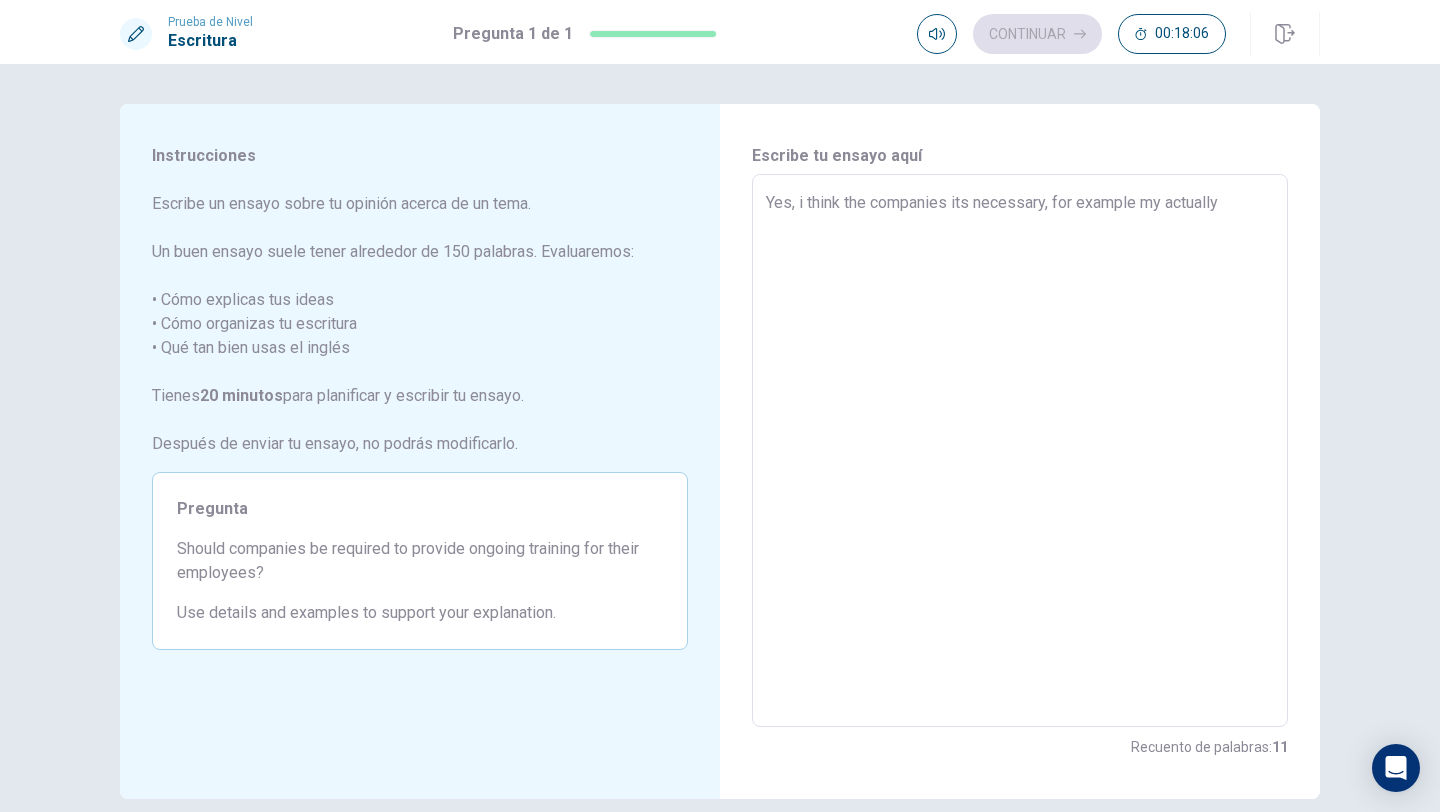 type on "x" 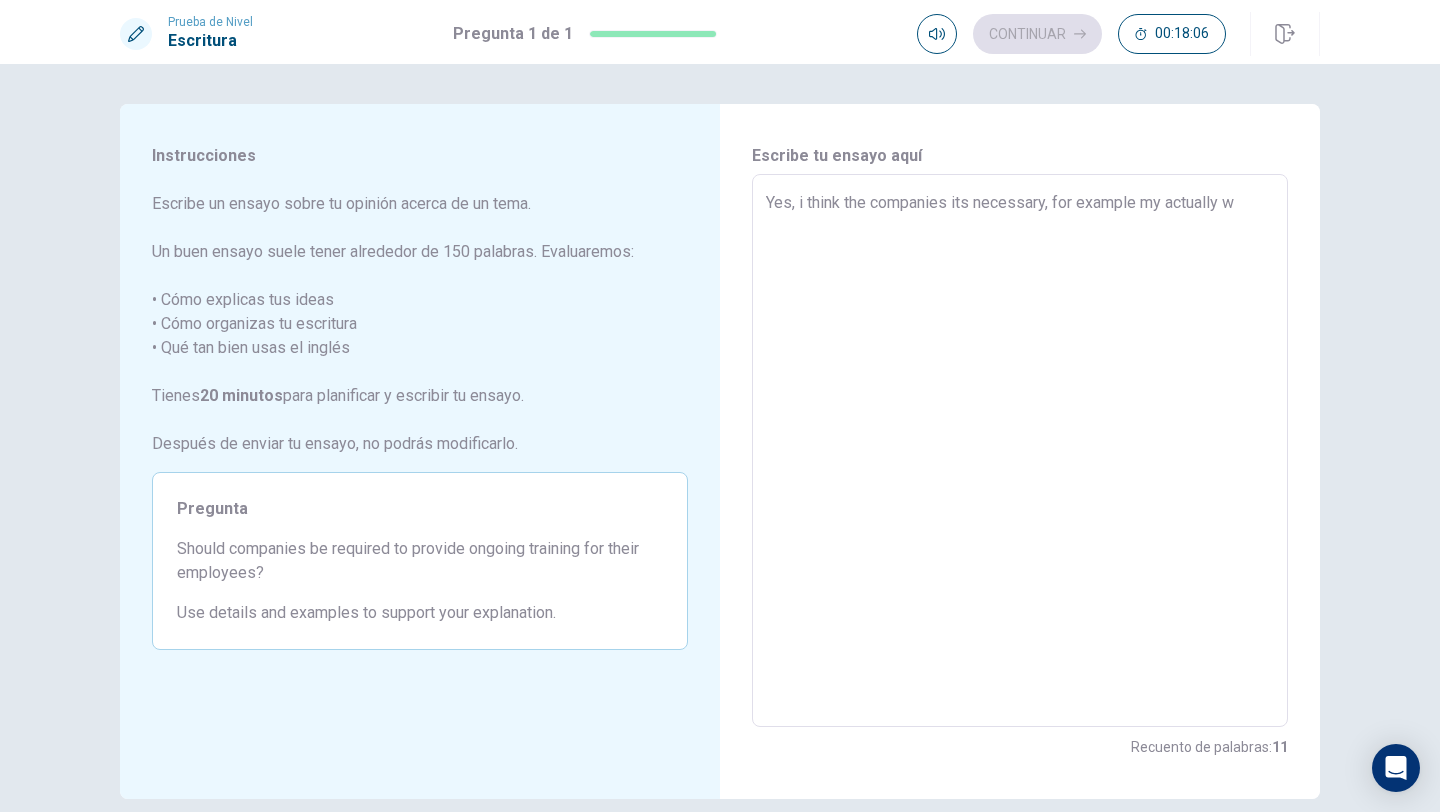 type on "x" 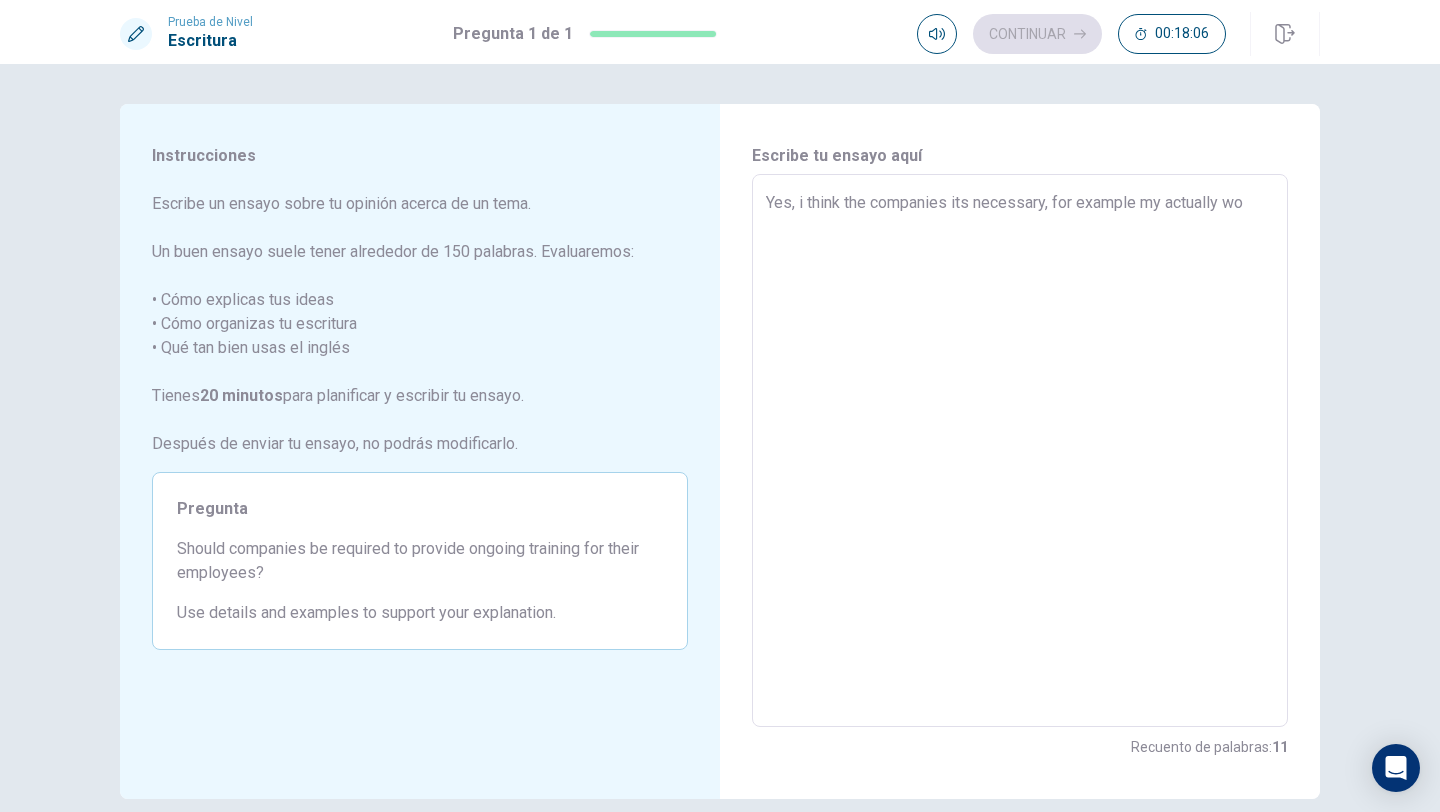 type on "x" 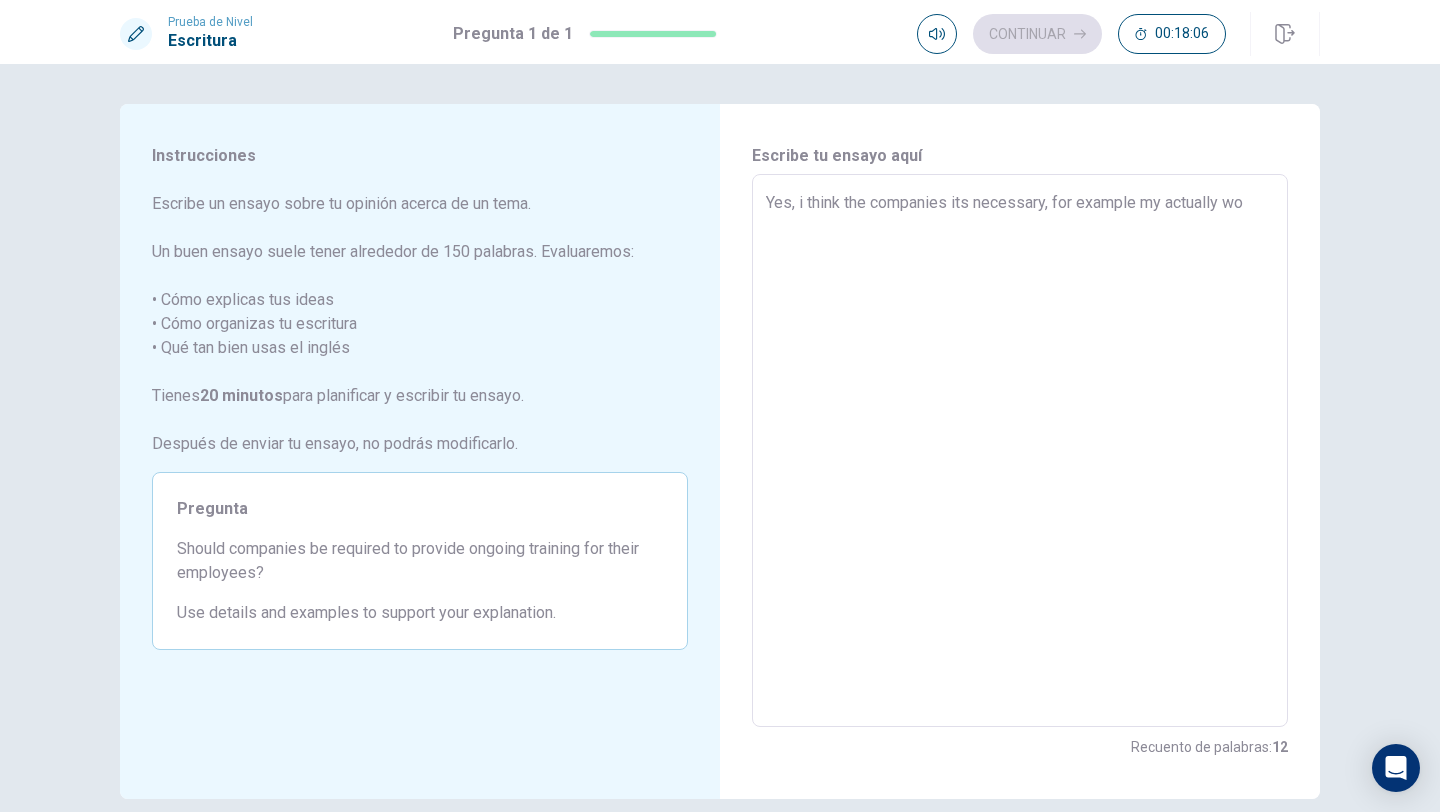 type on "Yes, i think the companies its necessary, for example my actually wor" 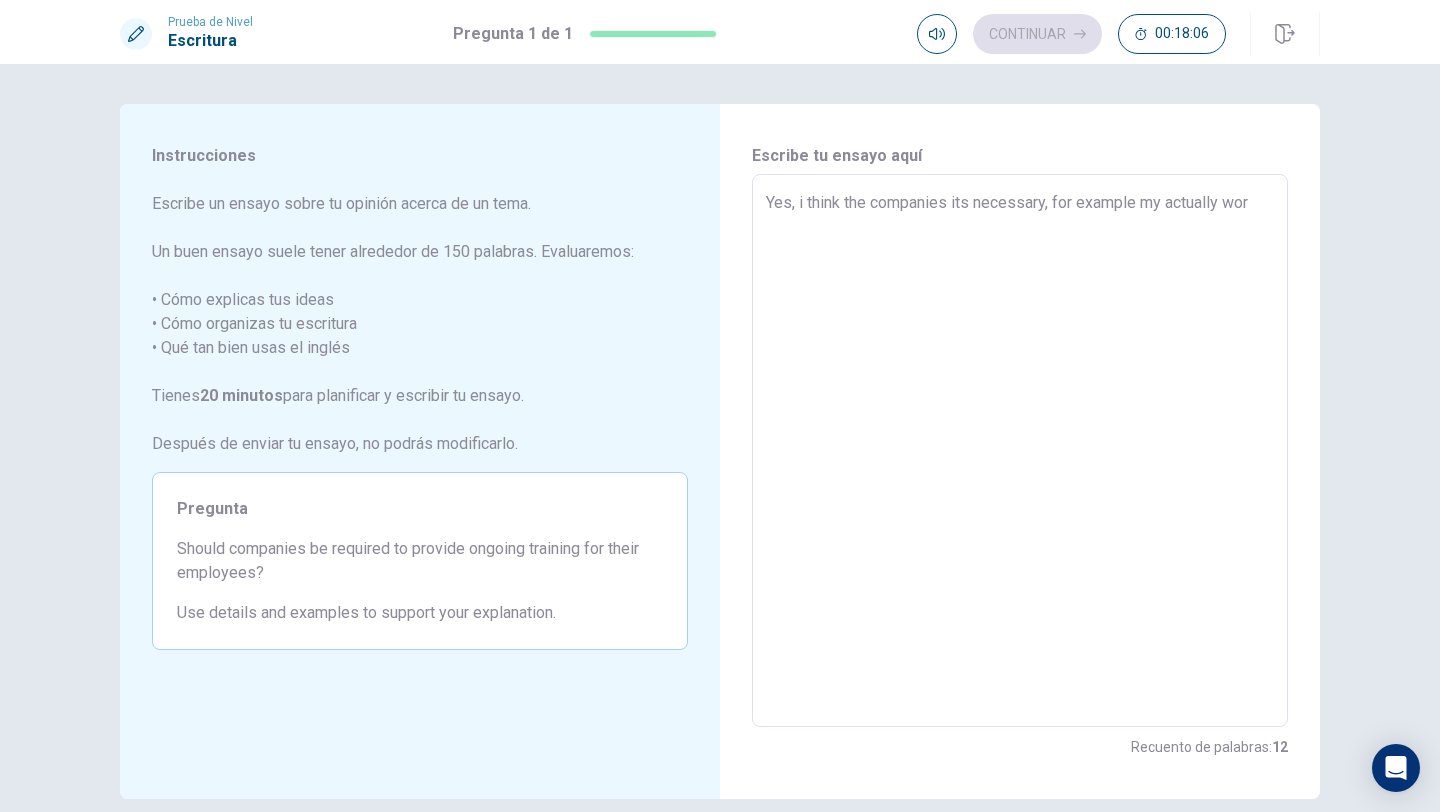 type on "x" 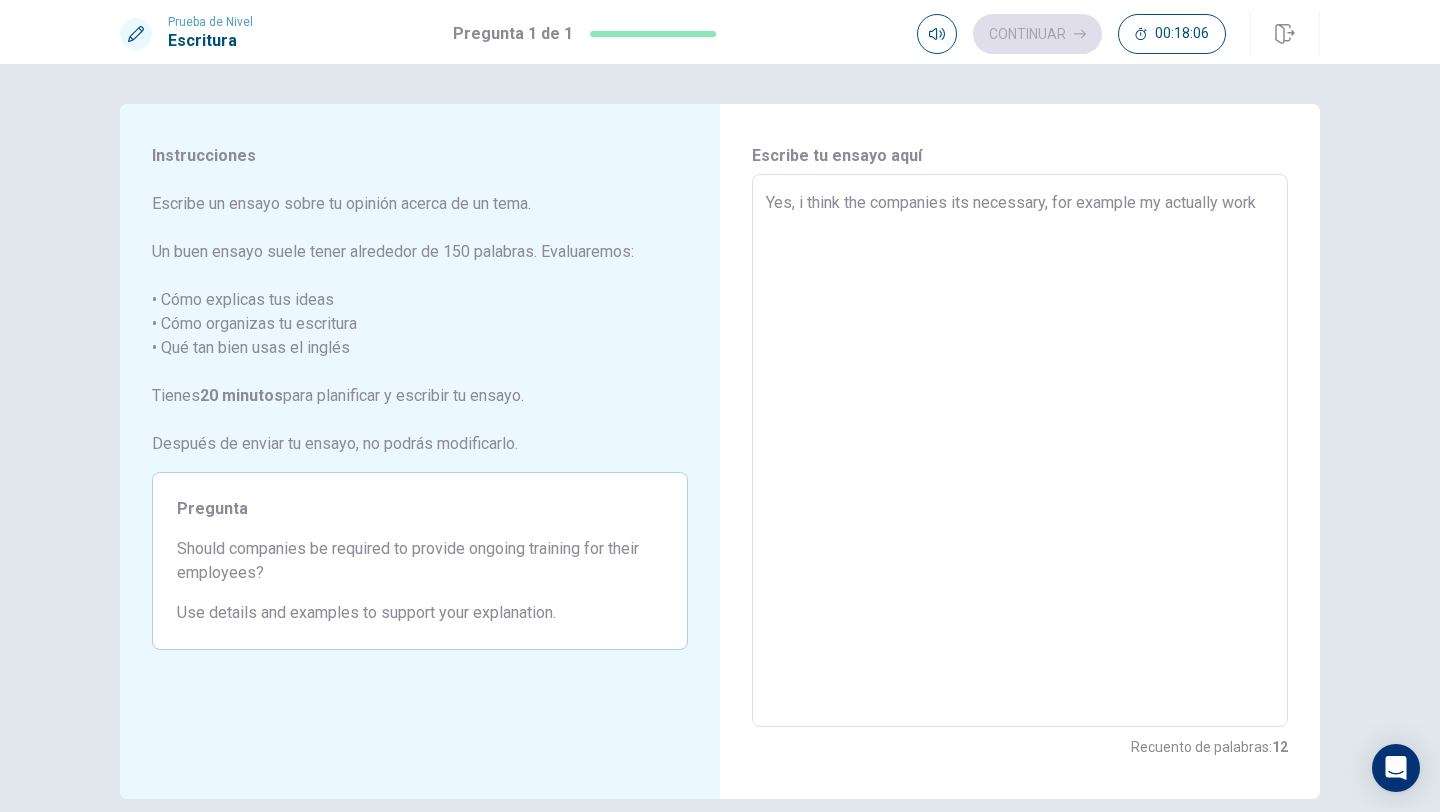 type on "x" 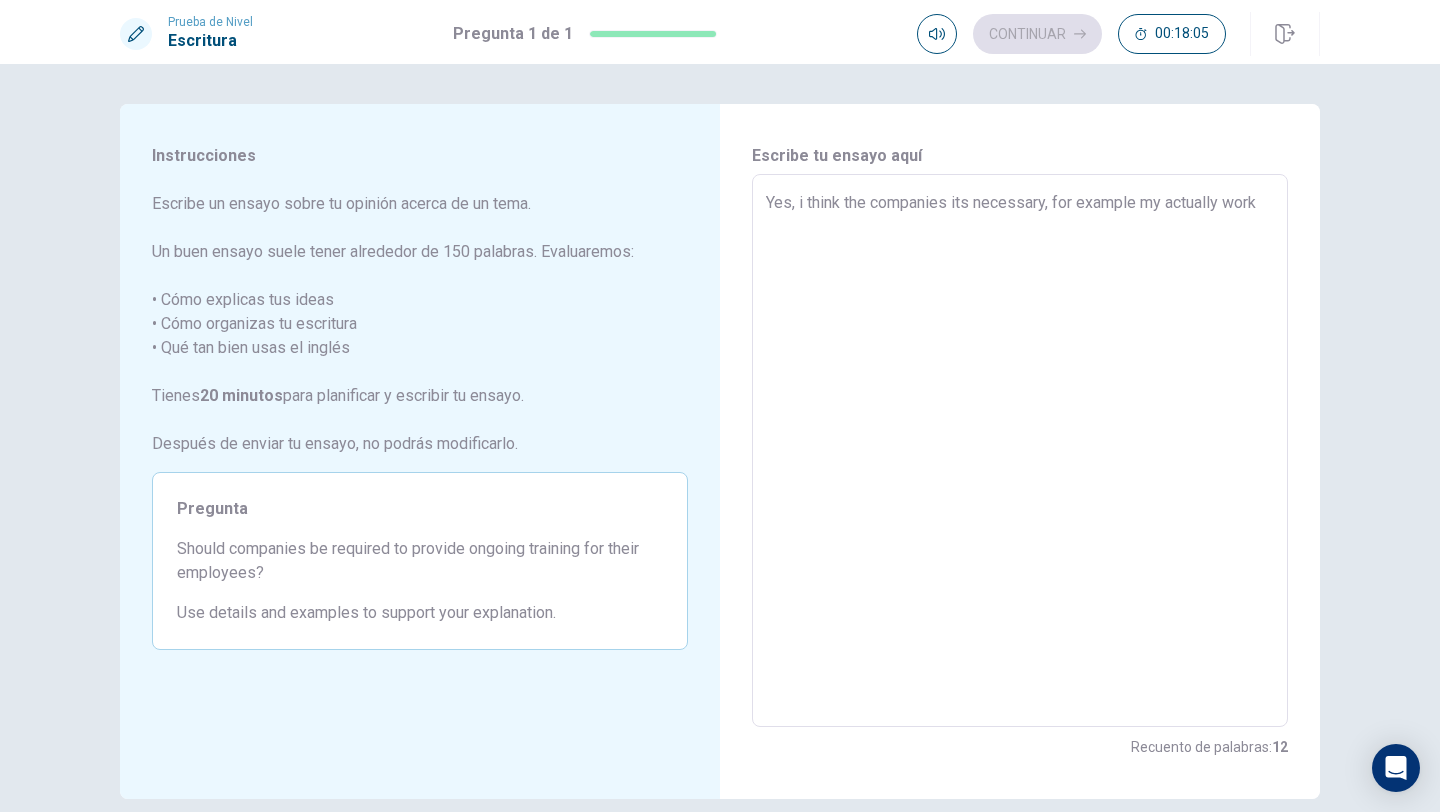 type on "Yes, i think the companies its necessary, for example my actually work" 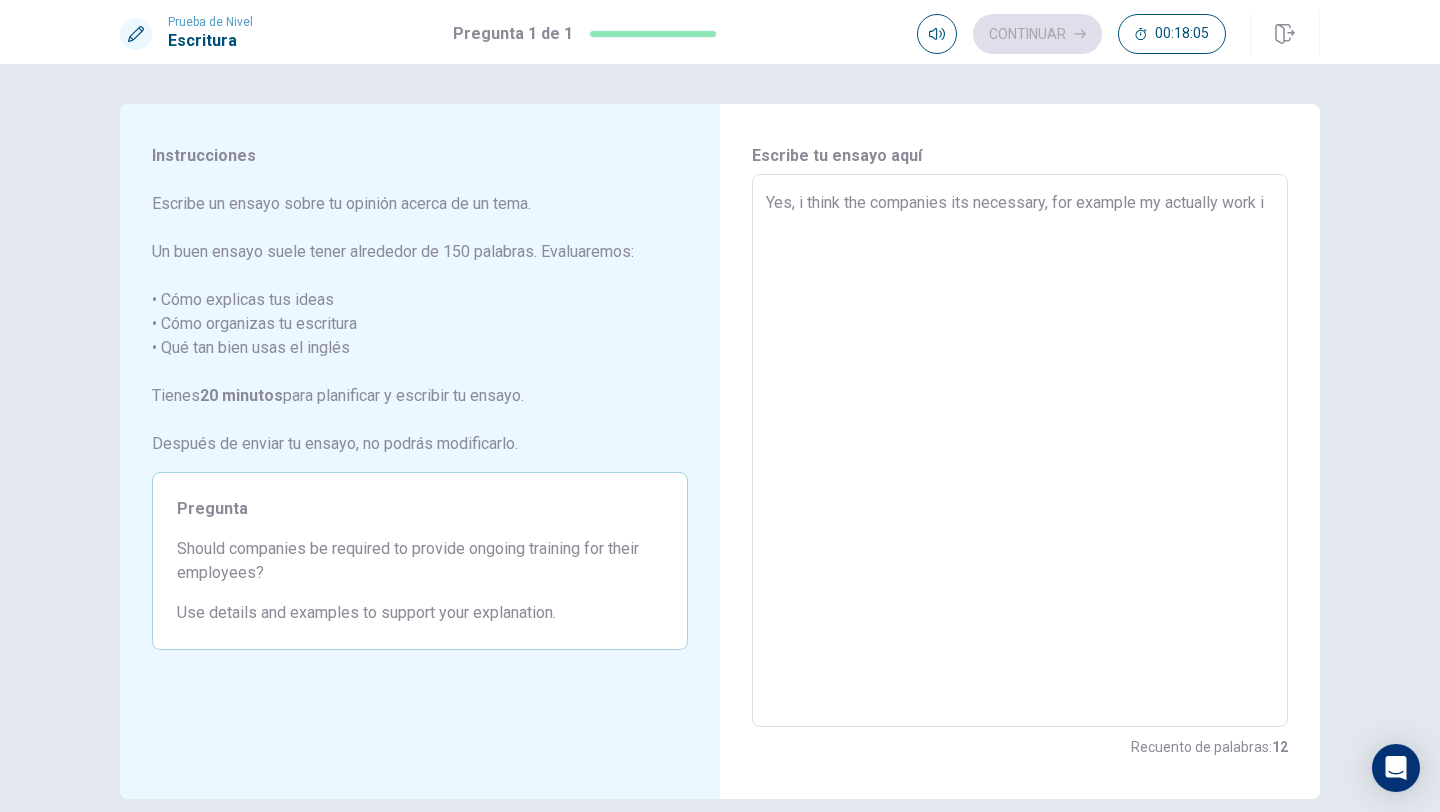 type on "x" 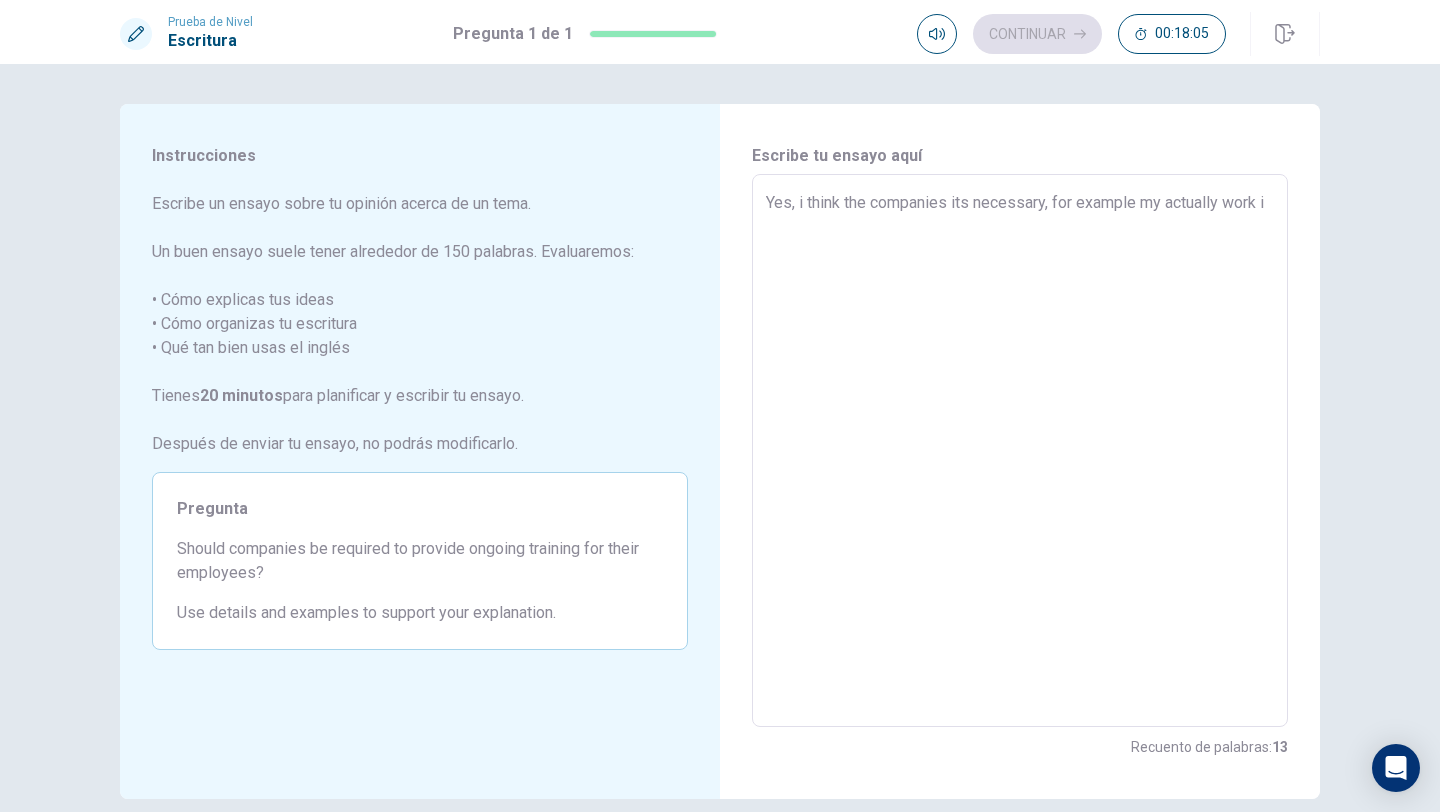 type on "Yes, i think the companies its necessary, for example my actually work is" 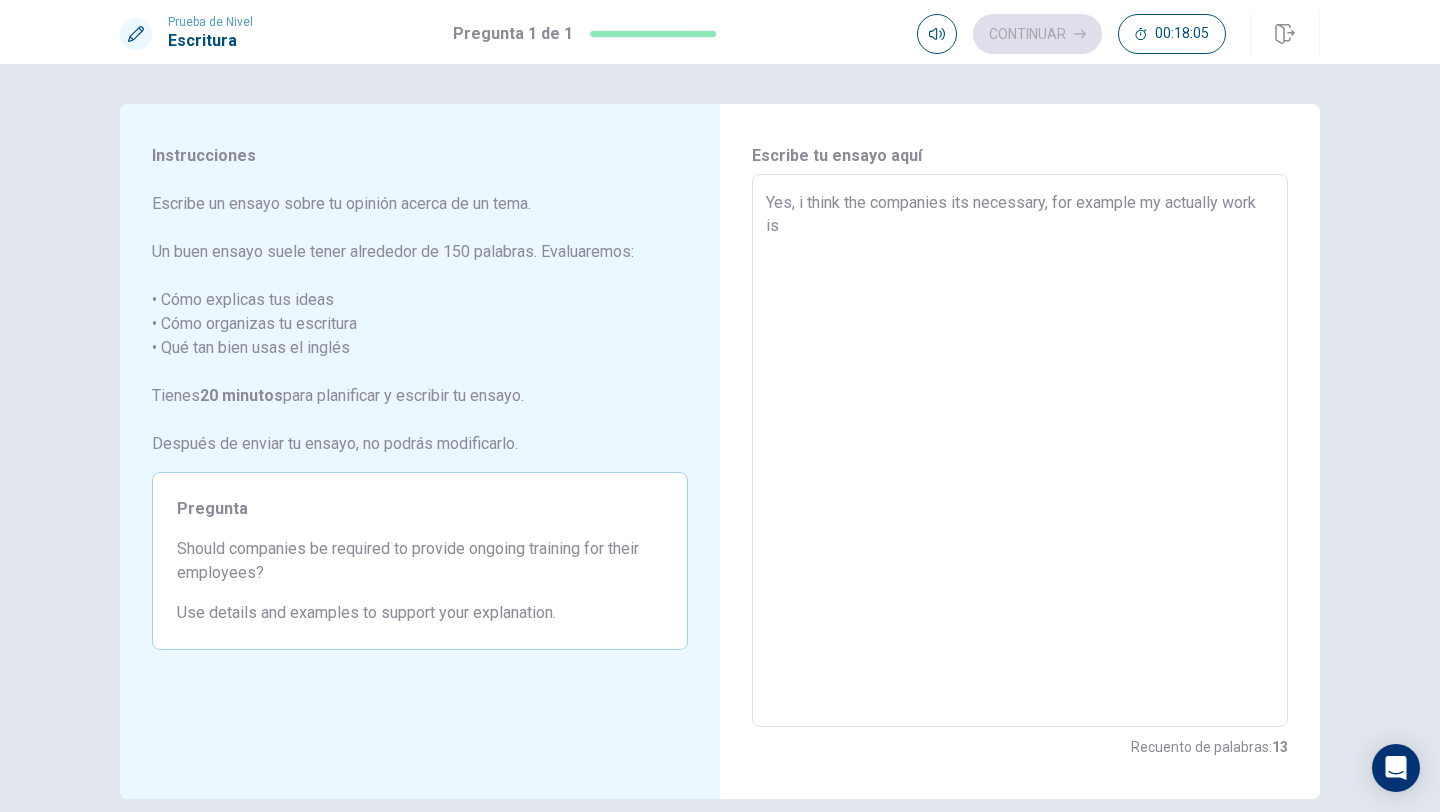 type 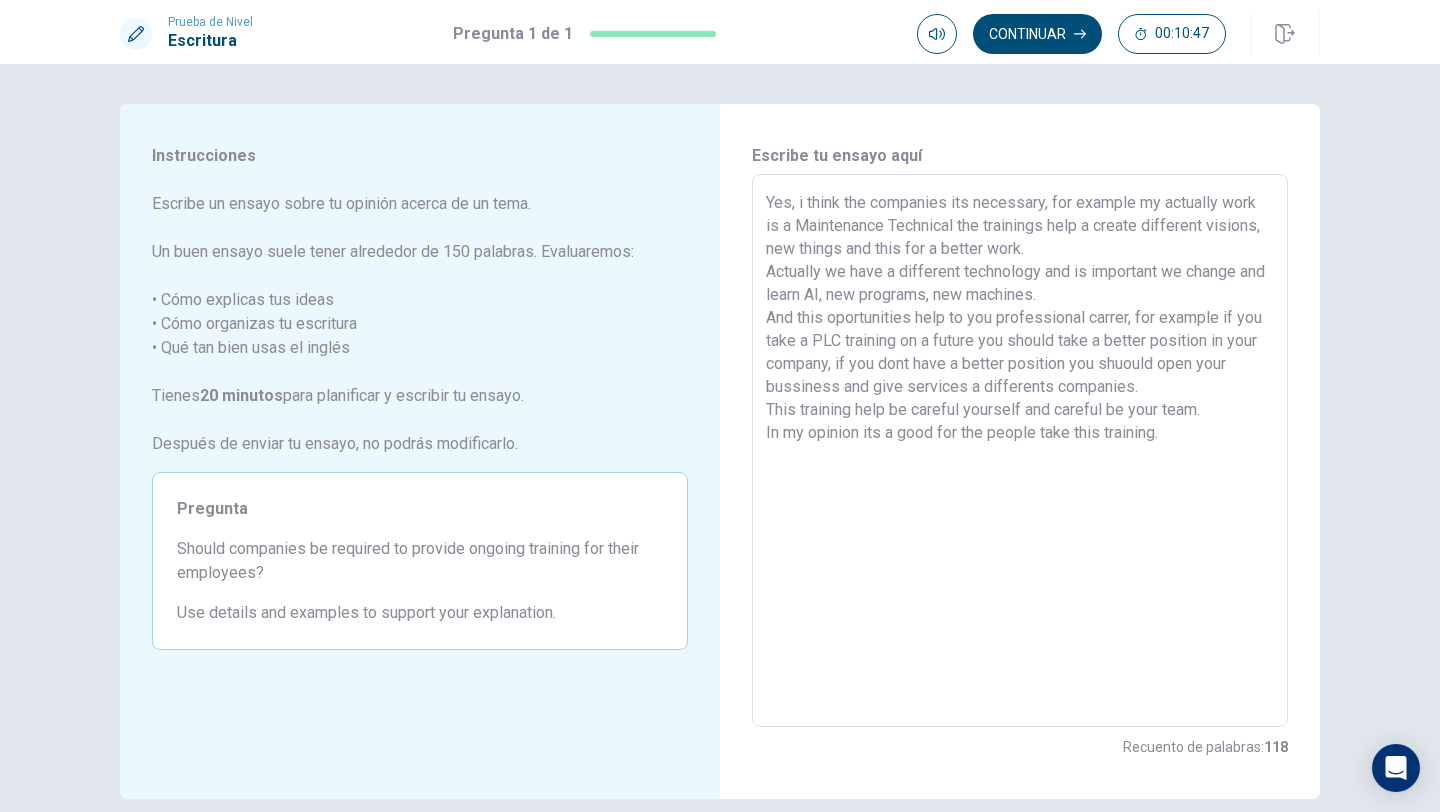 click on "Yes, i think the companies its necessary, for example my actually work is a Maintenance Technical the trainings help a create different visions, new things and this for a better work.
Actually we have a different technology and is important we change and learn AI, new programs, new machines.
And this oportunities help to you professional carrer, for example if you take a PLC training on a future you should take a better position in your company, if you dont have a better position you shuould open your bussiness and give services a differents companies.
This training help be careful yourself and careful be your team.
In my opinion its a good for the people take this training." at bounding box center (1020, 451) 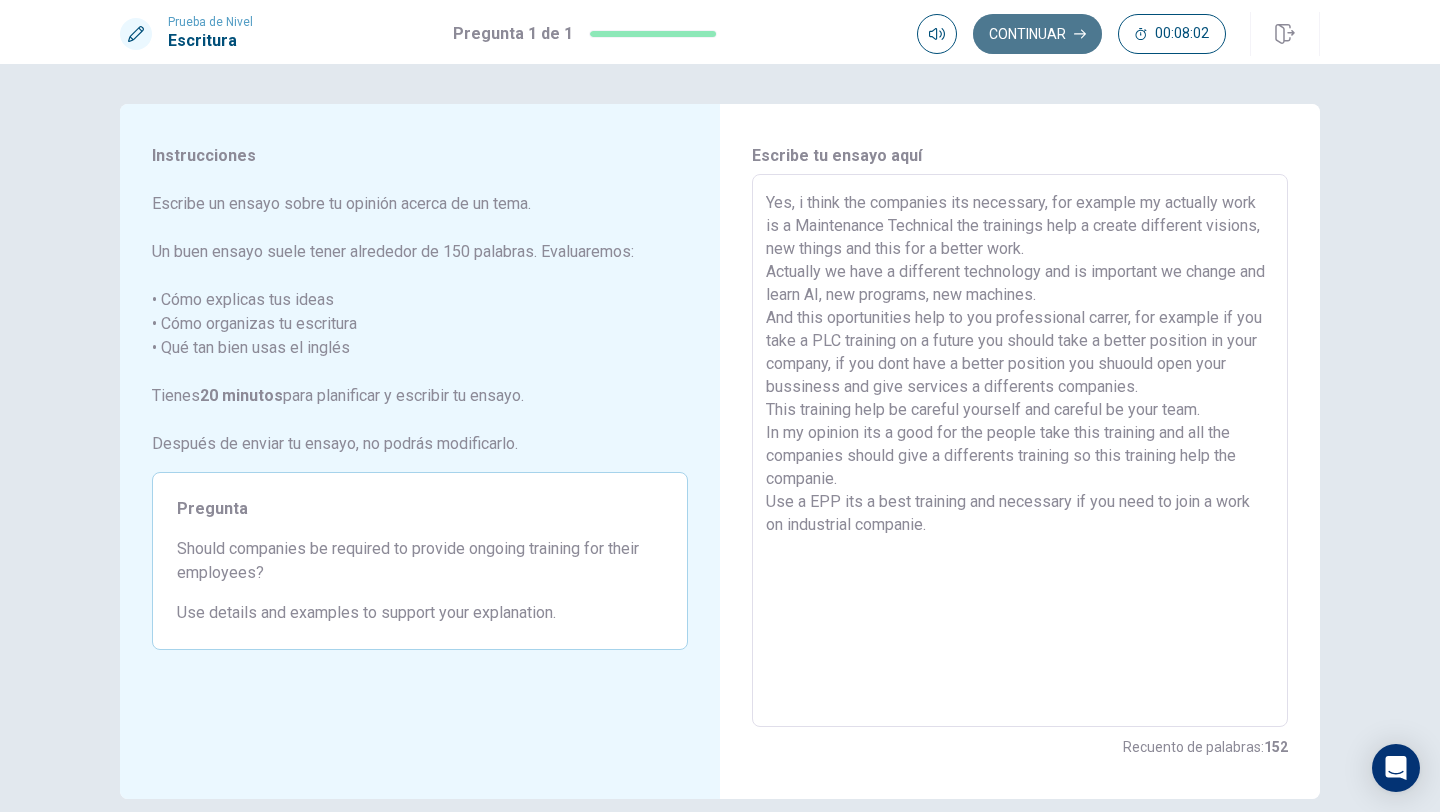 click on "Continuar" at bounding box center [1037, 34] 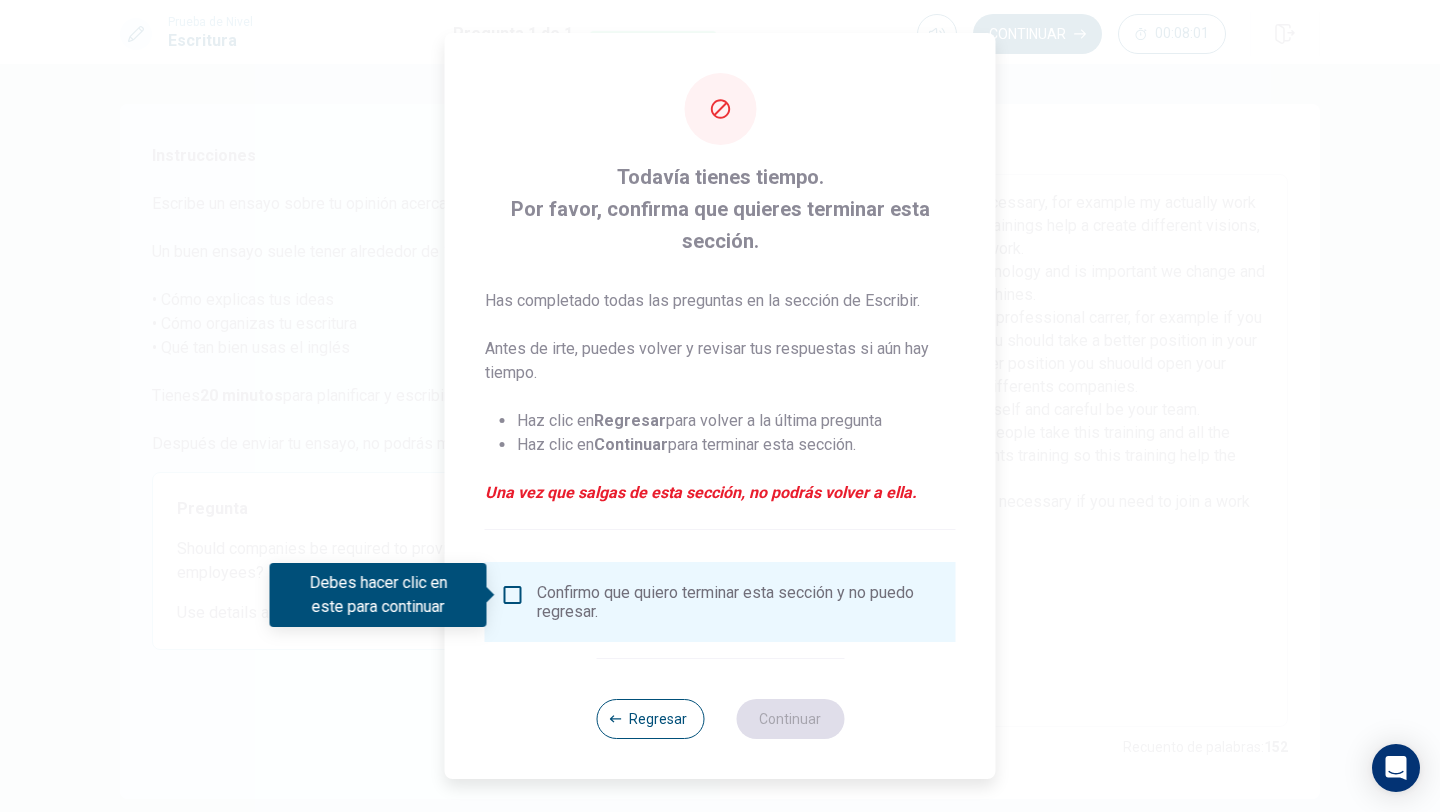 click on "Confirmo que quiero terminar esta sección y no puedo regresar." at bounding box center (720, 602) 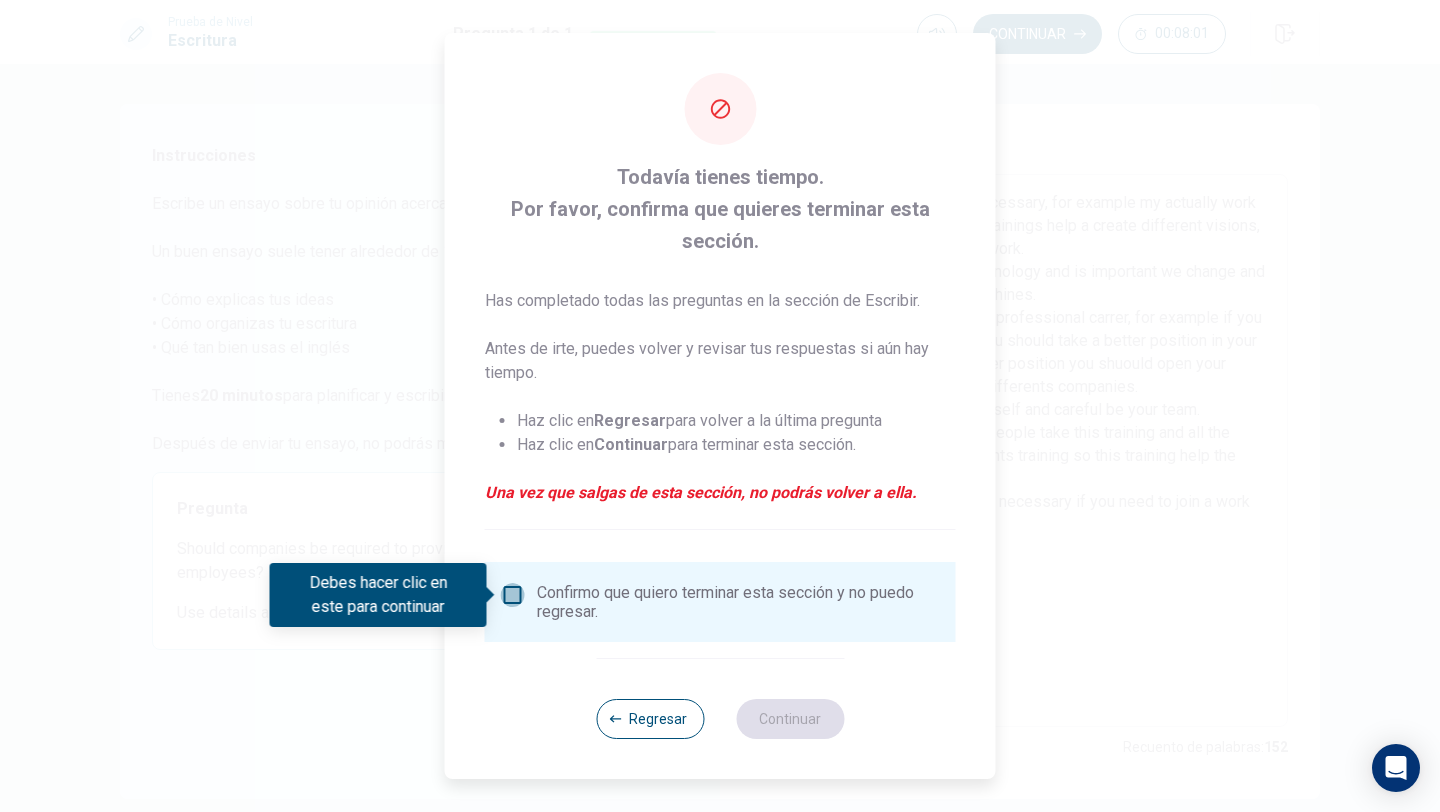click at bounding box center [513, 595] 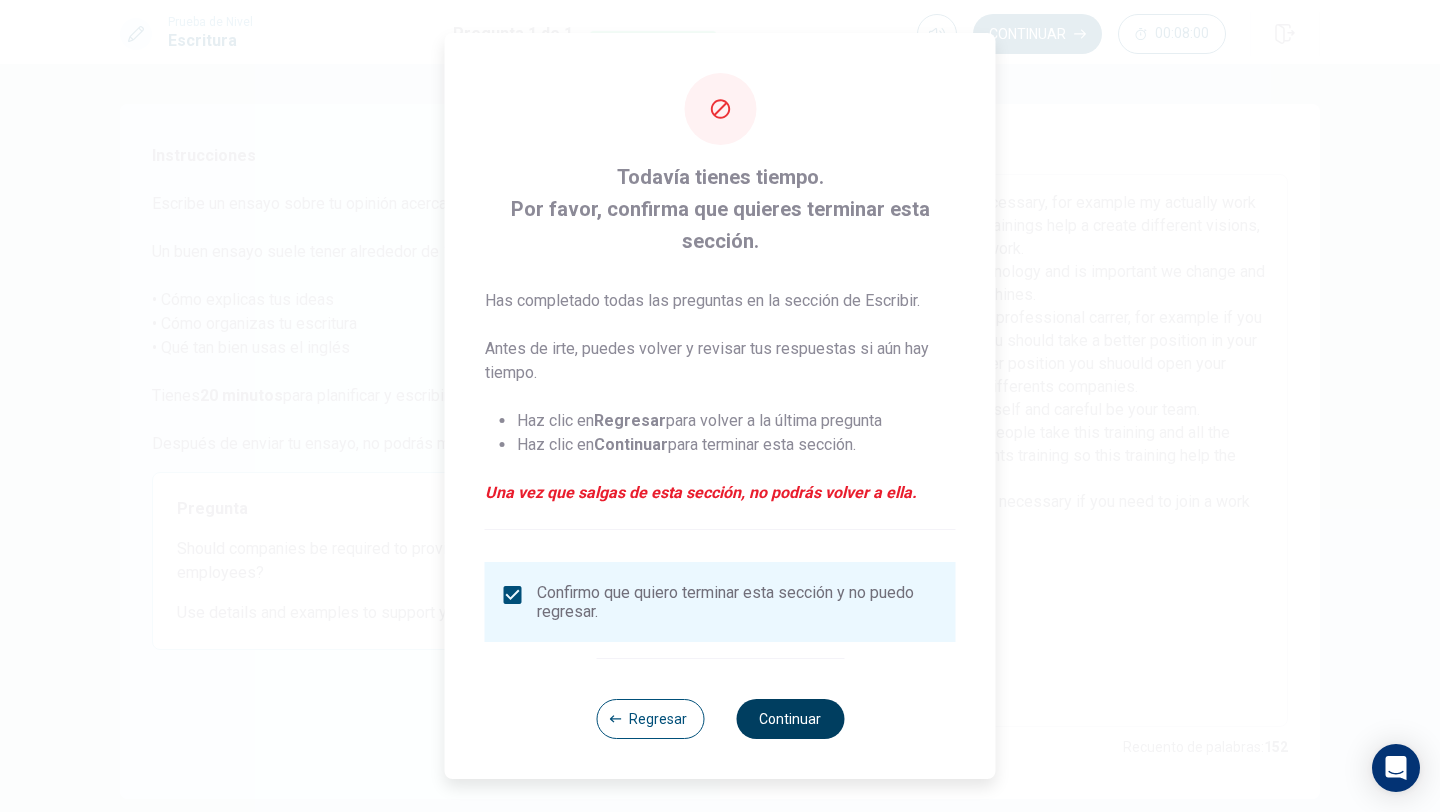 click on "Continuar" at bounding box center [790, 719] 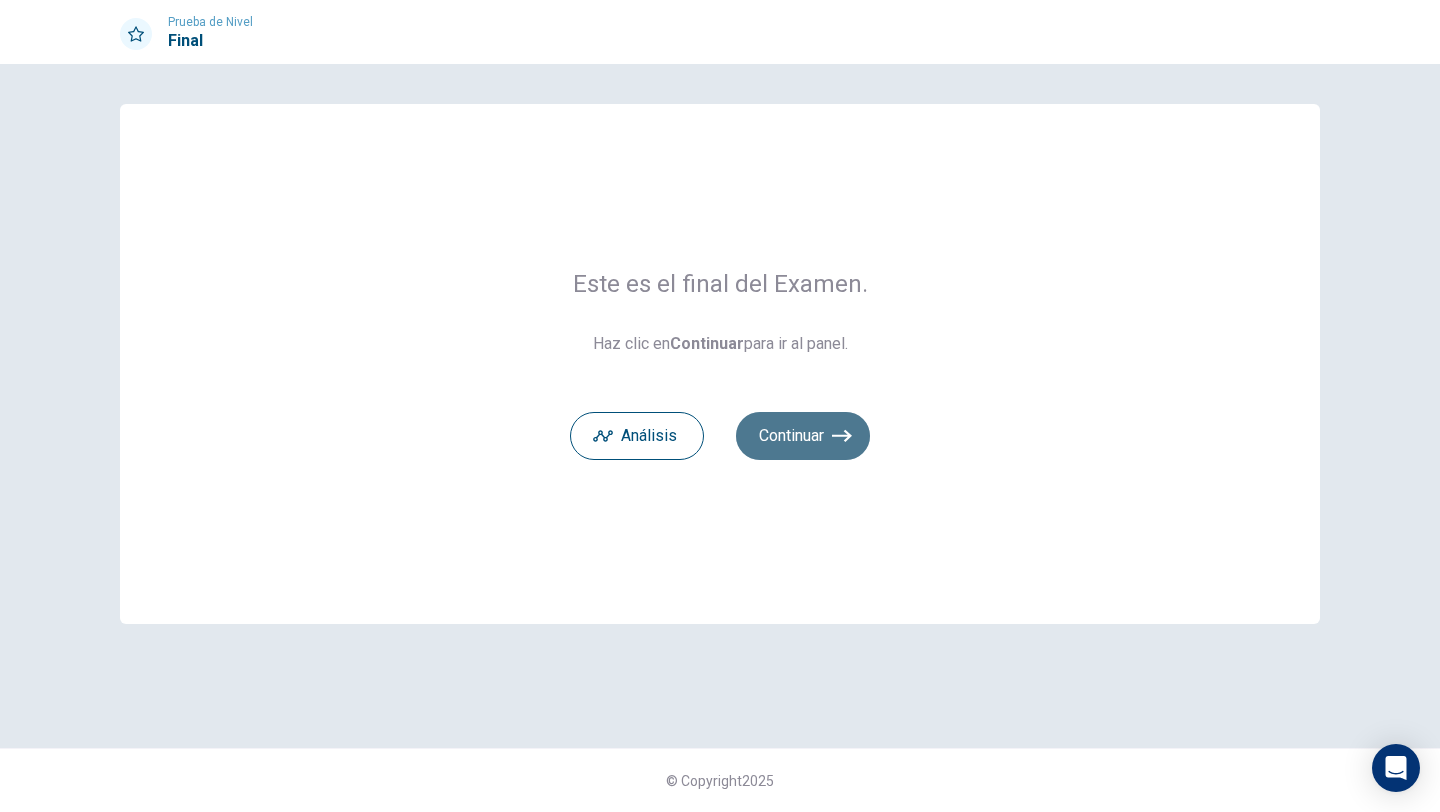 click on "Continuar" at bounding box center (803, 436) 